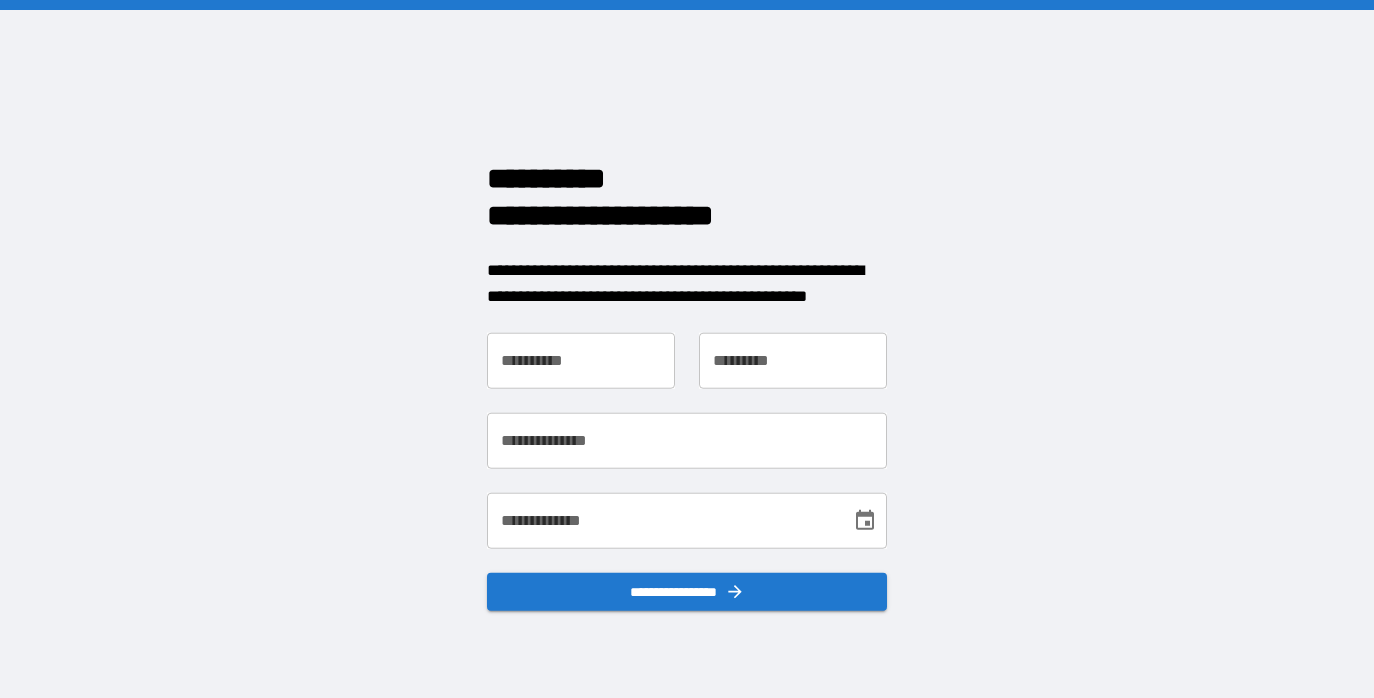 scroll, scrollTop: 0, scrollLeft: 0, axis: both 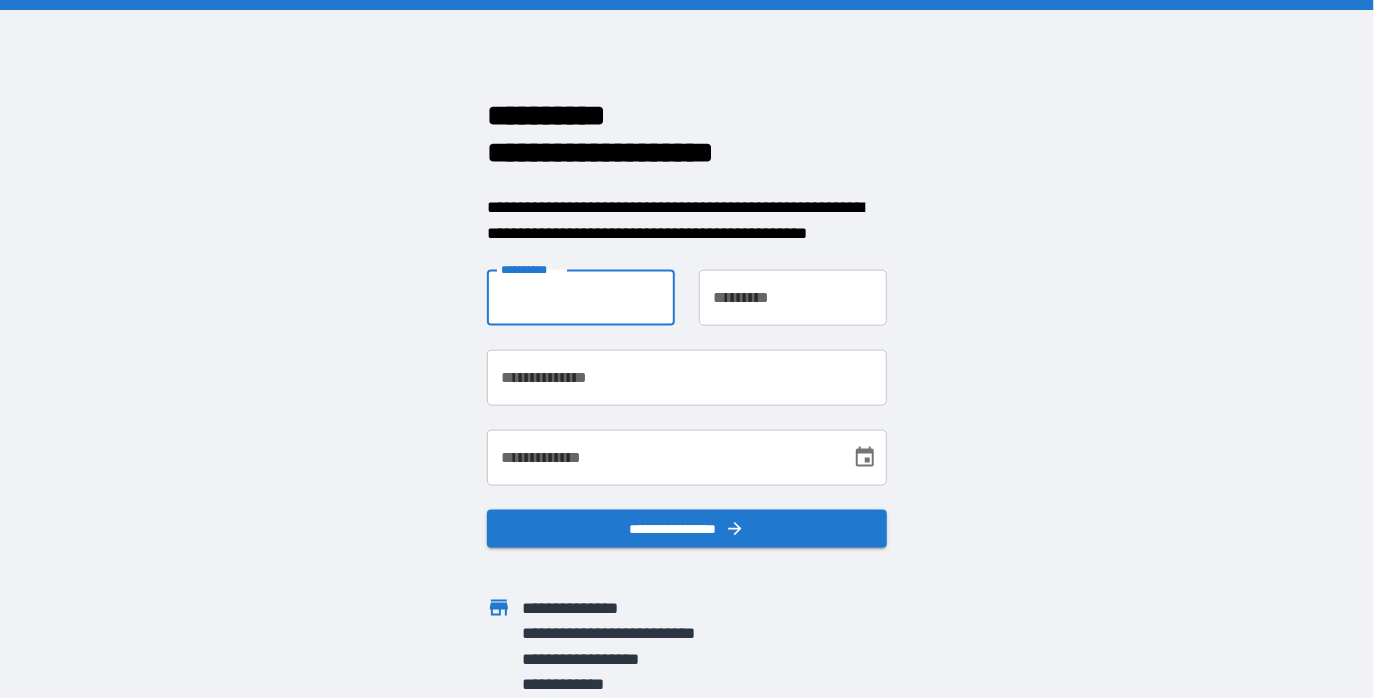 click on "**********" at bounding box center (581, 298) 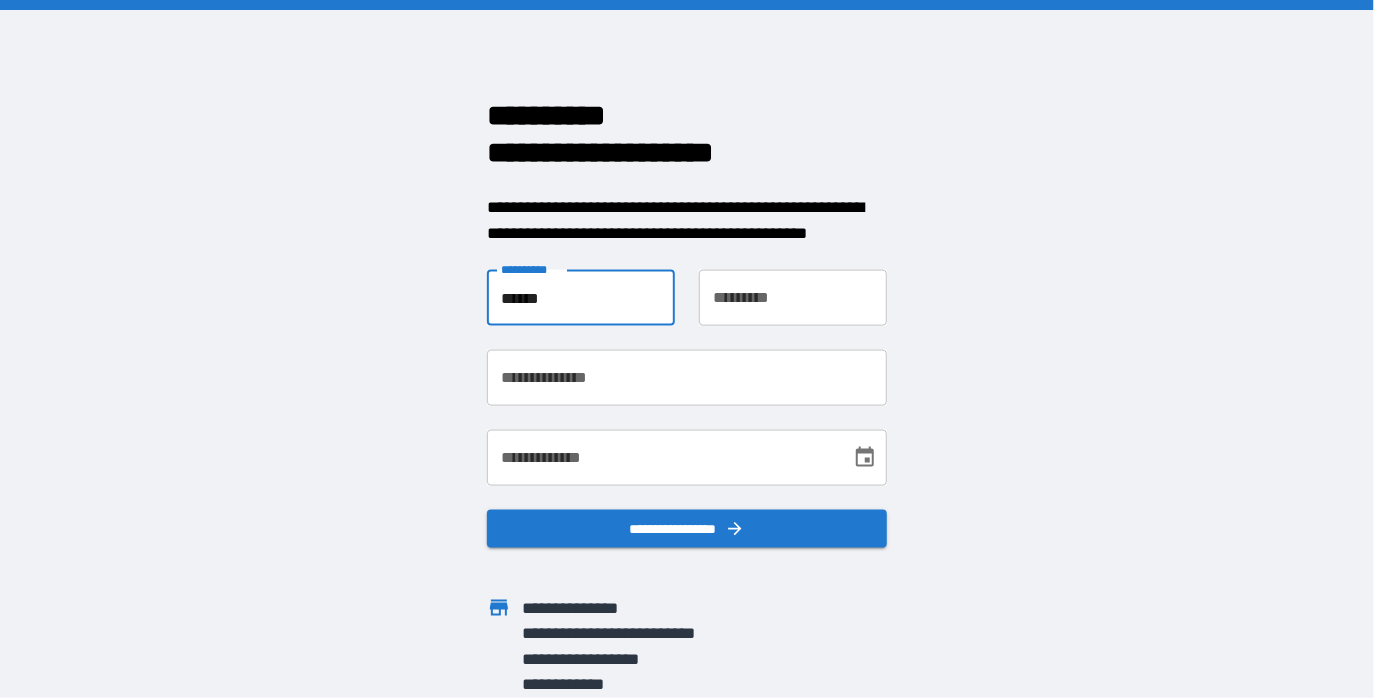 type on "******" 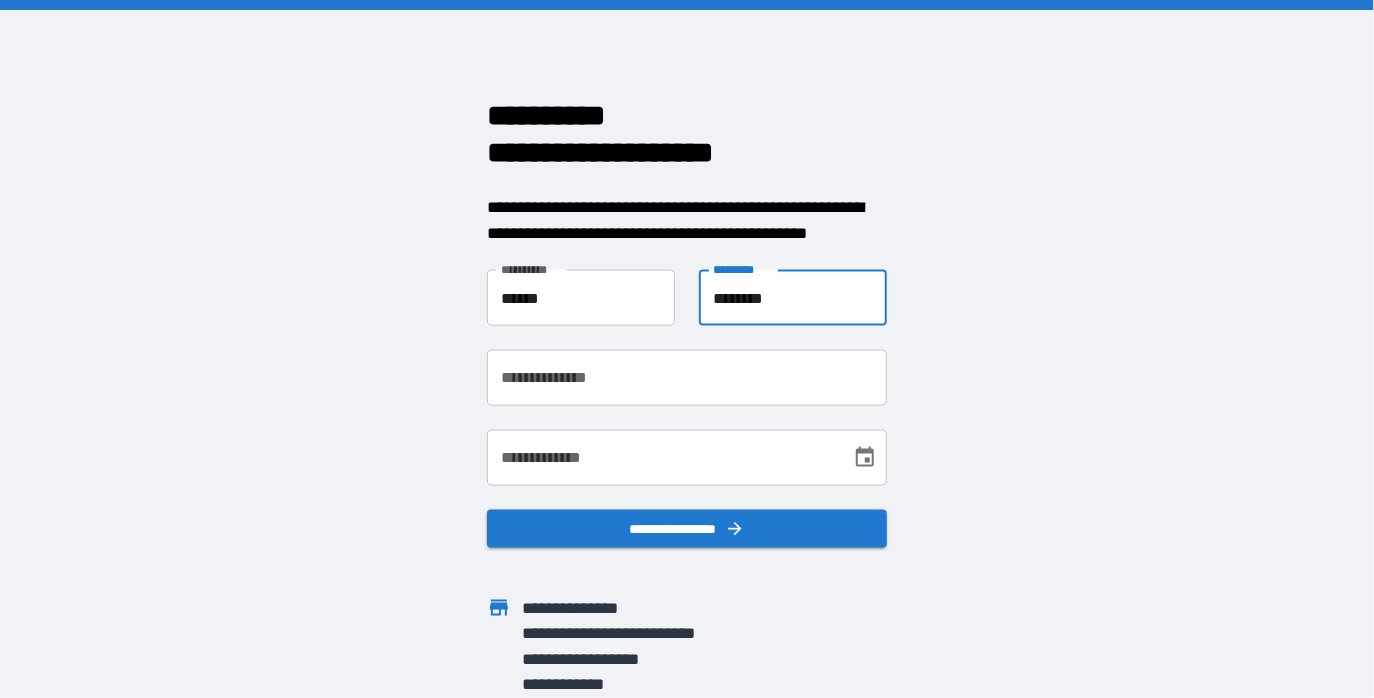 type on "********" 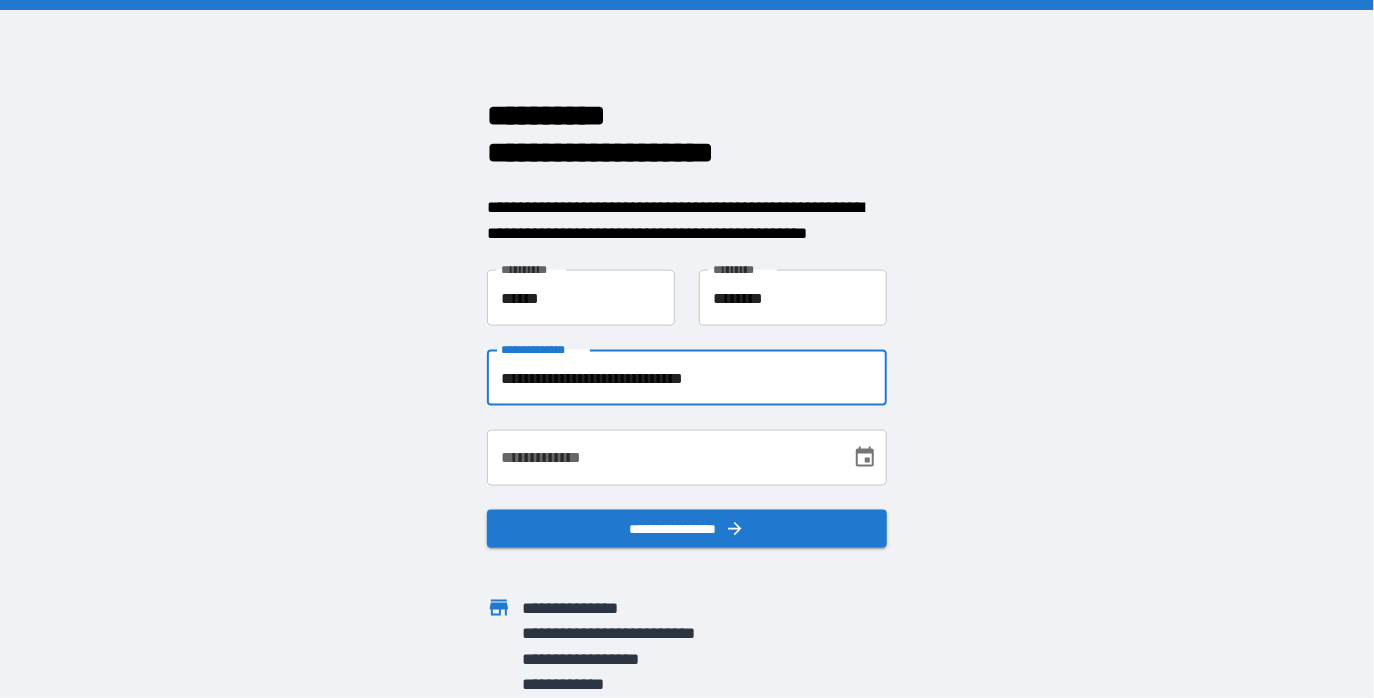type on "**********" 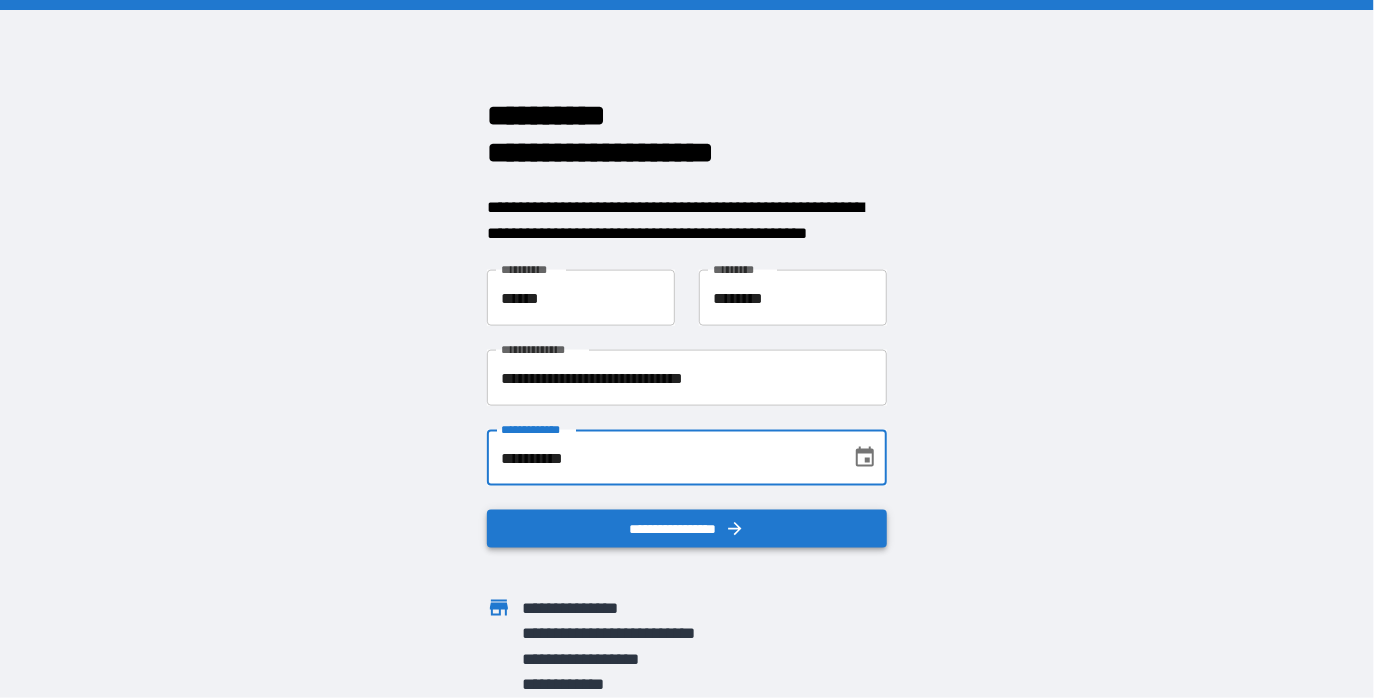 type on "**********" 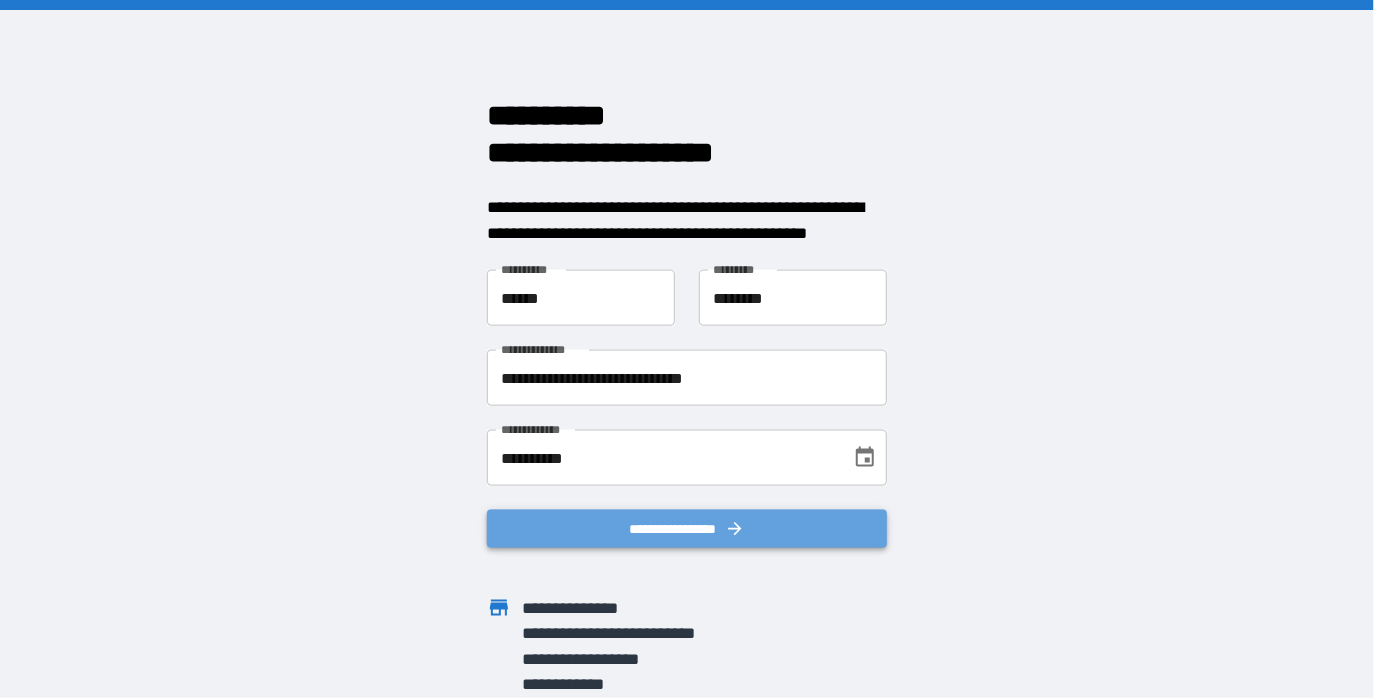 click on "**********" at bounding box center [687, 529] 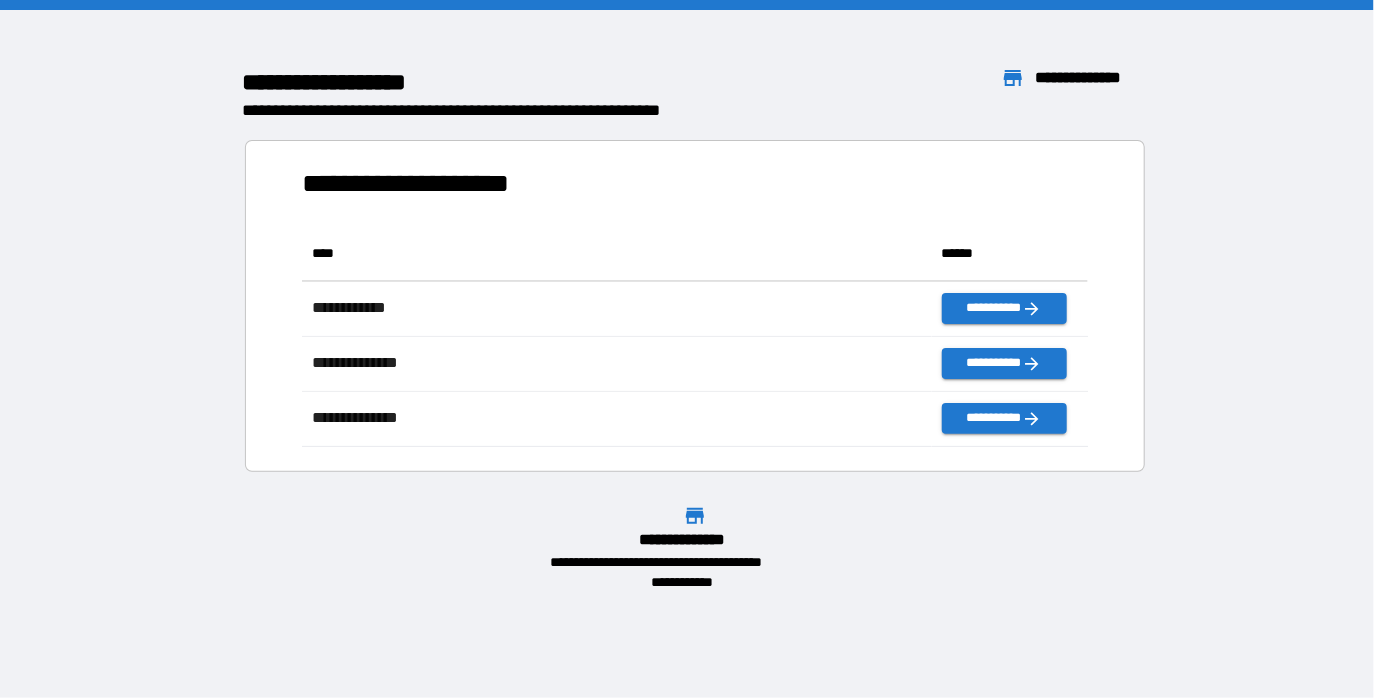 scroll, scrollTop: 16, scrollLeft: 16, axis: both 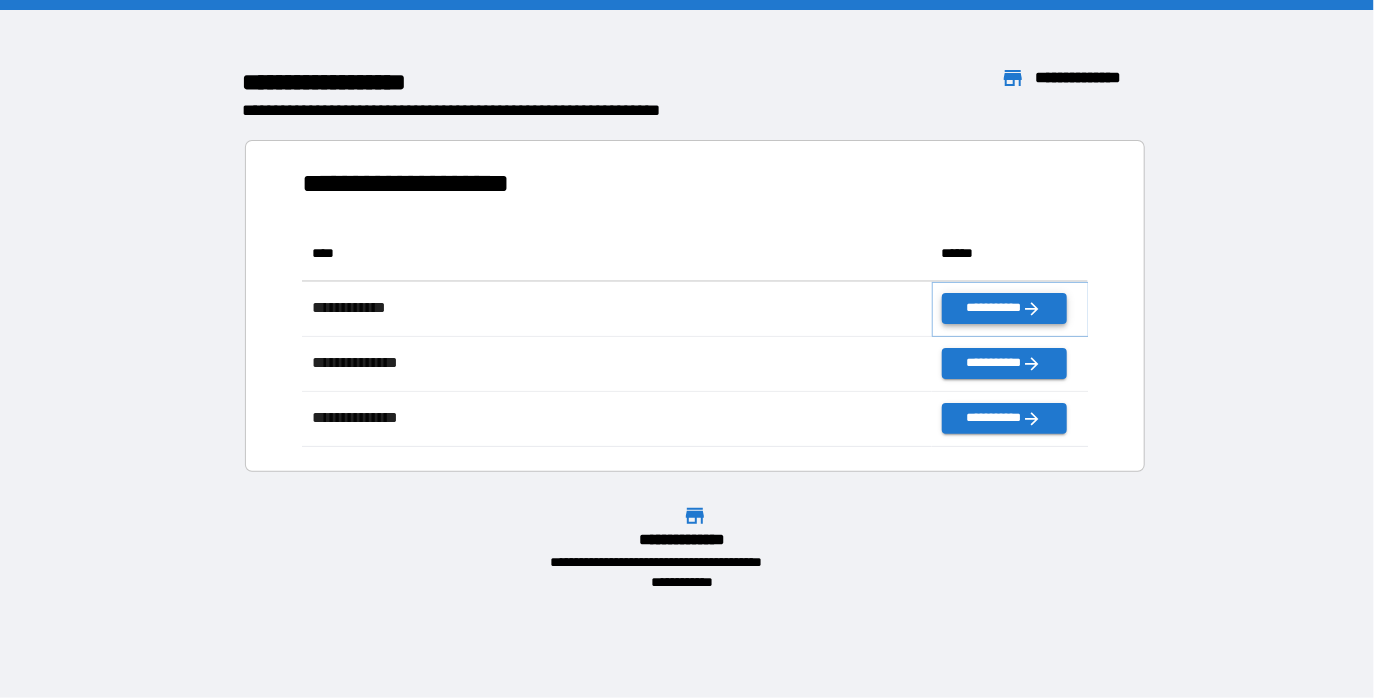 click on "**********" at bounding box center (1004, 308) 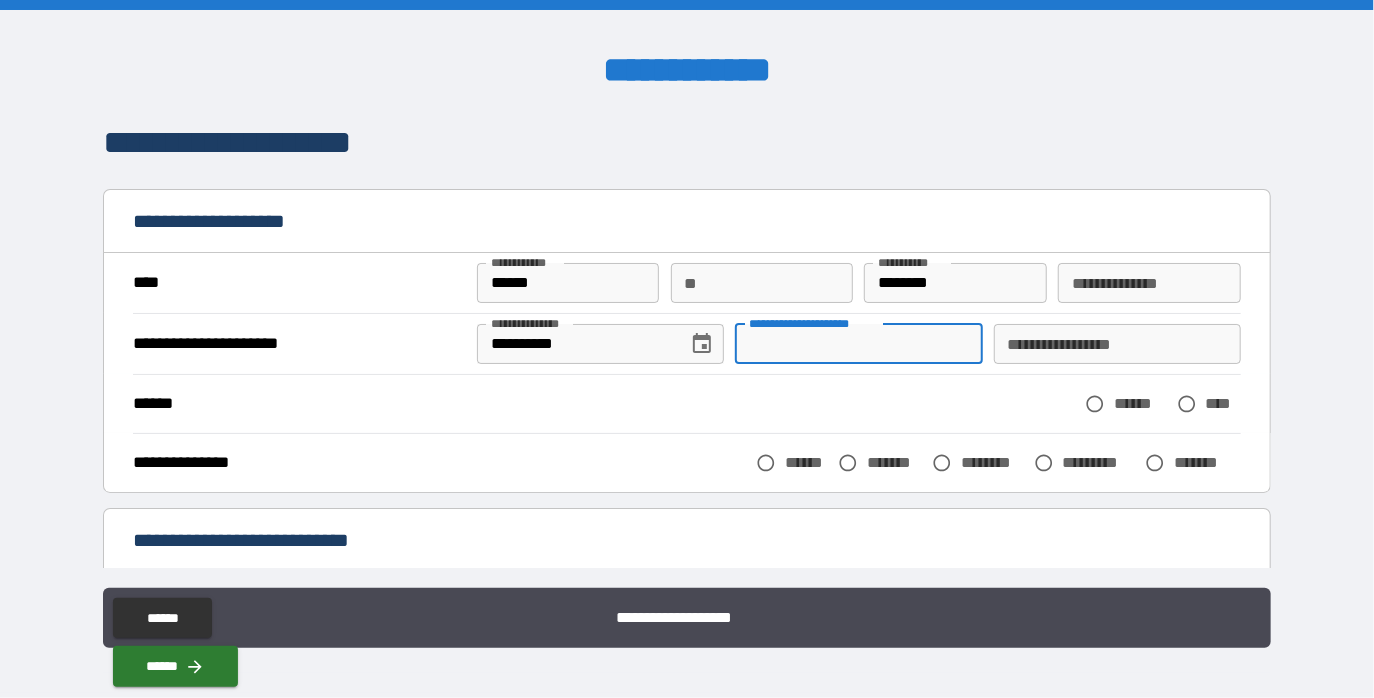 click on "**********" at bounding box center [858, 344] 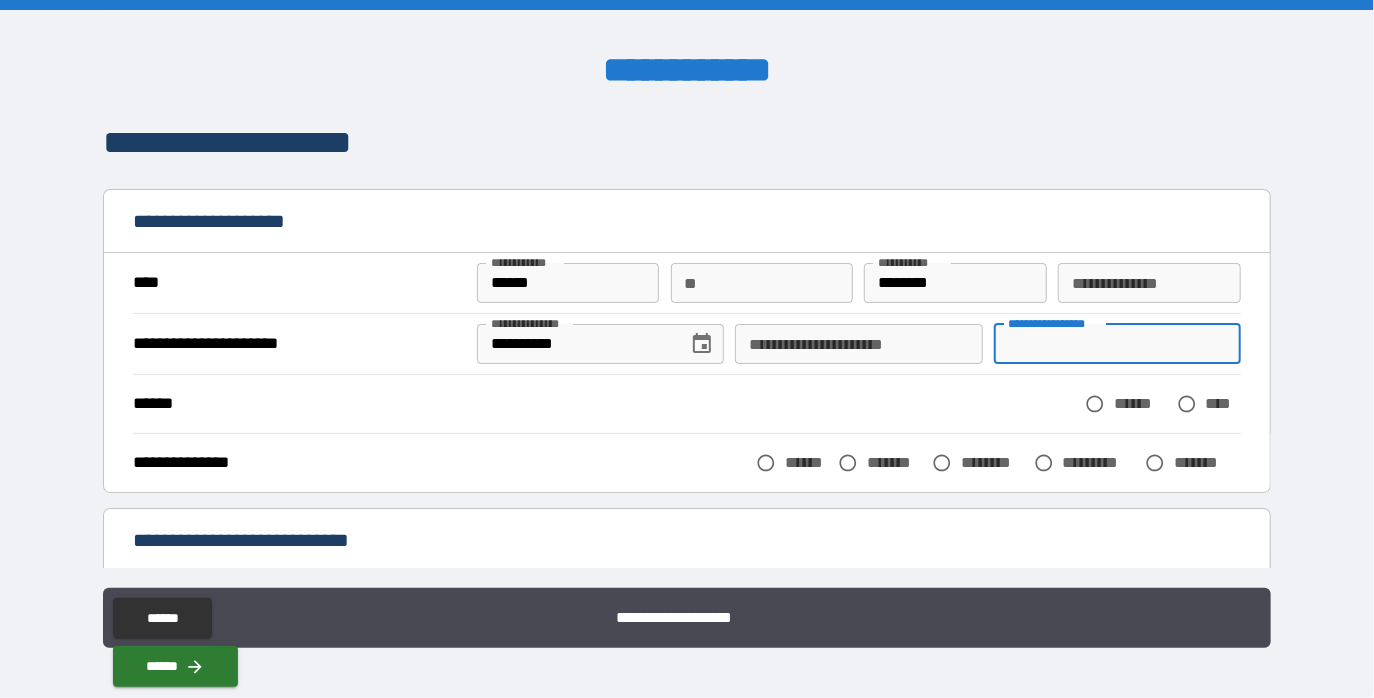 click on "**********" at bounding box center (1117, 344) 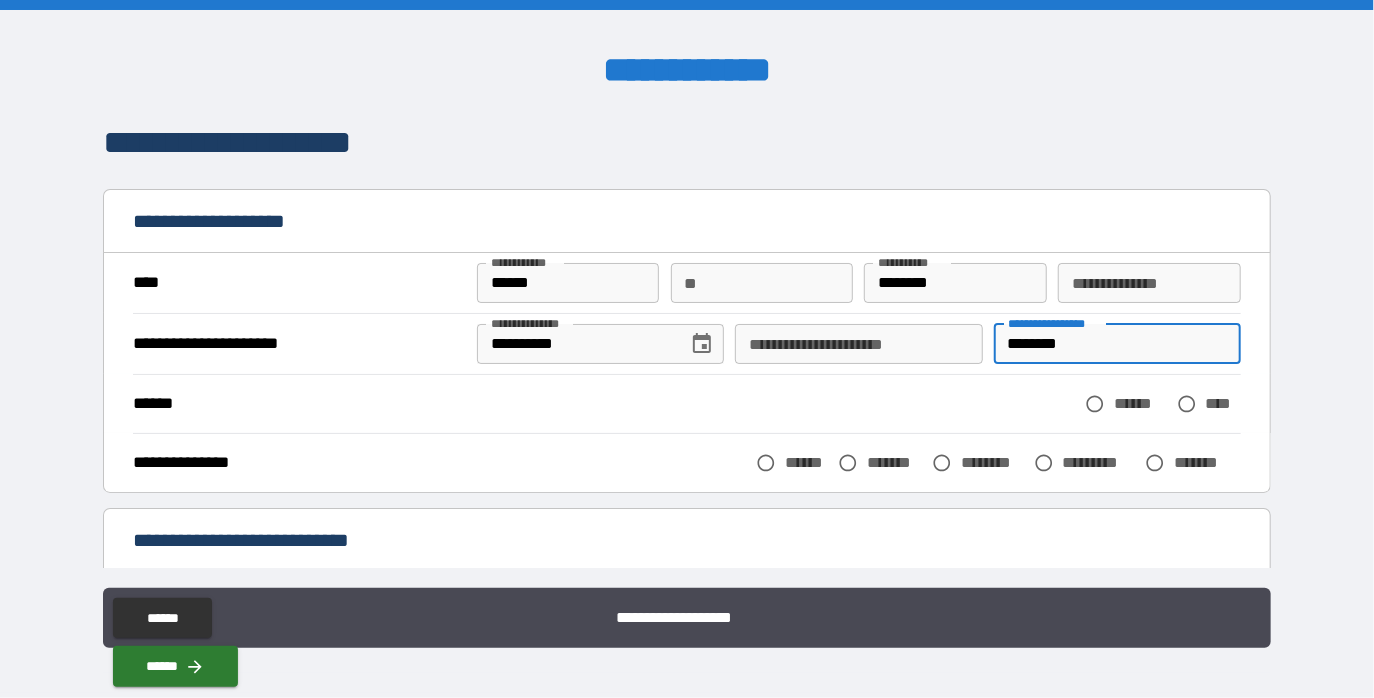 type on "********" 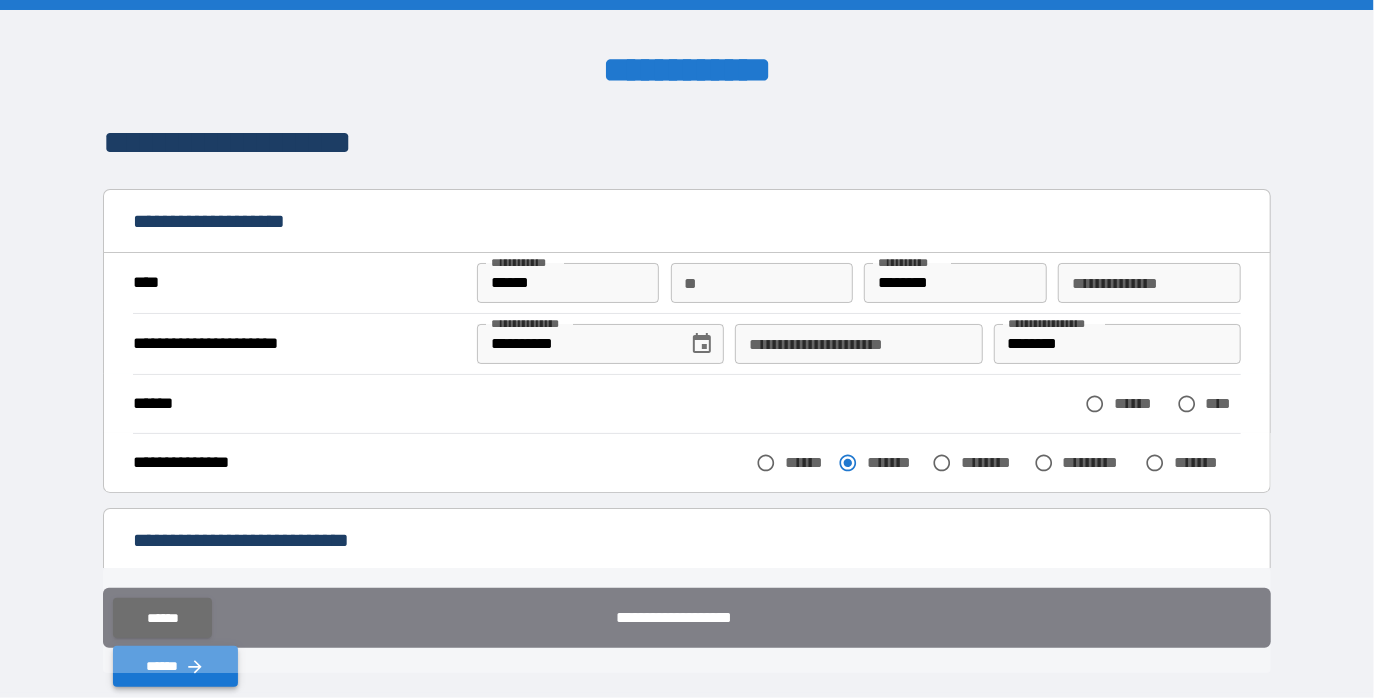 click on "******" at bounding box center [175, 666] 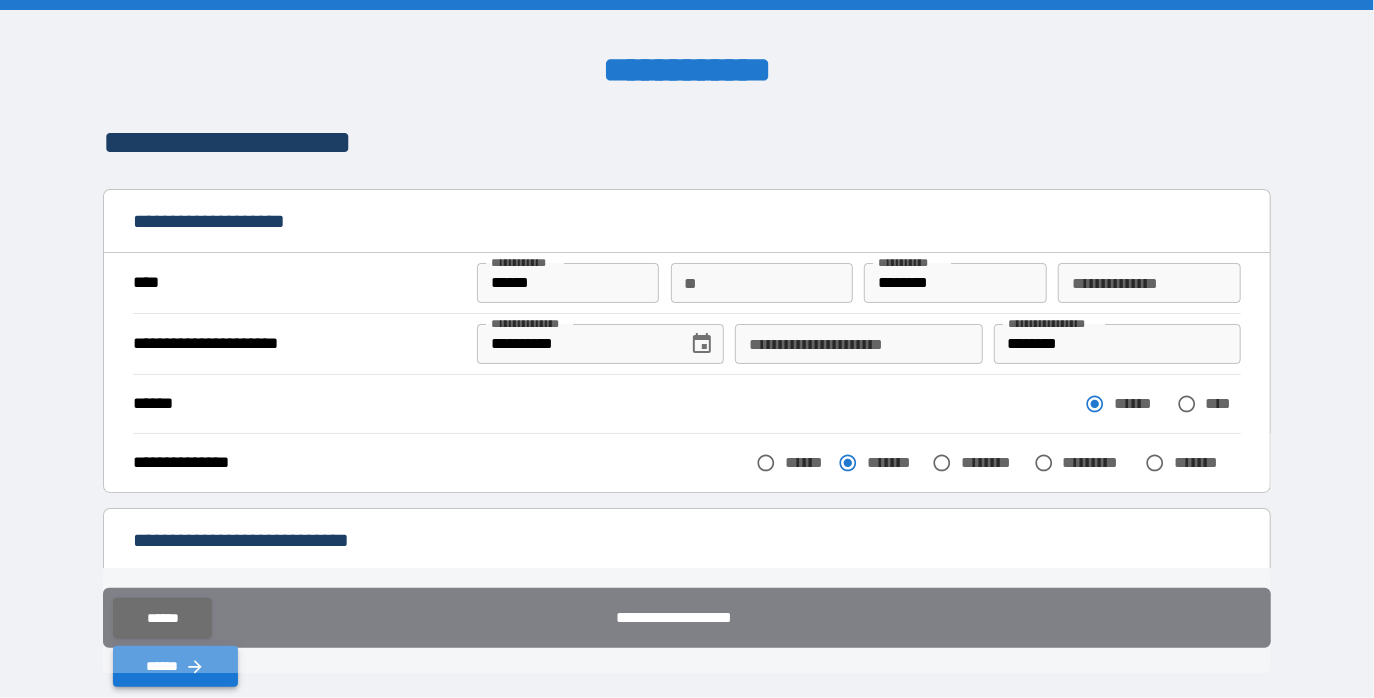 click on "******" at bounding box center [175, 666] 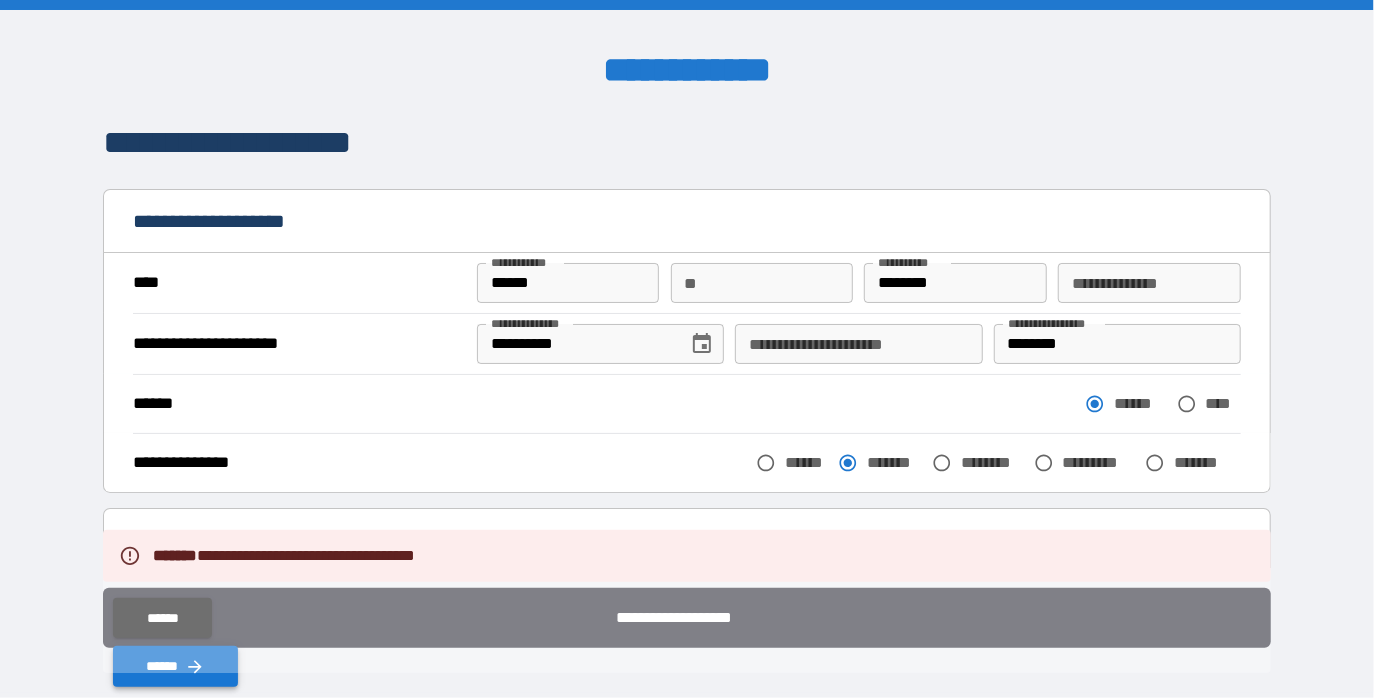 click on "******" at bounding box center [175, 666] 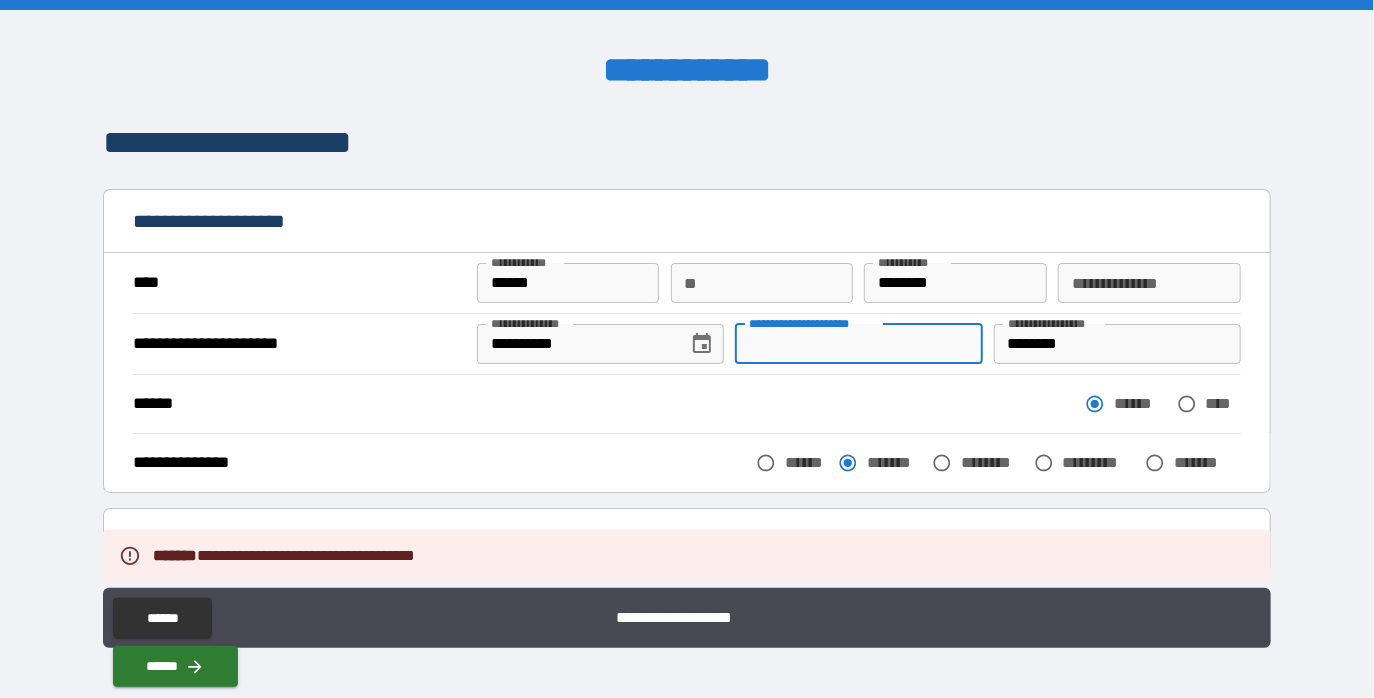 click on "**********" at bounding box center (858, 344) 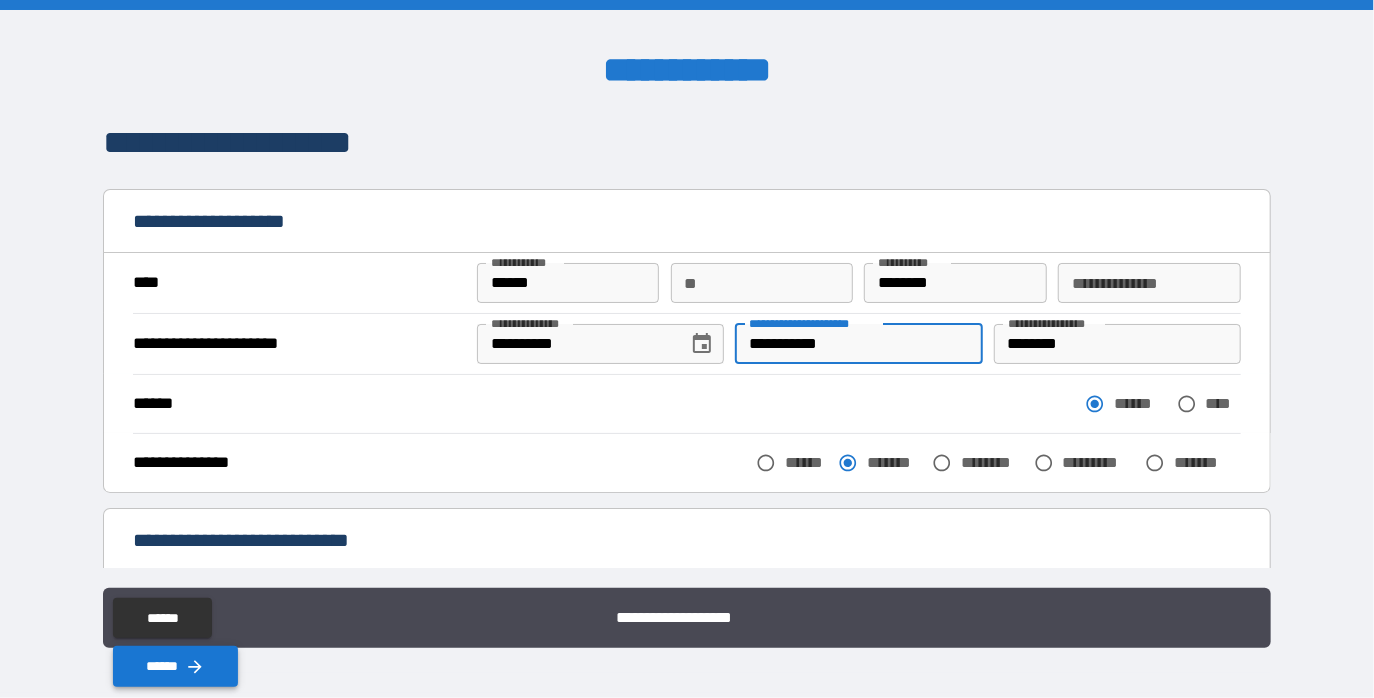 type on "**********" 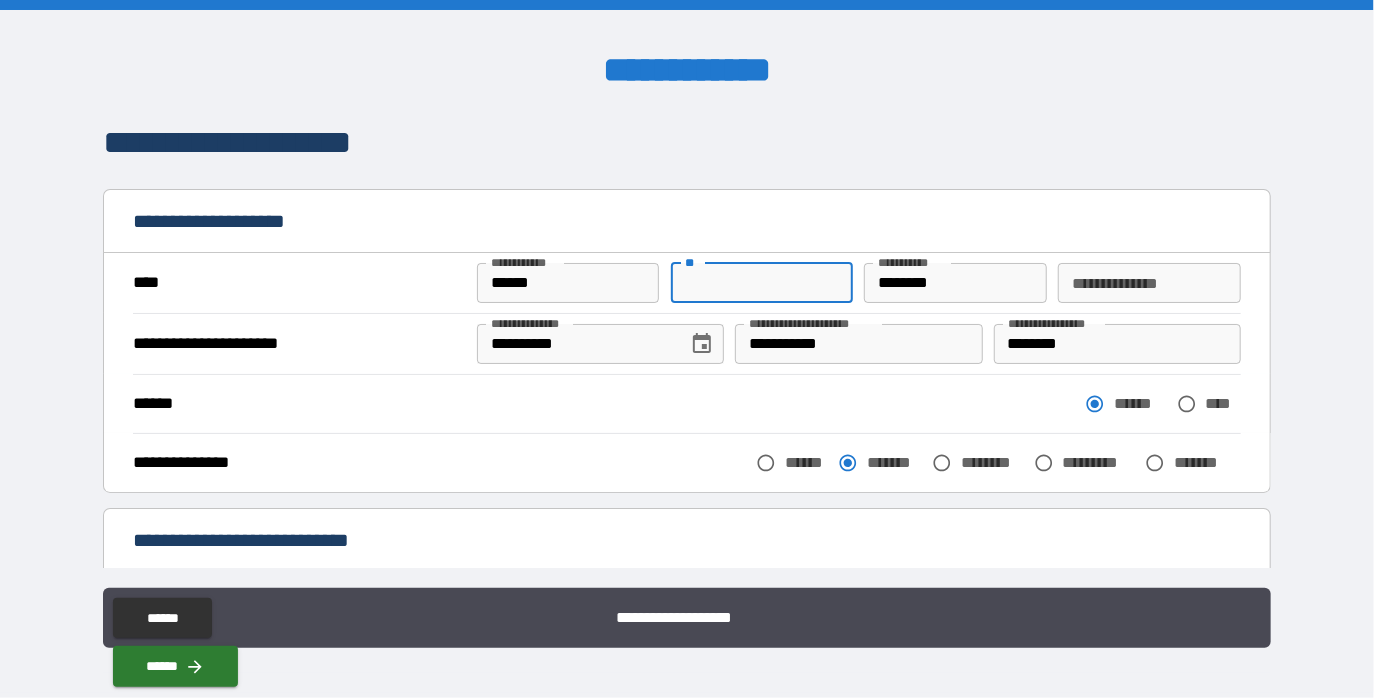 click on "**" at bounding box center [762, 283] 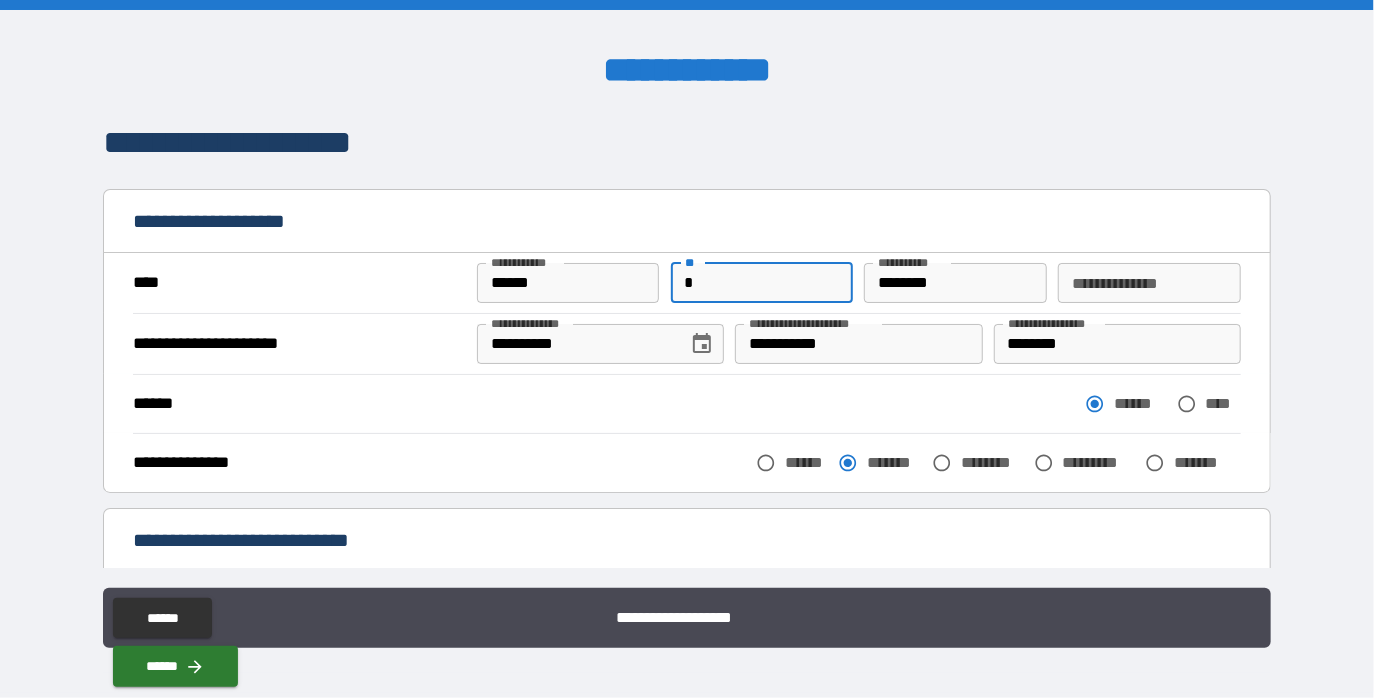 type on "*" 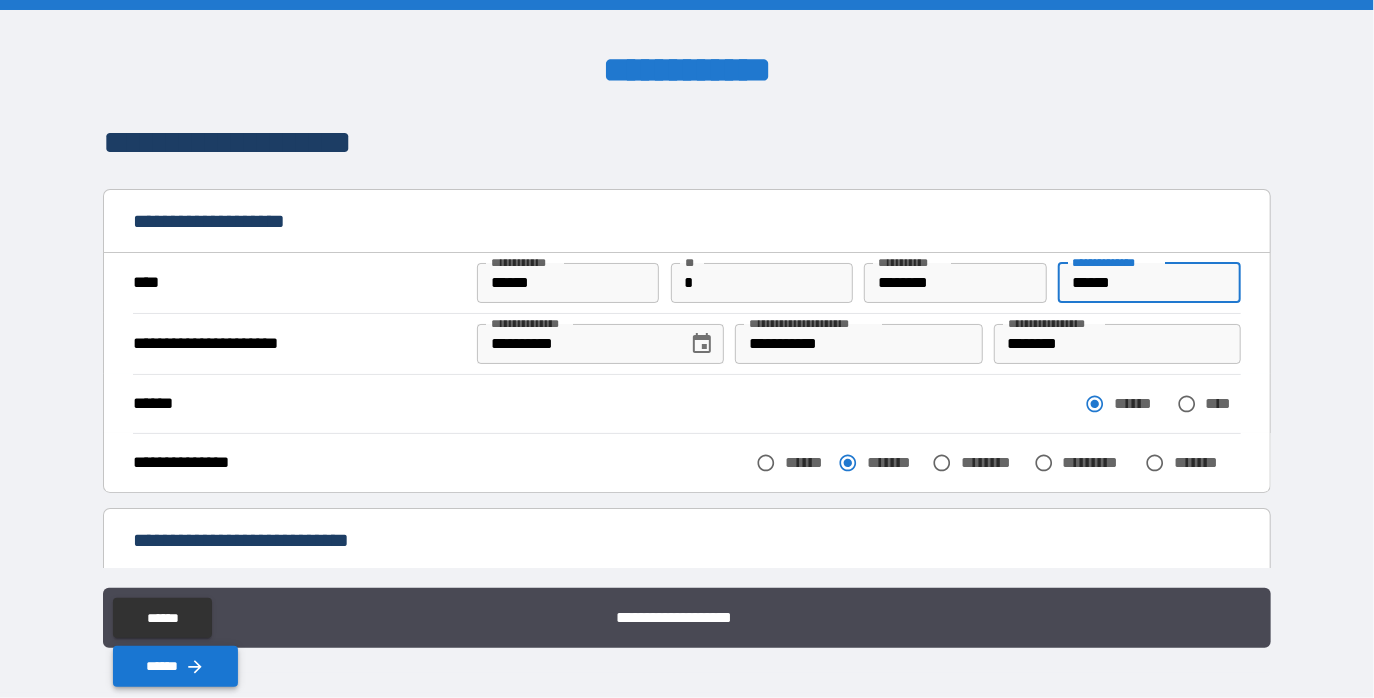 type on "******" 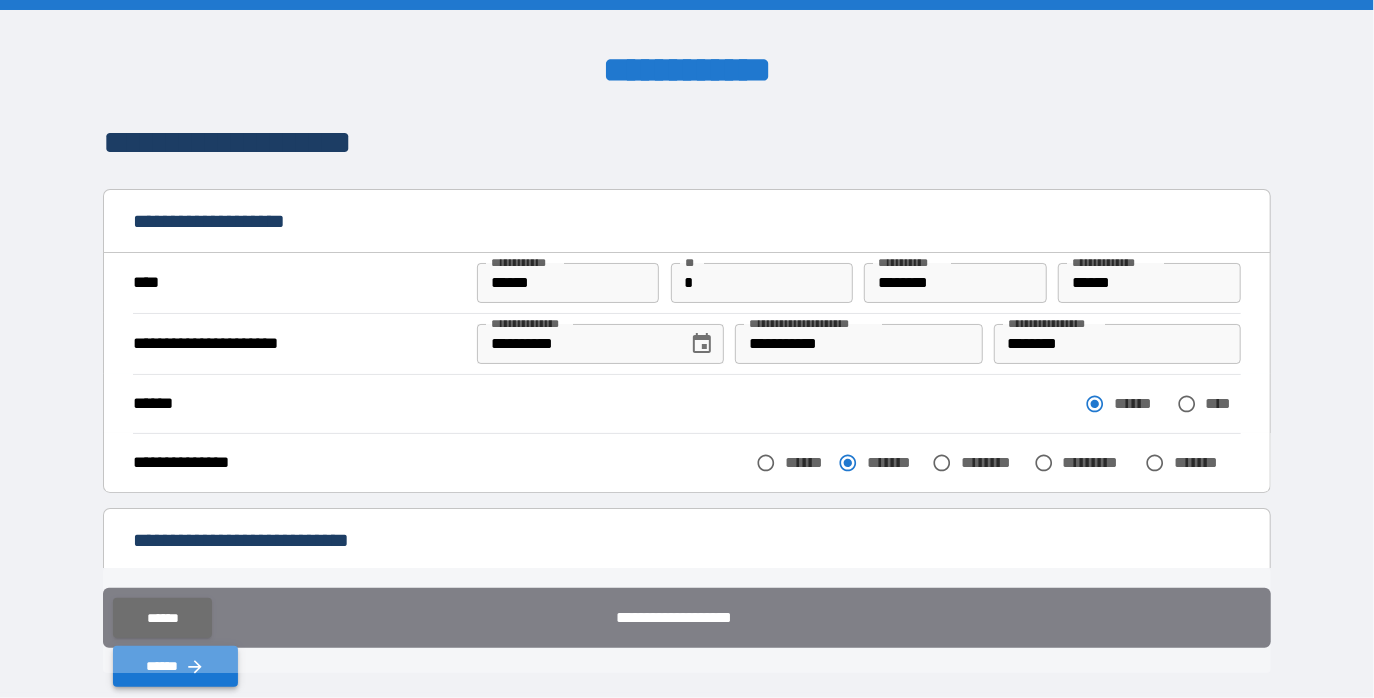 click on "******" at bounding box center (175, 666) 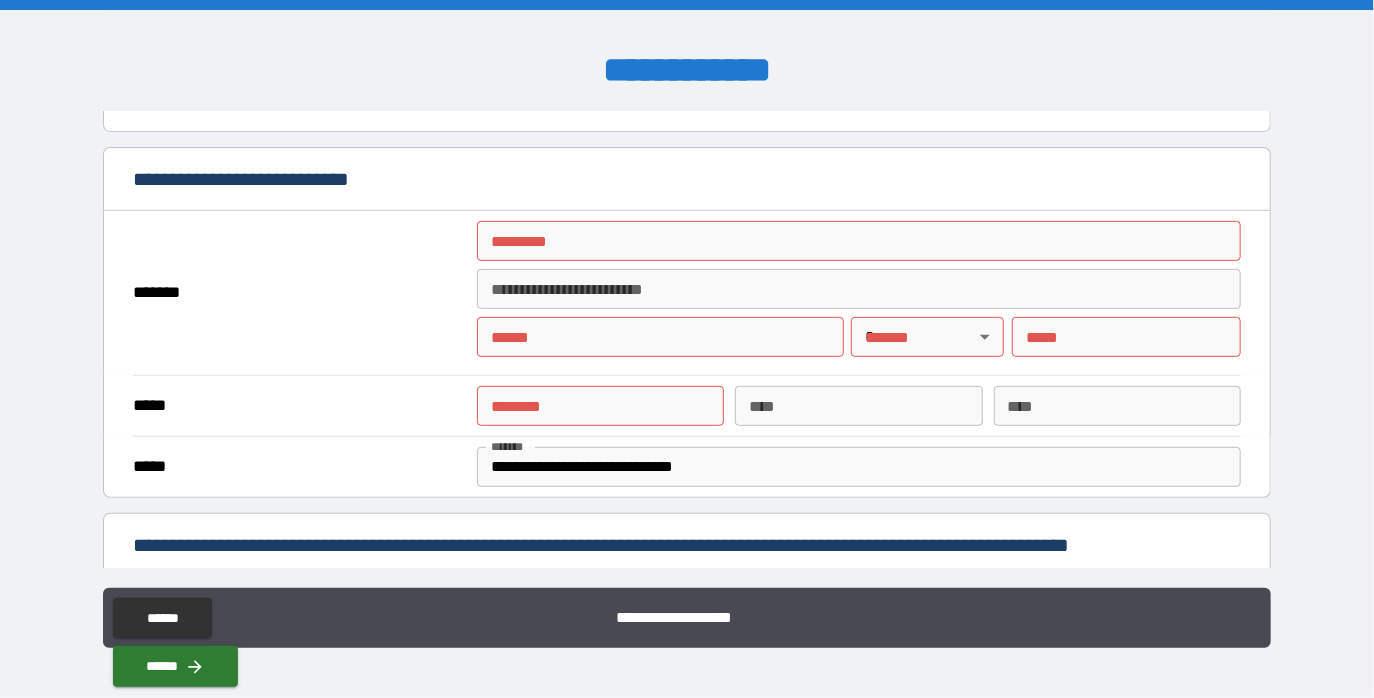 scroll, scrollTop: 383, scrollLeft: 0, axis: vertical 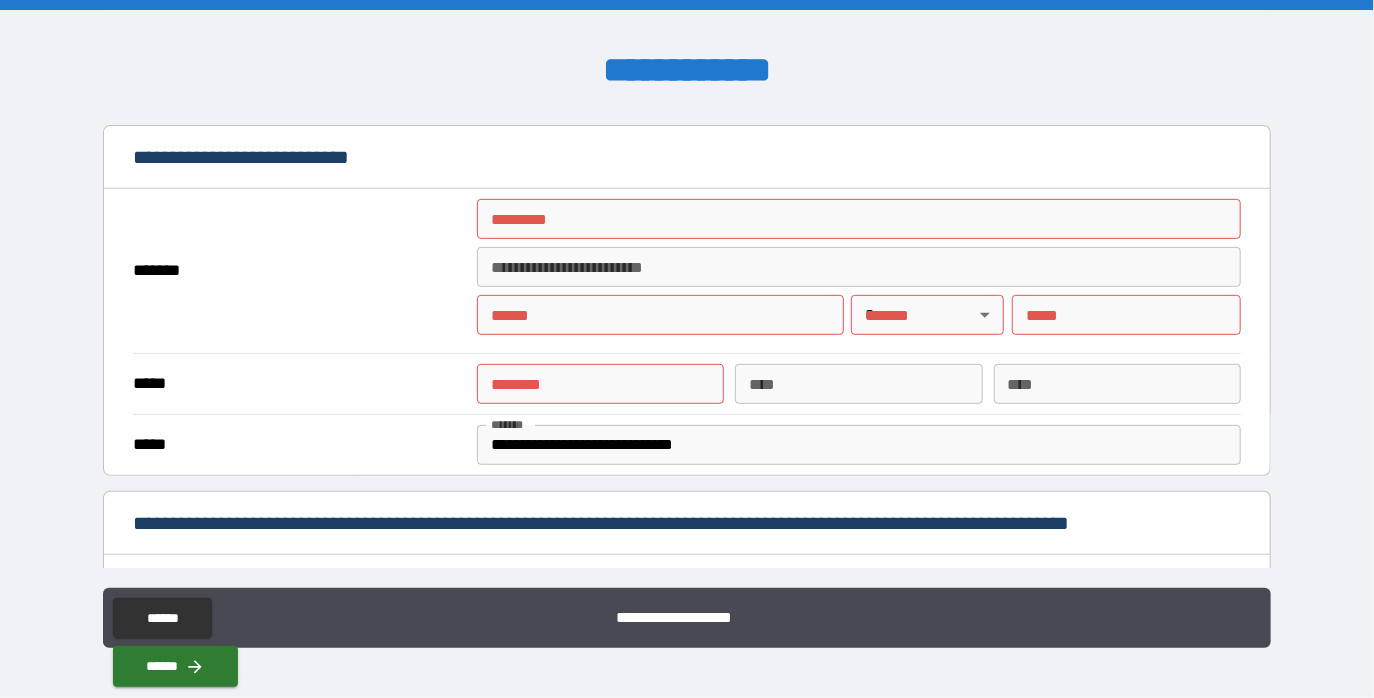 click on "*******   *" at bounding box center [859, 219] 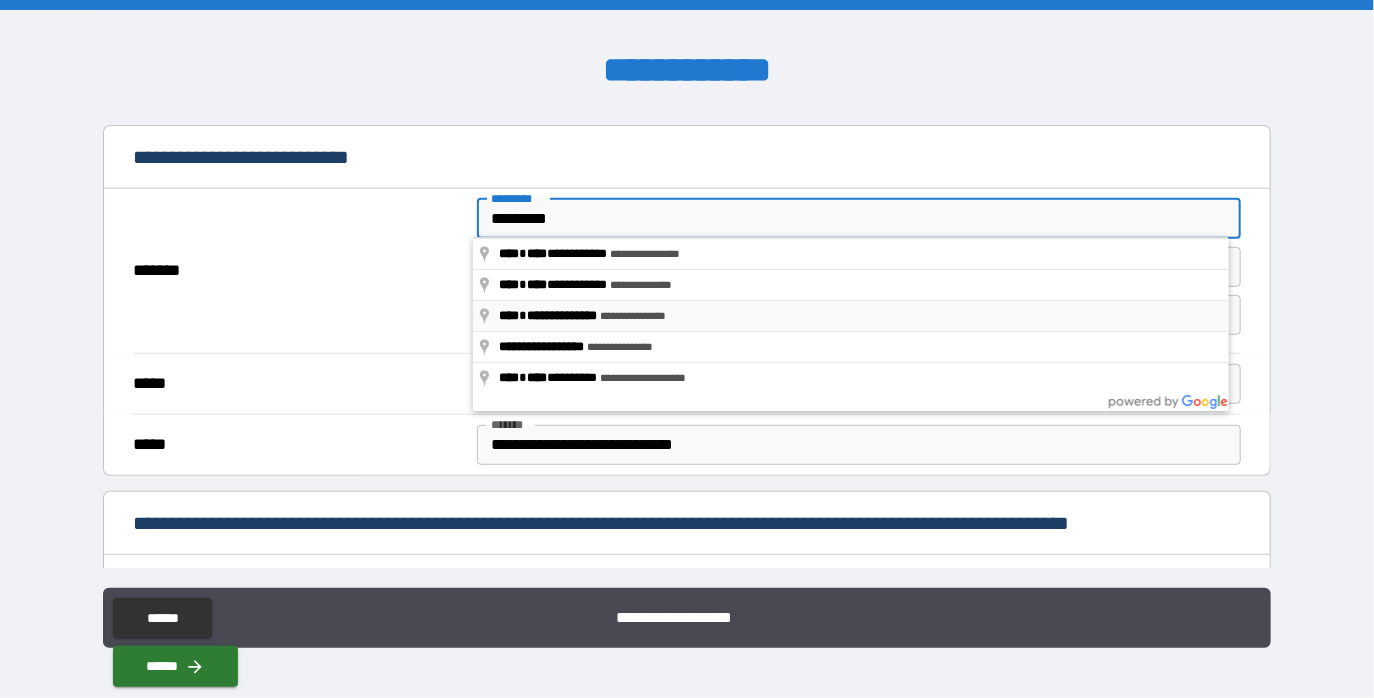 type on "**********" 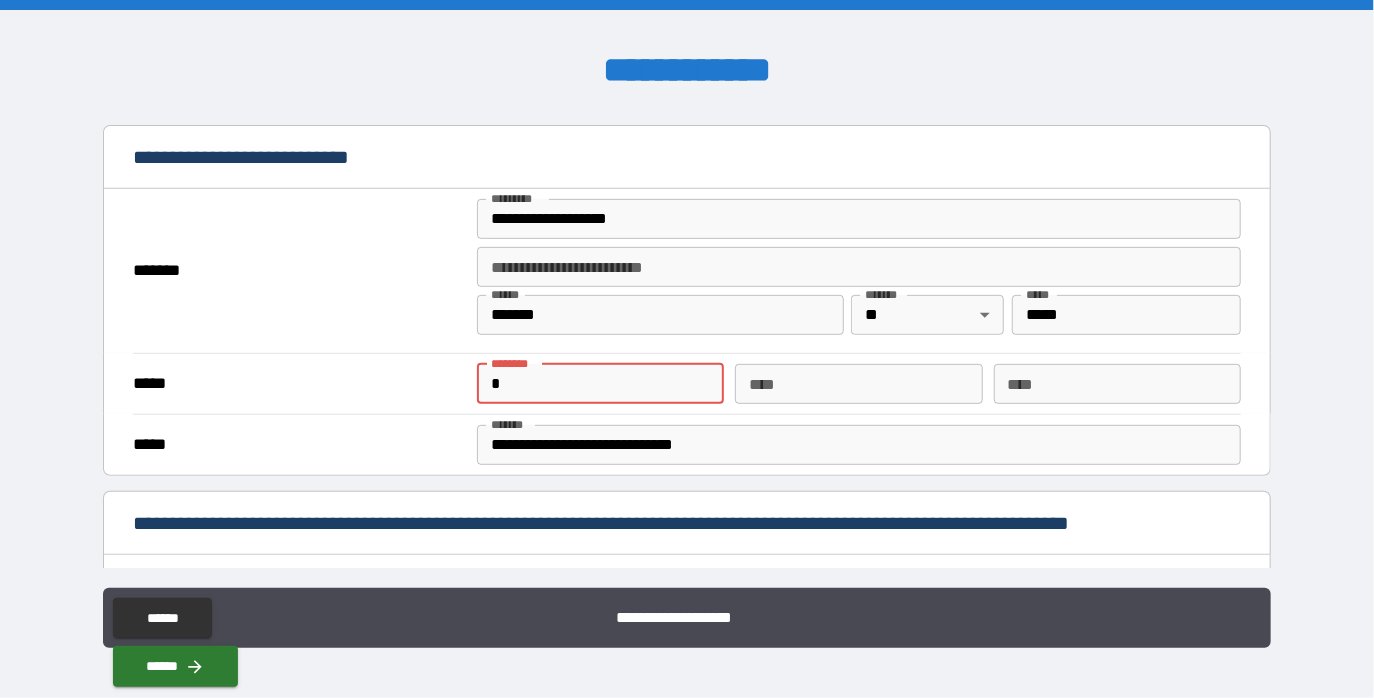 click on "*" at bounding box center (600, 384) 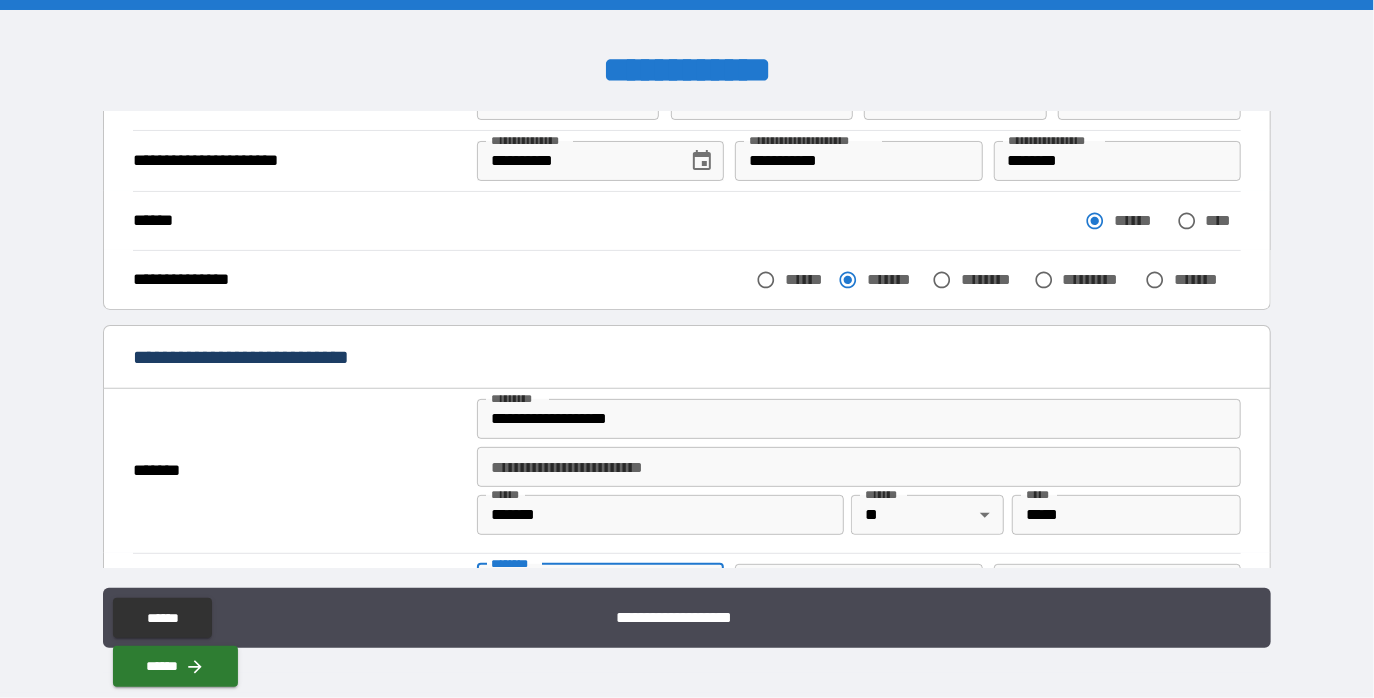 scroll, scrollTop: 145, scrollLeft: 0, axis: vertical 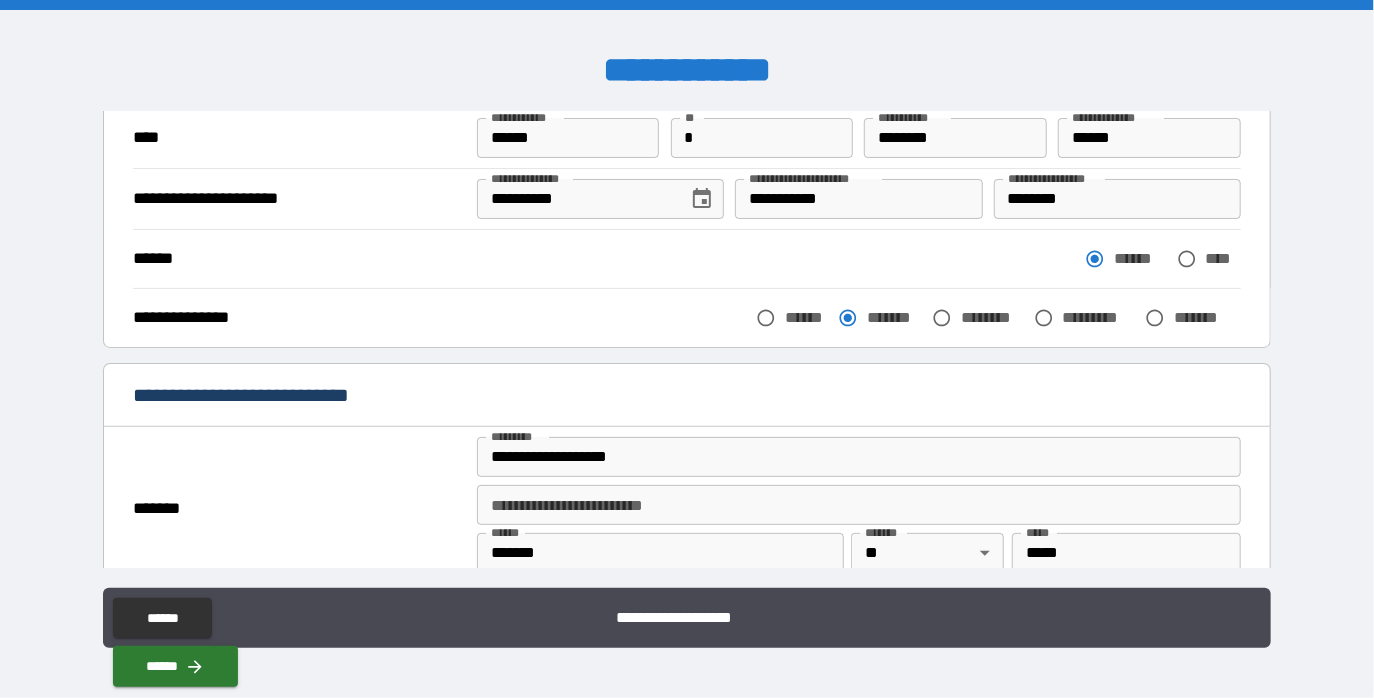 type on "**********" 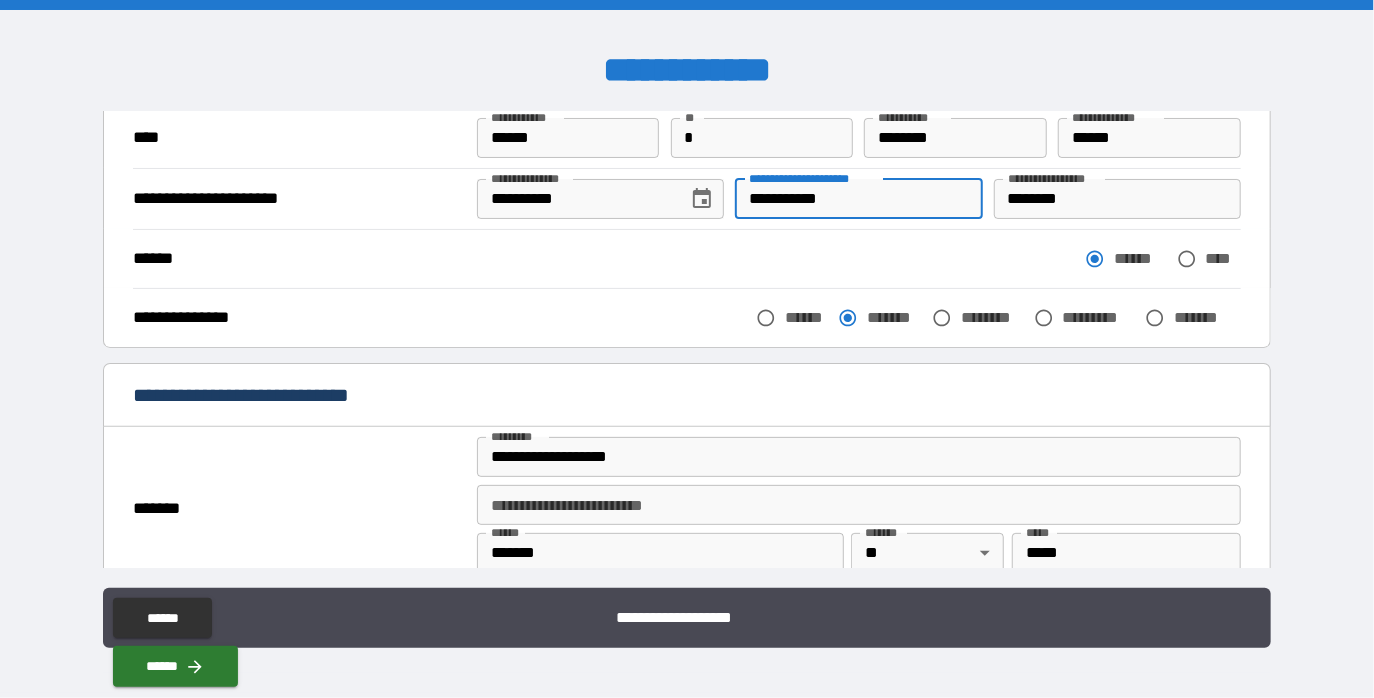 drag, startPoint x: 841, startPoint y: 198, endPoint x: 725, endPoint y: 203, distance: 116.10771 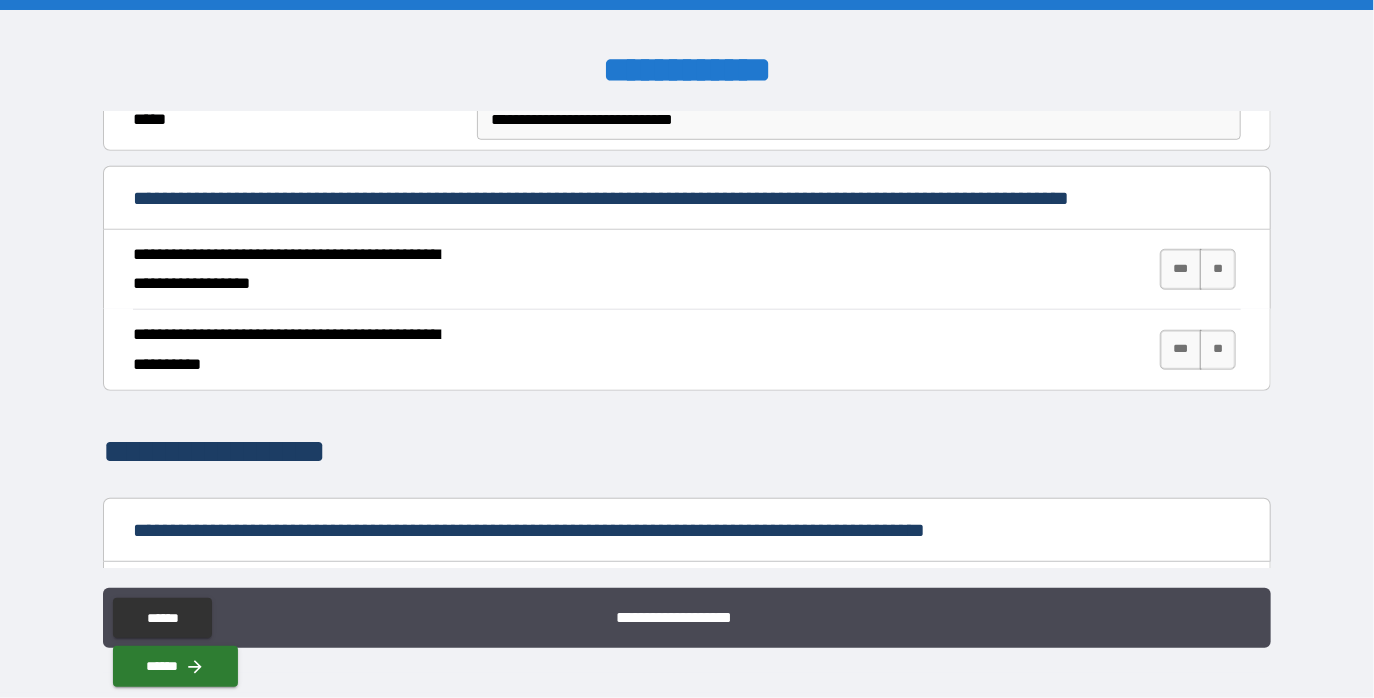 scroll, scrollTop: 724, scrollLeft: 0, axis: vertical 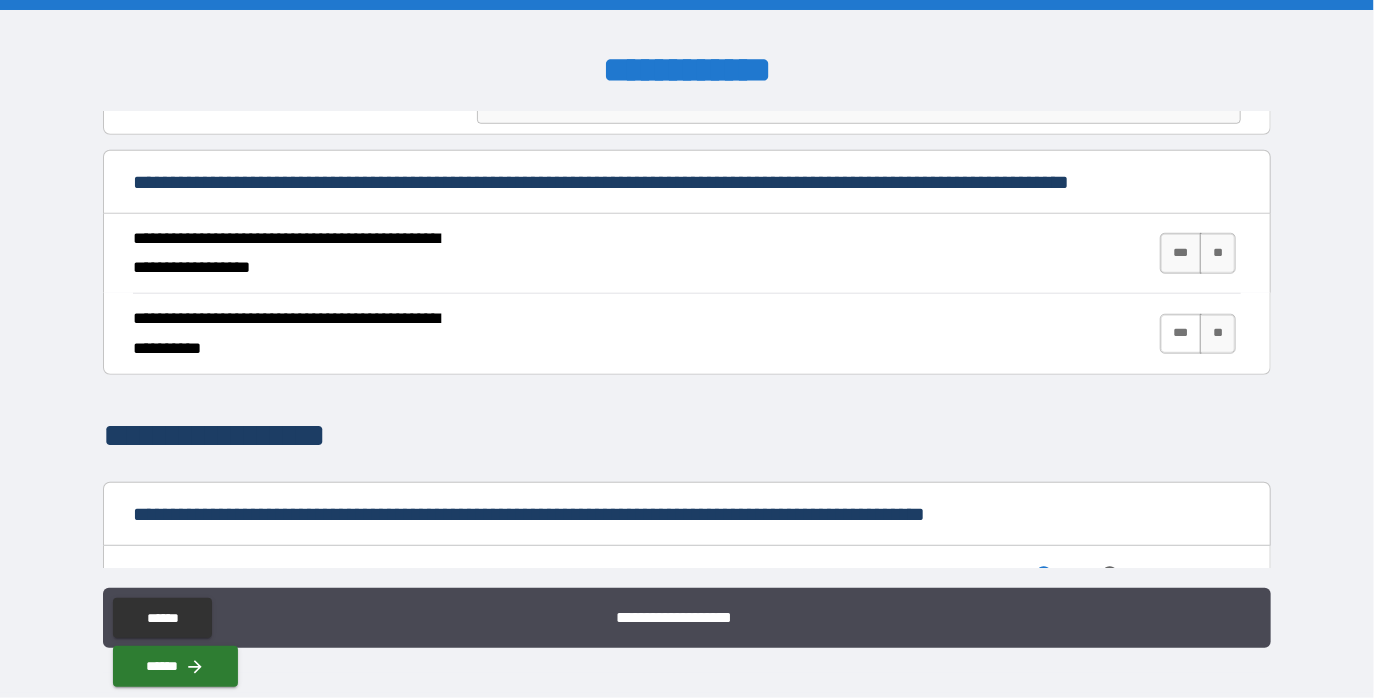 type 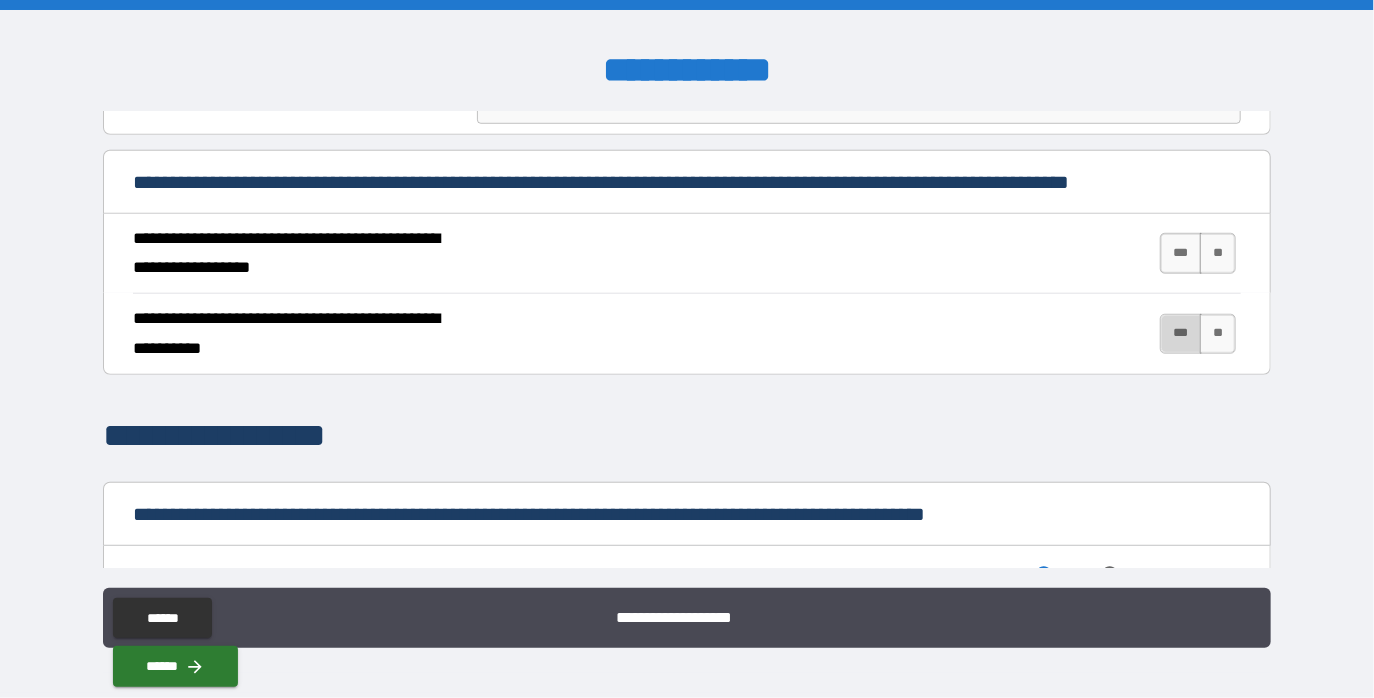 click on "***" at bounding box center (1181, 334) 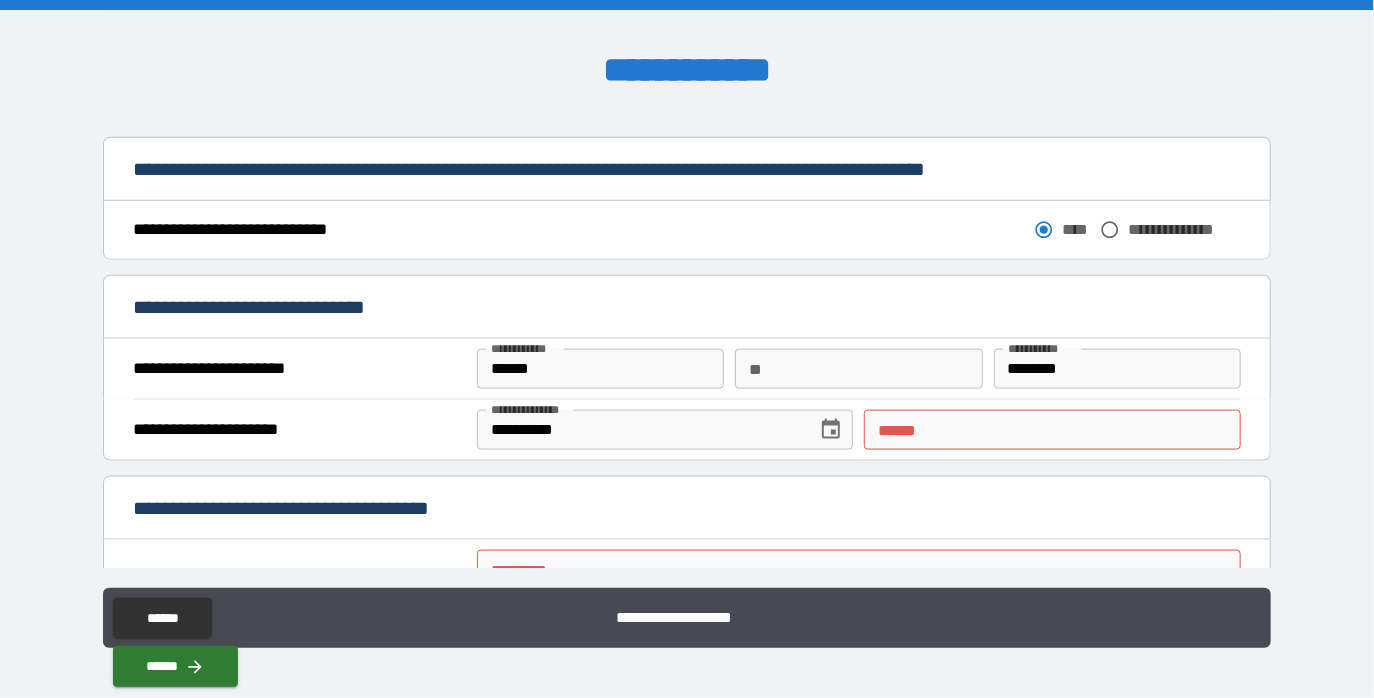 scroll, scrollTop: 1070, scrollLeft: 0, axis: vertical 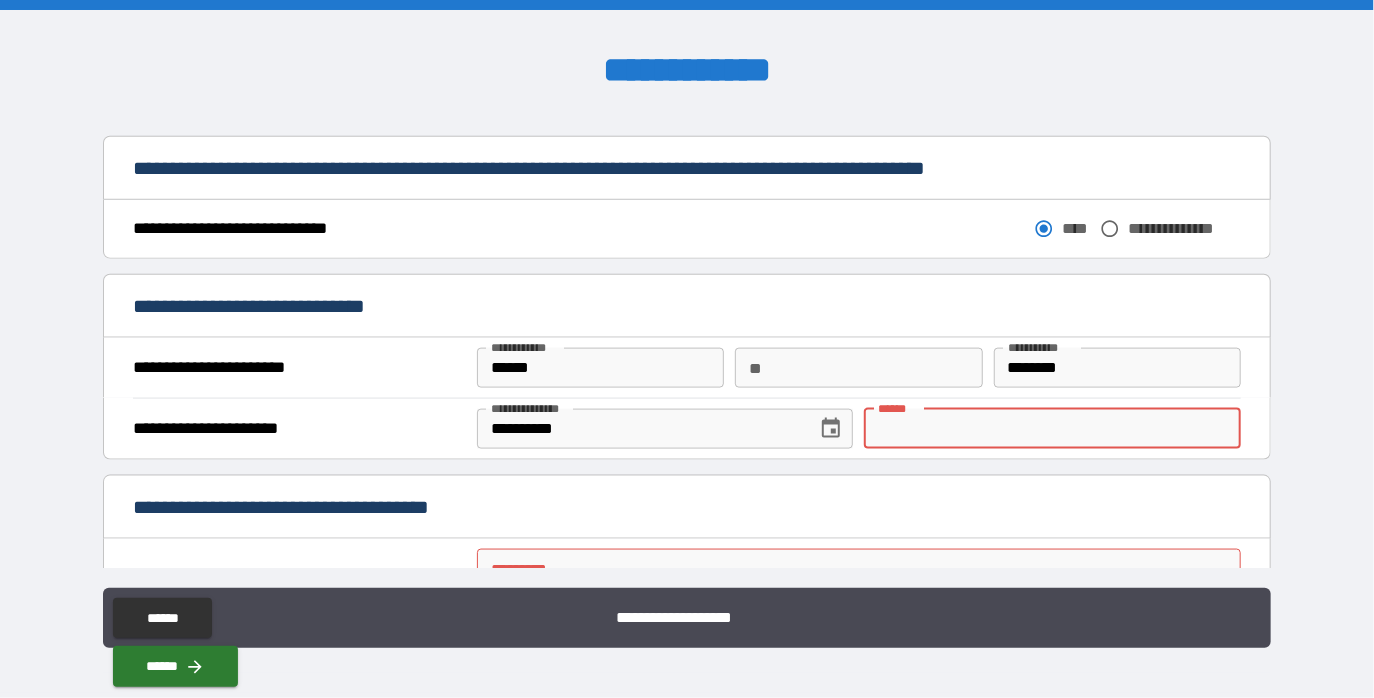 click on "****   *" at bounding box center (1052, 429) 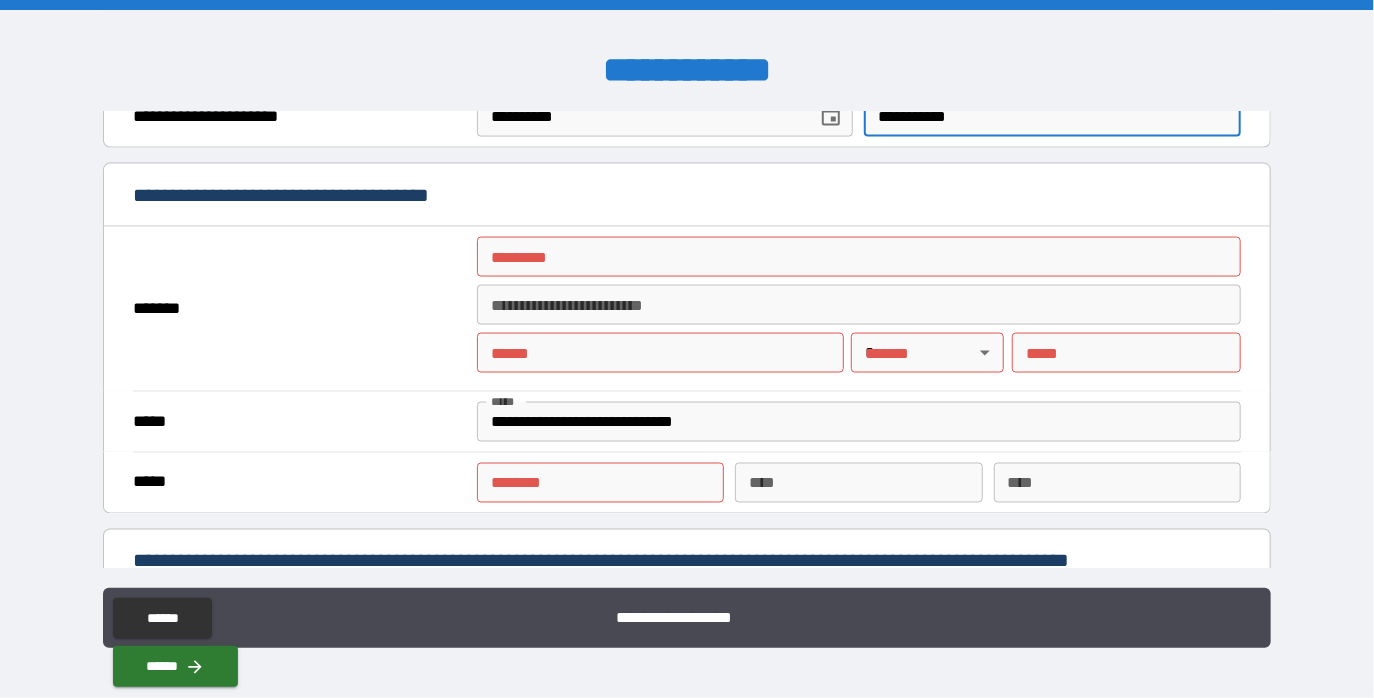 scroll, scrollTop: 1398, scrollLeft: 0, axis: vertical 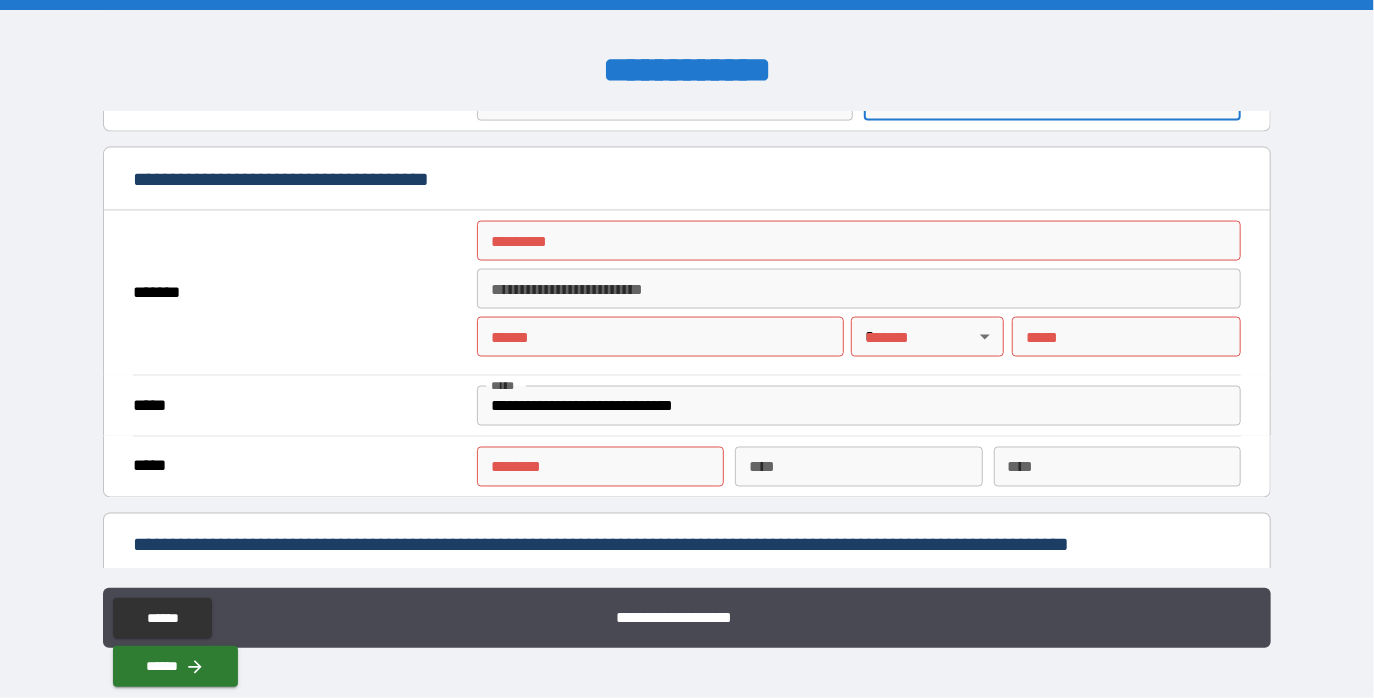 type on "**********" 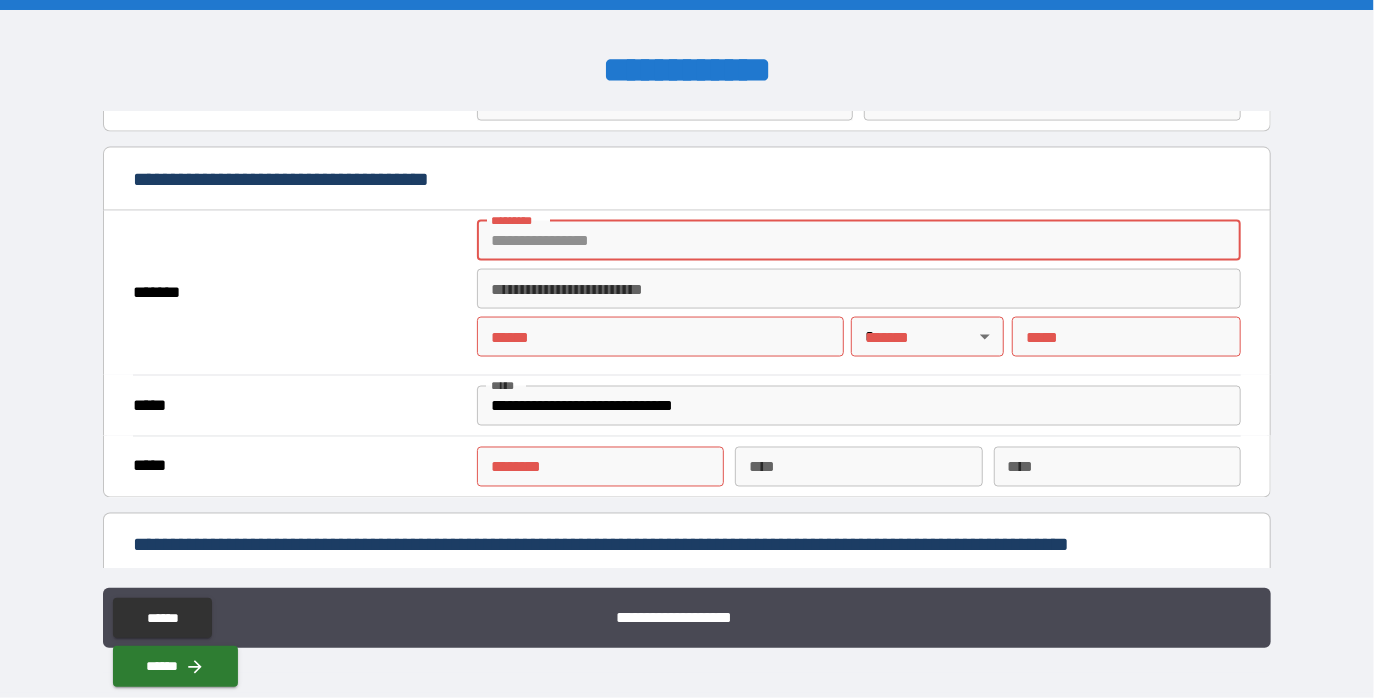 drag, startPoint x: 559, startPoint y: 236, endPoint x: 844, endPoint y: 237, distance: 285.00174 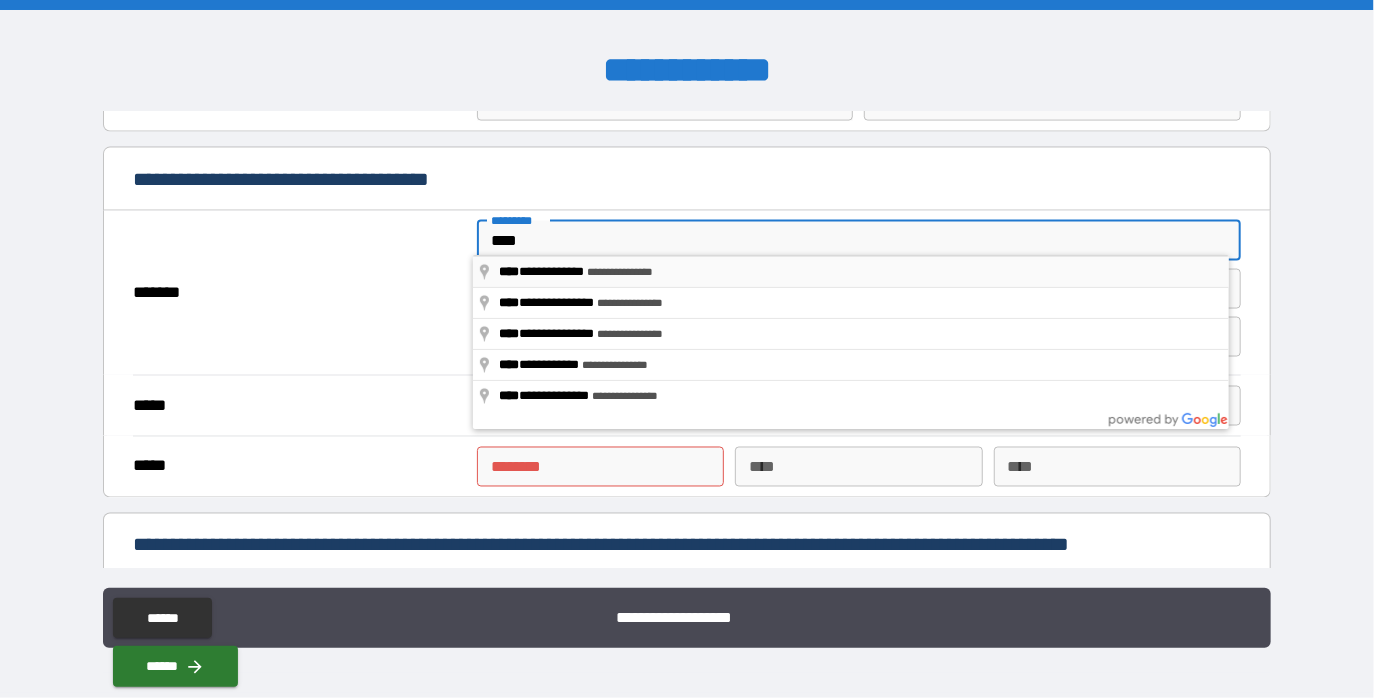 type on "**********" 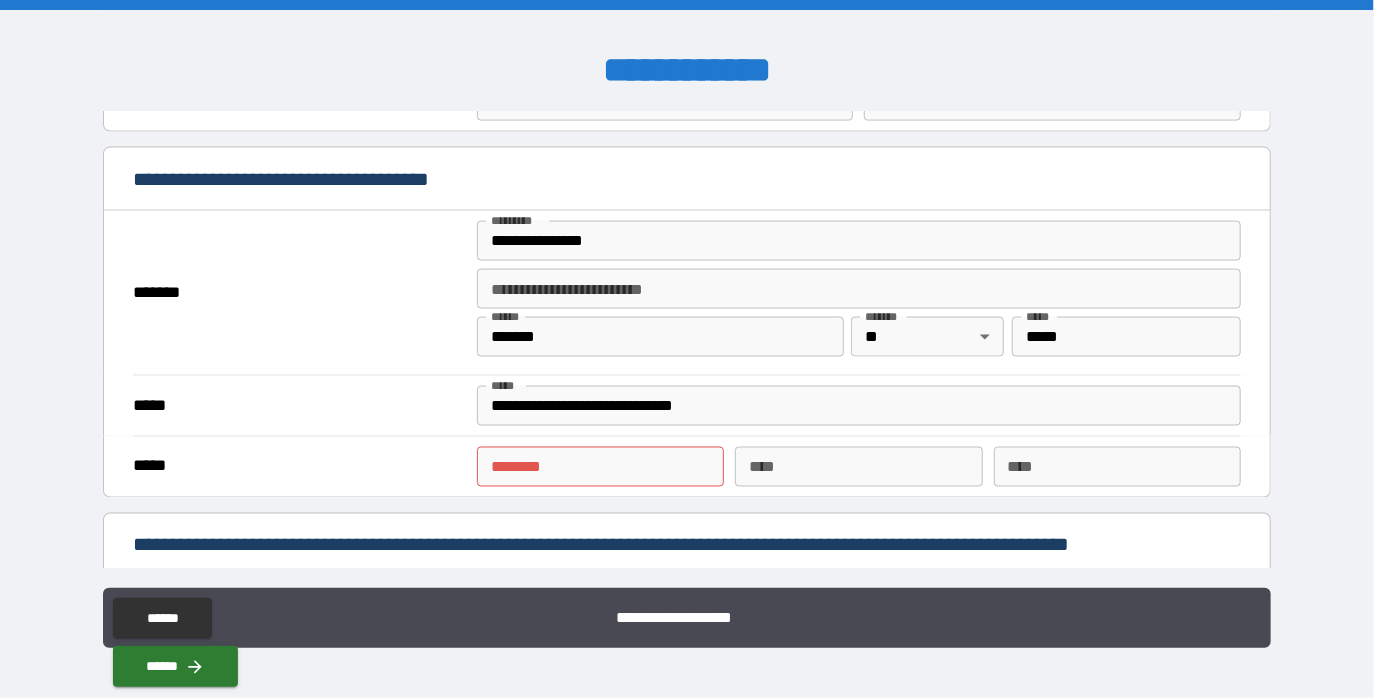 scroll, scrollTop: 1796, scrollLeft: 0, axis: vertical 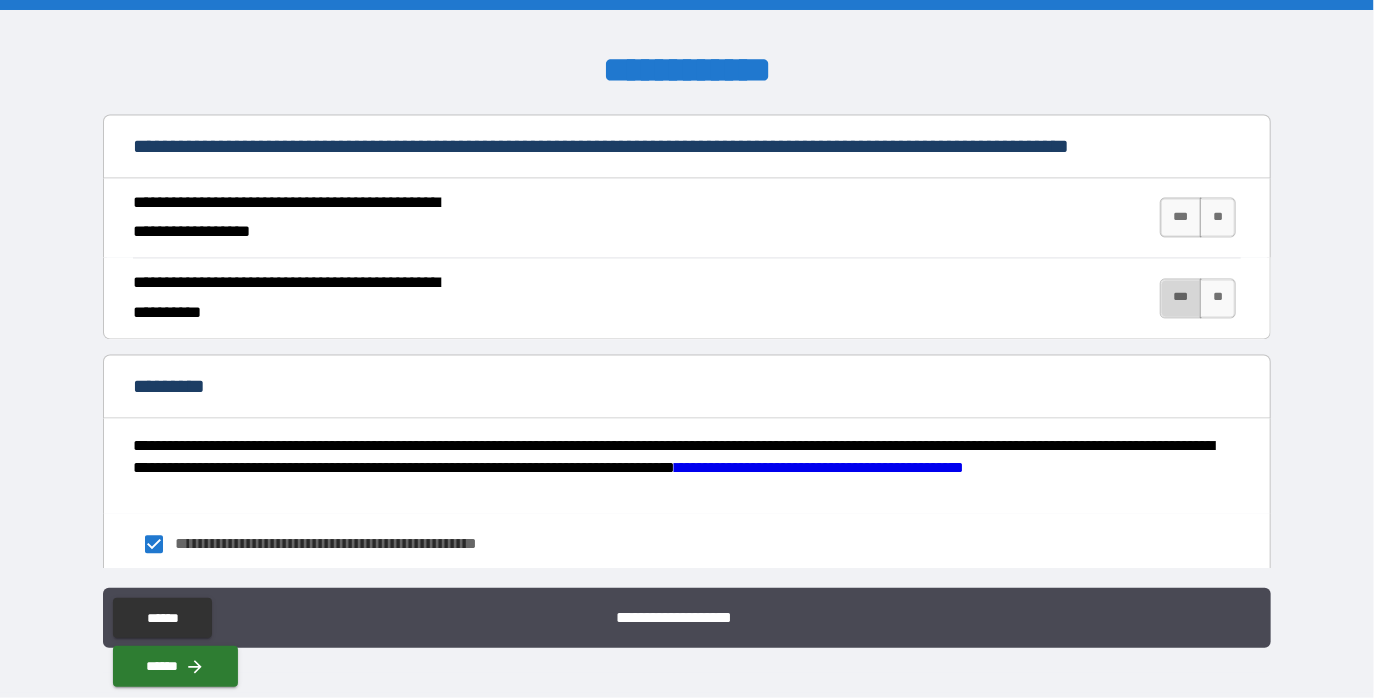 click on "***" at bounding box center (1181, 299) 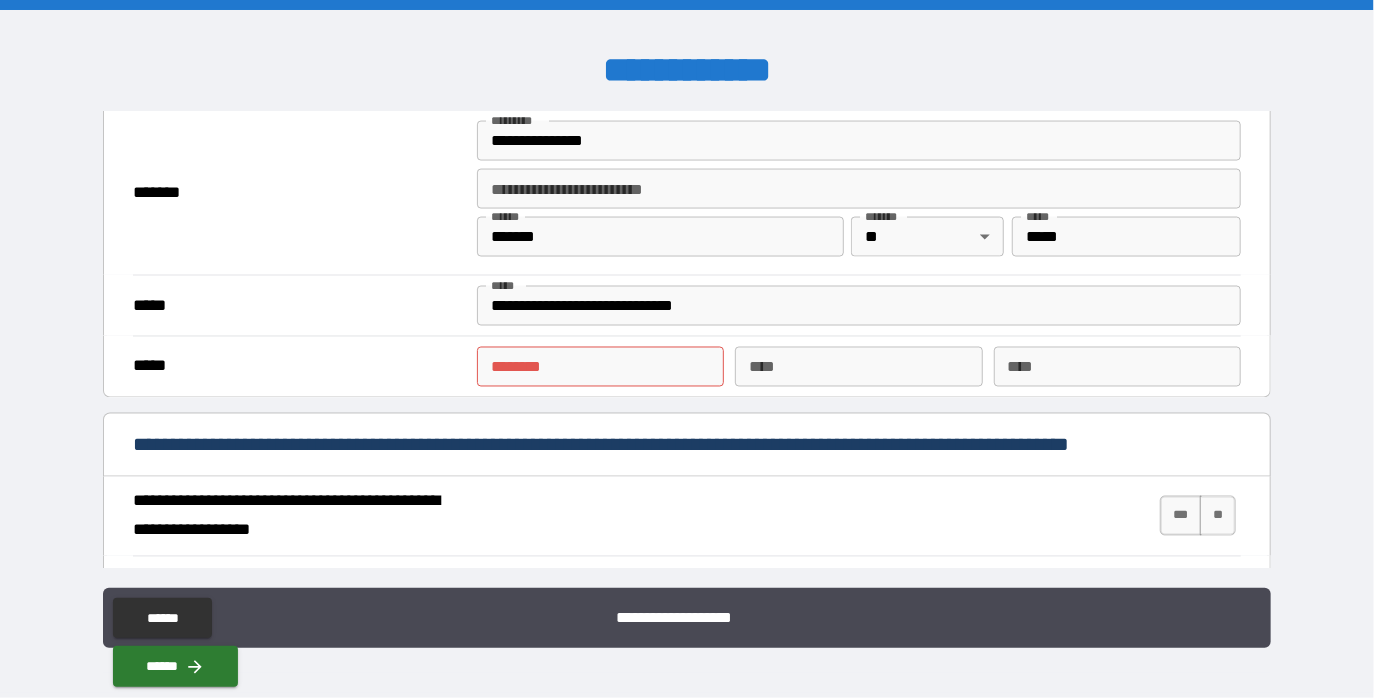 scroll, scrollTop: 1482, scrollLeft: 0, axis: vertical 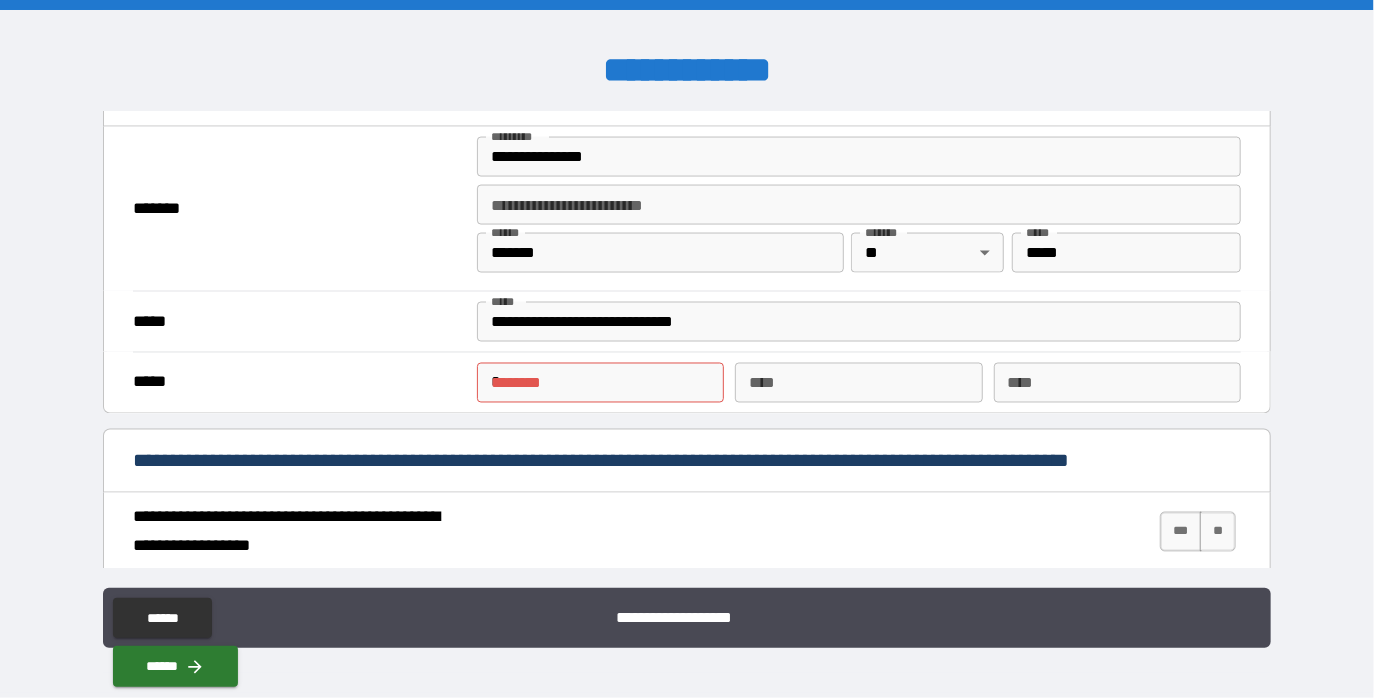 click on "*" at bounding box center [600, 383] 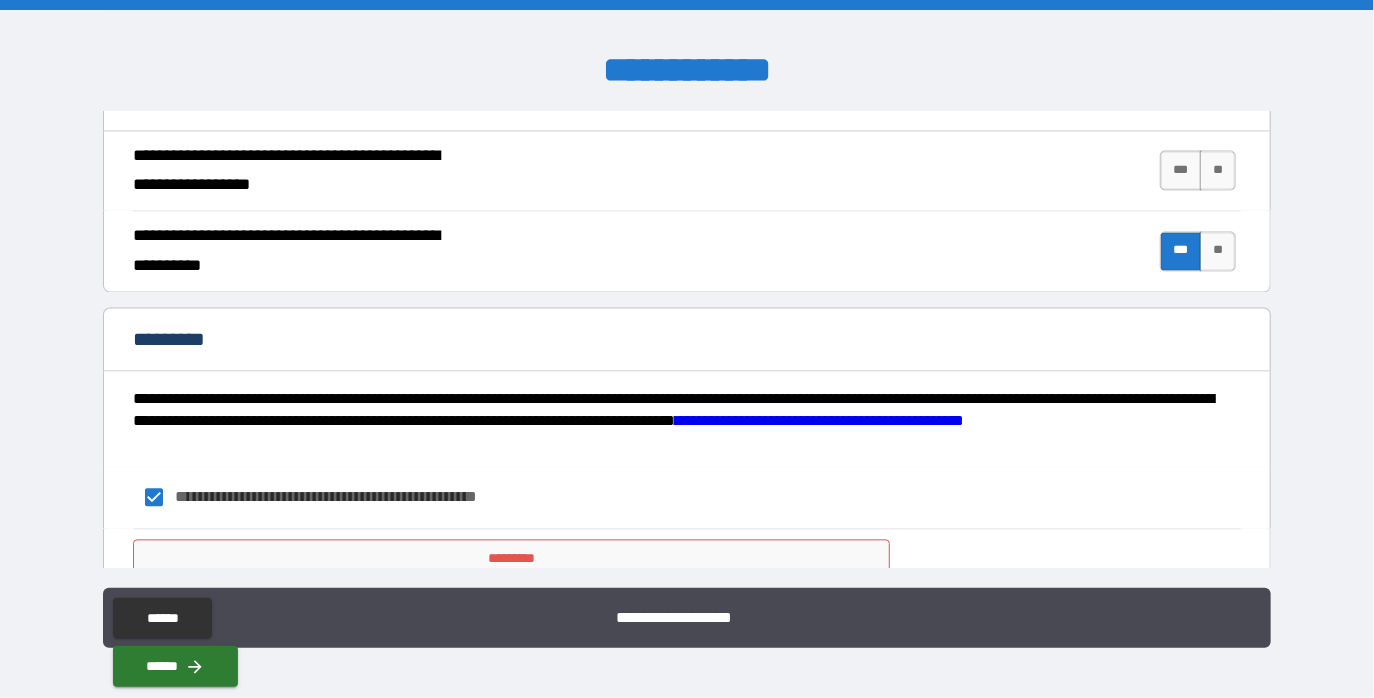 scroll, scrollTop: 1918, scrollLeft: 0, axis: vertical 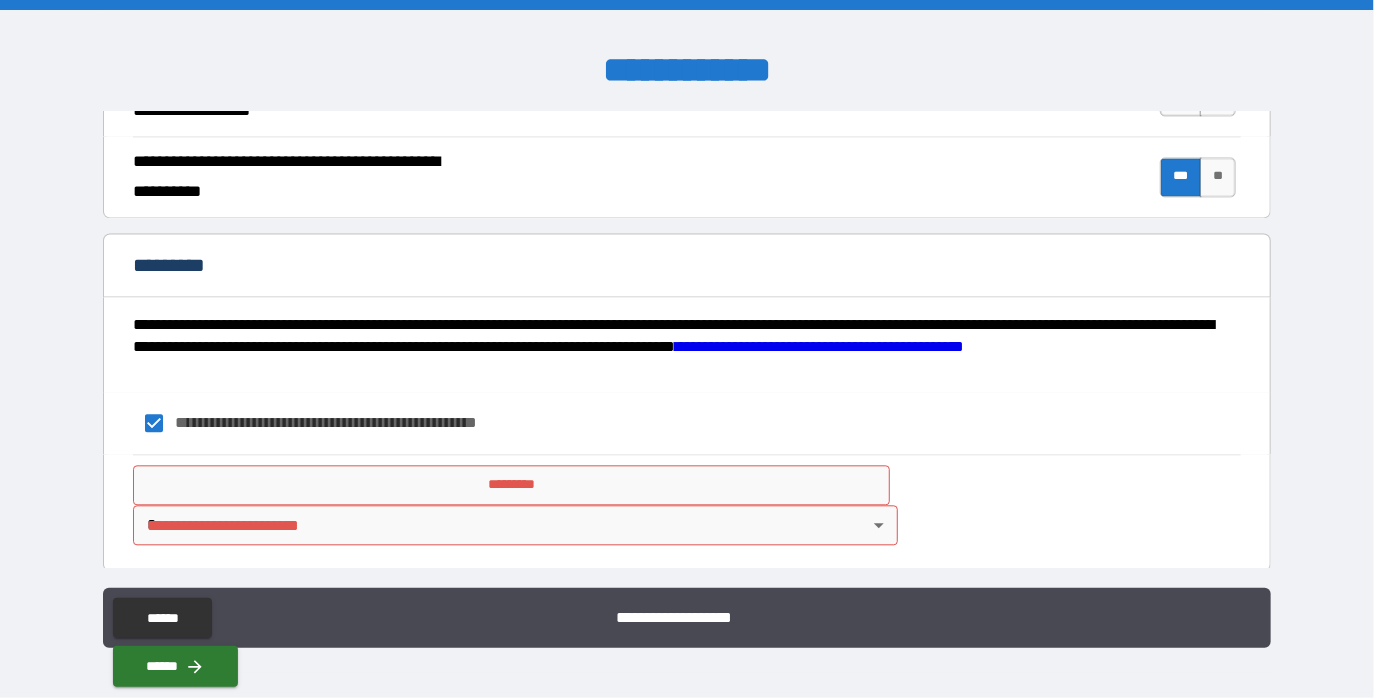 type on "**********" 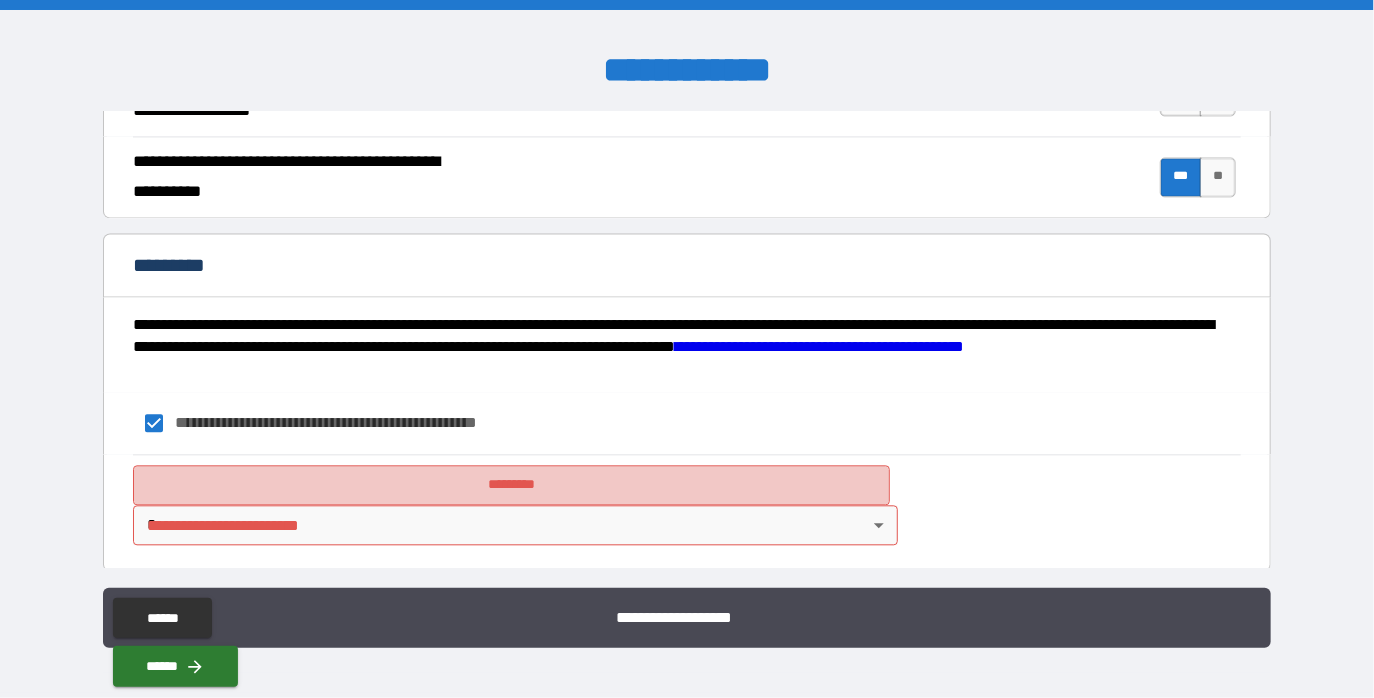 click on "*********" at bounding box center (511, 485) 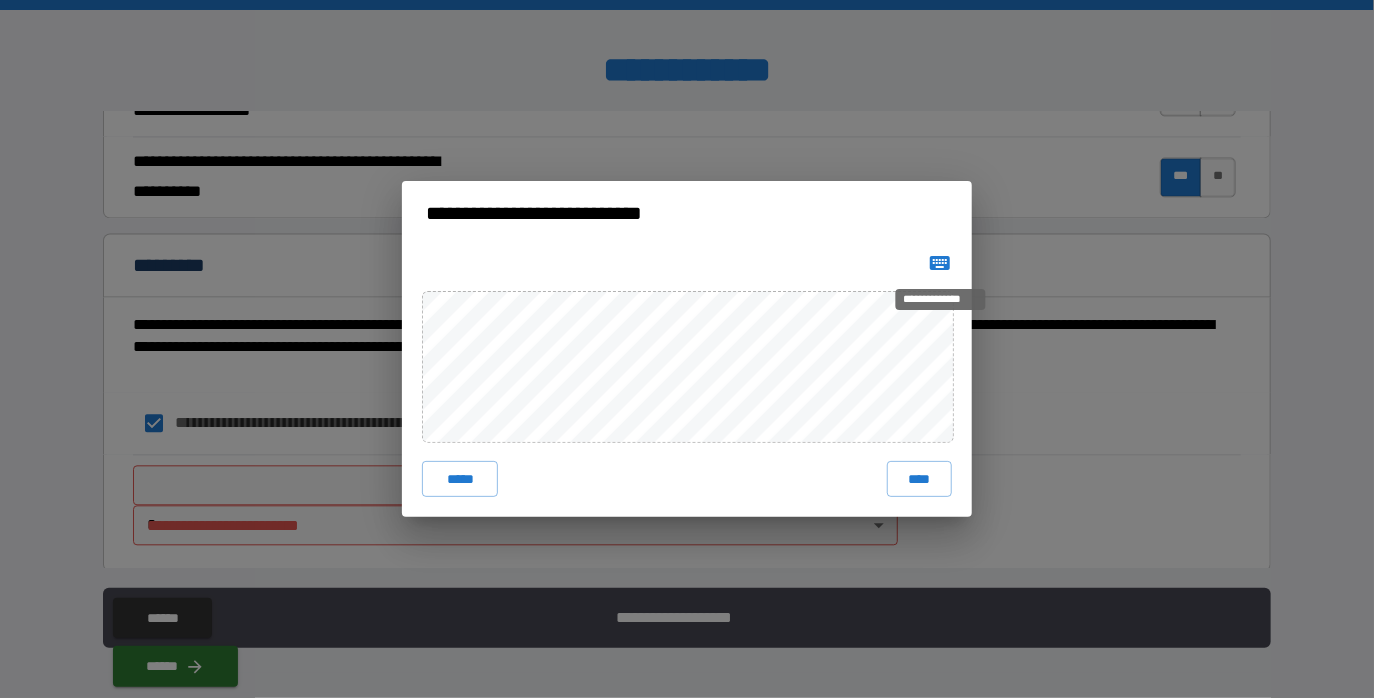 click 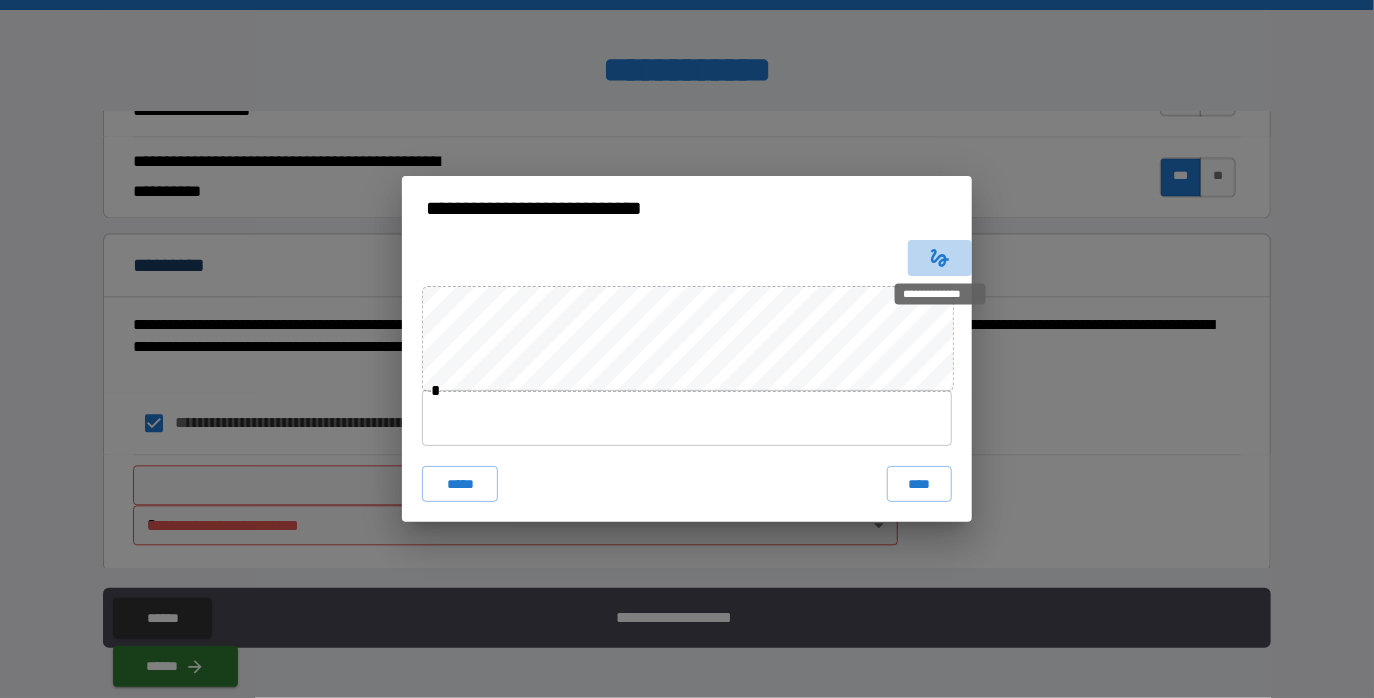 click 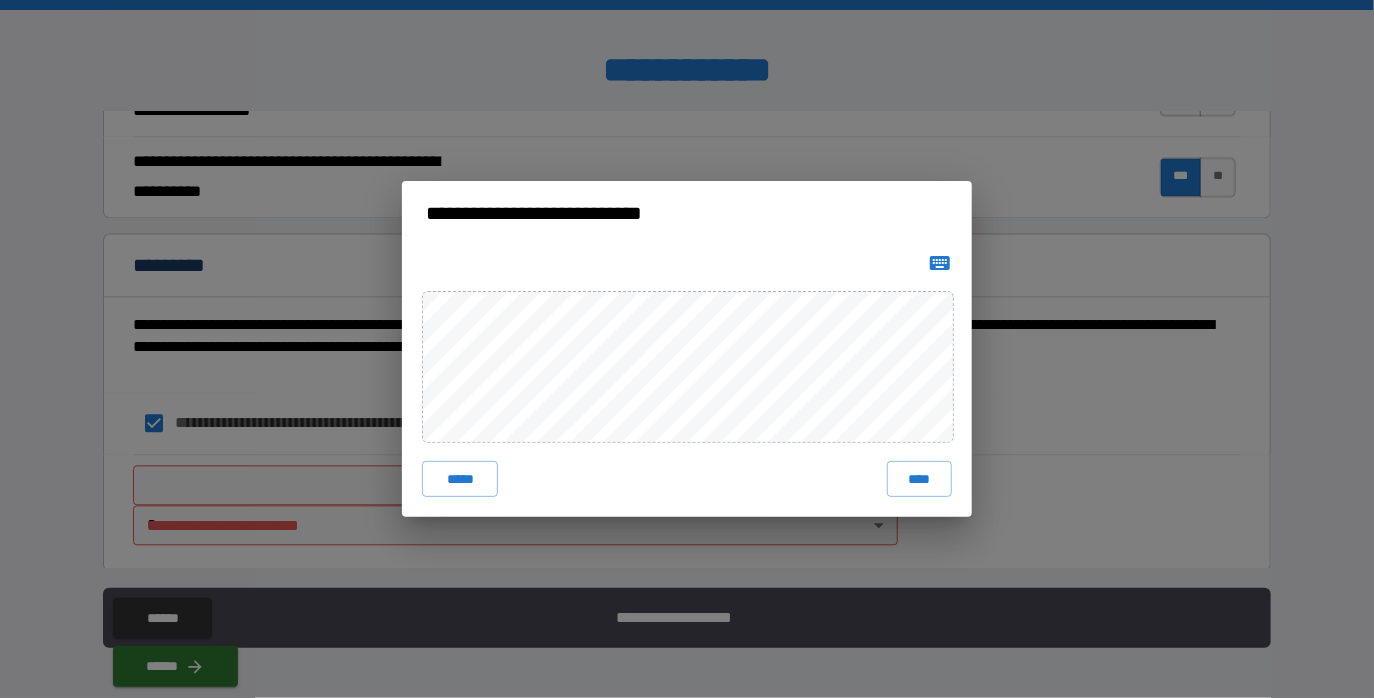 type 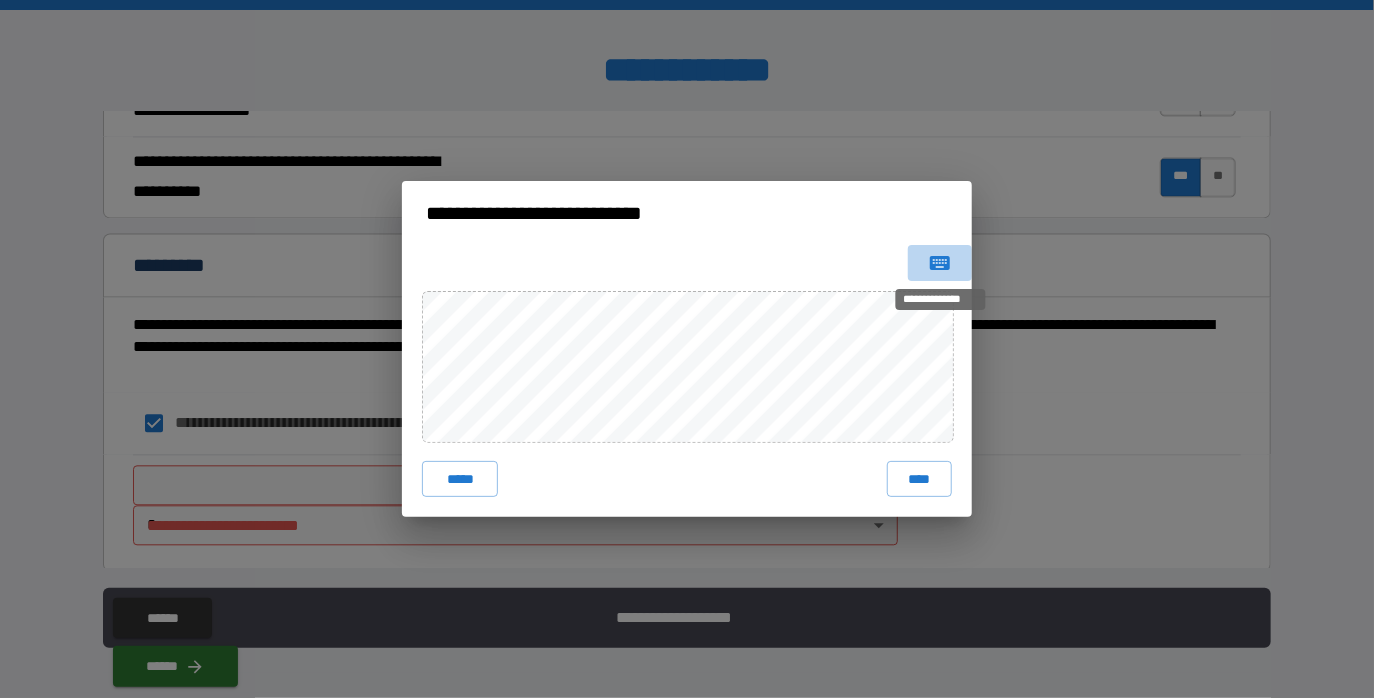 click 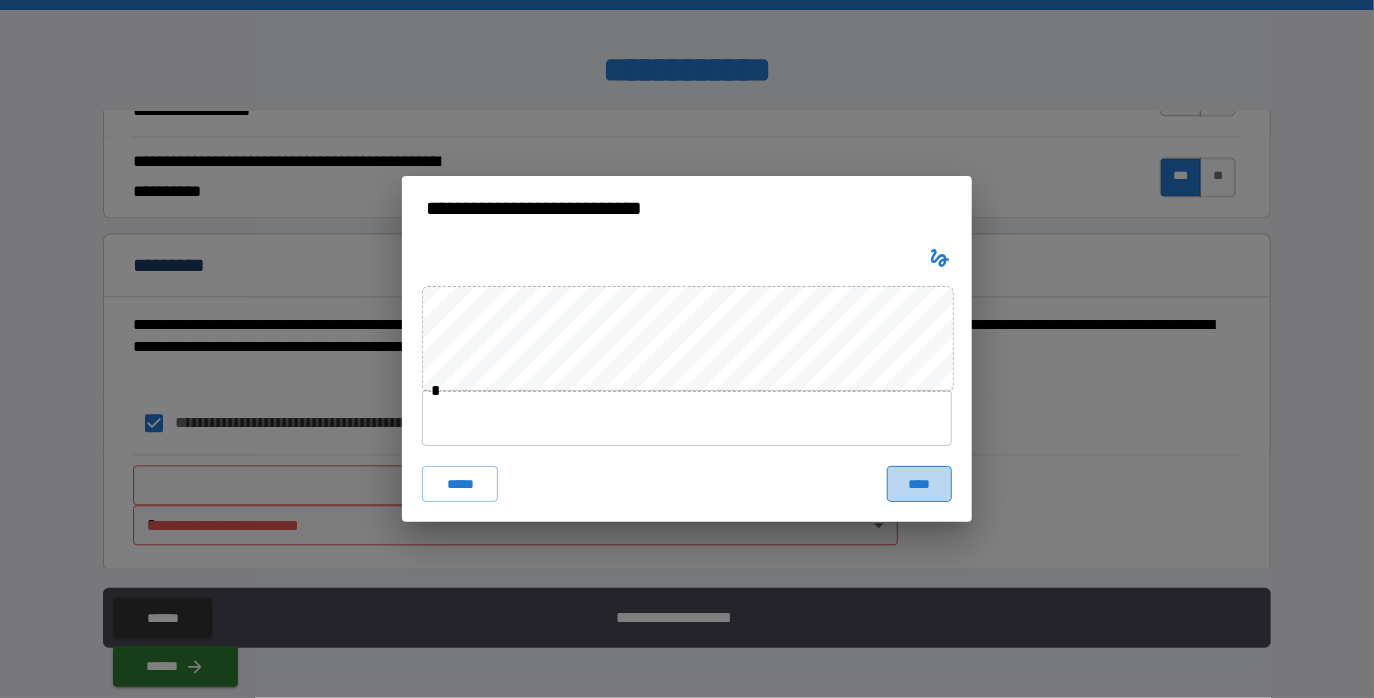 click on "****" at bounding box center (919, 484) 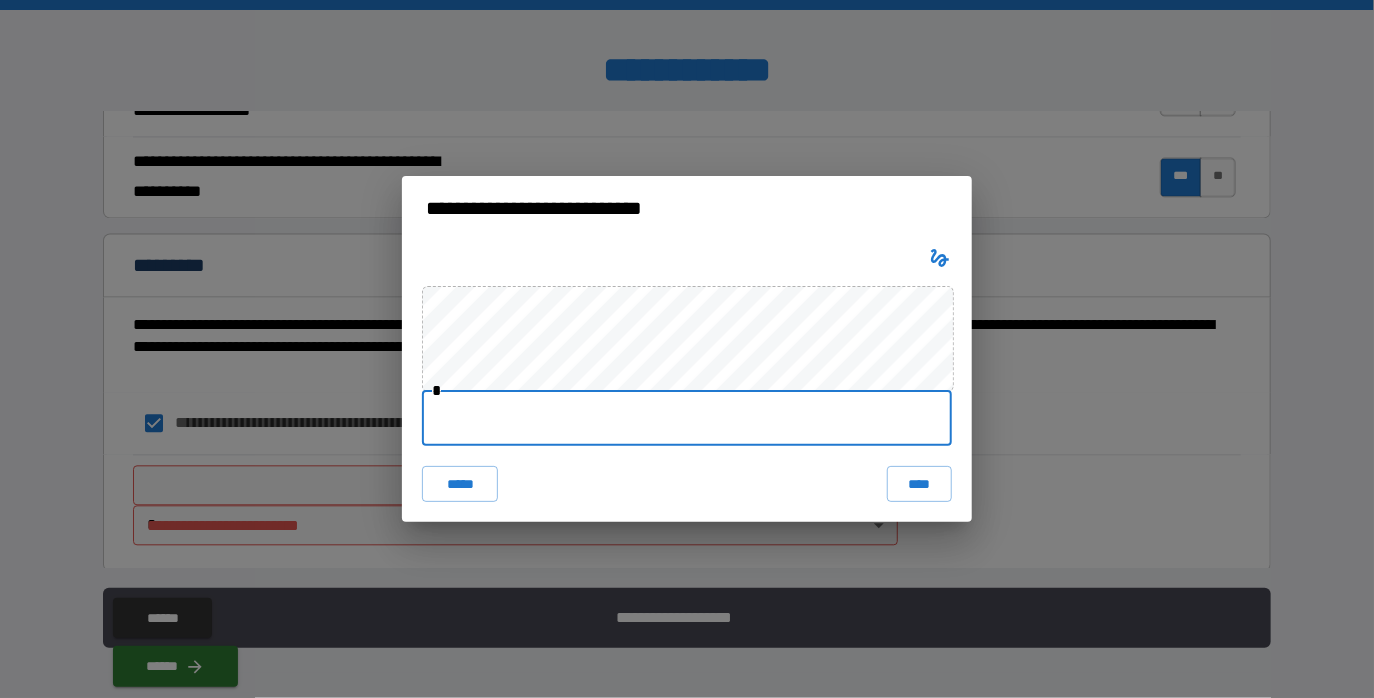 click at bounding box center [687, 418] 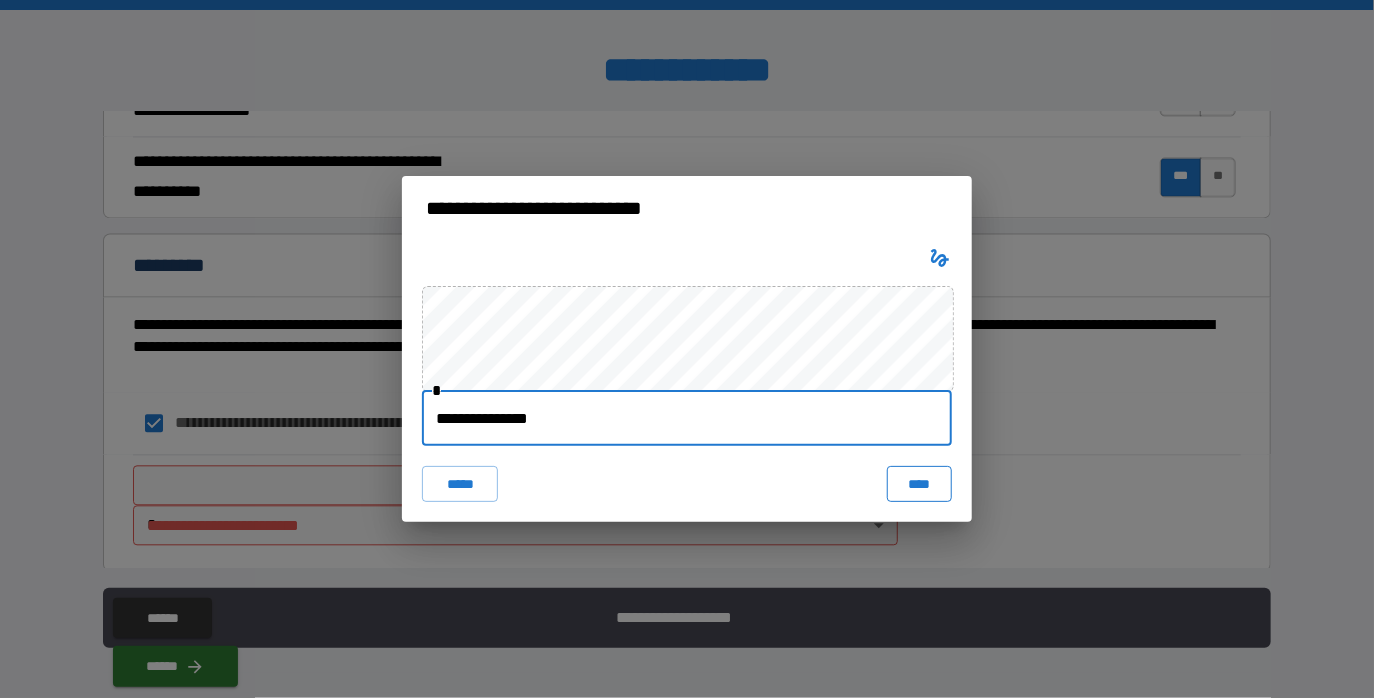 type on "**********" 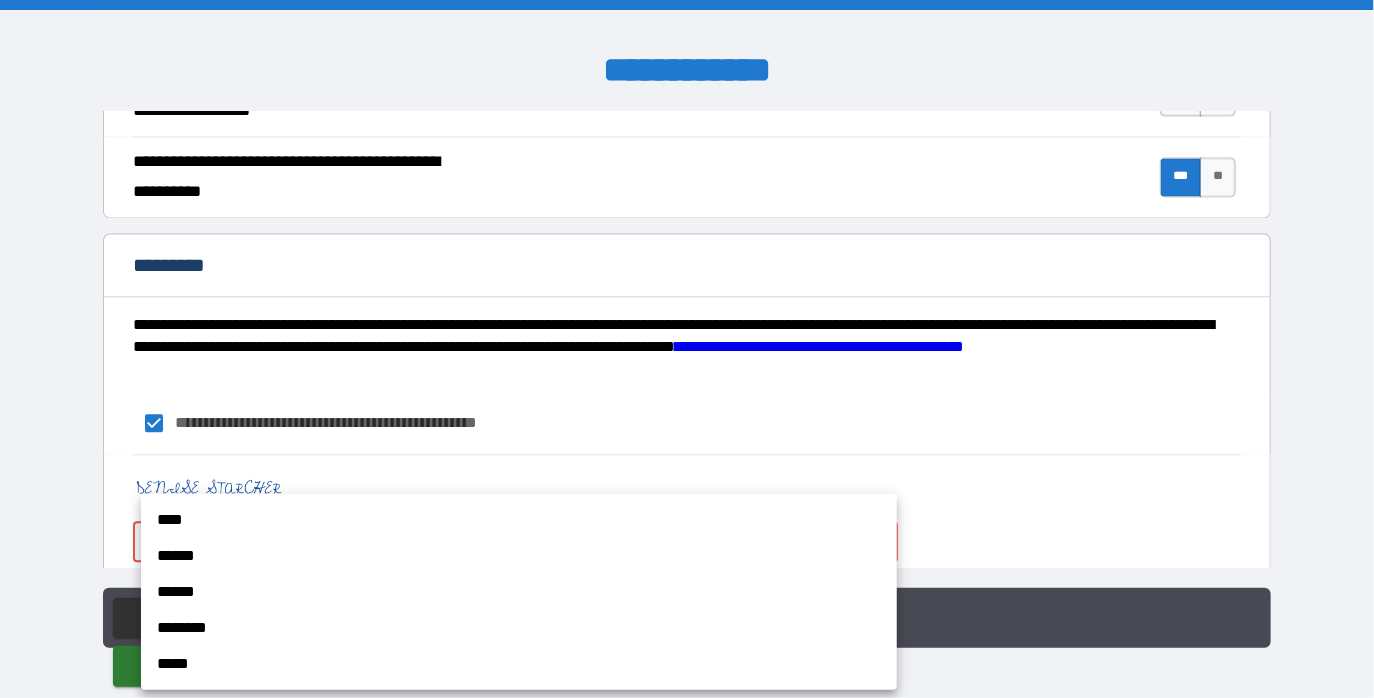 click on "**********" at bounding box center [687, 349] 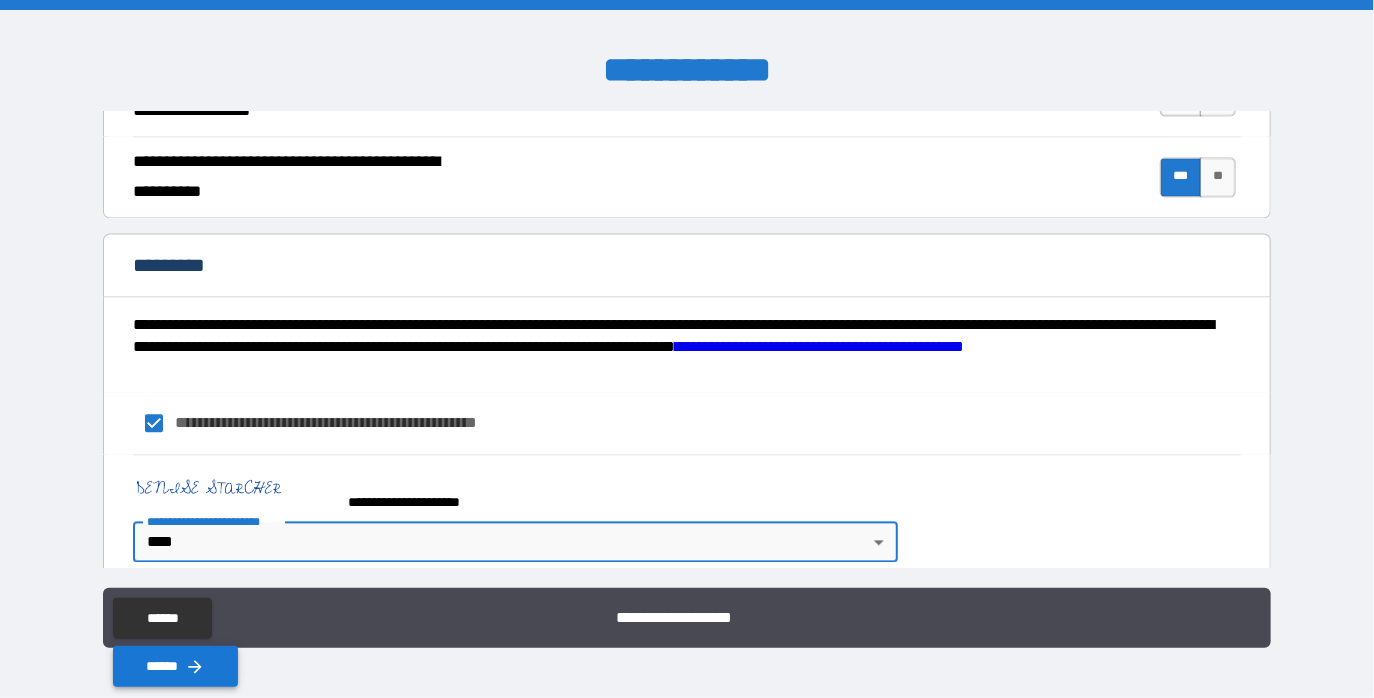 click on "******" at bounding box center [175, 666] 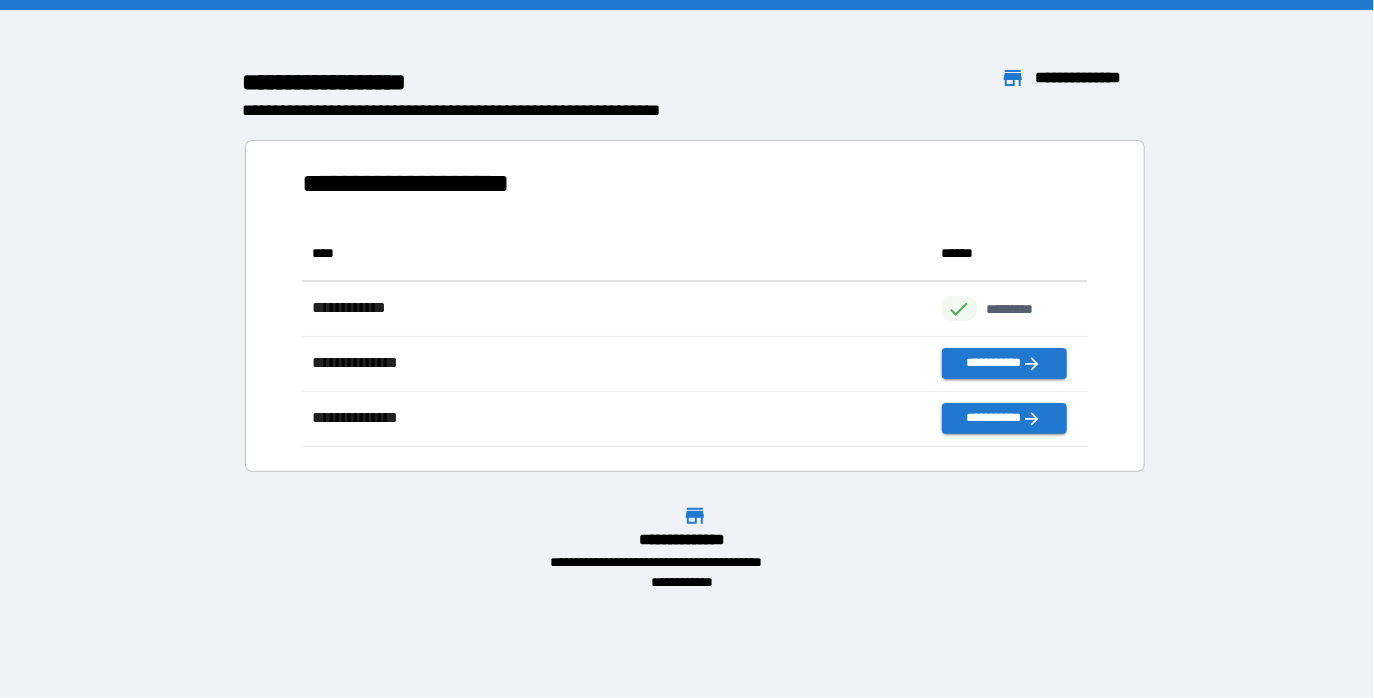 scroll, scrollTop: 16, scrollLeft: 16, axis: both 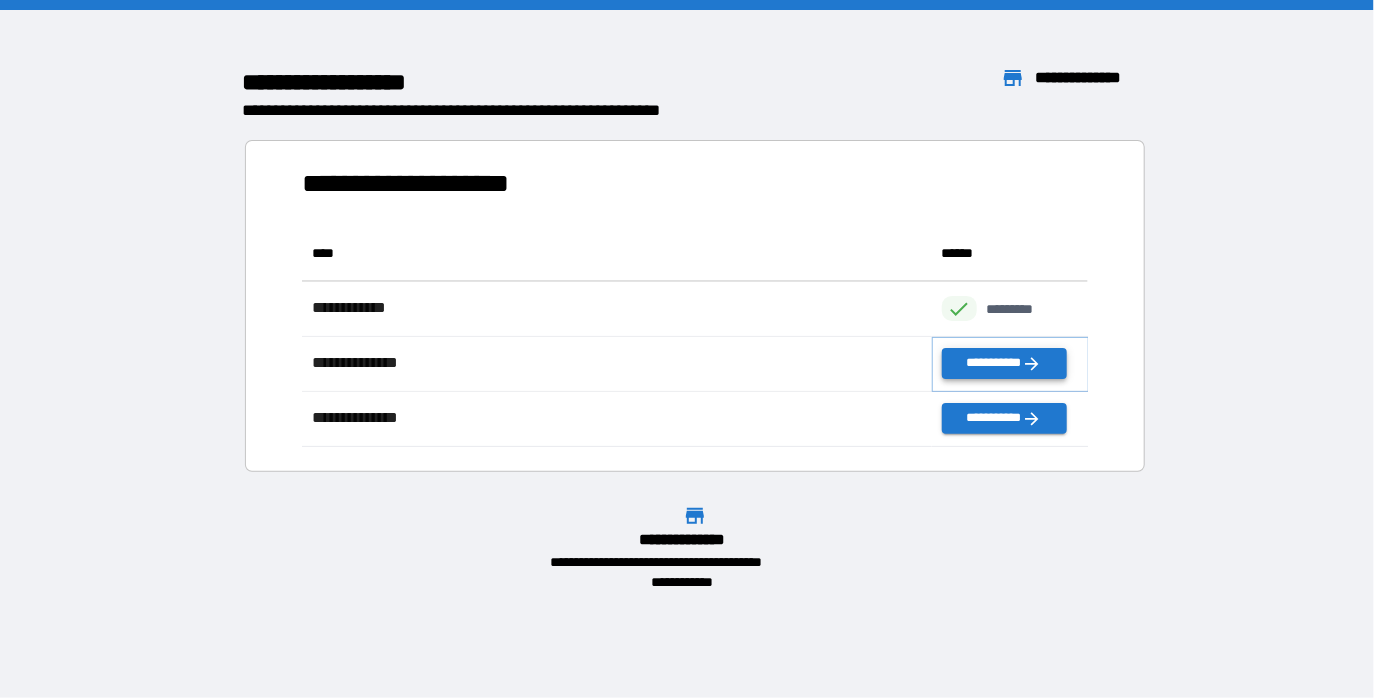 click on "**********" at bounding box center [1004, 363] 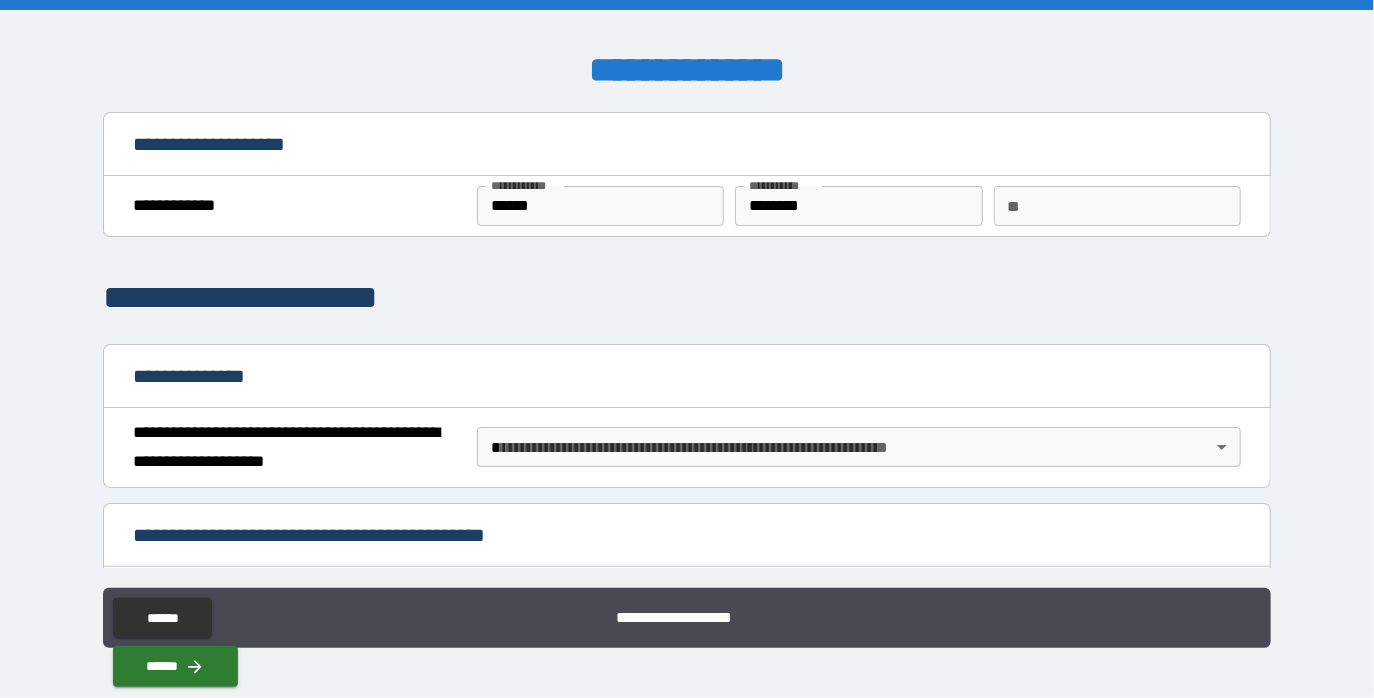 click on "**********" at bounding box center (687, 349) 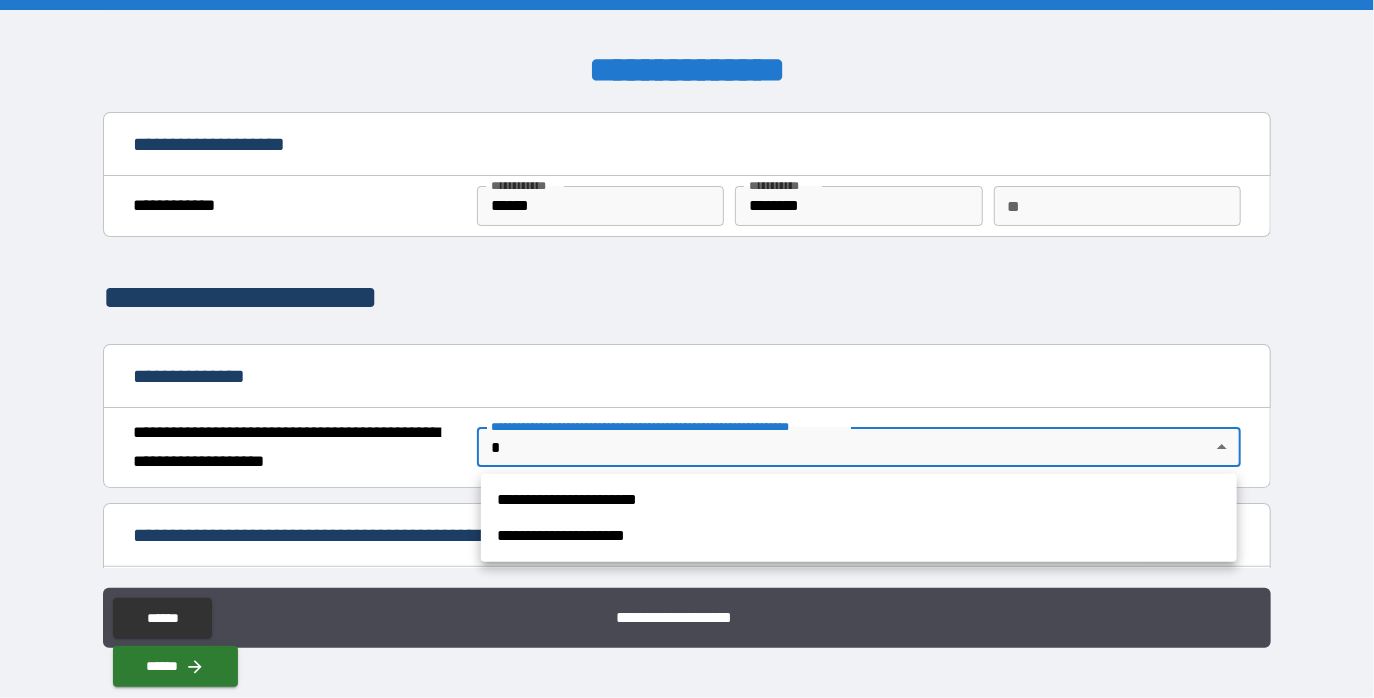 click on "**********" at bounding box center [859, 500] 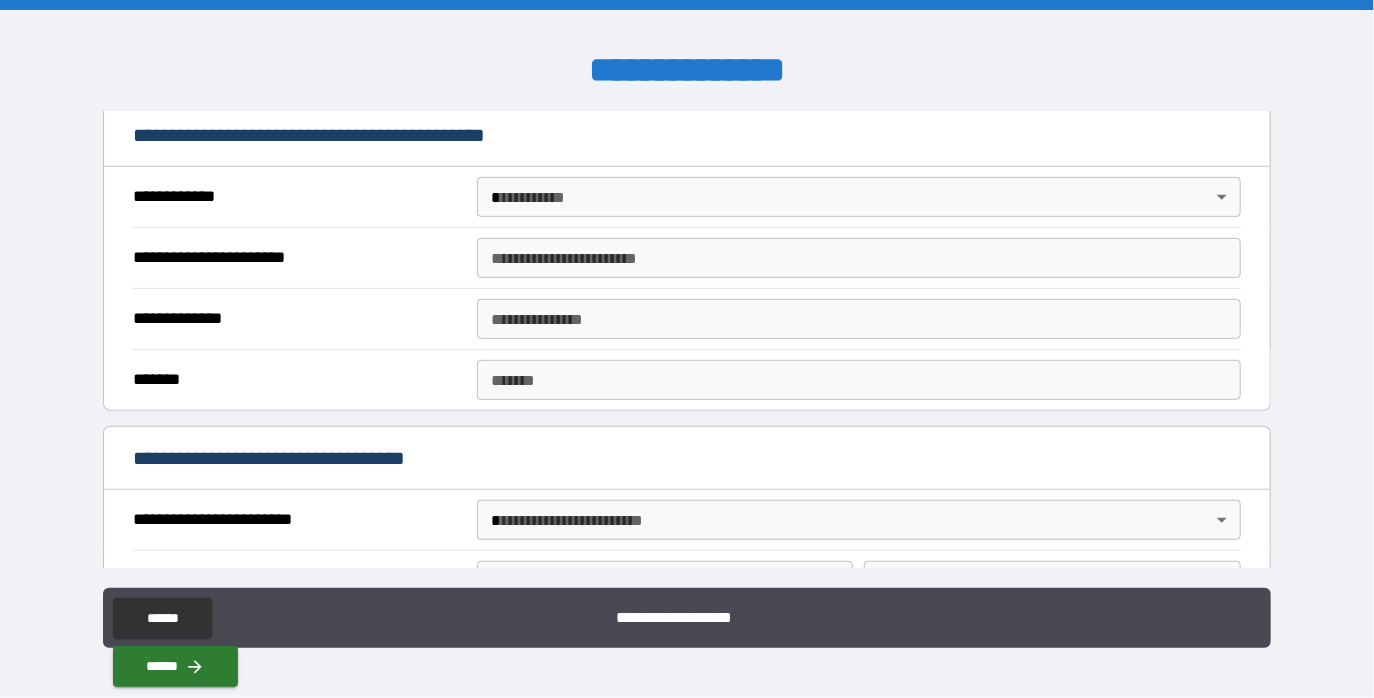 scroll, scrollTop: 410, scrollLeft: 0, axis: vertical 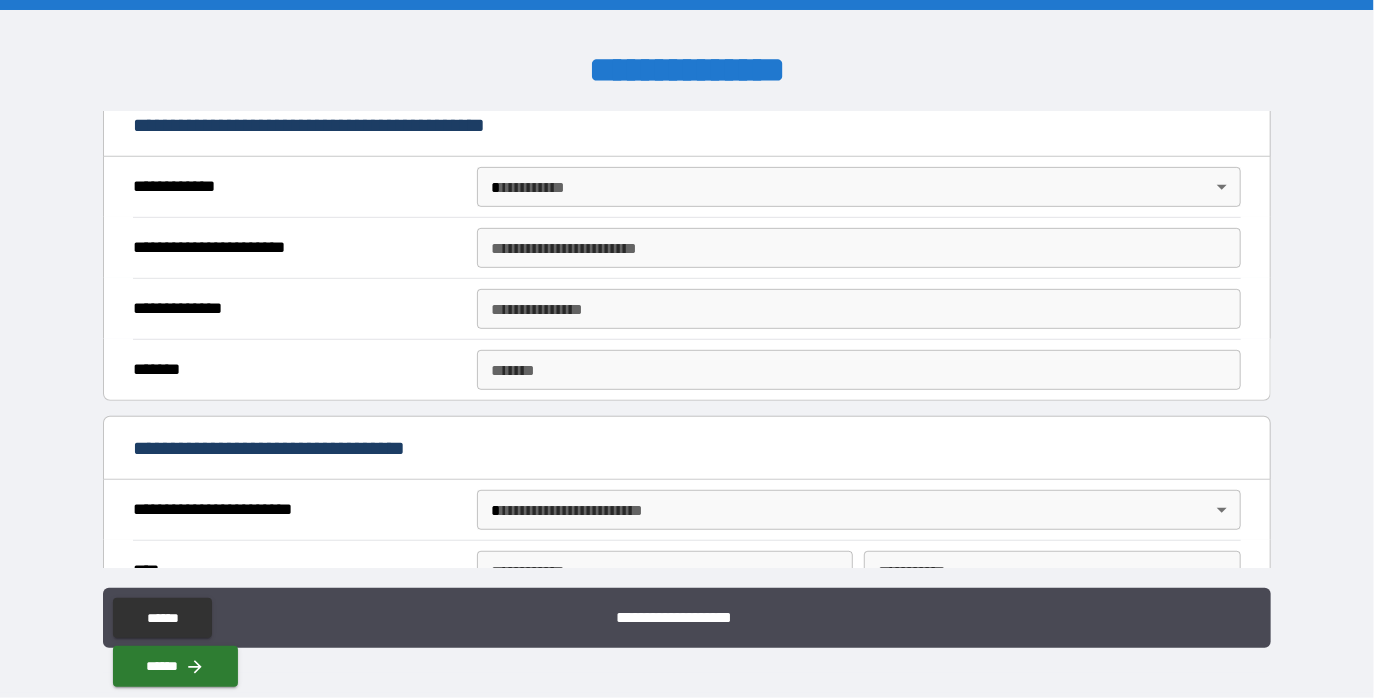click on "**********" at bounding box center [687, 349] 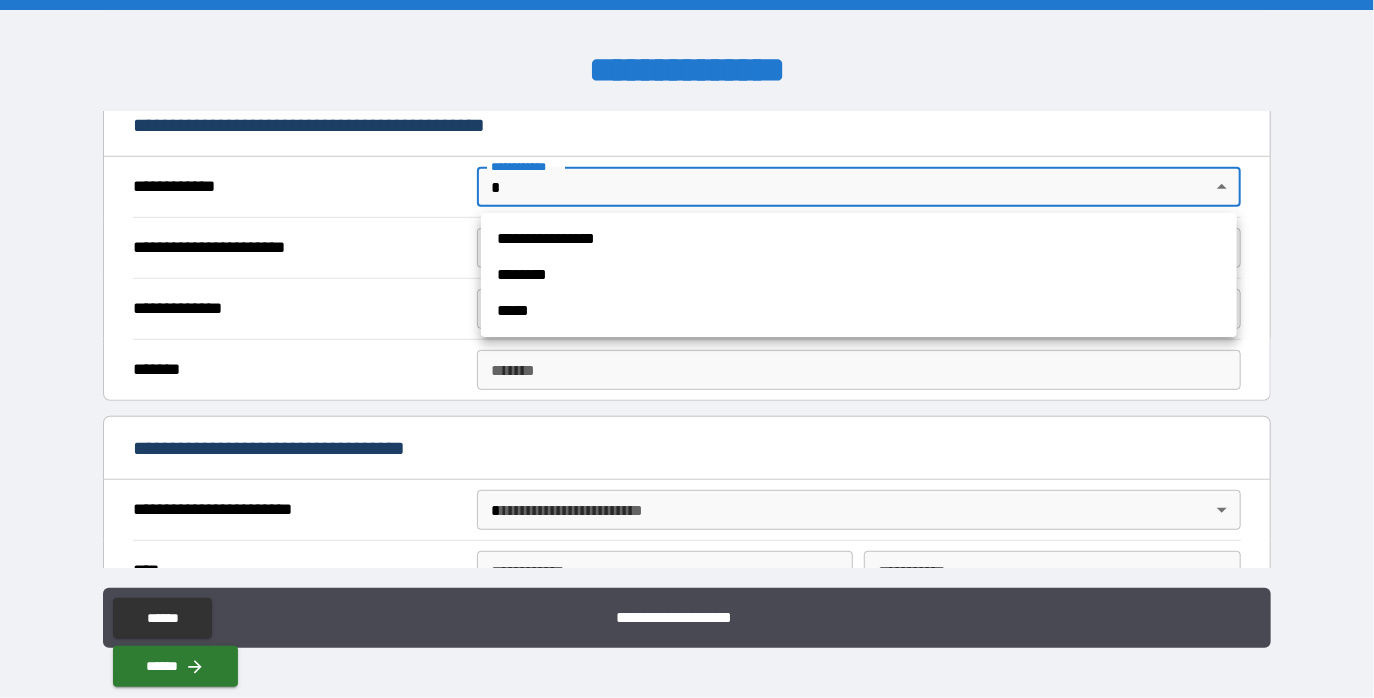 click on "*****" at bounding box center [859, 311] 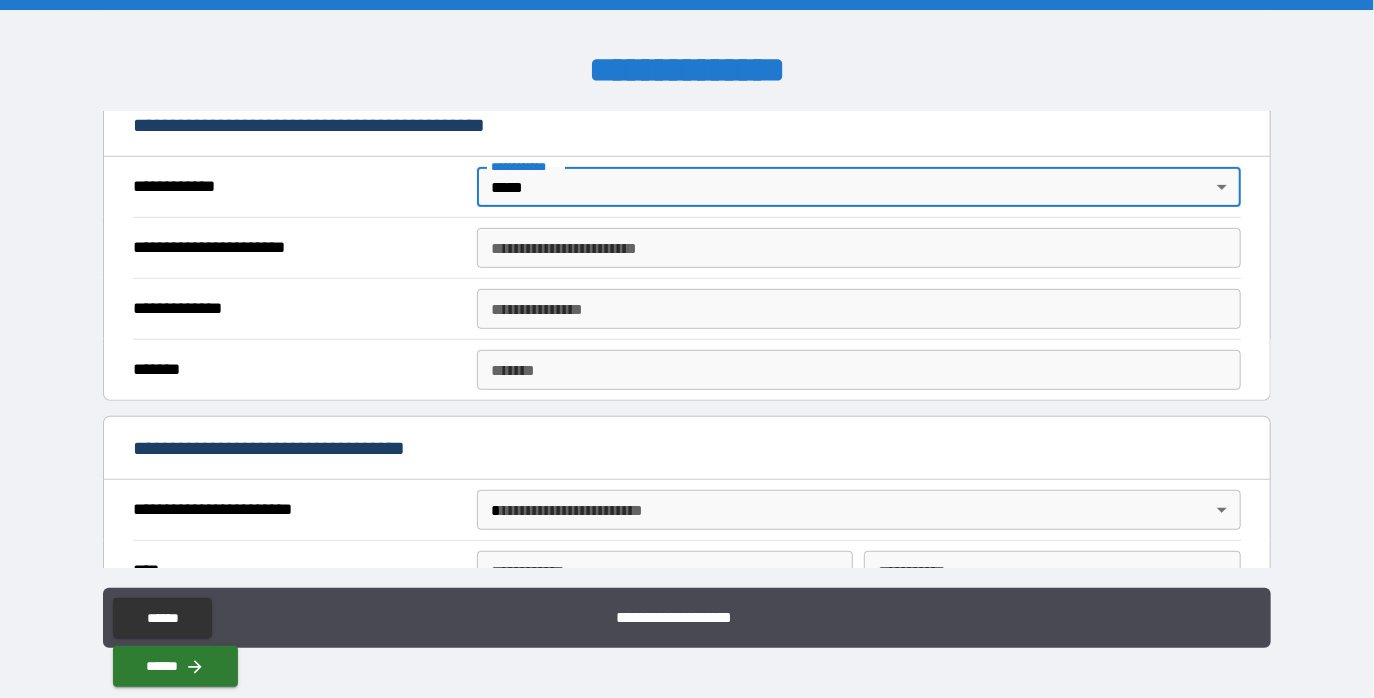 click on "**********" at bounding box center [859, 248] 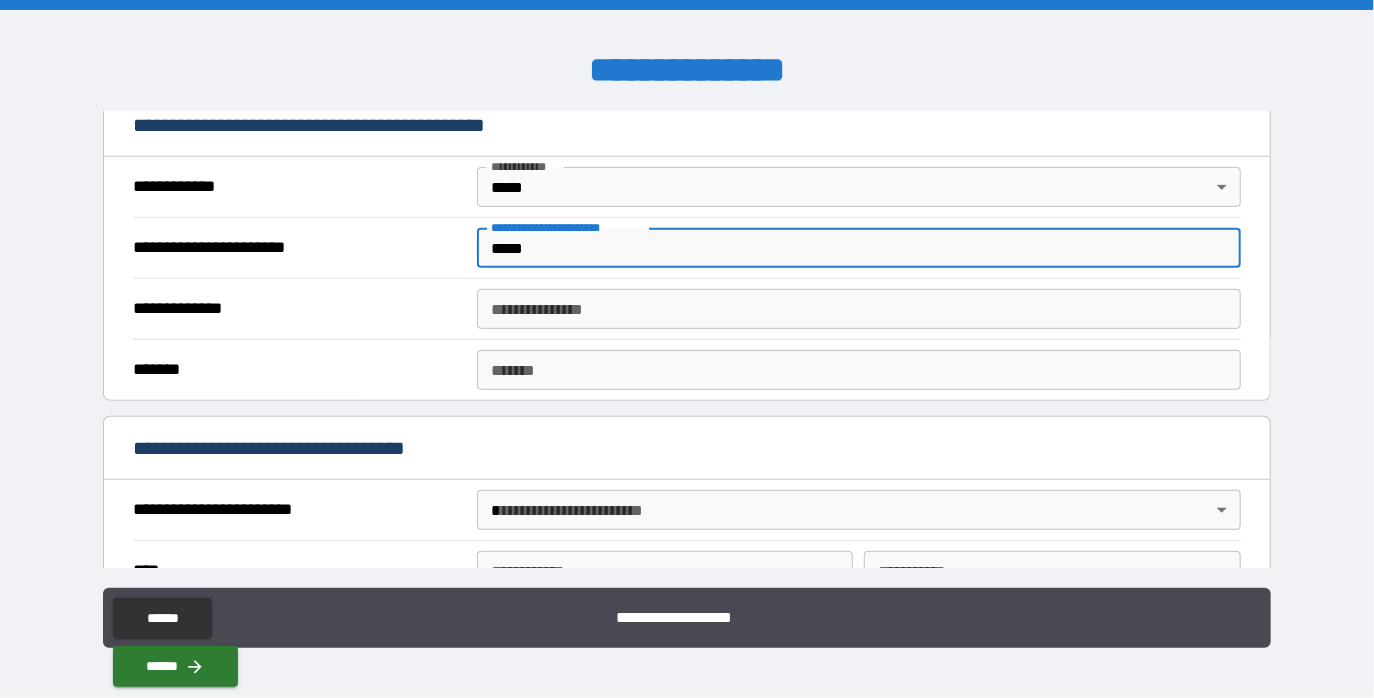 type on "*****" 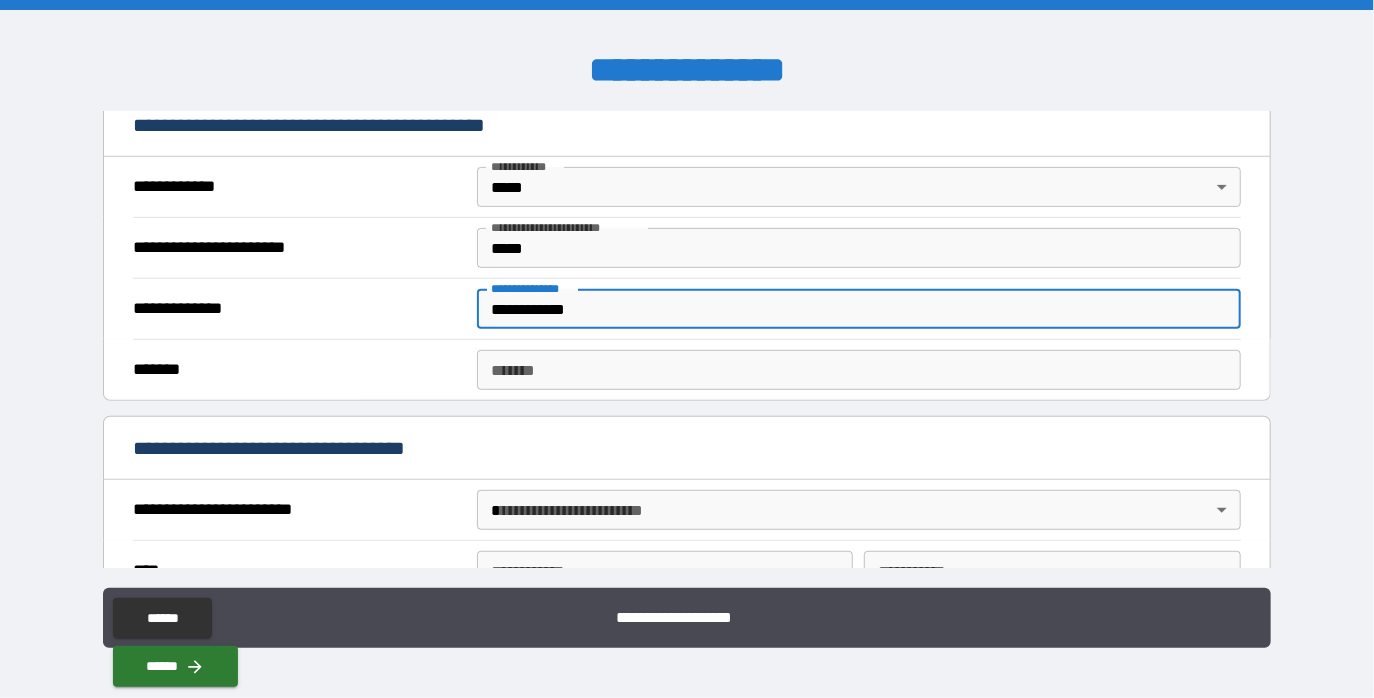 type on "**********" 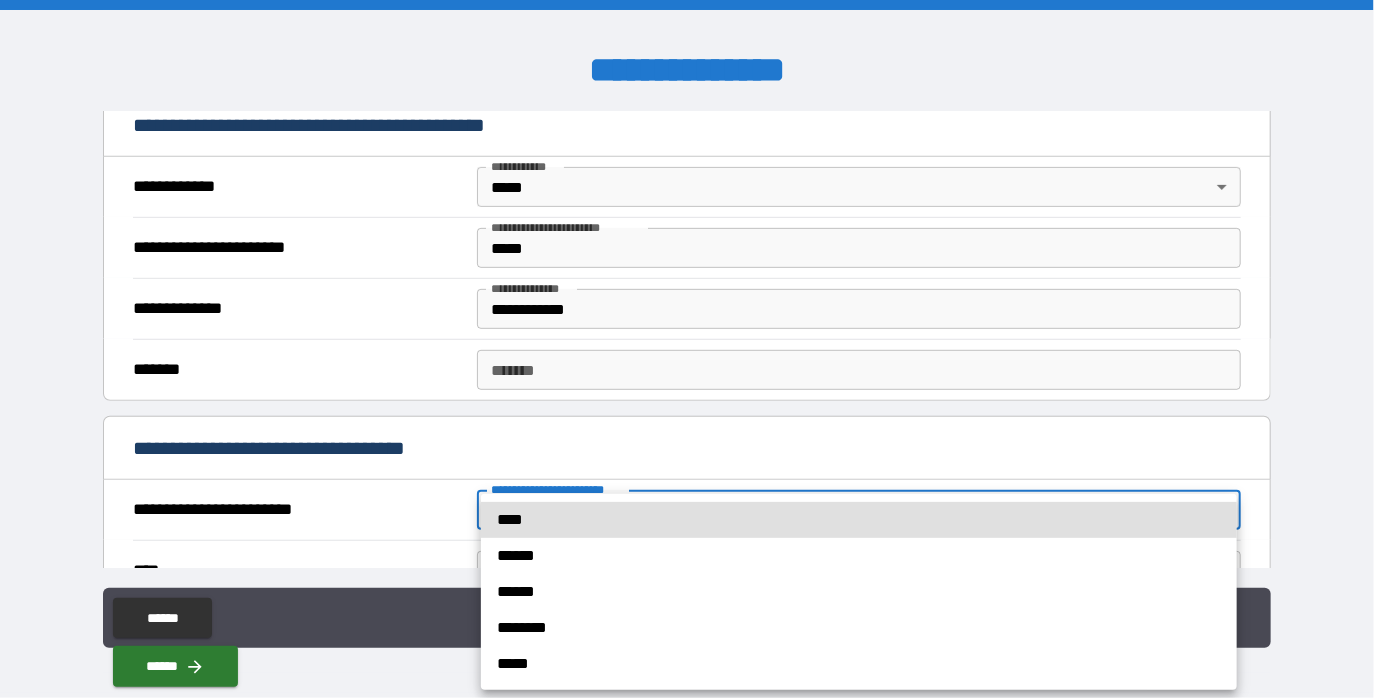 click on "****" at bounding box center (859, 520) 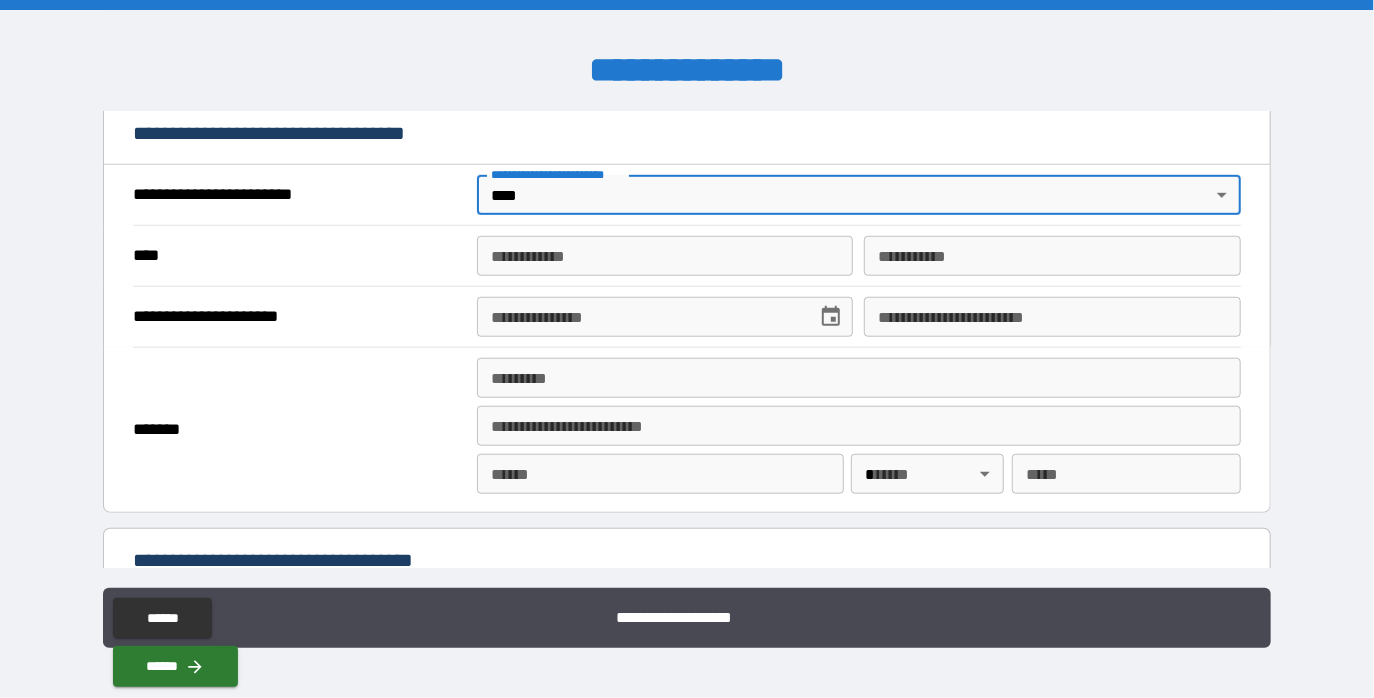 scroll, scrollTop: 795, scrollLeft: 0, axis: vertical 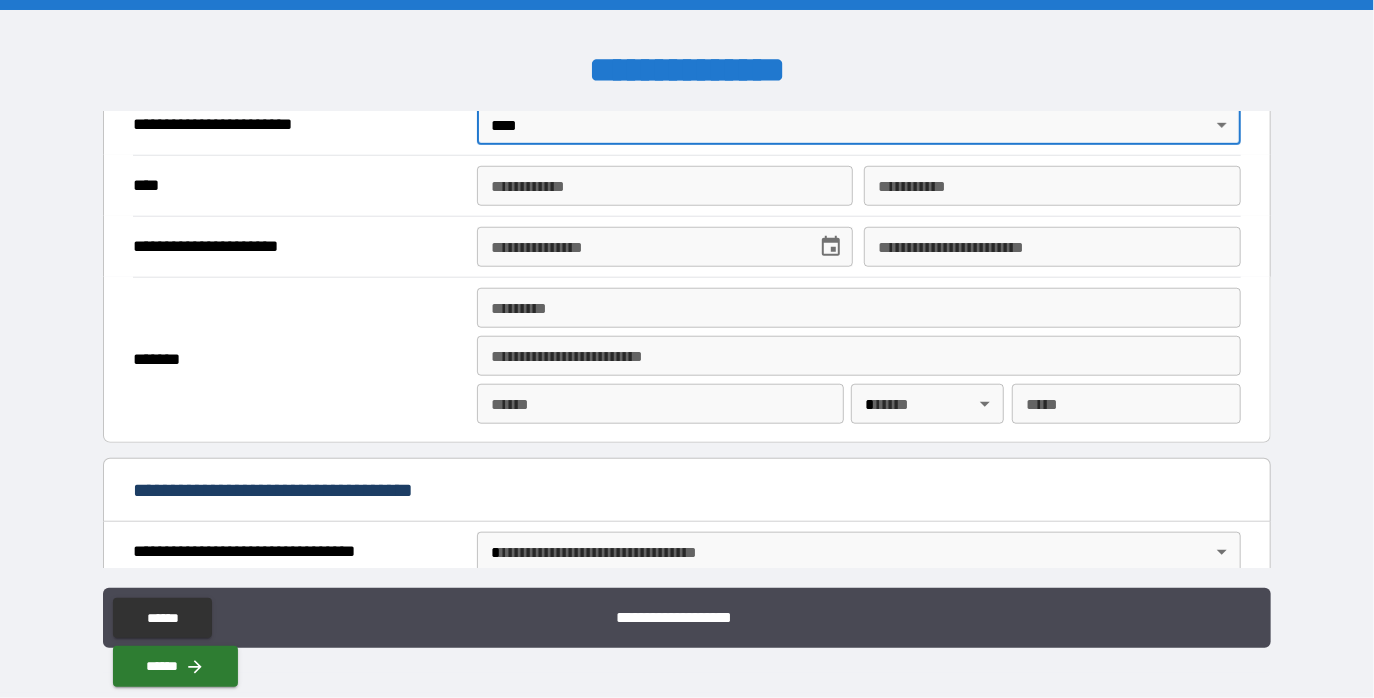 click on "**********" at bounding box center (665, 186) 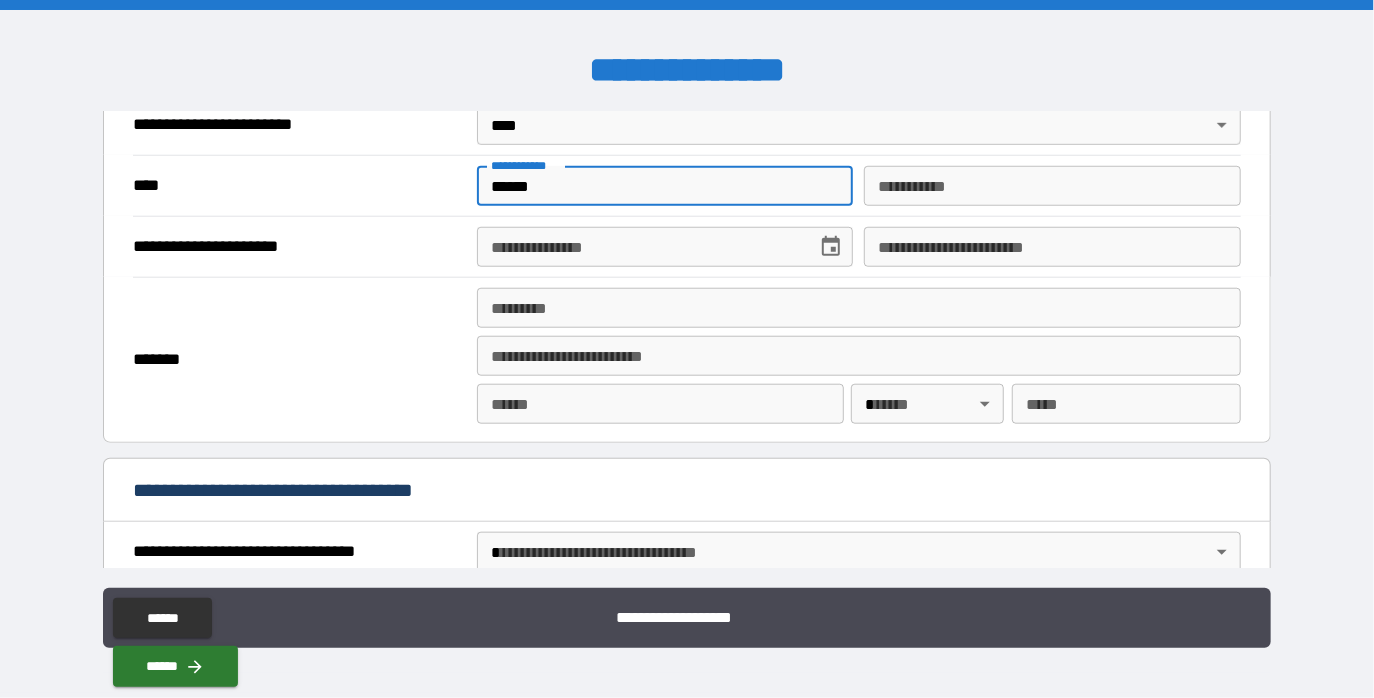 type on "******" 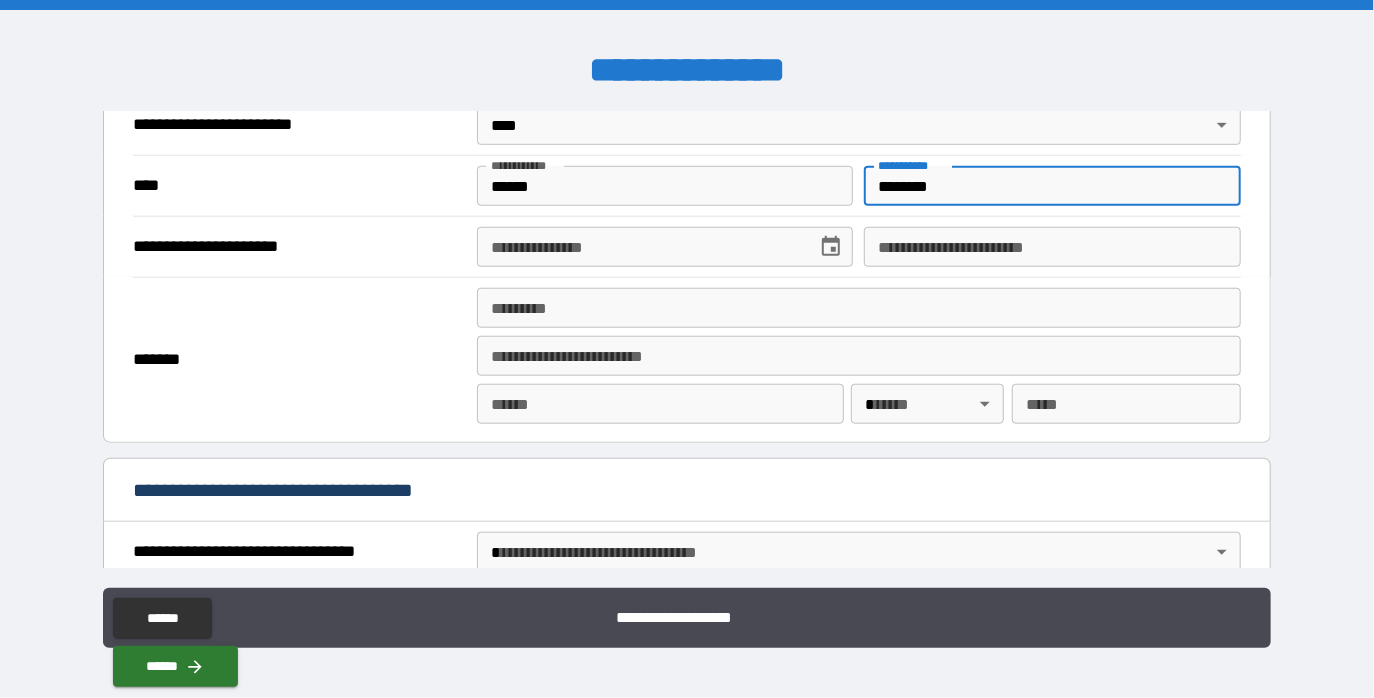 type on "********" 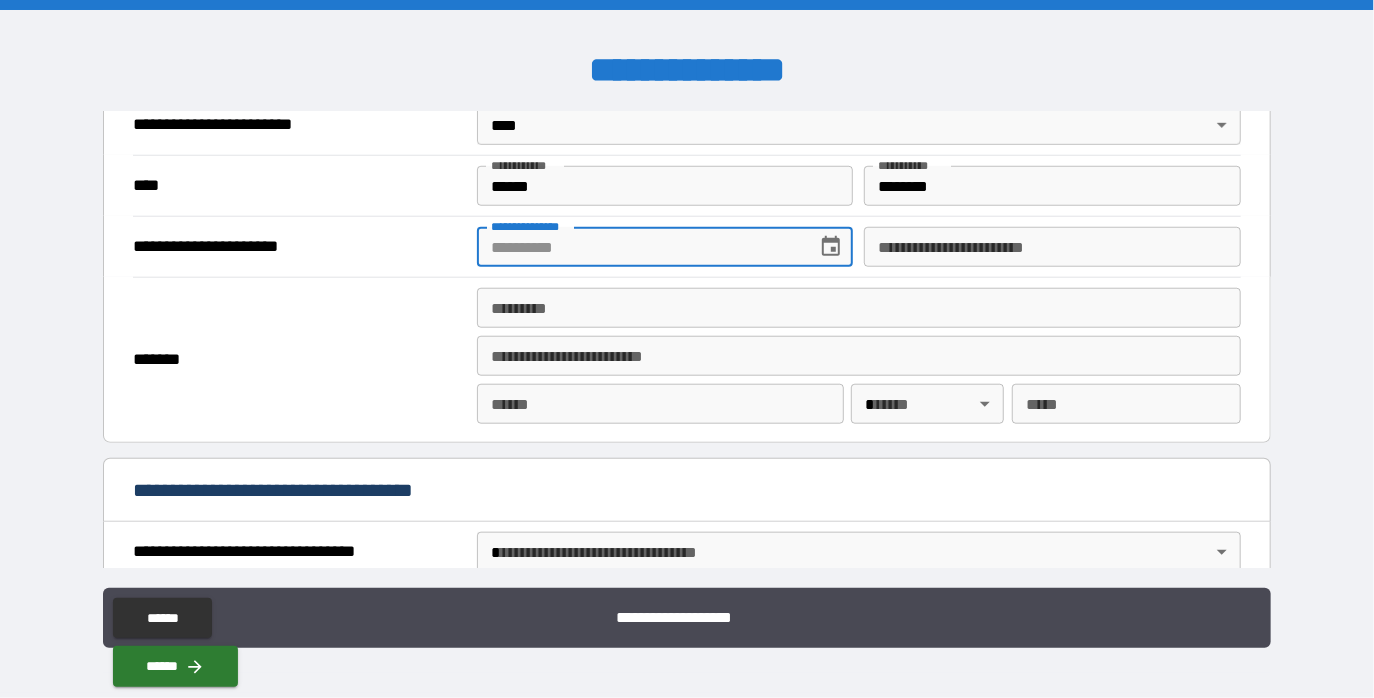 click on "**********" at bounding box center (640, 247) 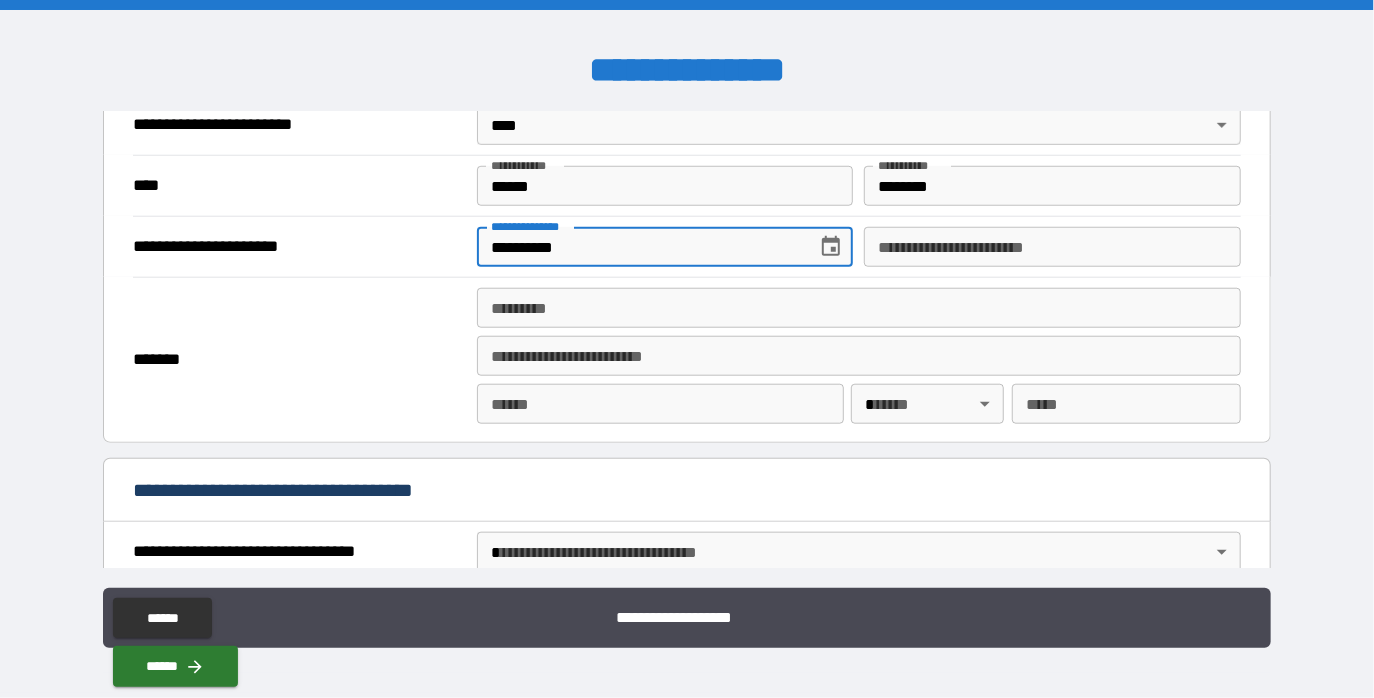 type on "**********" 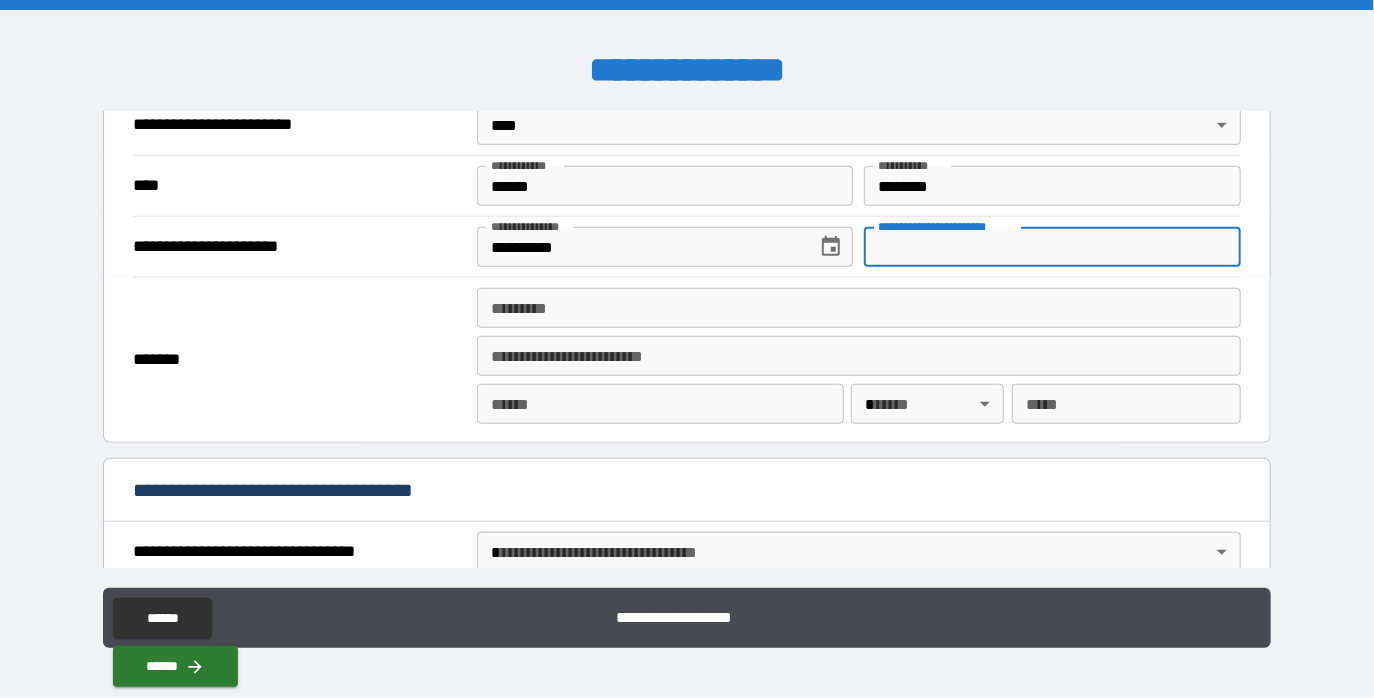 click on "**********" at bounding box center [1052, 247] 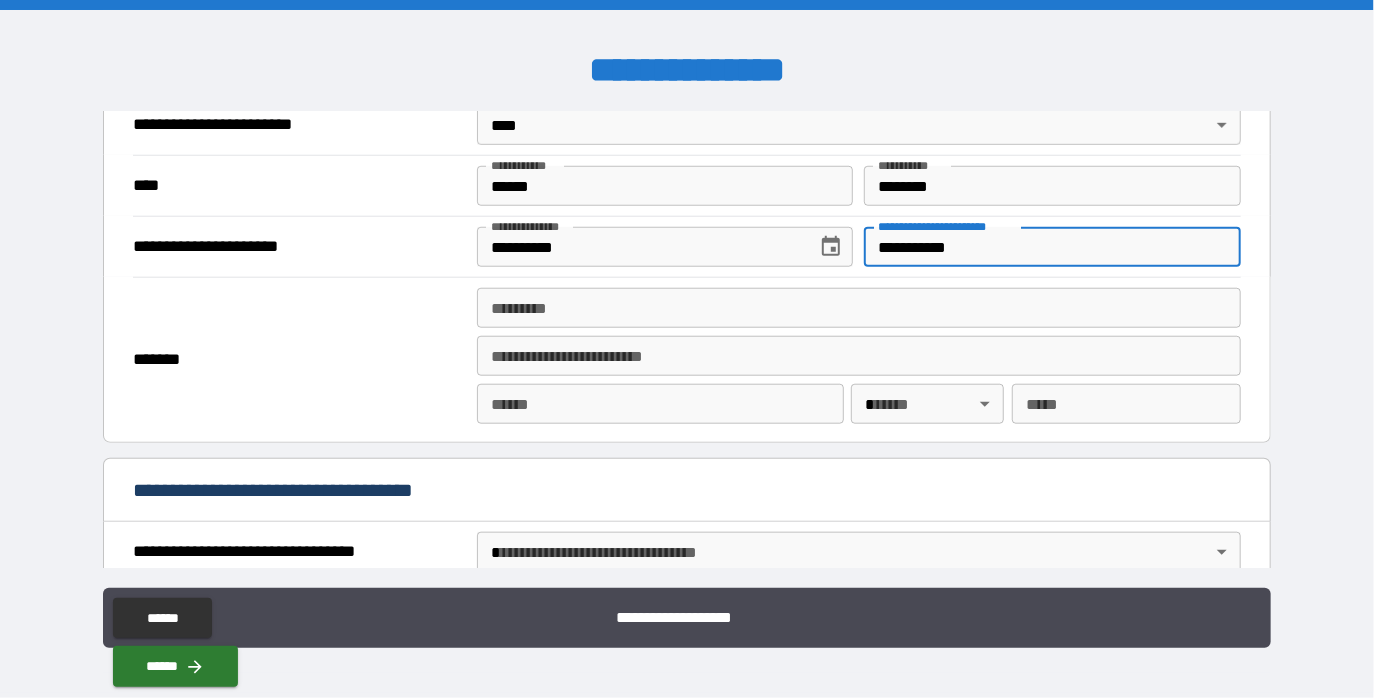 type on "**********" 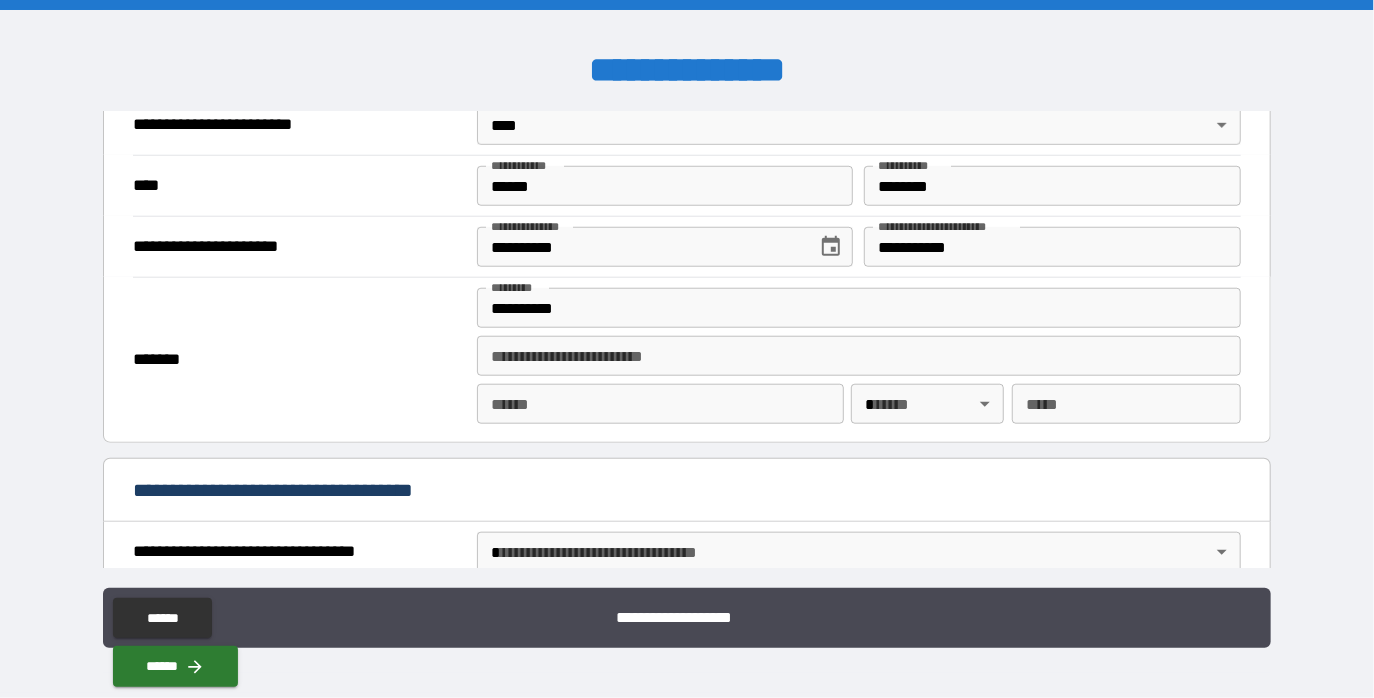type on "**********" 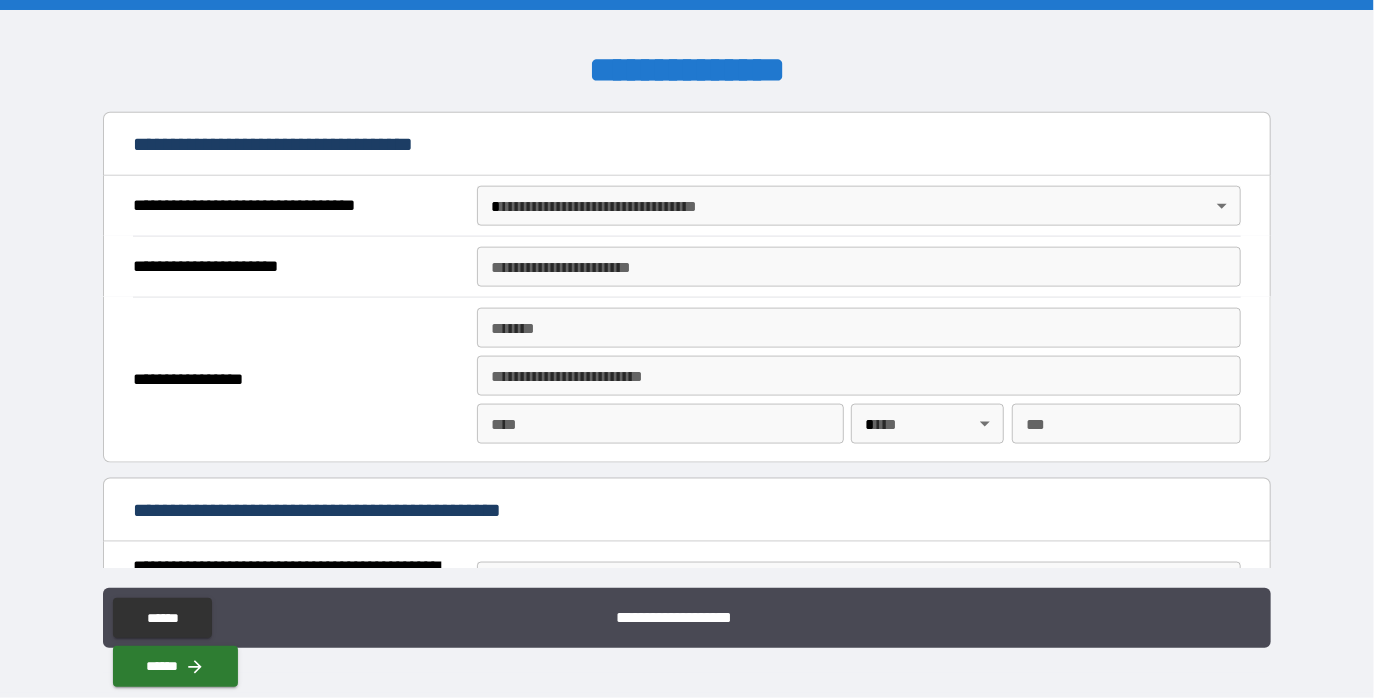 scroll, scrollTop: 1152, scrollLeft: 0, axis: vertical 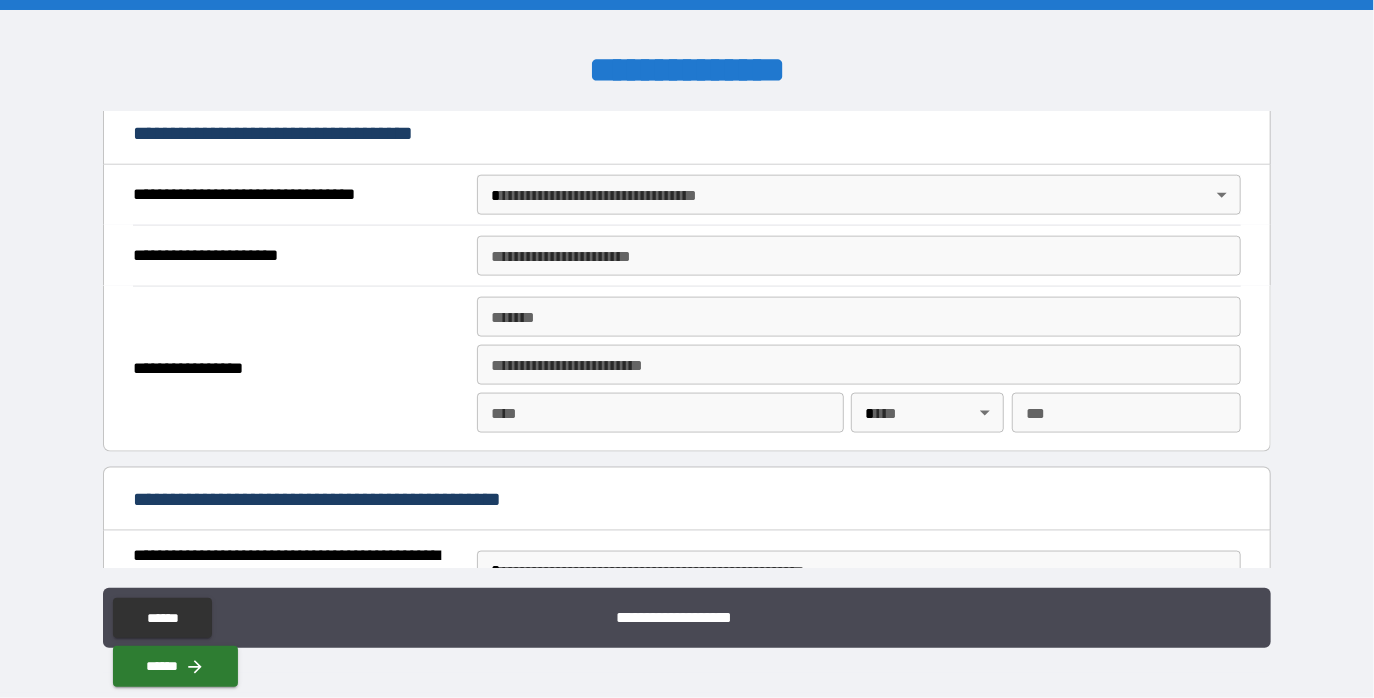 click on "**********" at bounding box center [687, 349] 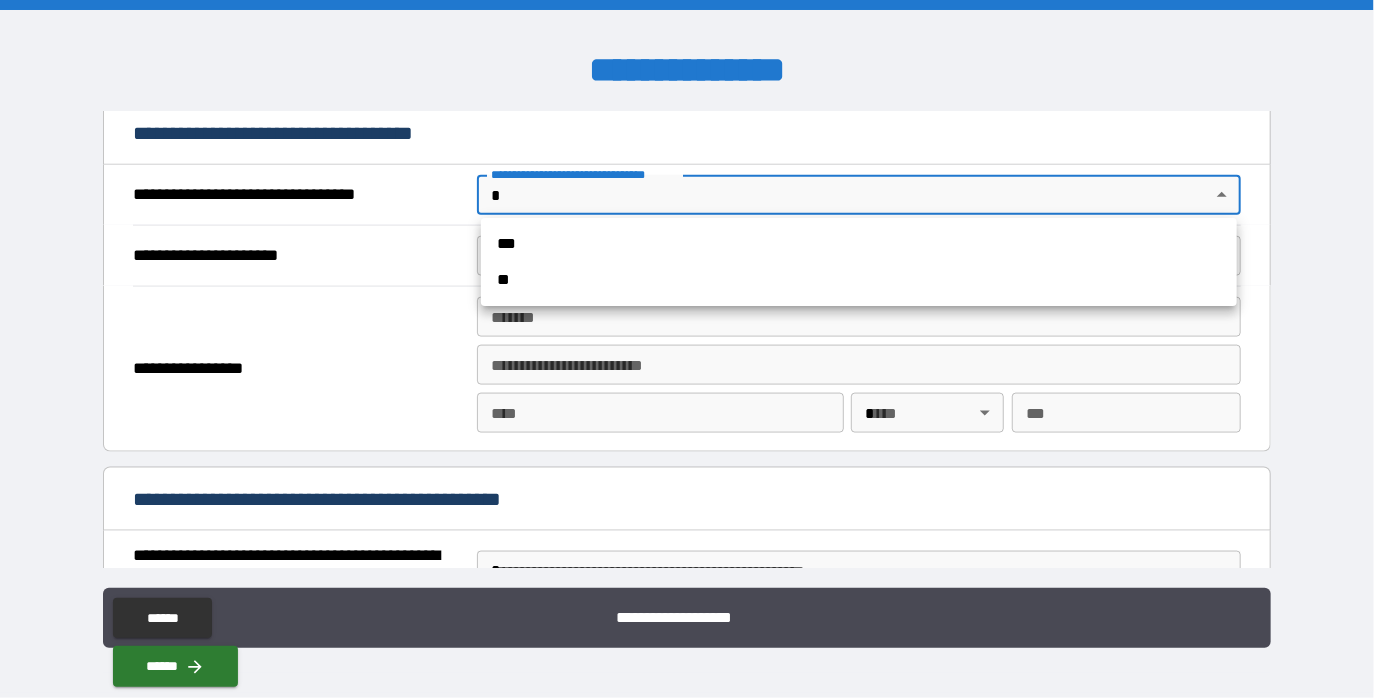 click on "**" at bounding box center [859, 280] 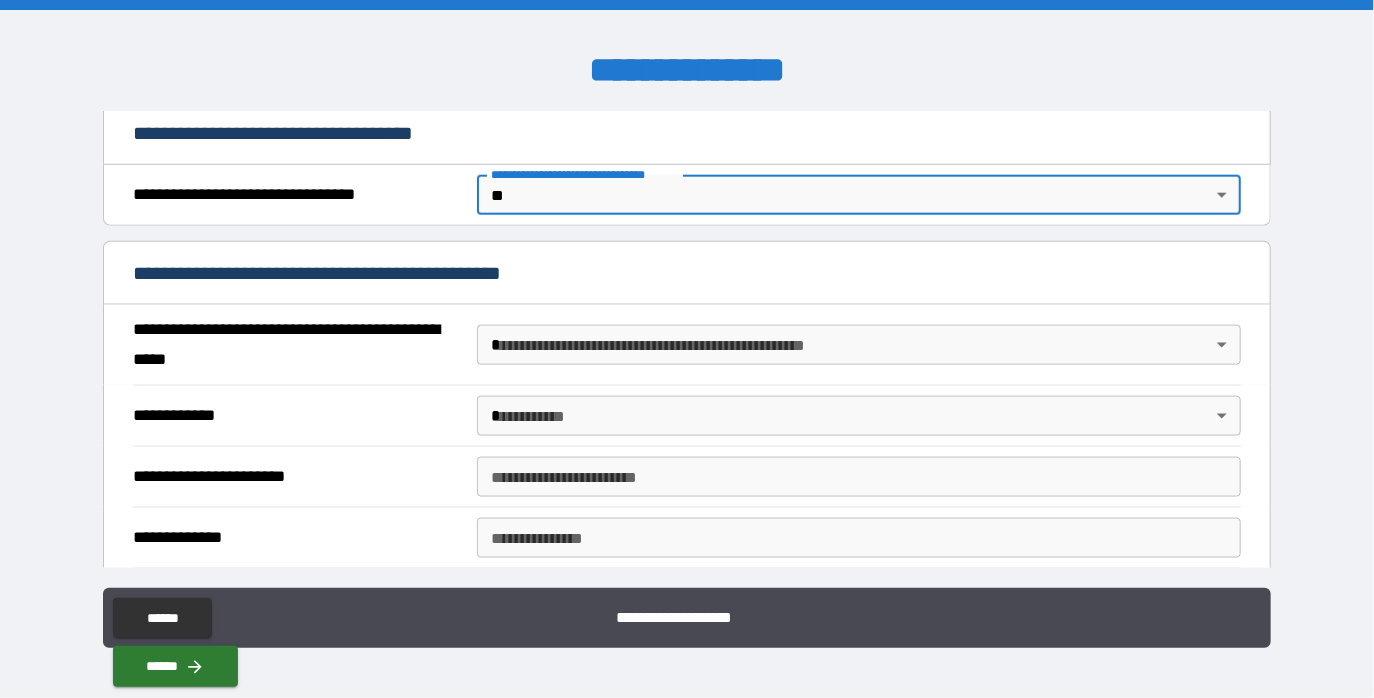click on "**********" at bounding box center (687, 349) 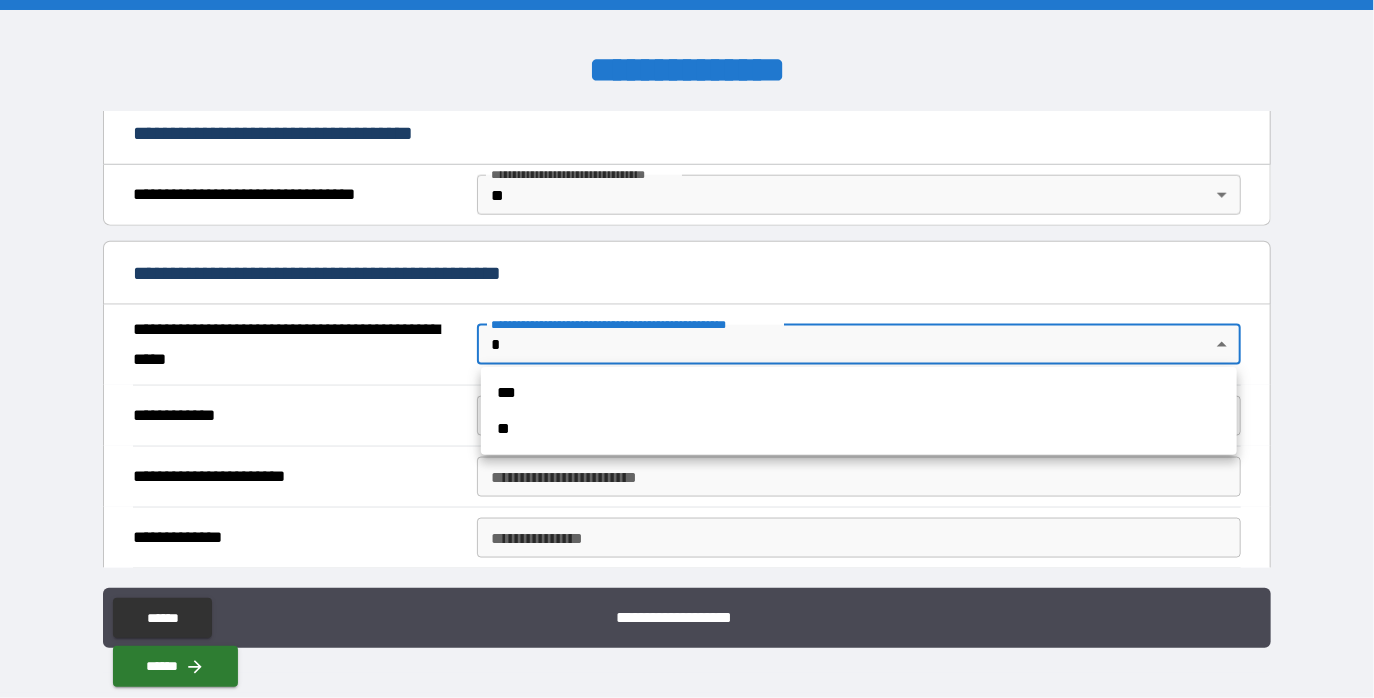click on "**" at bounding box center (859, 429) 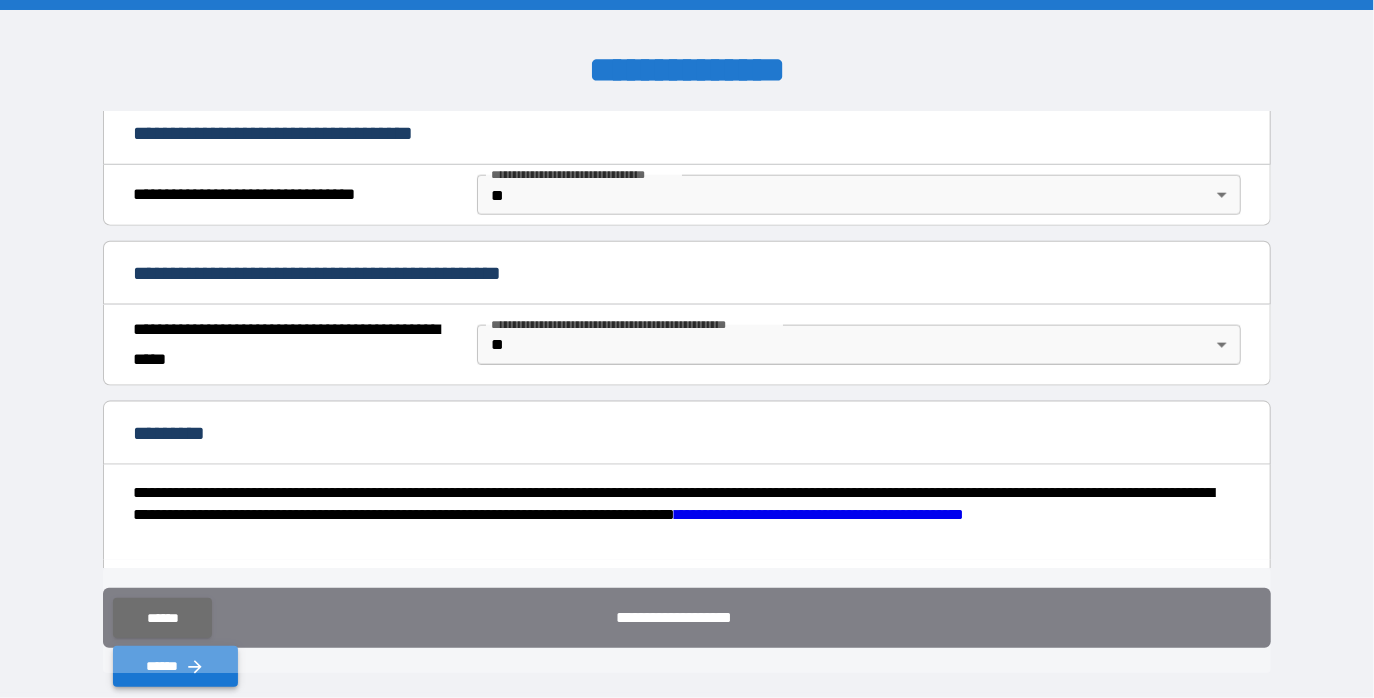 click on "******" at bounding box center (175, 666) 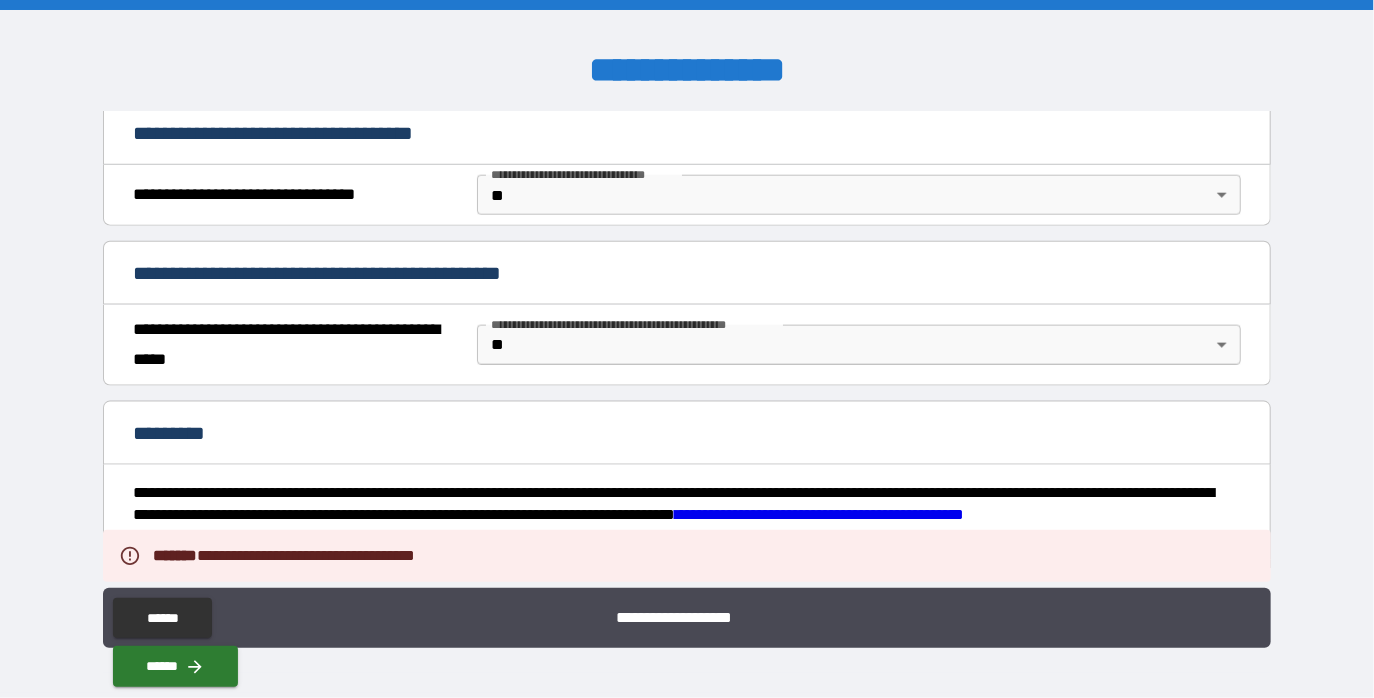 click on "*********" at bounding box center (687, 435) 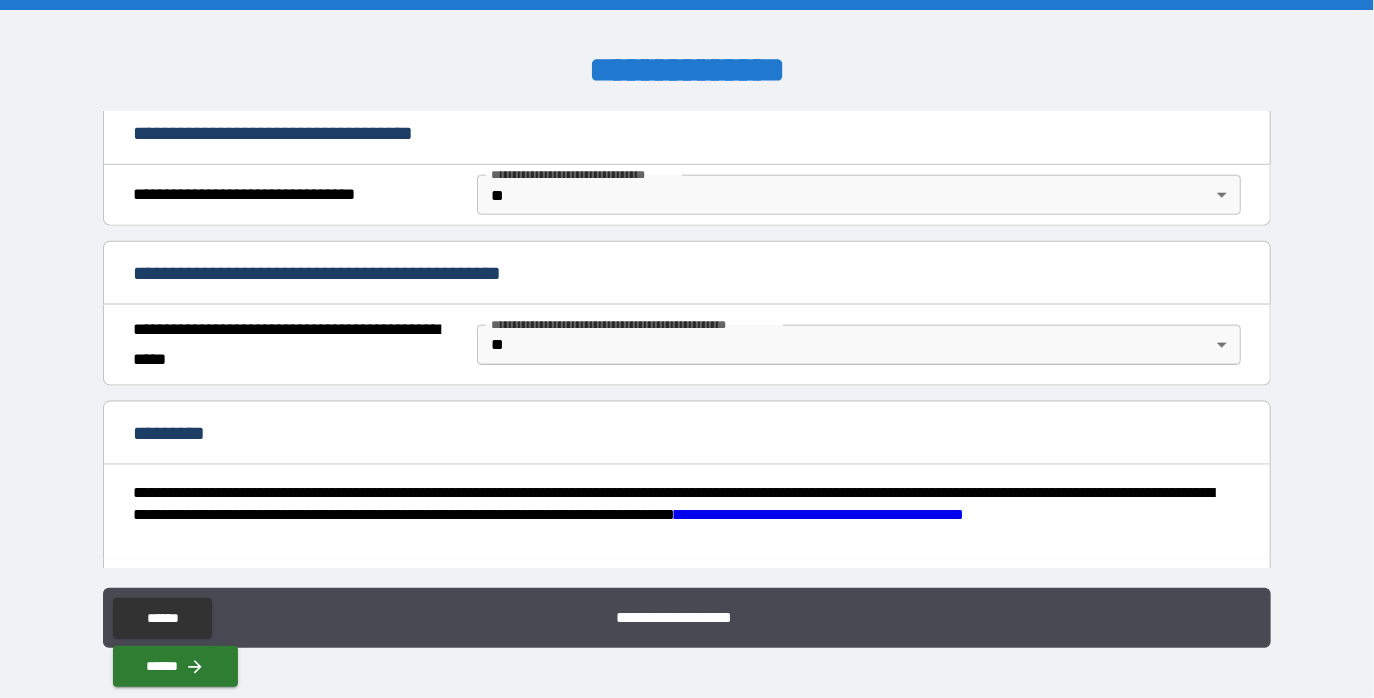 click on "*********" at bounding box center [179, 433] 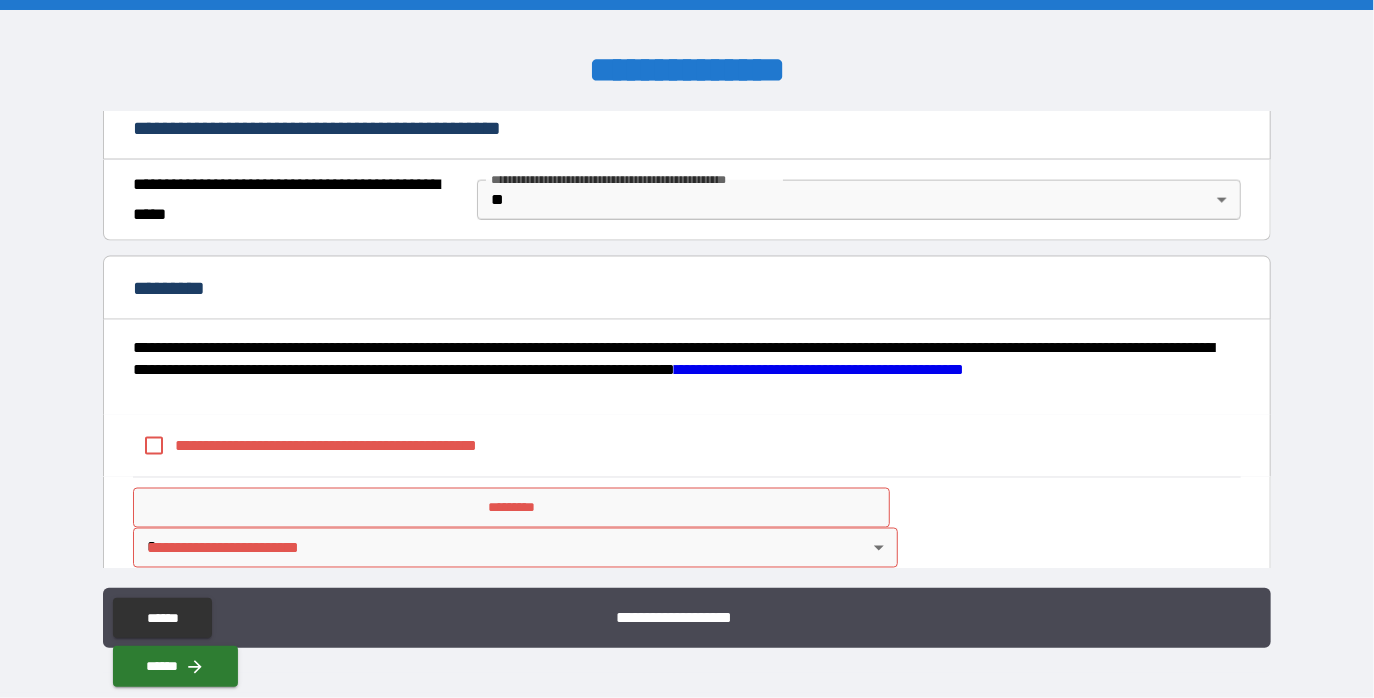 scroll, scrollTop: 1322, scrollLeft: 0, axis: vertical 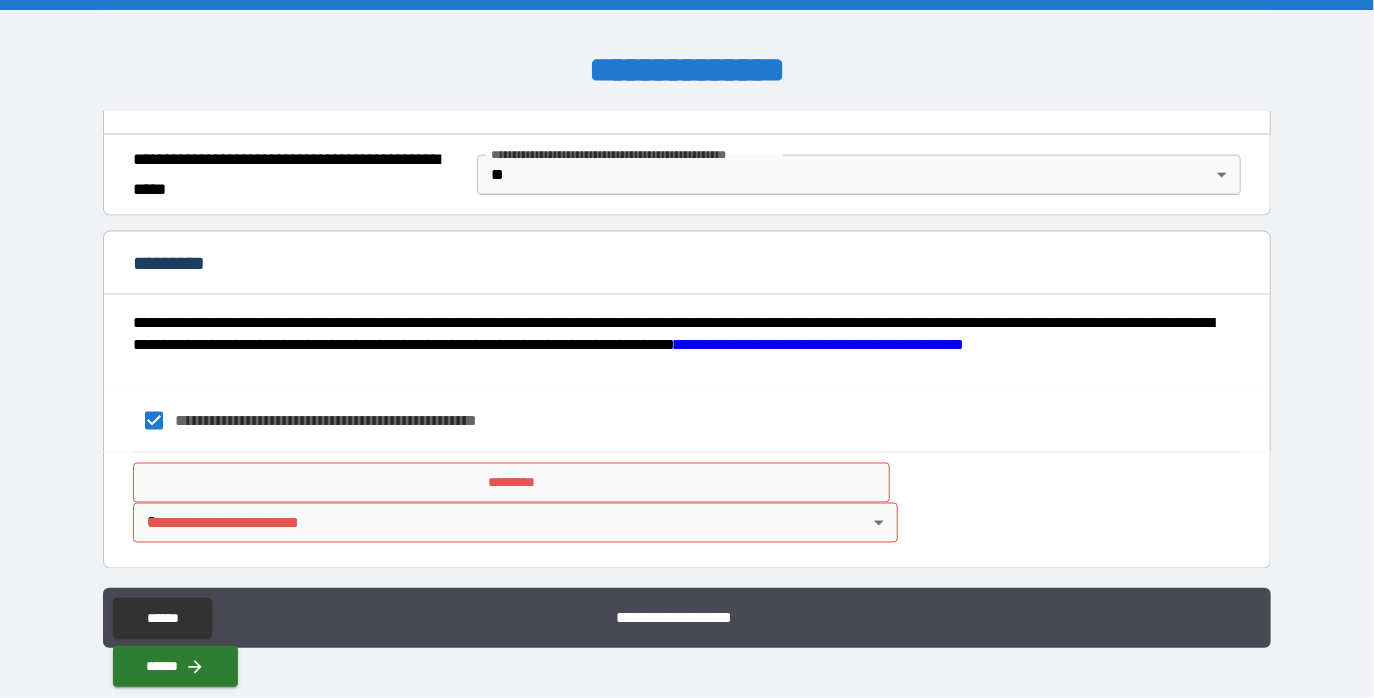 click on "*********" at bounding box center [511, 483] 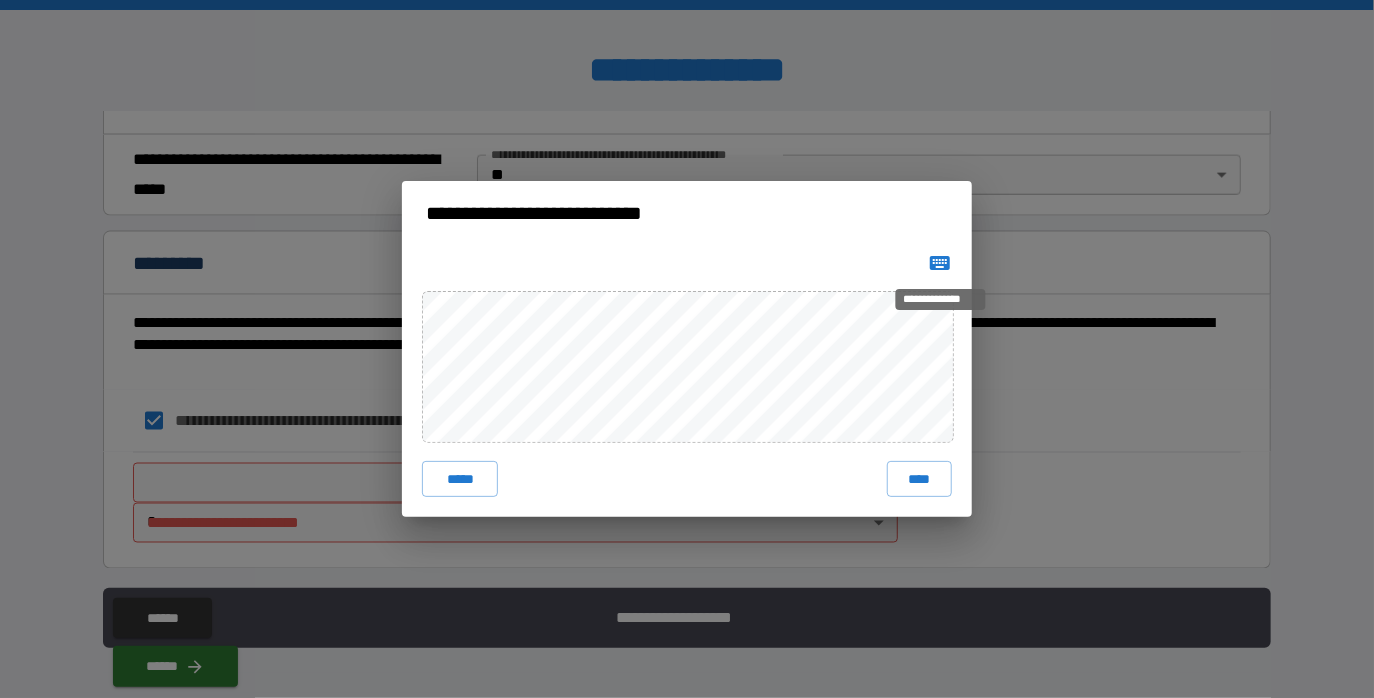click 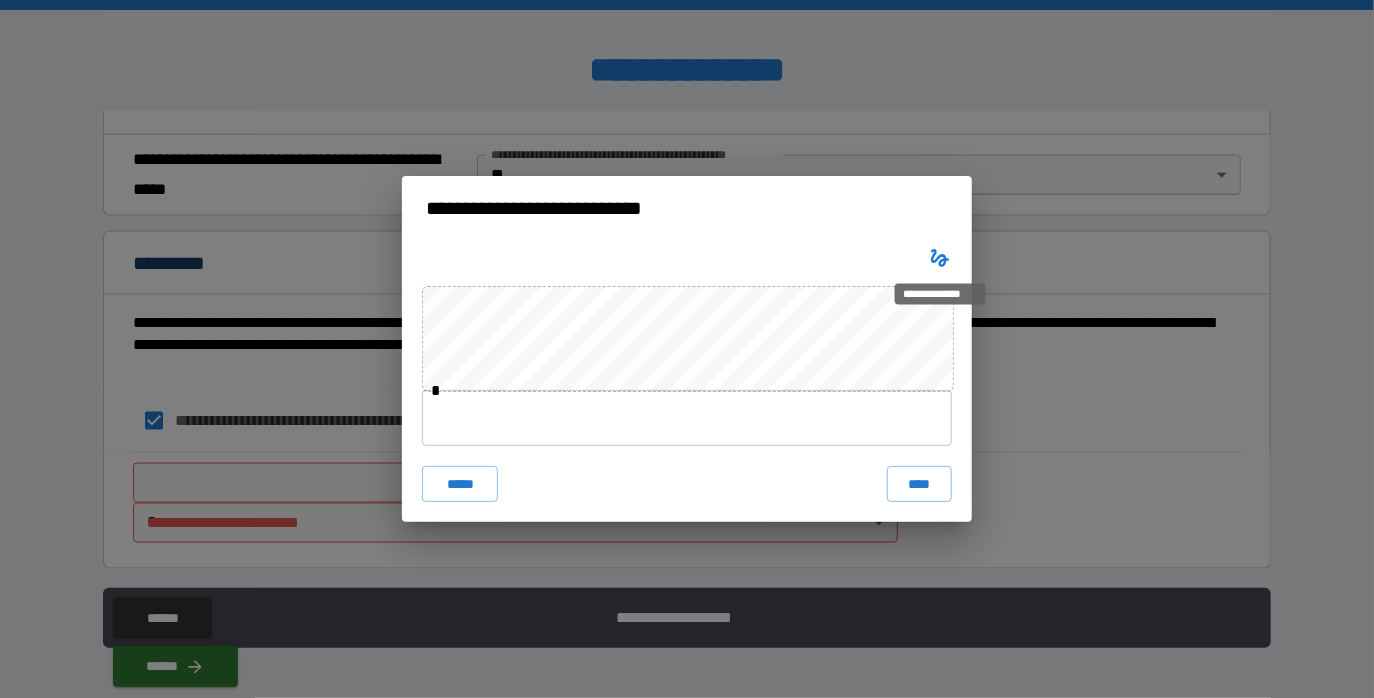 type 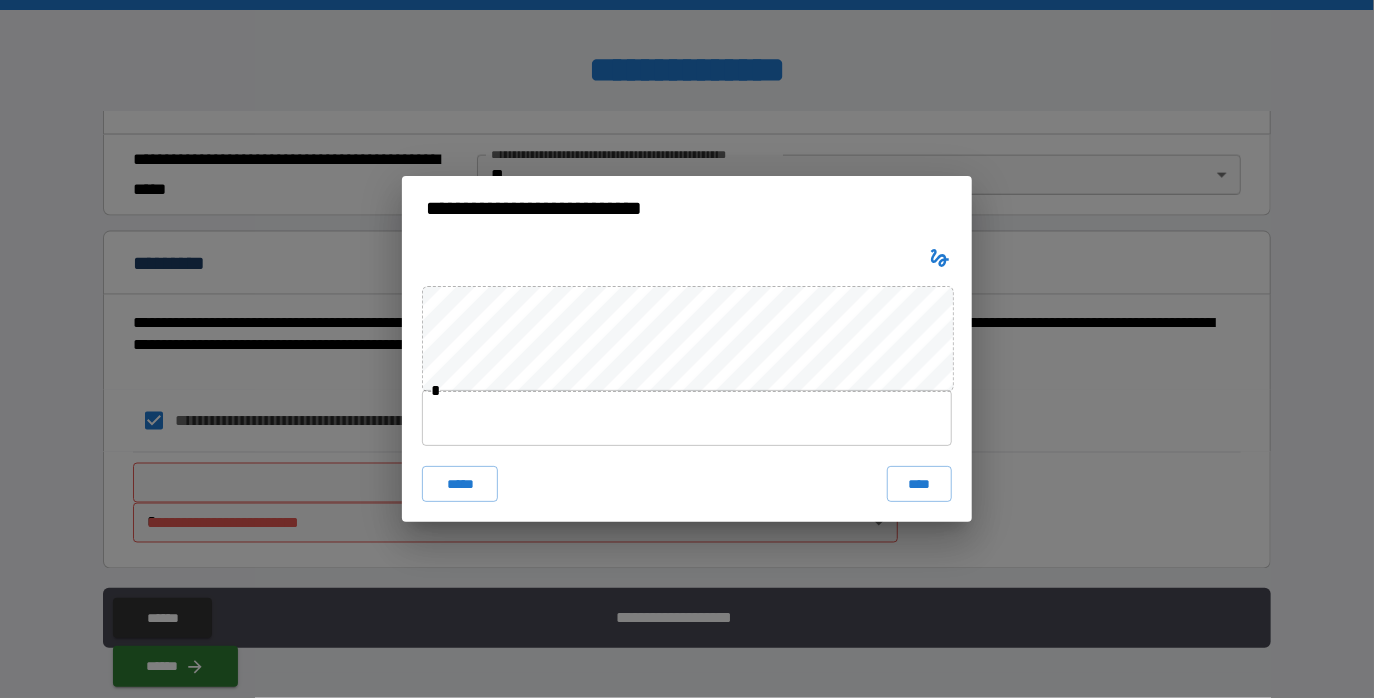click at bounding box center (687, 418) 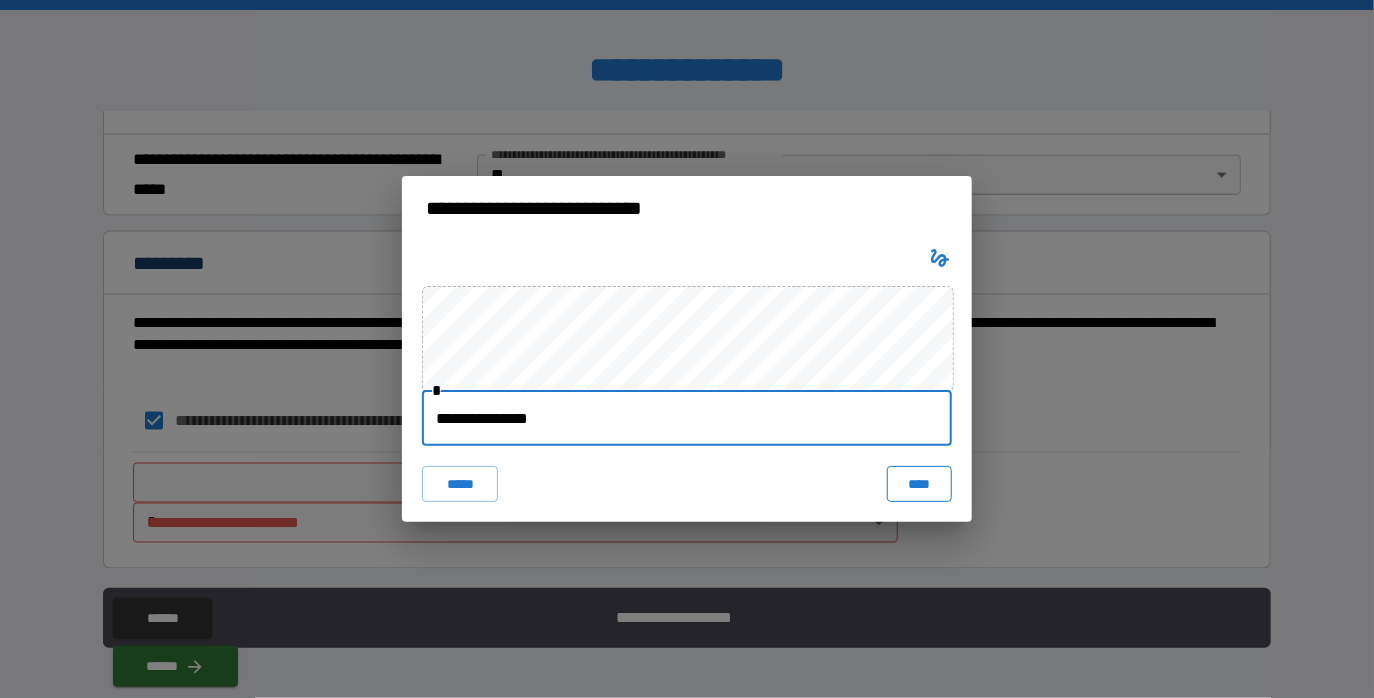 type on "**********" 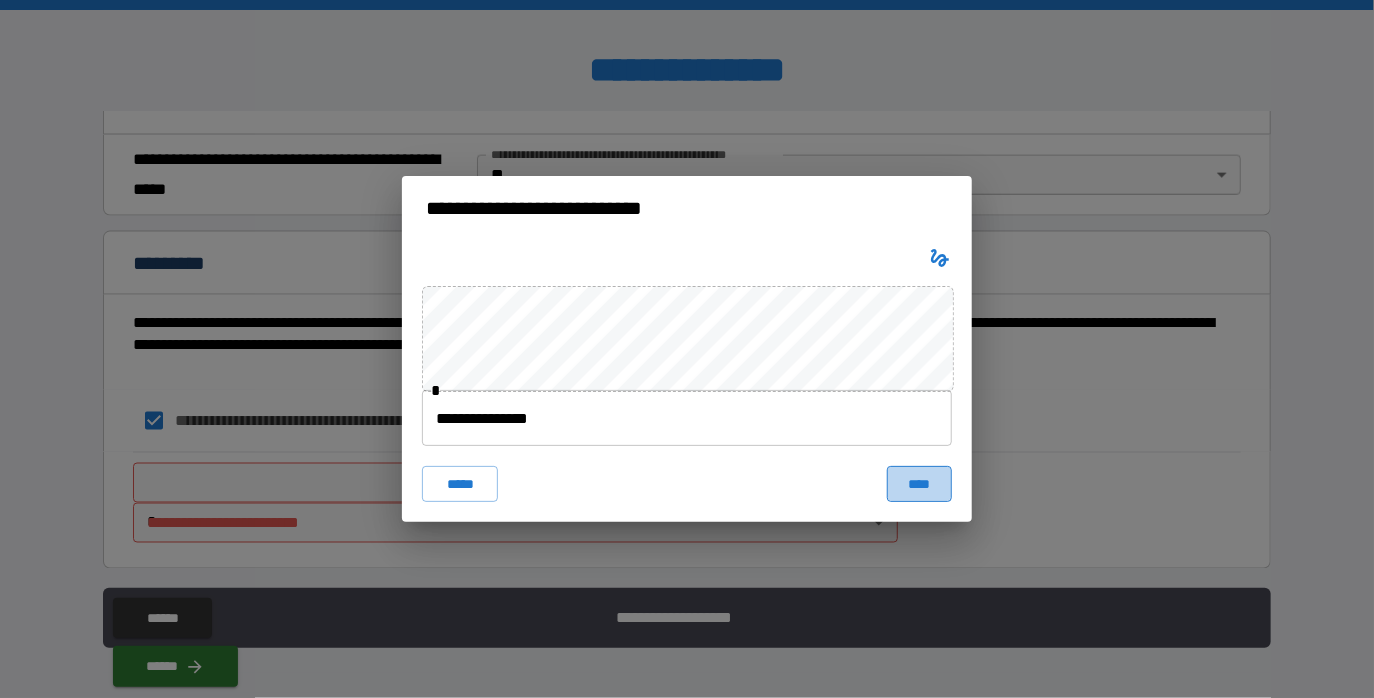 click on "****" at bounding box center [919, 484] 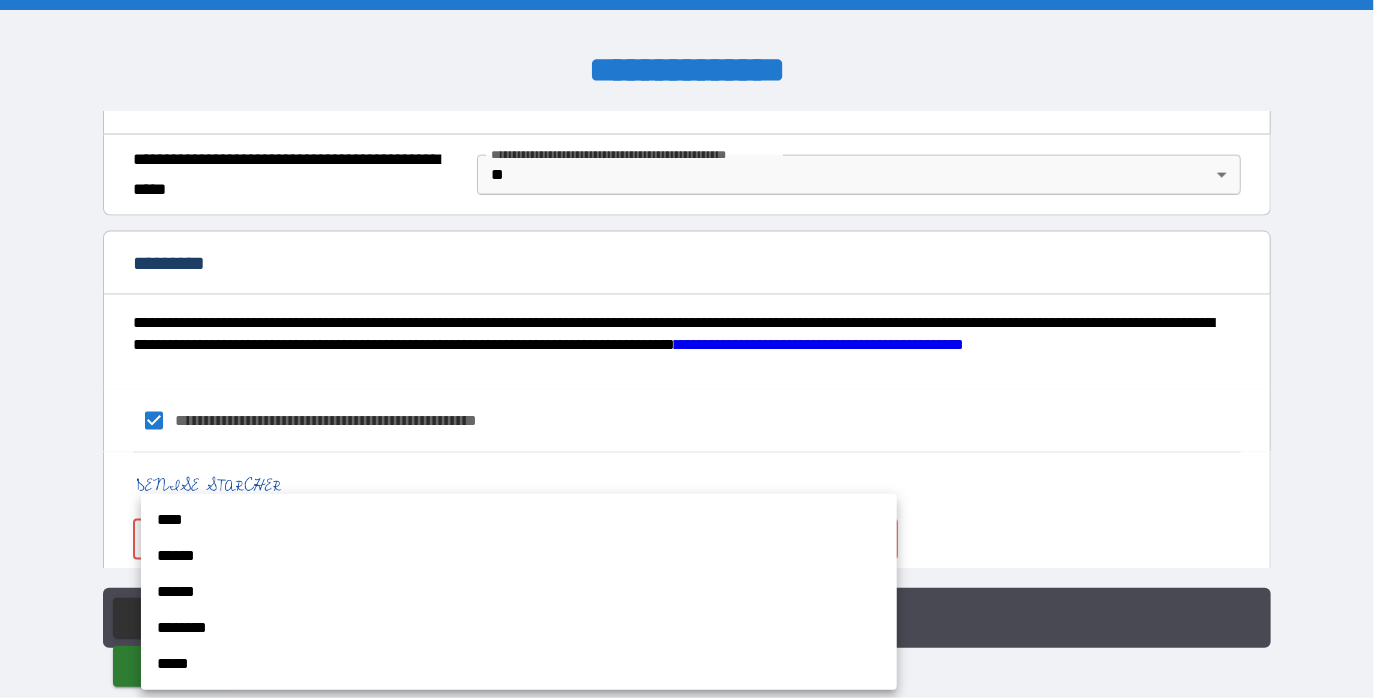 click on "**********" at bounding box center (687, 349) 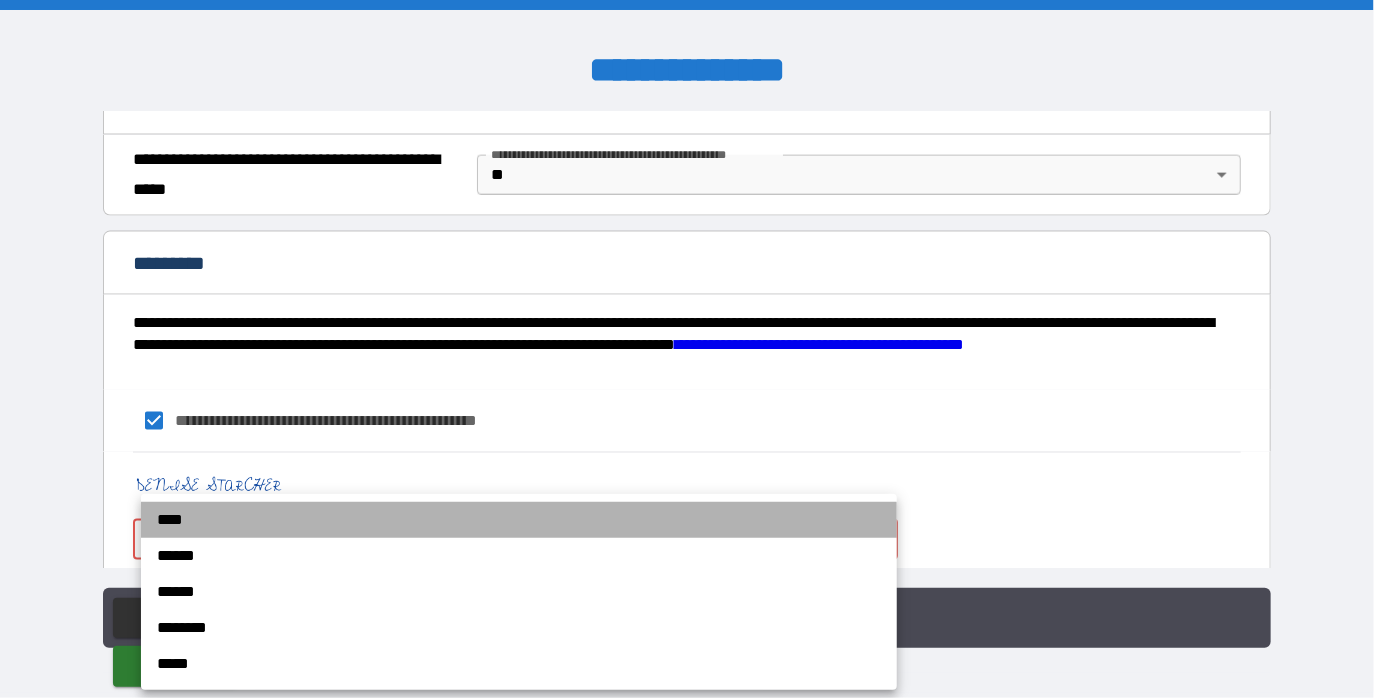 click on "****" at bounding box center (519, 520) 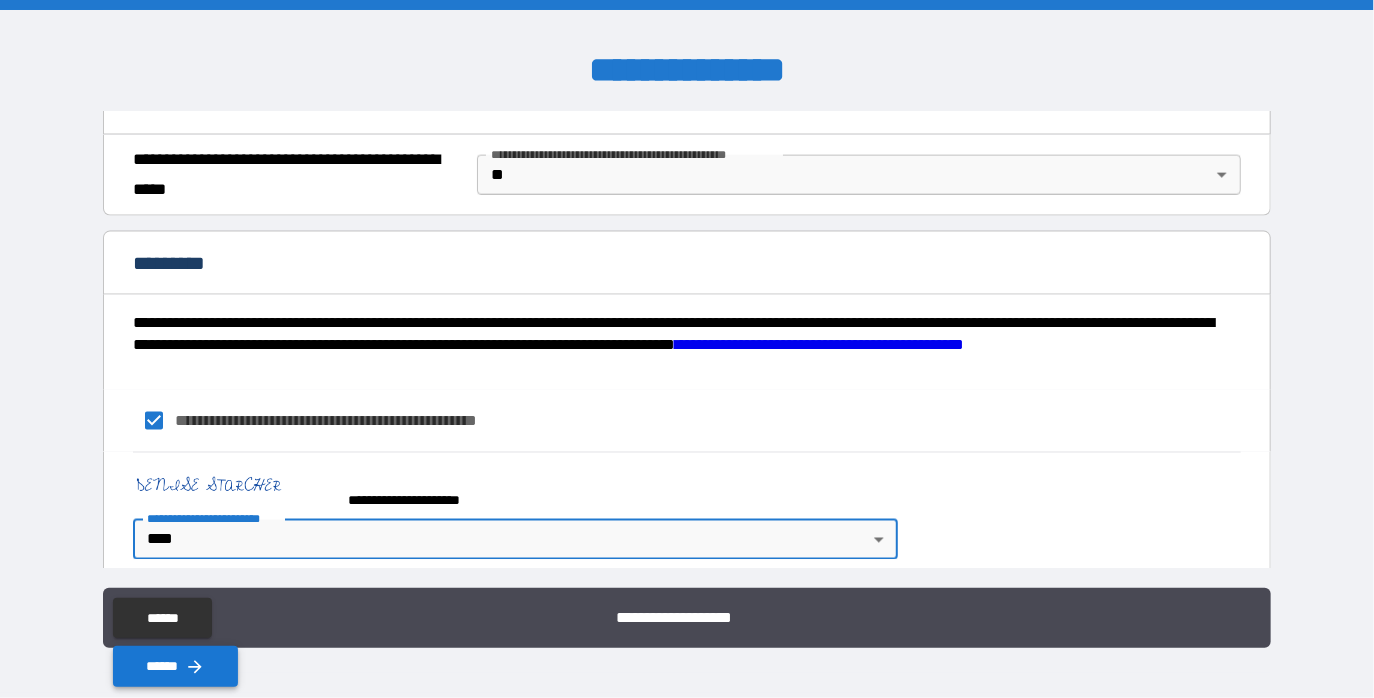click on "******" at bounding box center (175, 666) 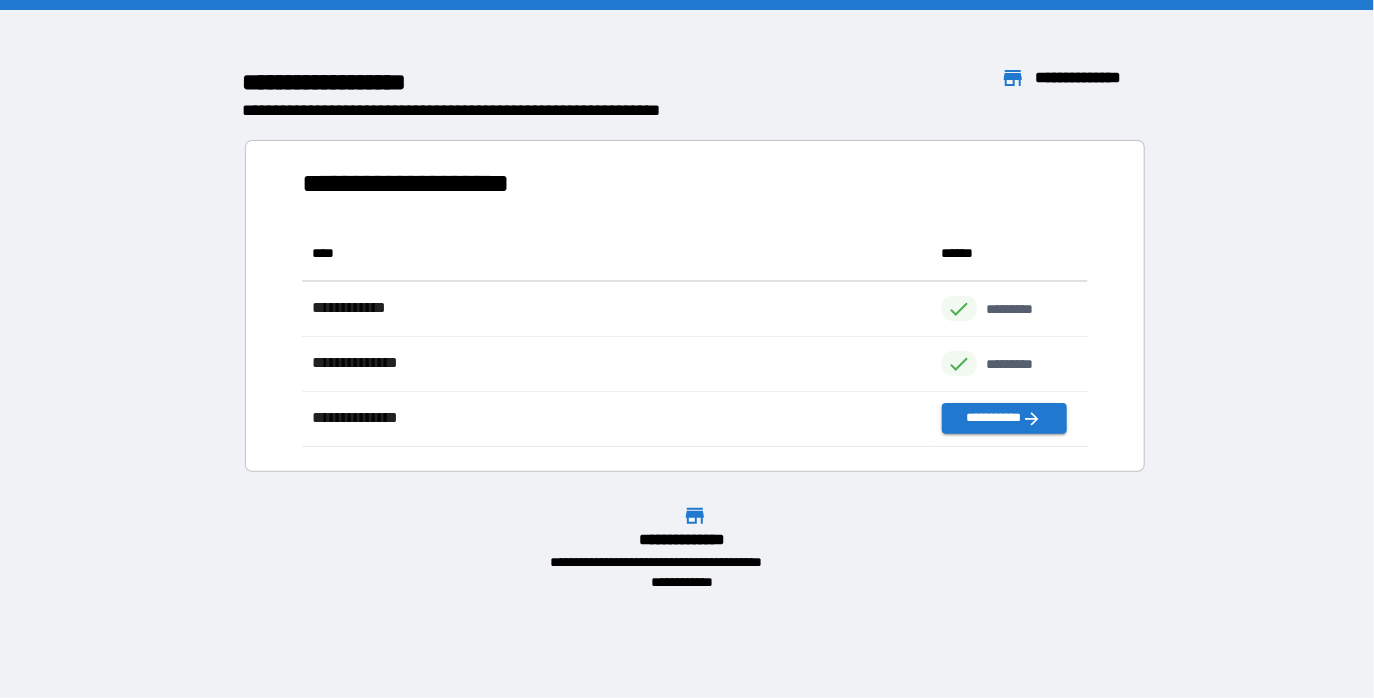 scroll, scrollTop: 16, scrollLeft: 16, axis: both 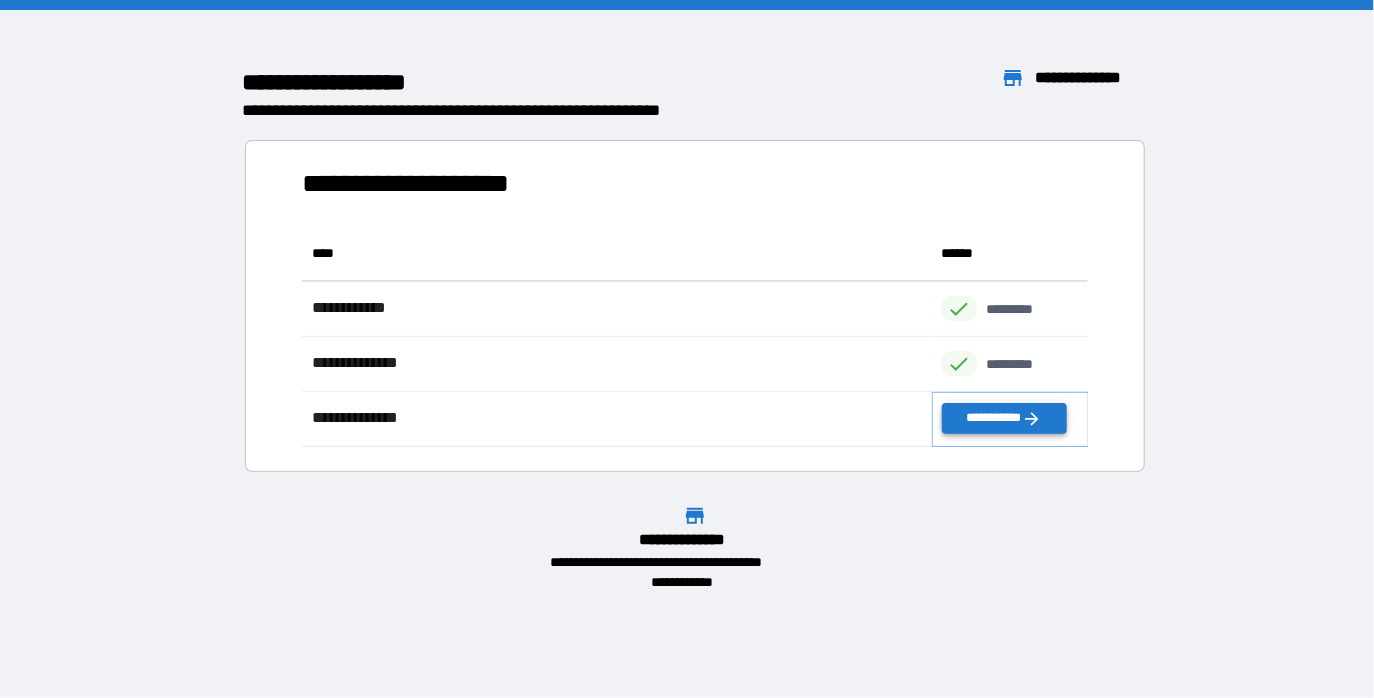 click on "**********" at bounding box center [1004, 418] 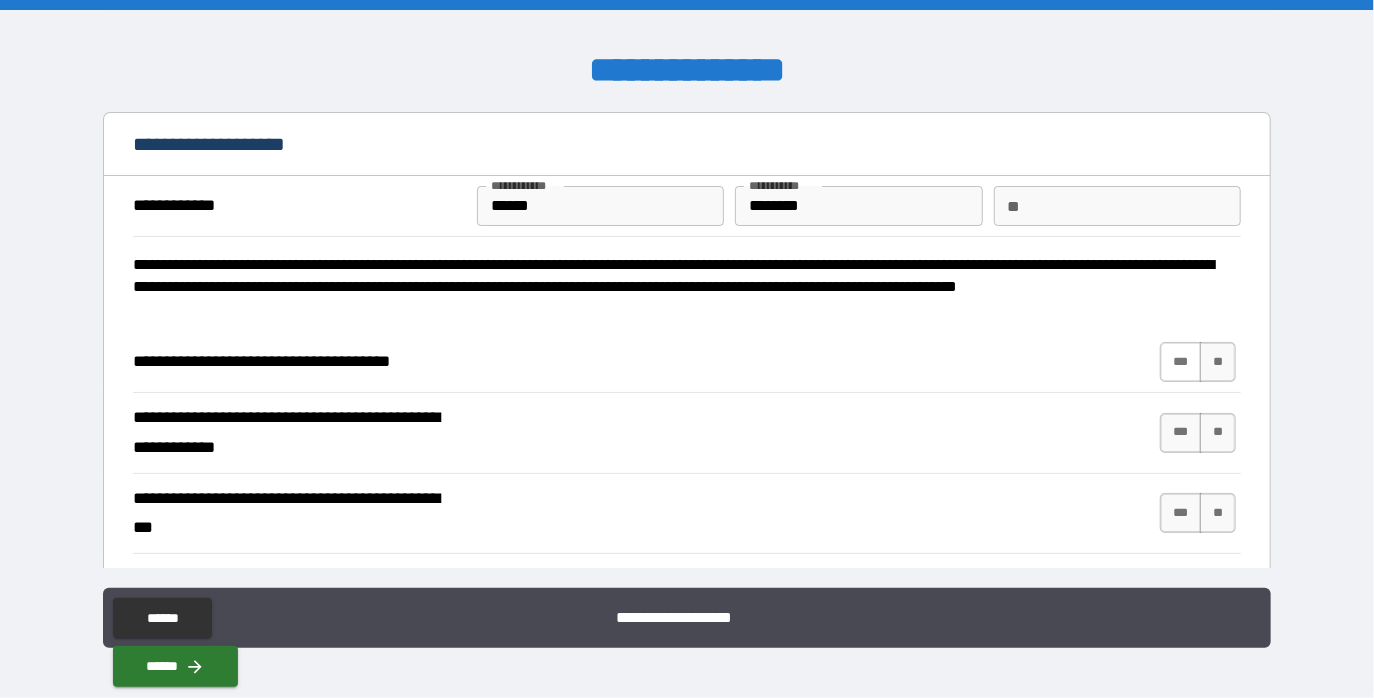 click on "***" at bounding box center [1181, 362] 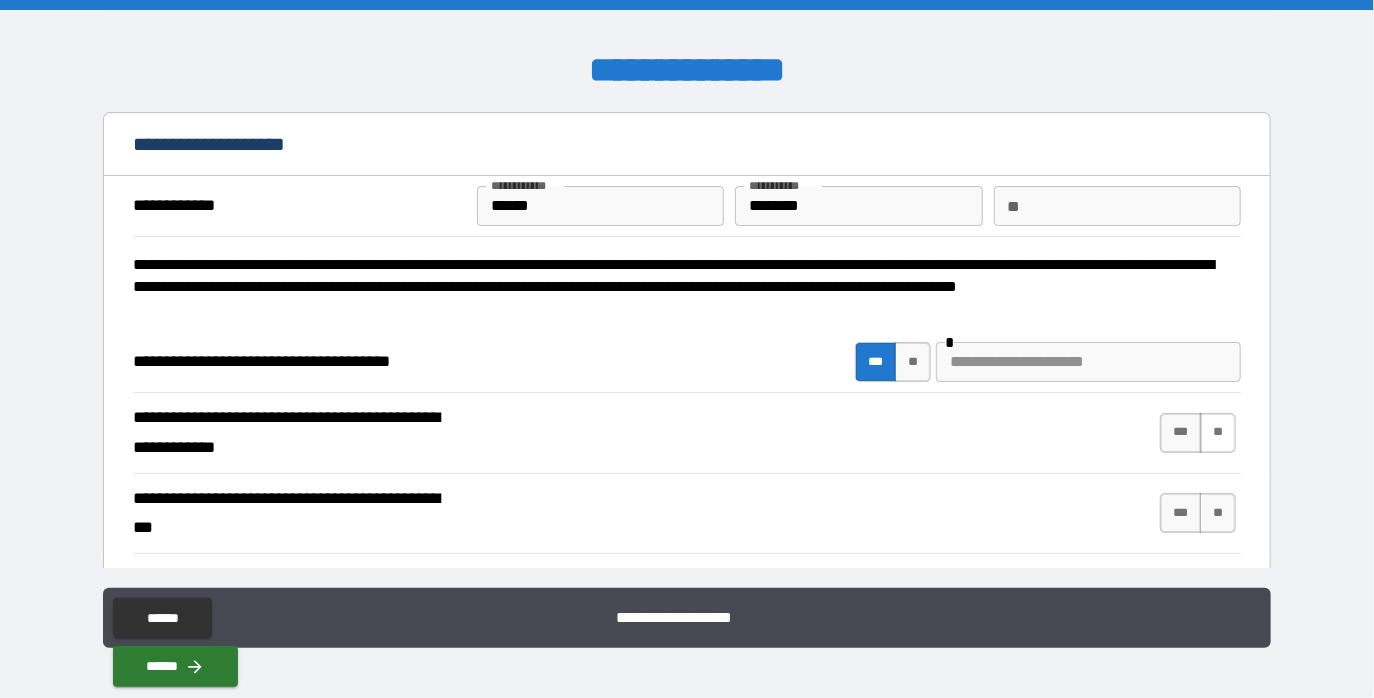 click on "**" at bounding box center [1218, 433] 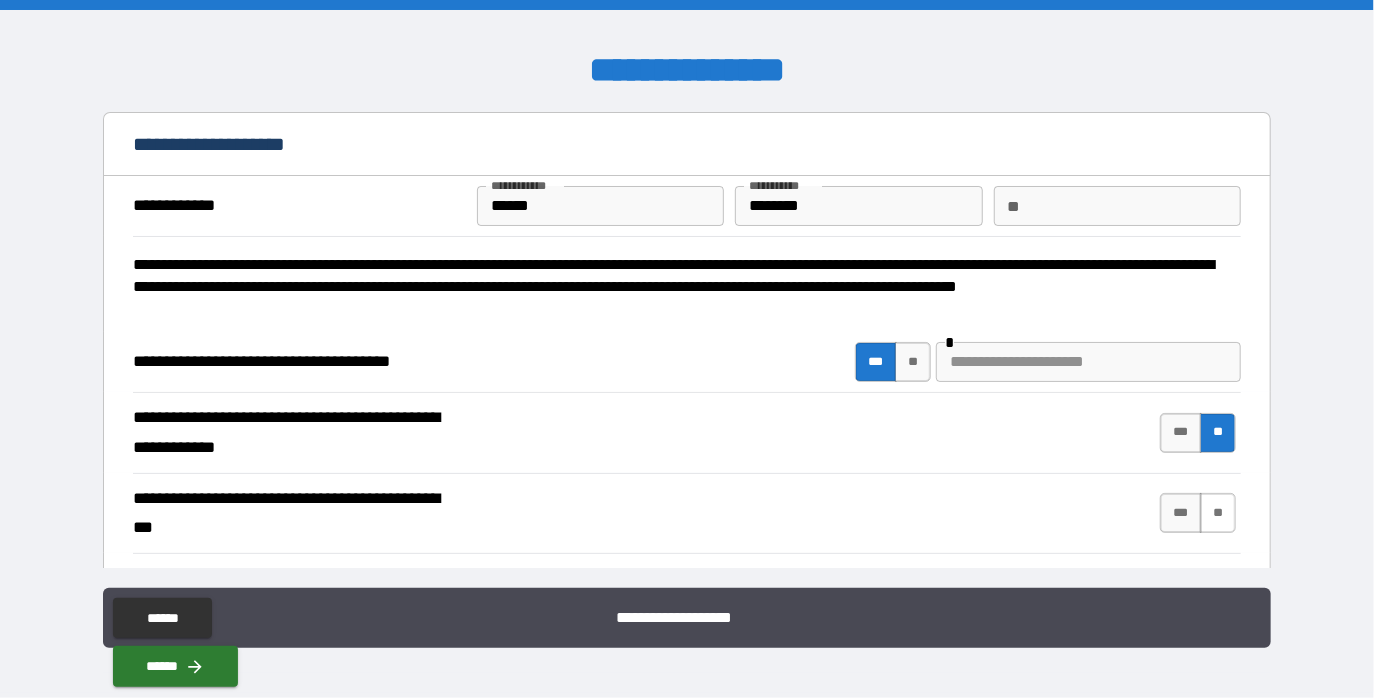 click on "**" at bounding box center (1218, 513) 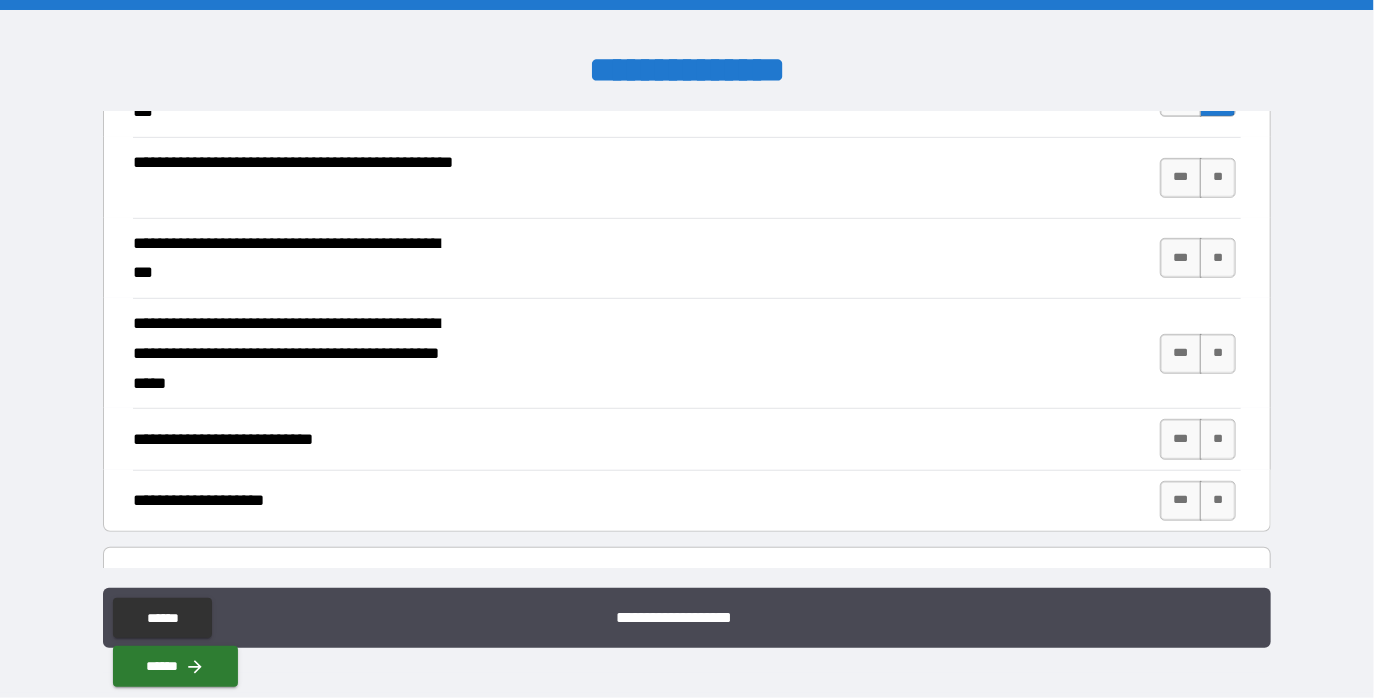 scroll, scrollTop: 424, scrollLeft: 0, axis: vertical 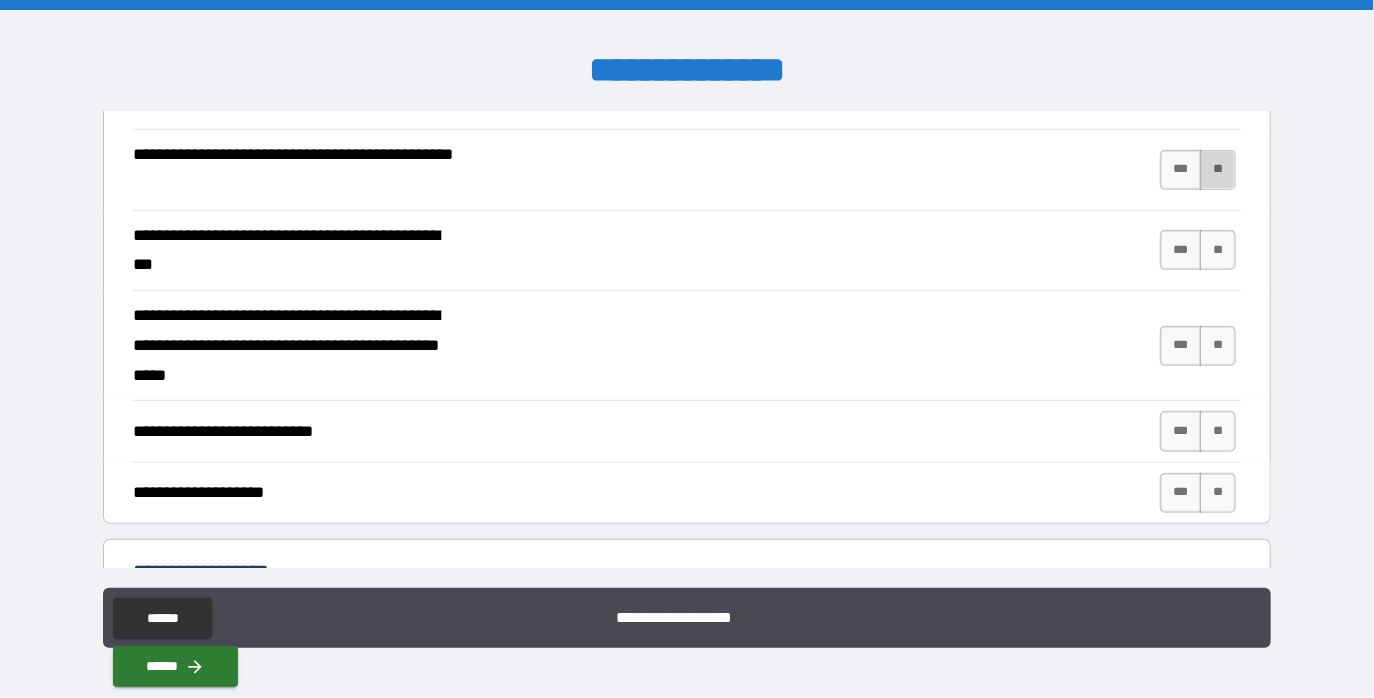 click on "**" at bounding box center (1218, 170) 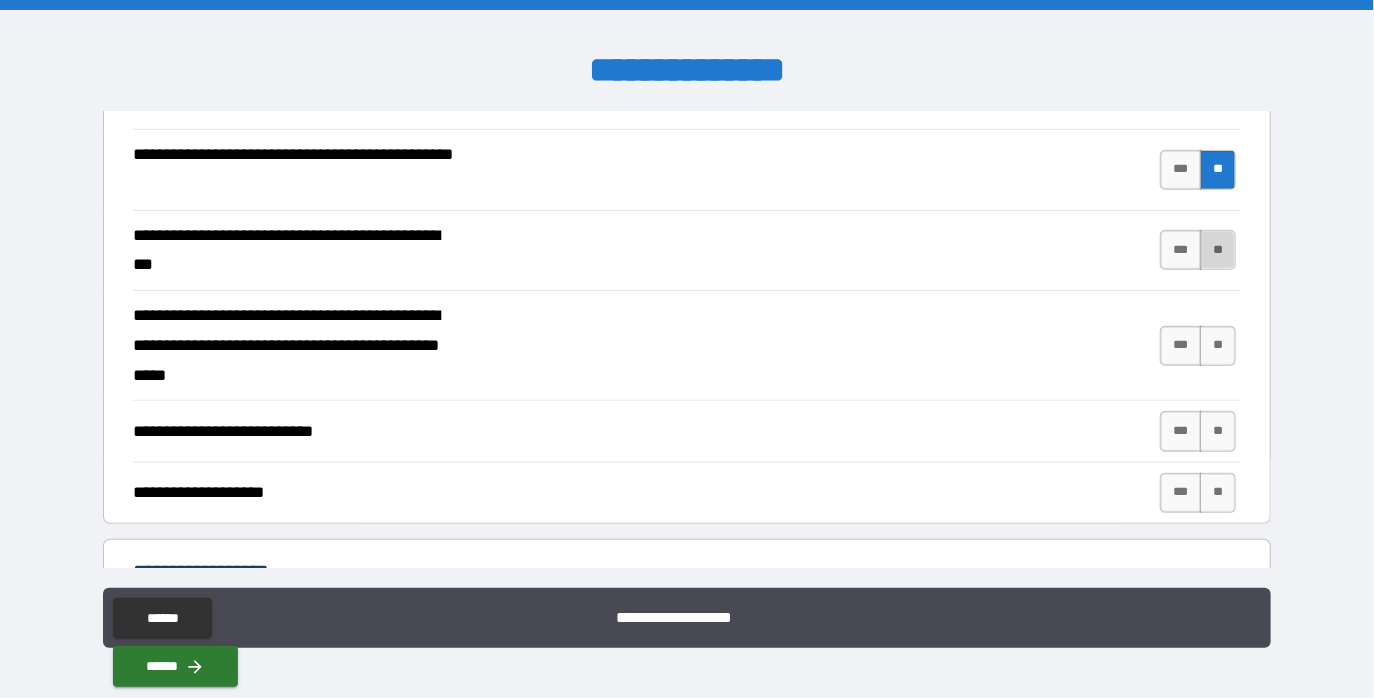 click on "**" at bounding box center (1218, 250) 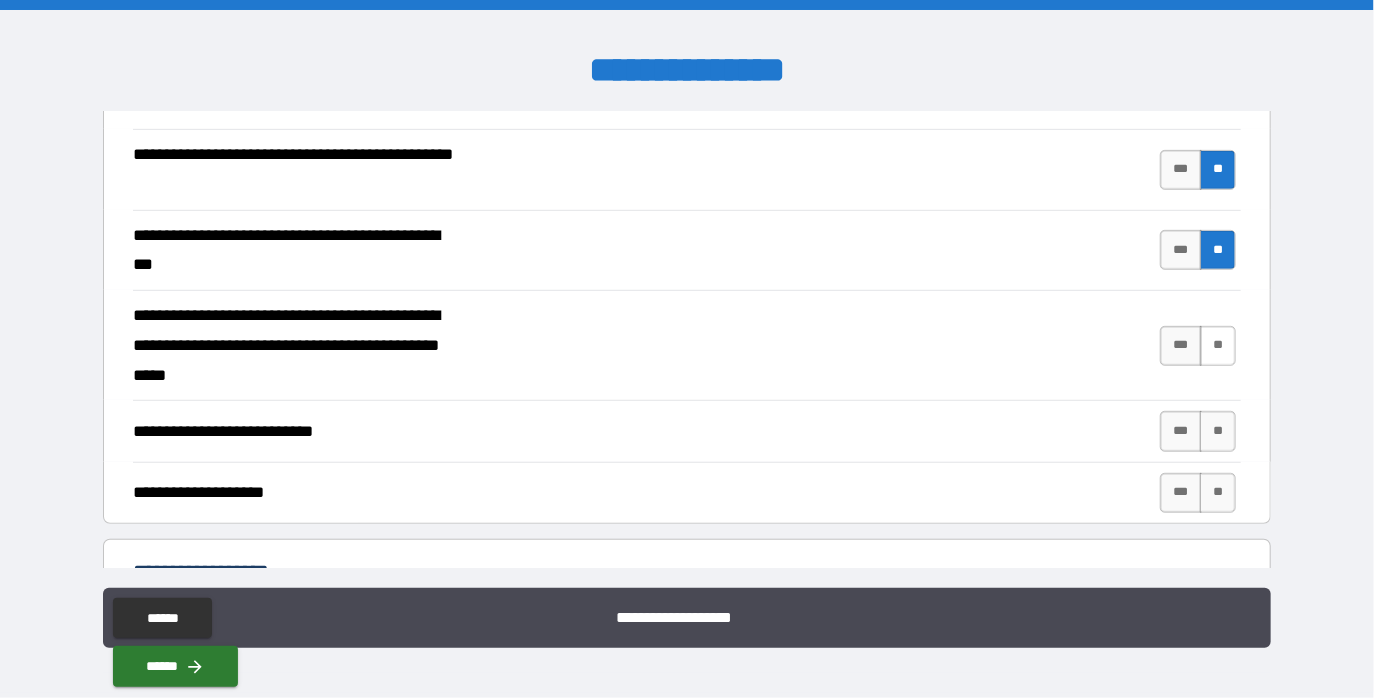 click on "**" at bounding box center (1218, 346) 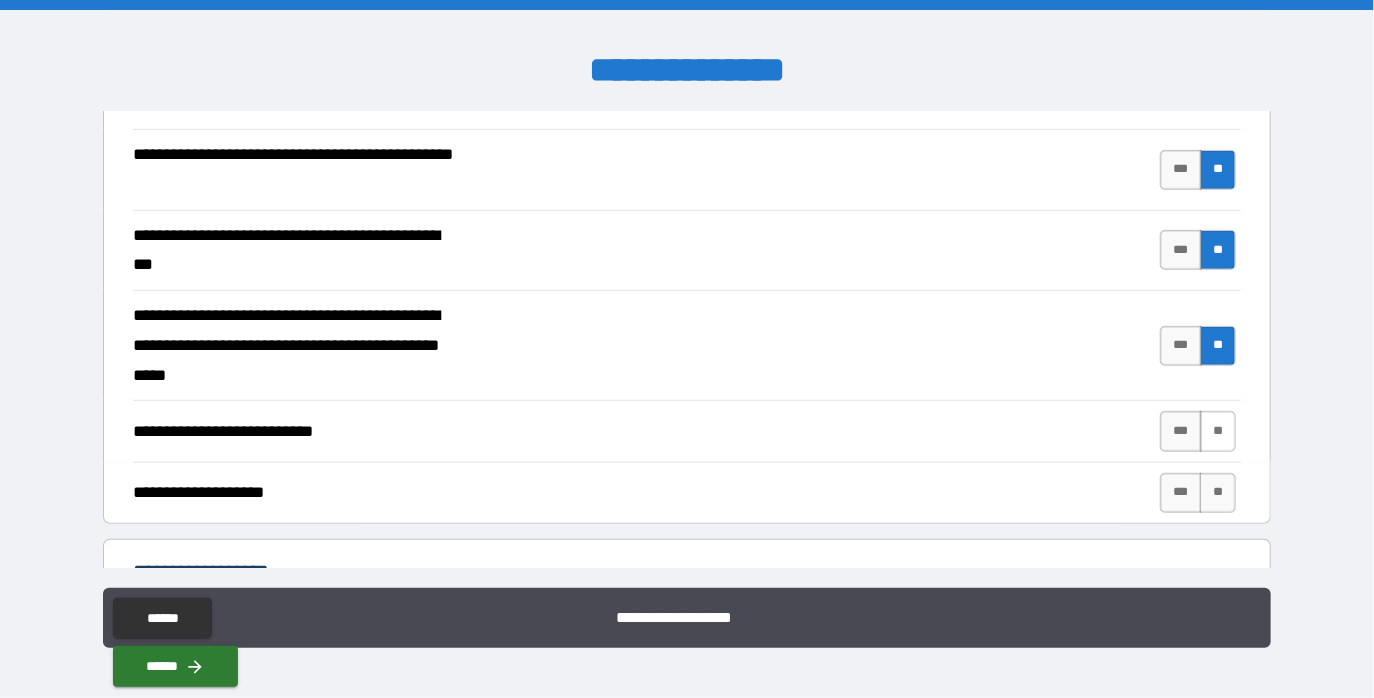 click on "**" at bounding box center (1218, 431) 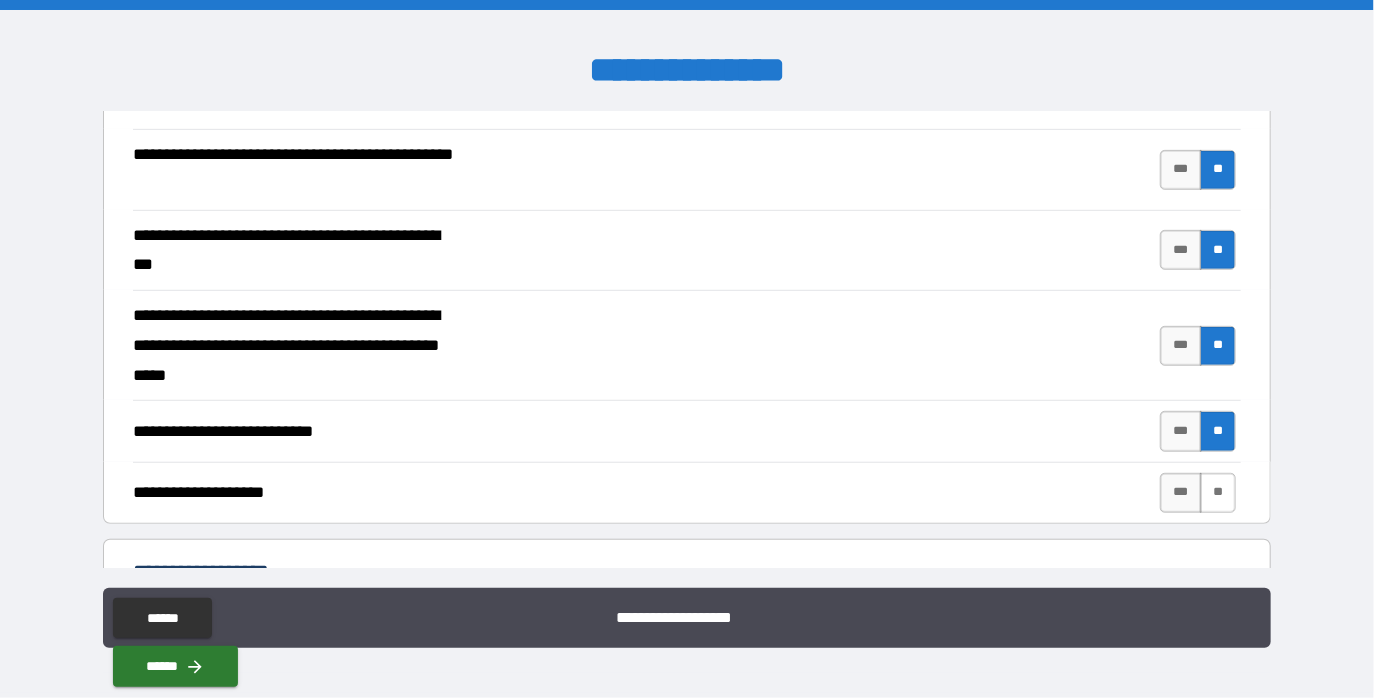 click on "**" at bounding box center (1218, 493) 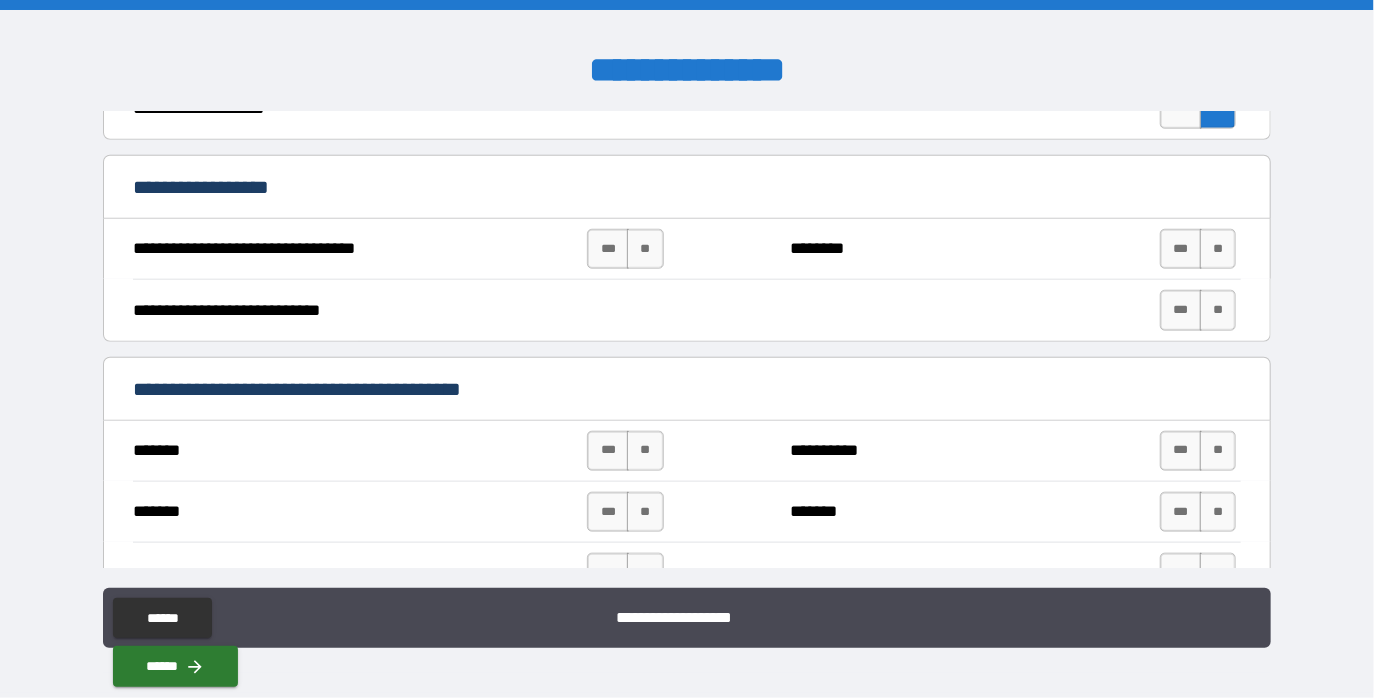 scroll, scrollTop: 865, scrollLeft: 0, axis: vertical 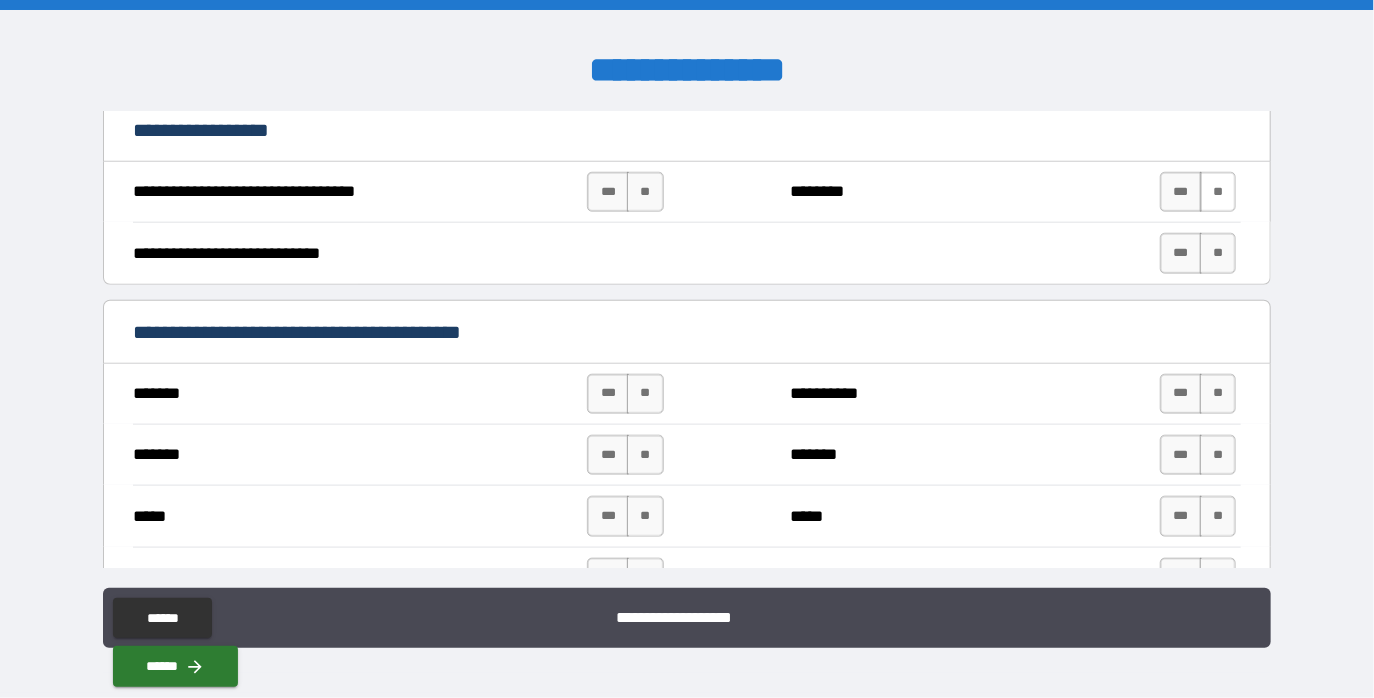 click on "**" at bounding box center [1218, 192] 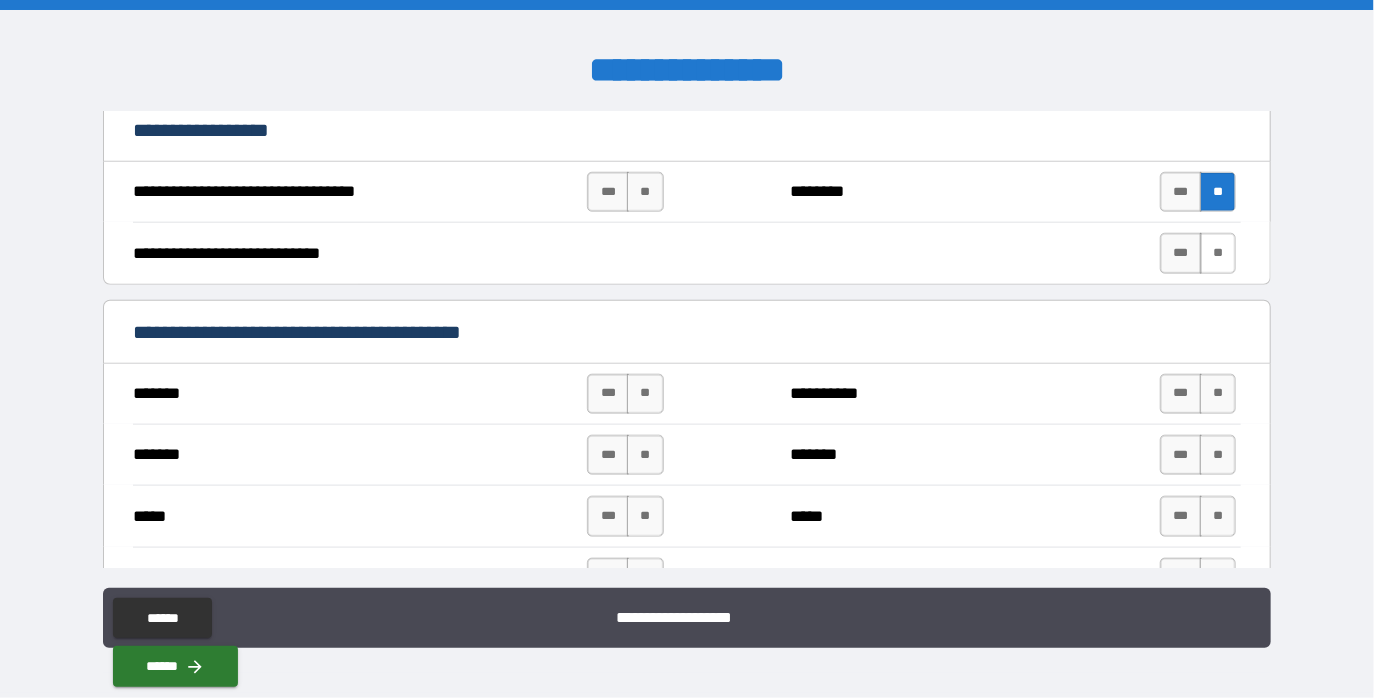 click on "**" at bounding box center [1218, 253] 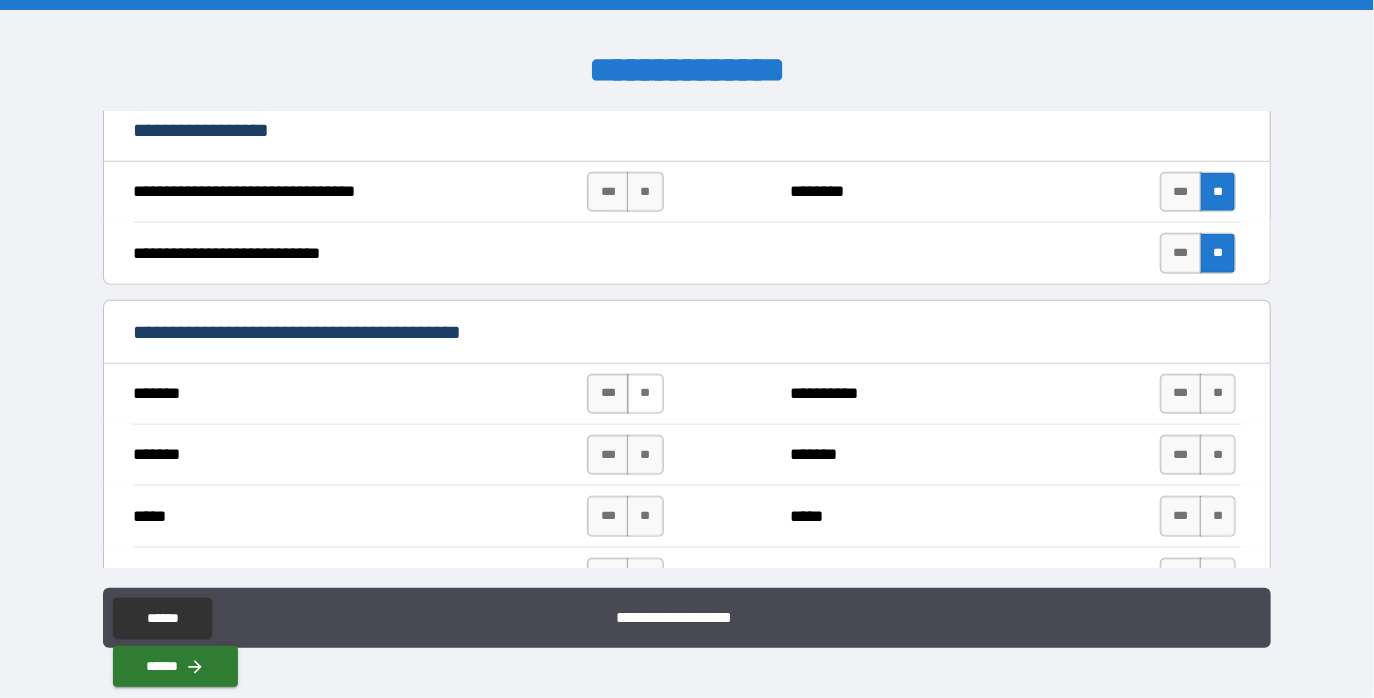 click on "**" at bounding box center (645, 394) 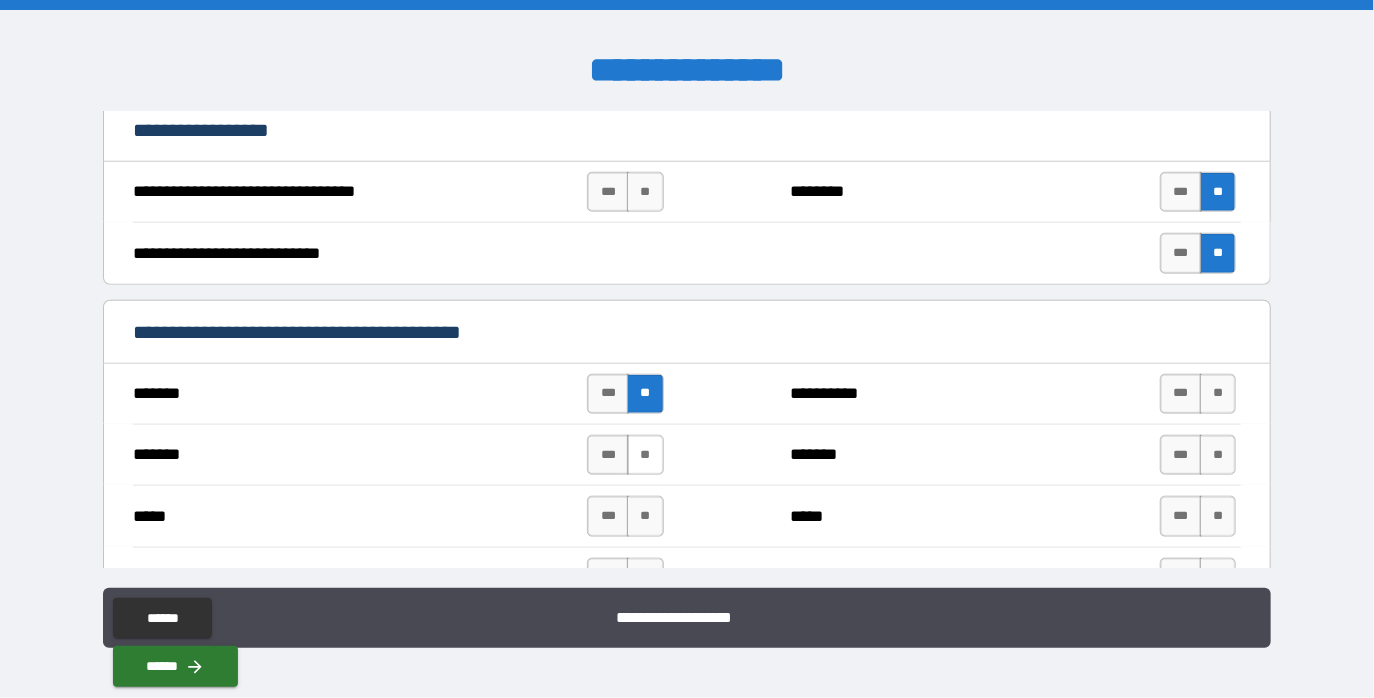 click on "**" at bounding box center [645, 455] 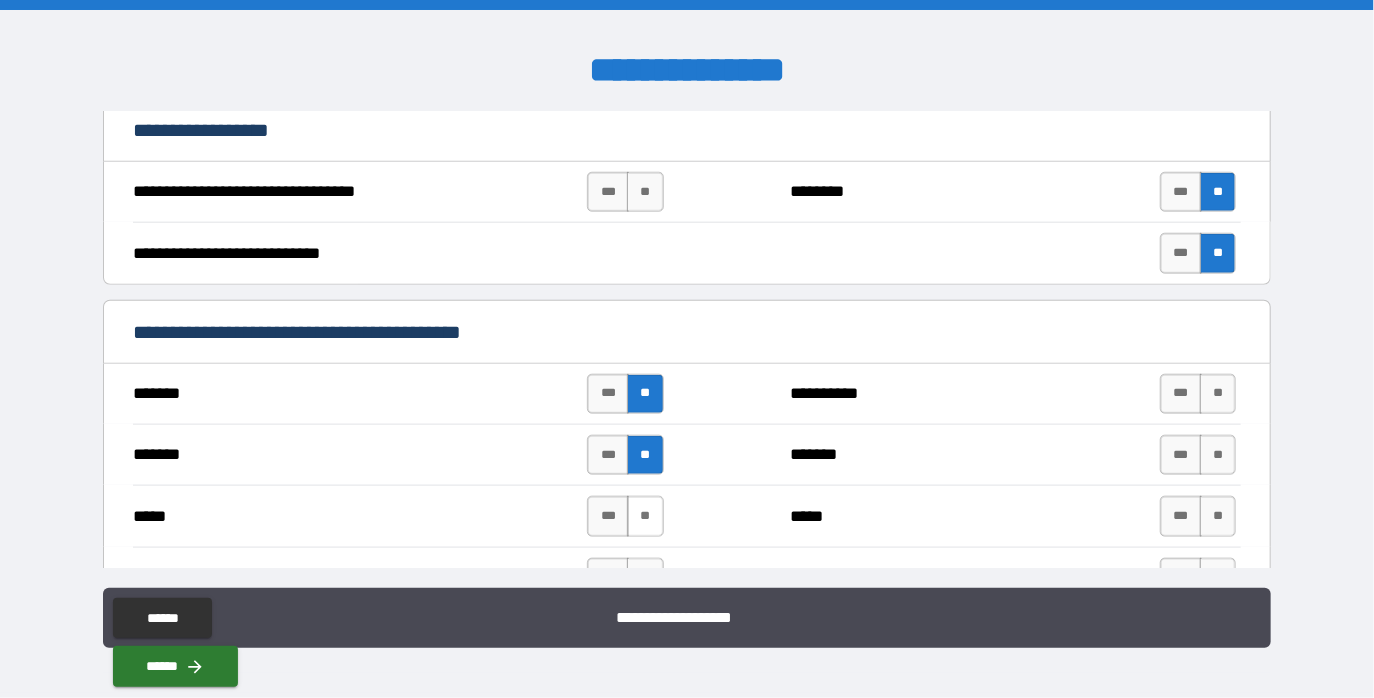 click on "**" at bounding box center [645, 516] 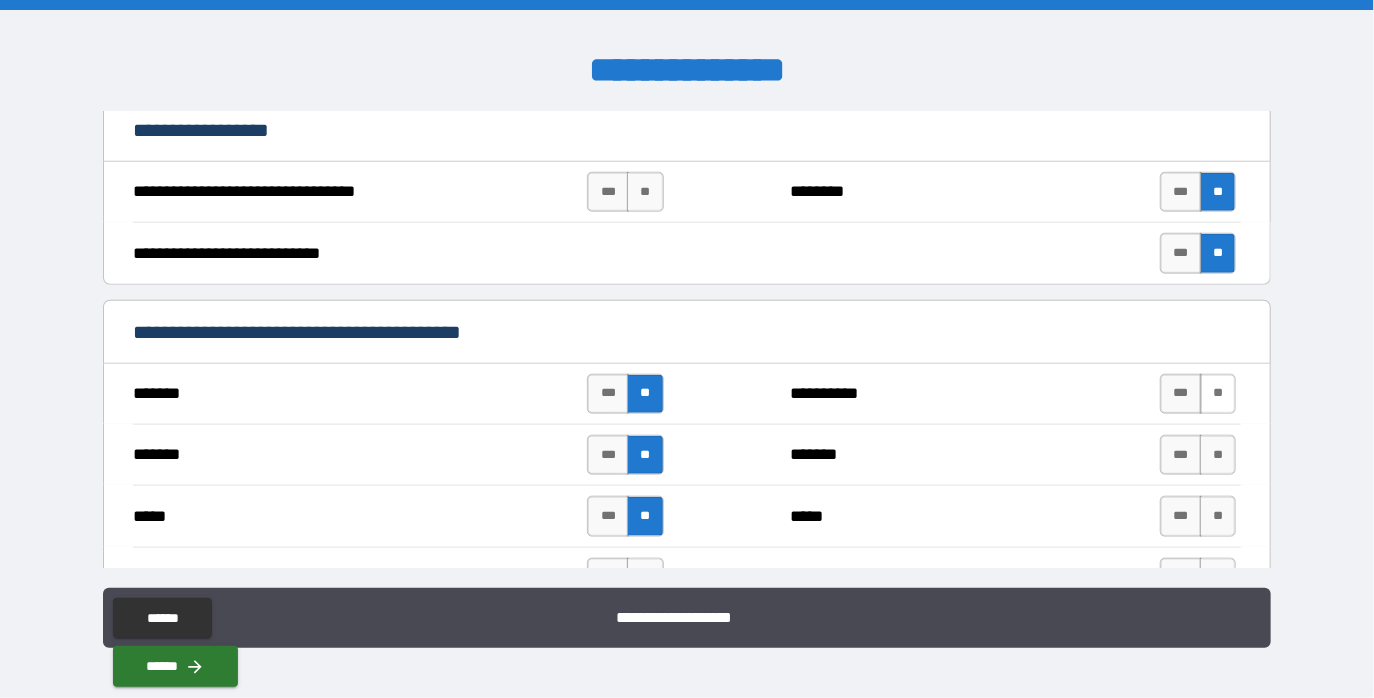 click on "**" at bounding box center (1218, 394) 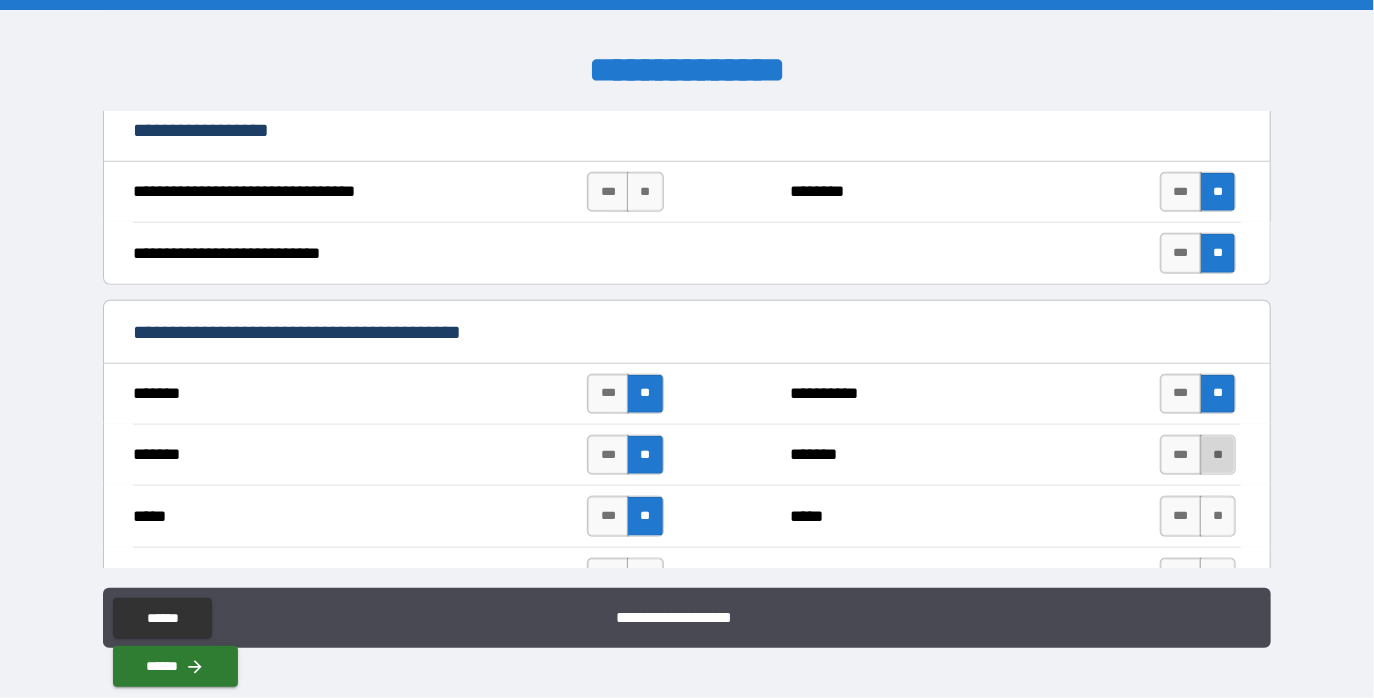 click on "**" at bounding box center (1218, 455) 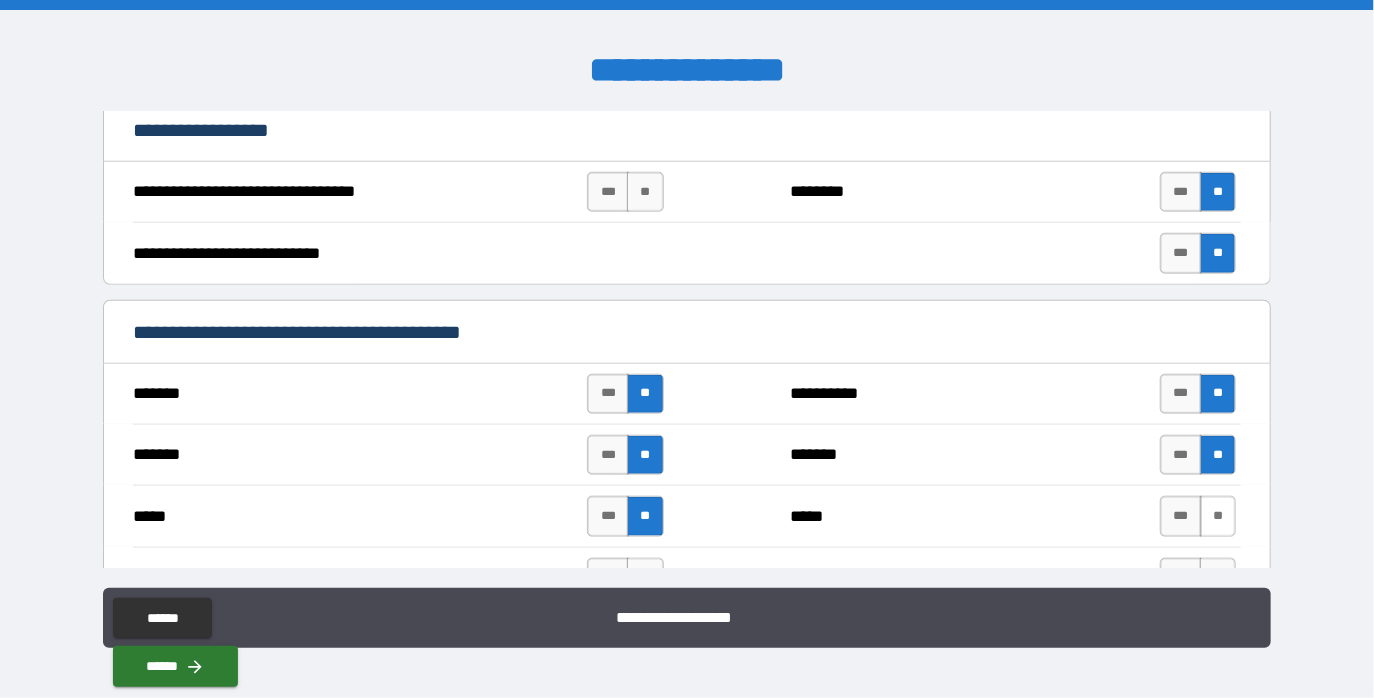 click on "**" at bounding box center [1218, 516] 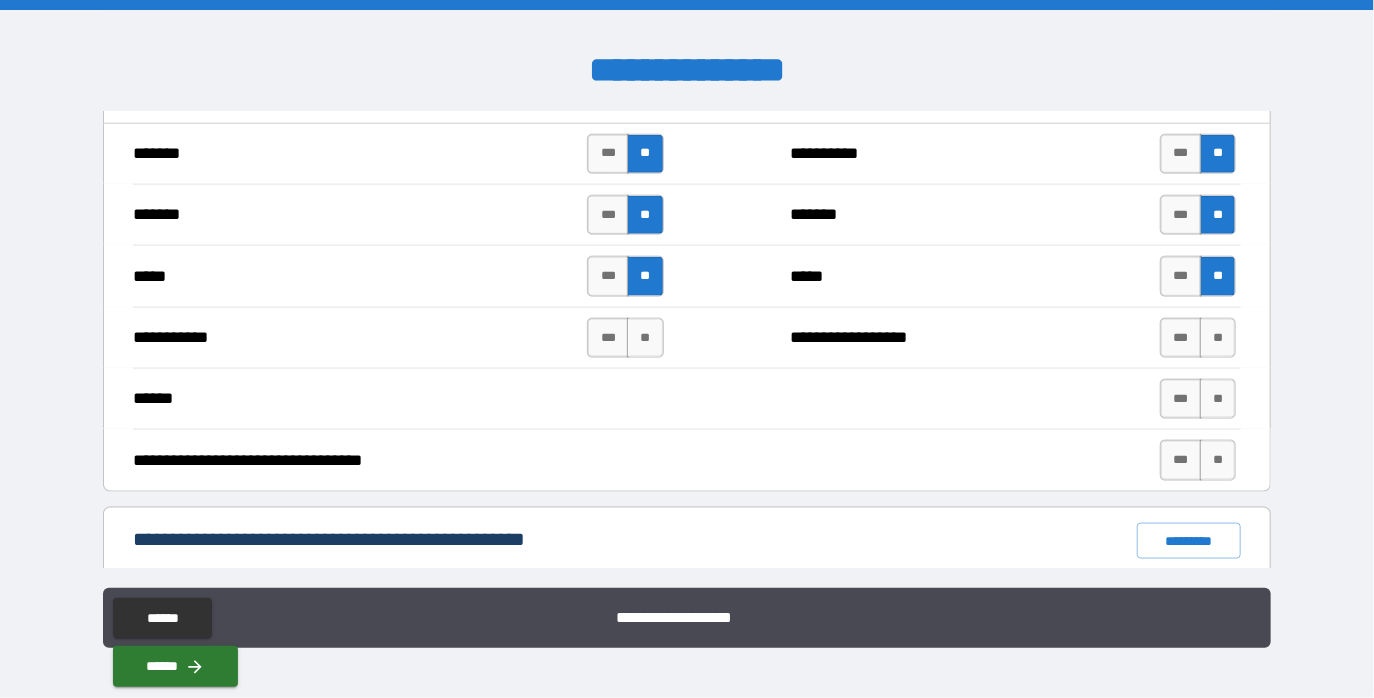 scroll, scrollTop: 1106, scrollLeft: 0, axis: vertical 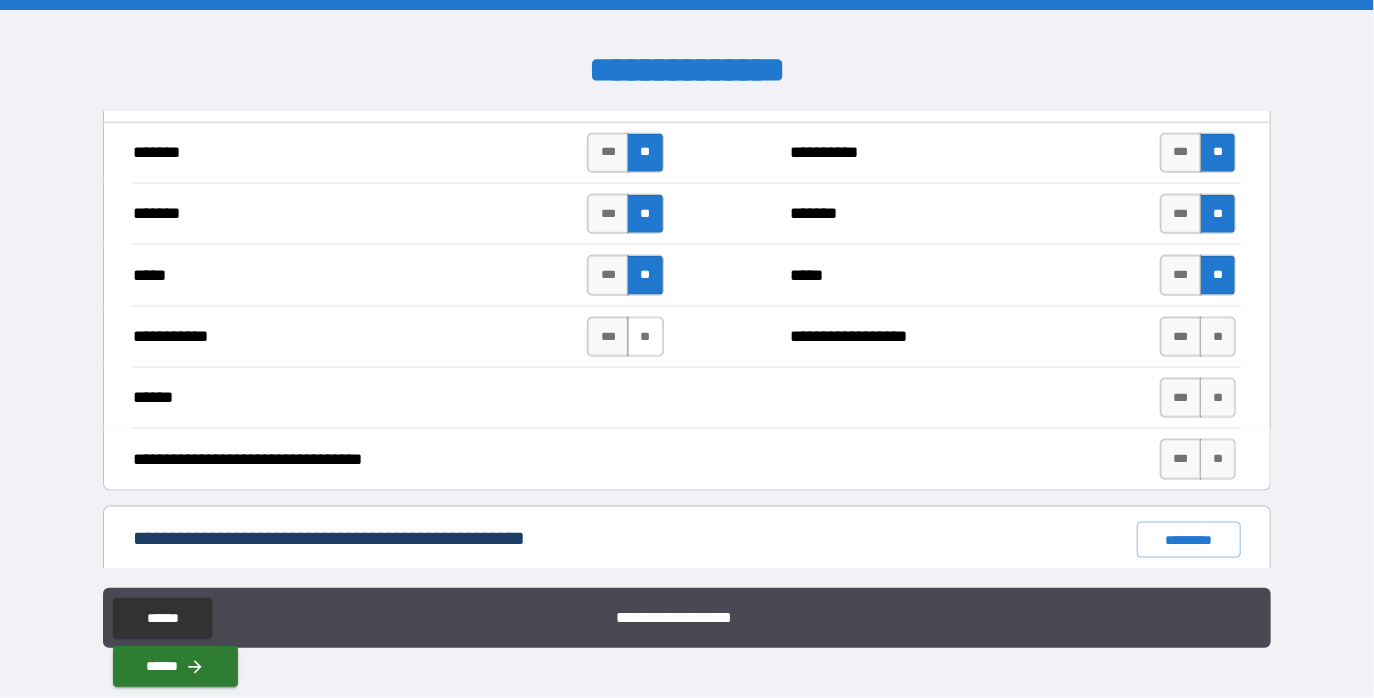 click on "**" at bounding box center (645, 337) 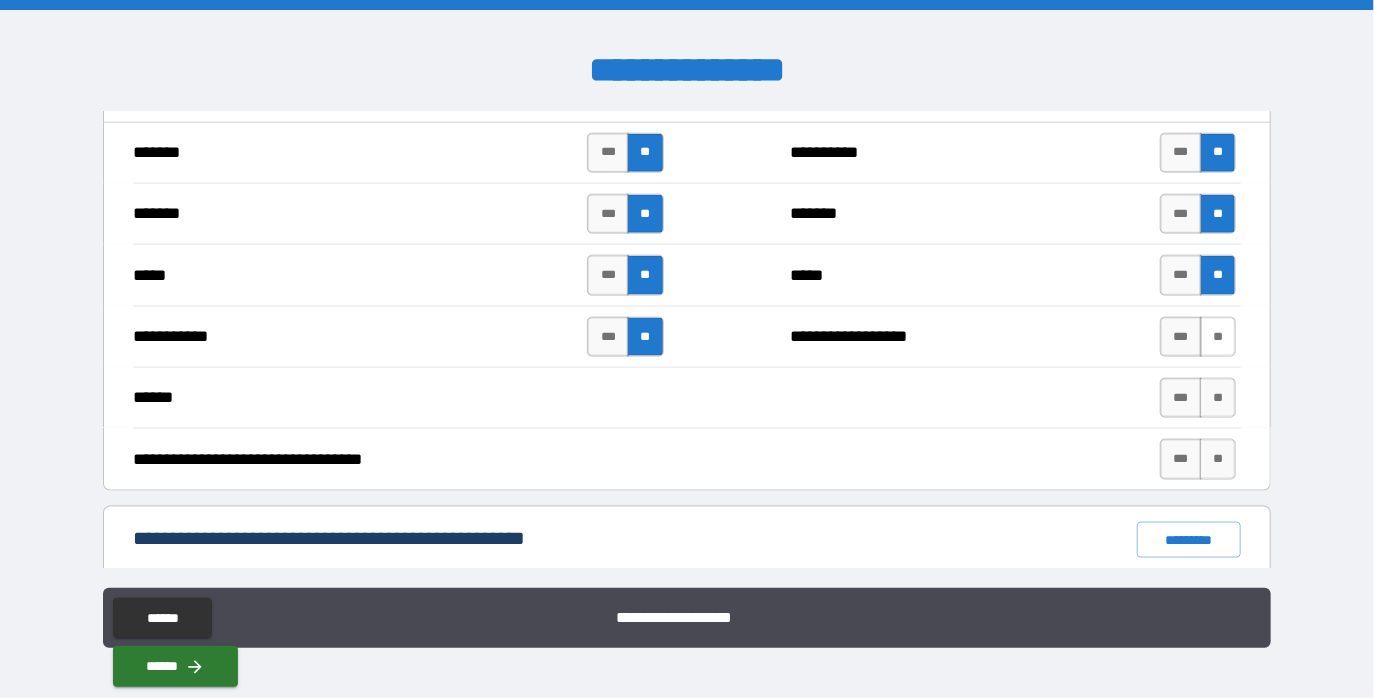 click on "**" at bounding box center [1218, 337] 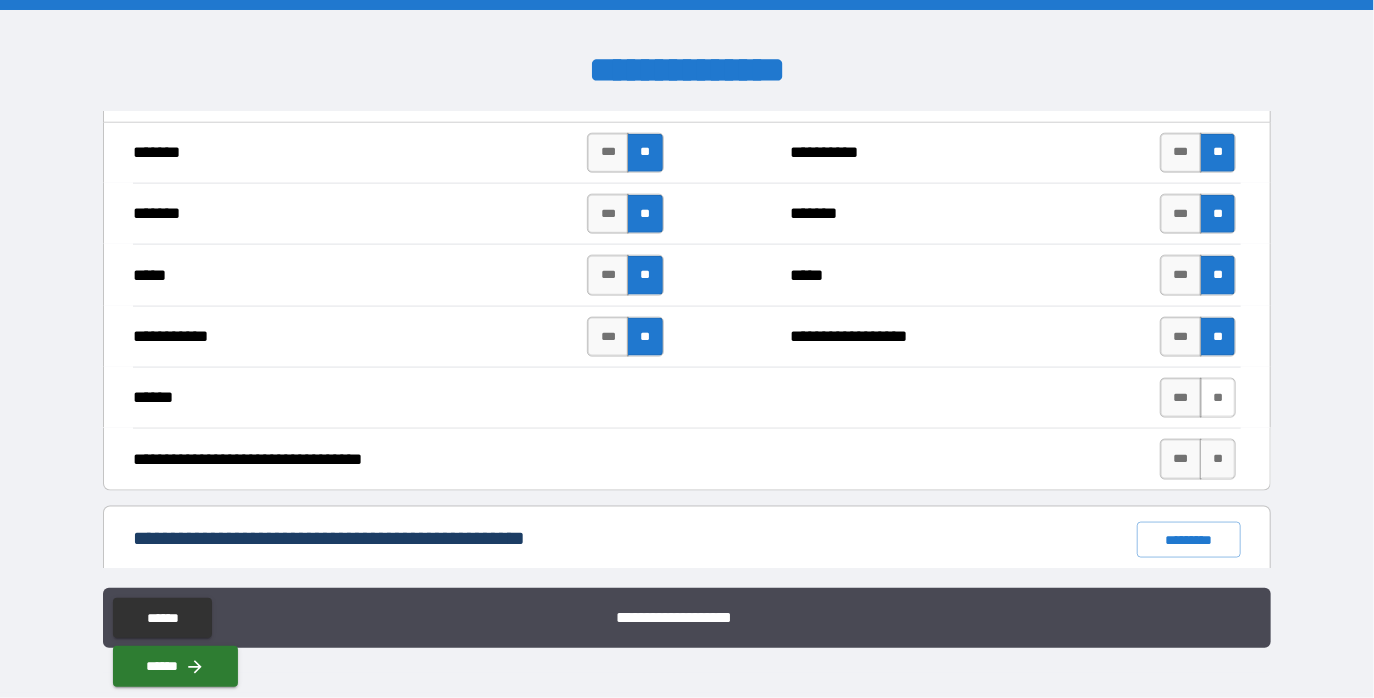 click on "**" at bounding box center [1218, 398] 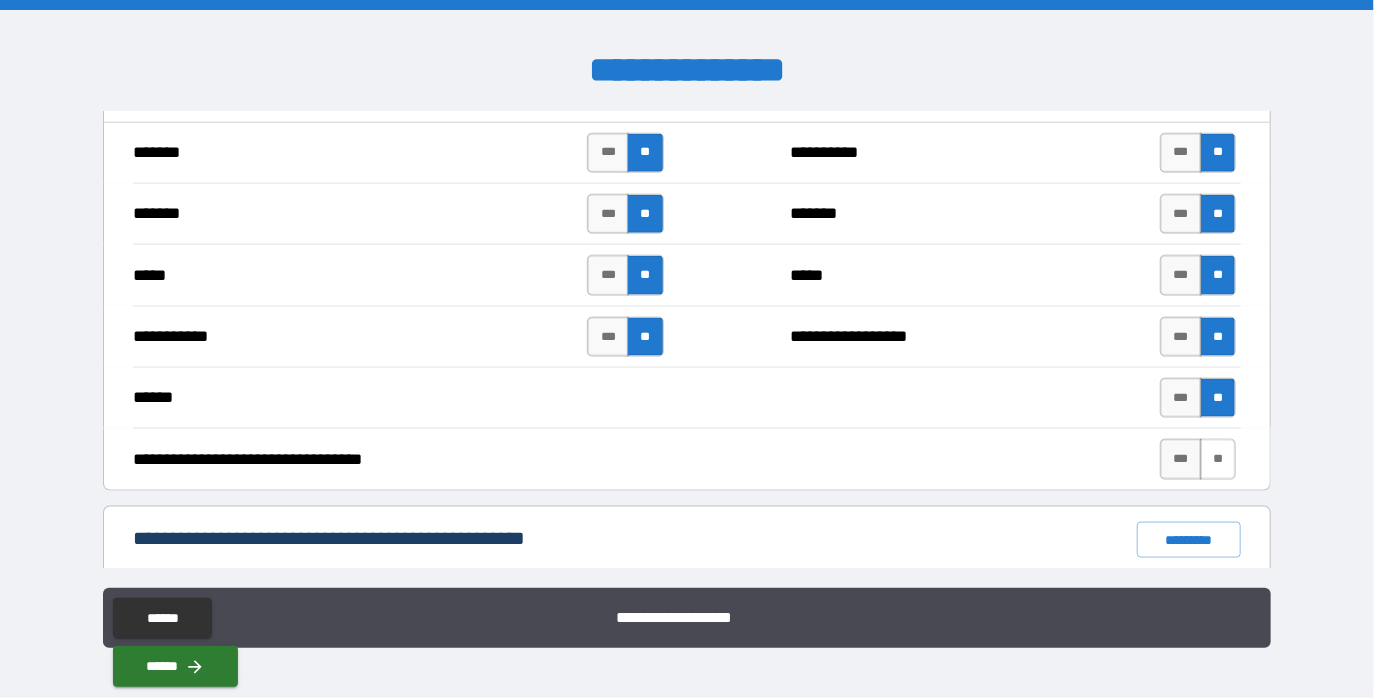 click on "**" at bounding box center (1218, 459) 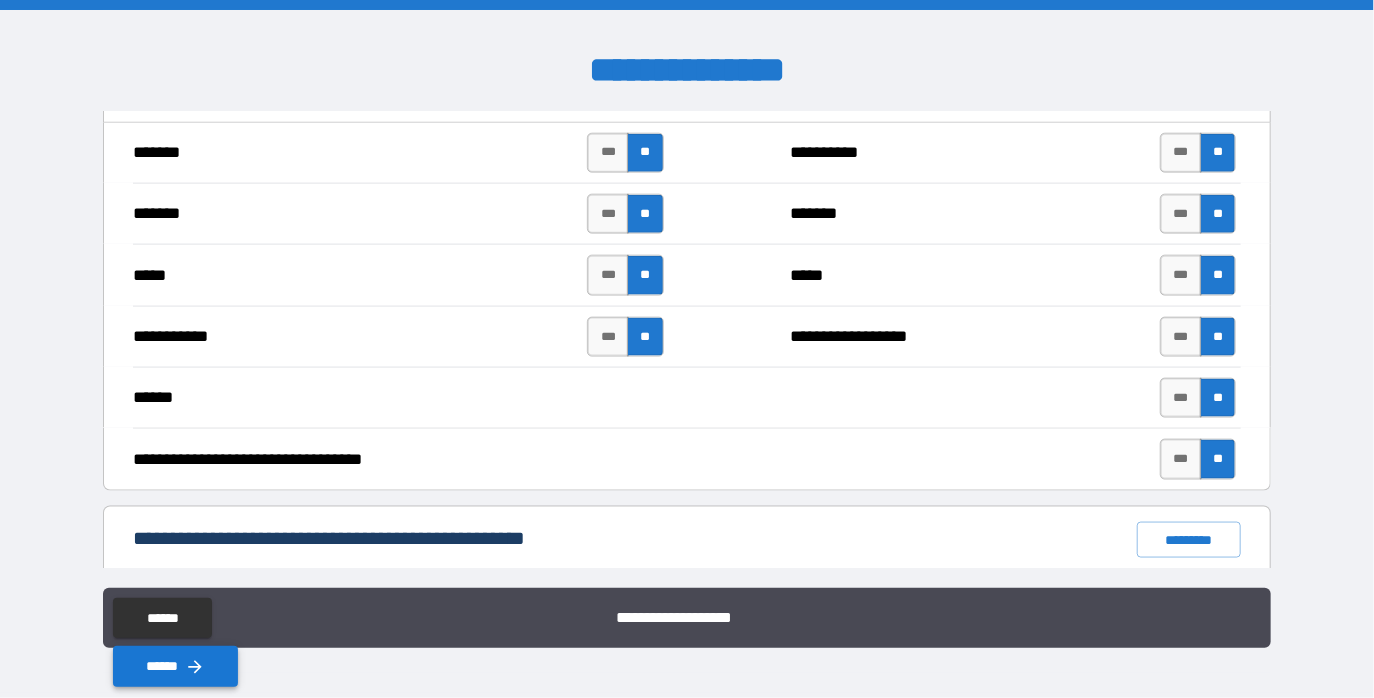click on "******" at bounding box center [175, 666] 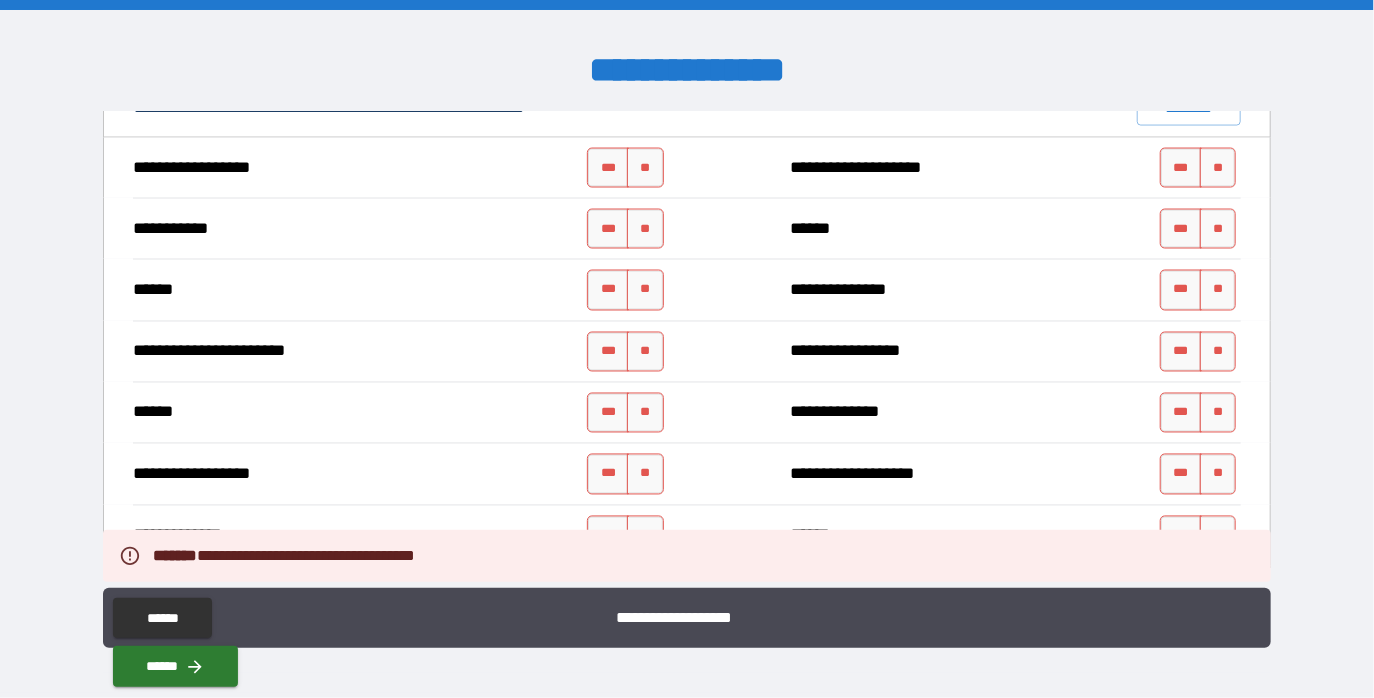 scroll, scrollTop: 1539, scrollLeft: 0, axis: vertical 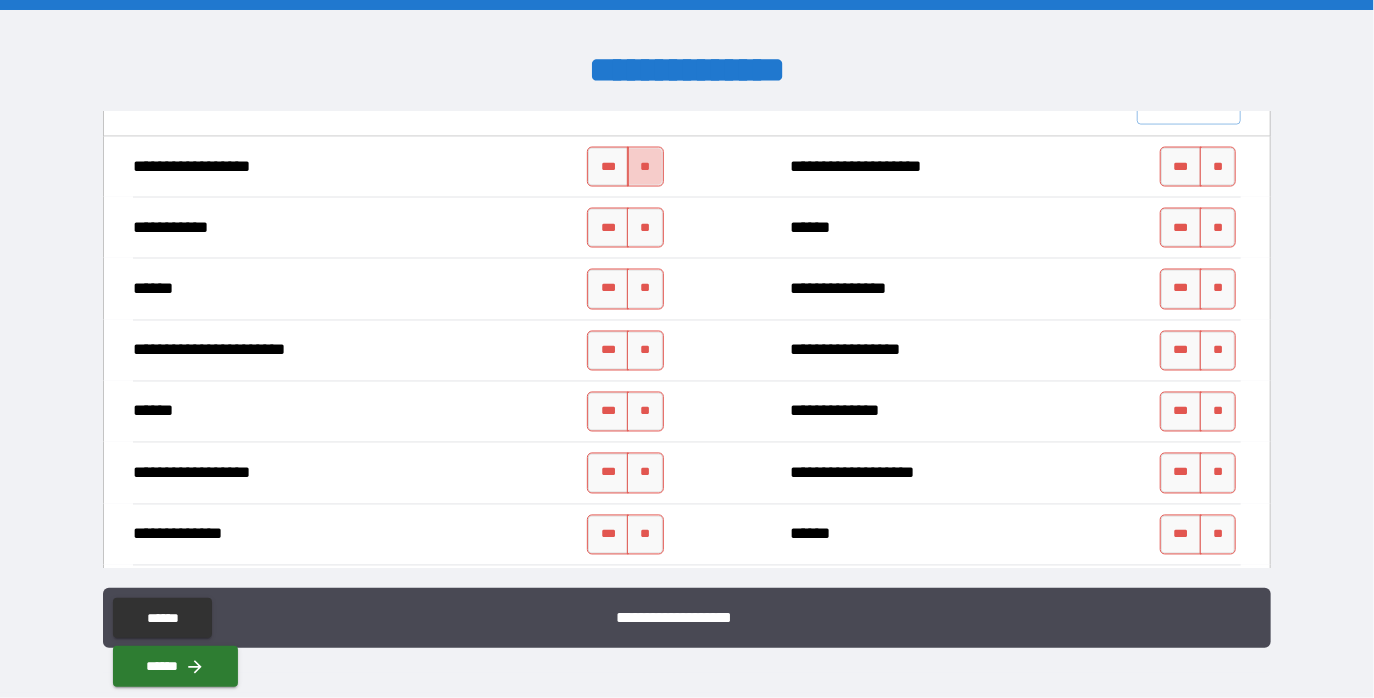 click on "**" at bounding box center [645, 167] 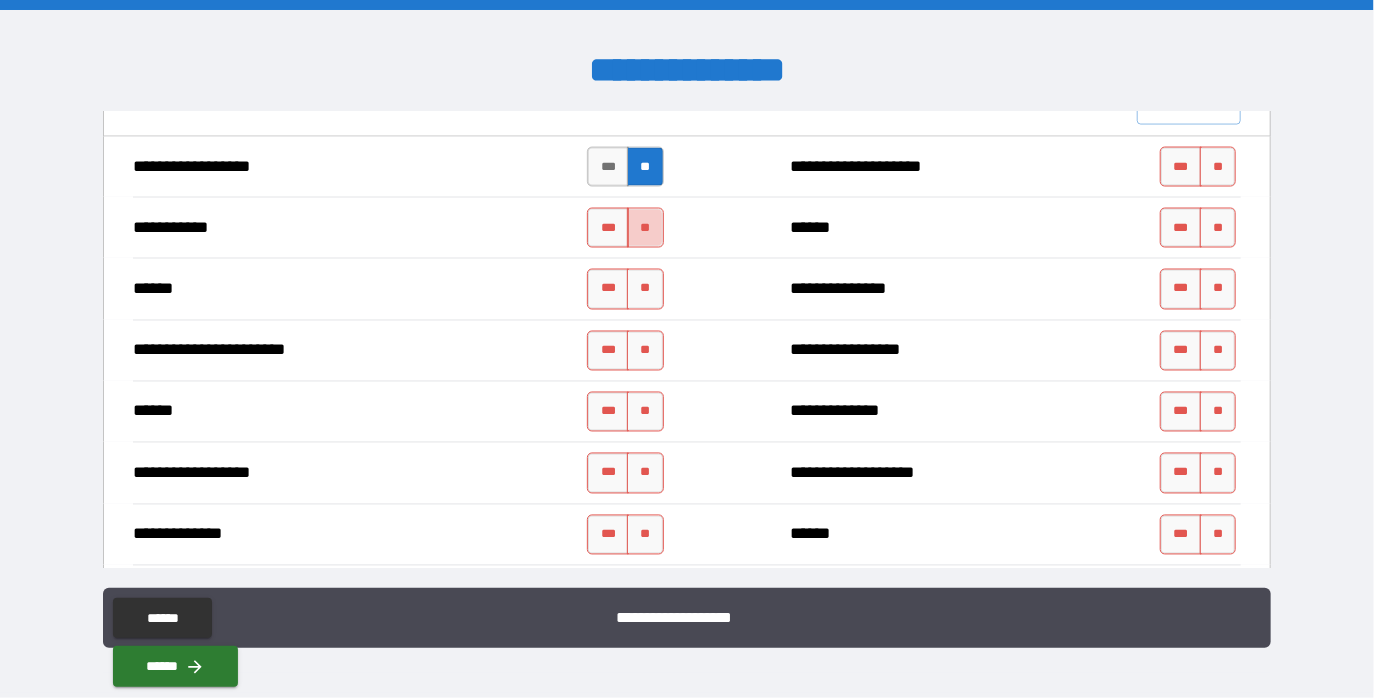 click on "**" at bounding box center (645, 228) 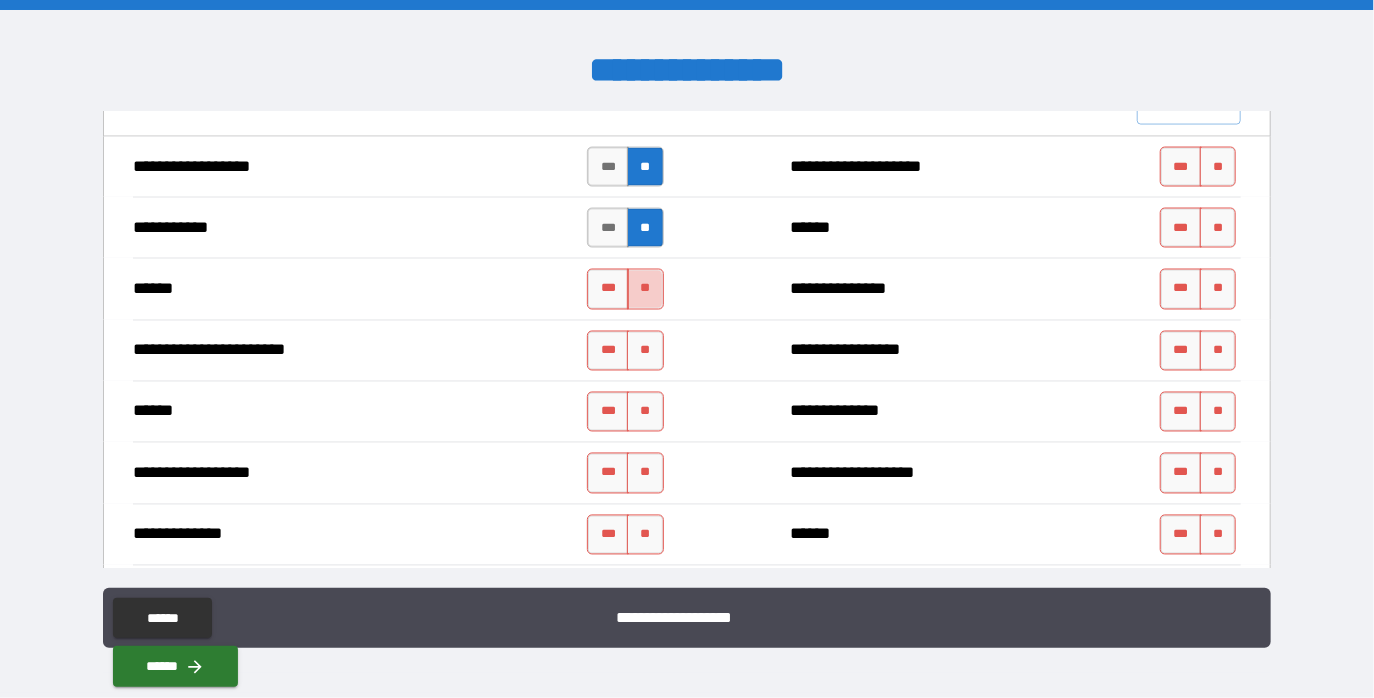 click on "**" at bounding box center [645, 289] 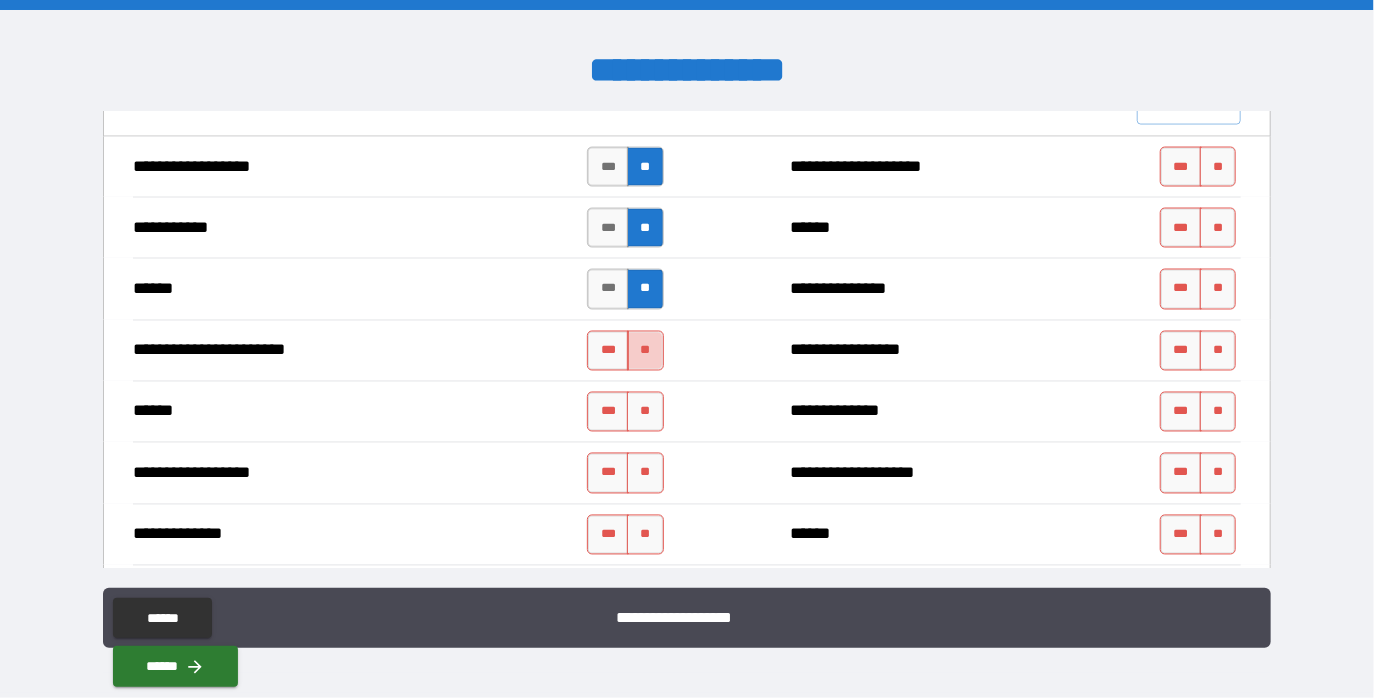 click on "**" at bounding box center (645, 351) 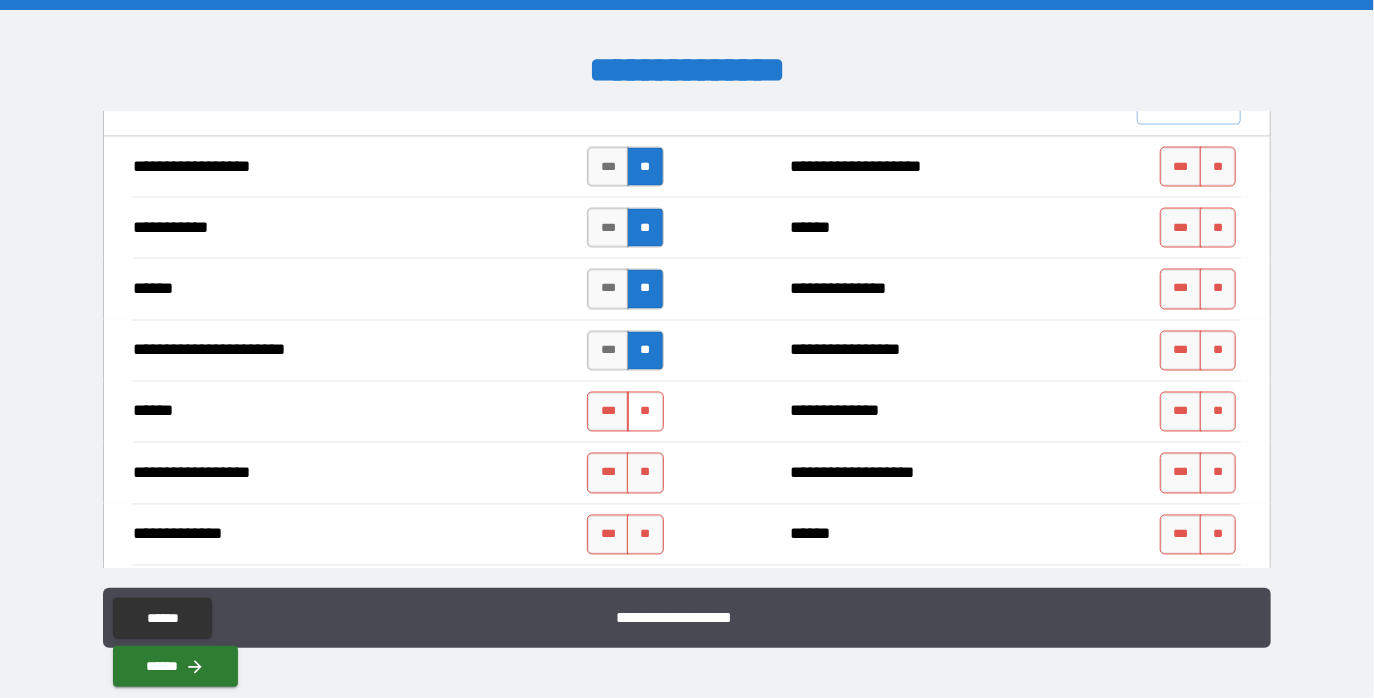click on "**" at bounding box center [645, 412] 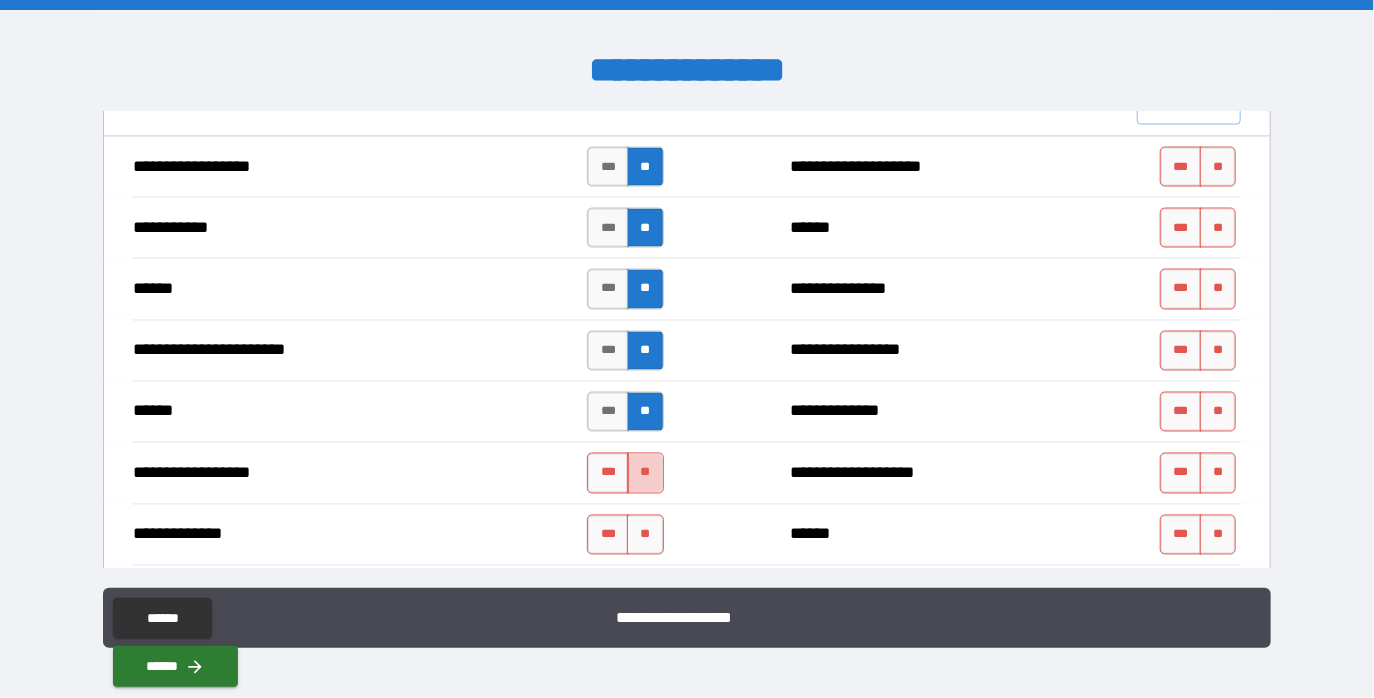 click on "**" at bounding box center [645, 473] 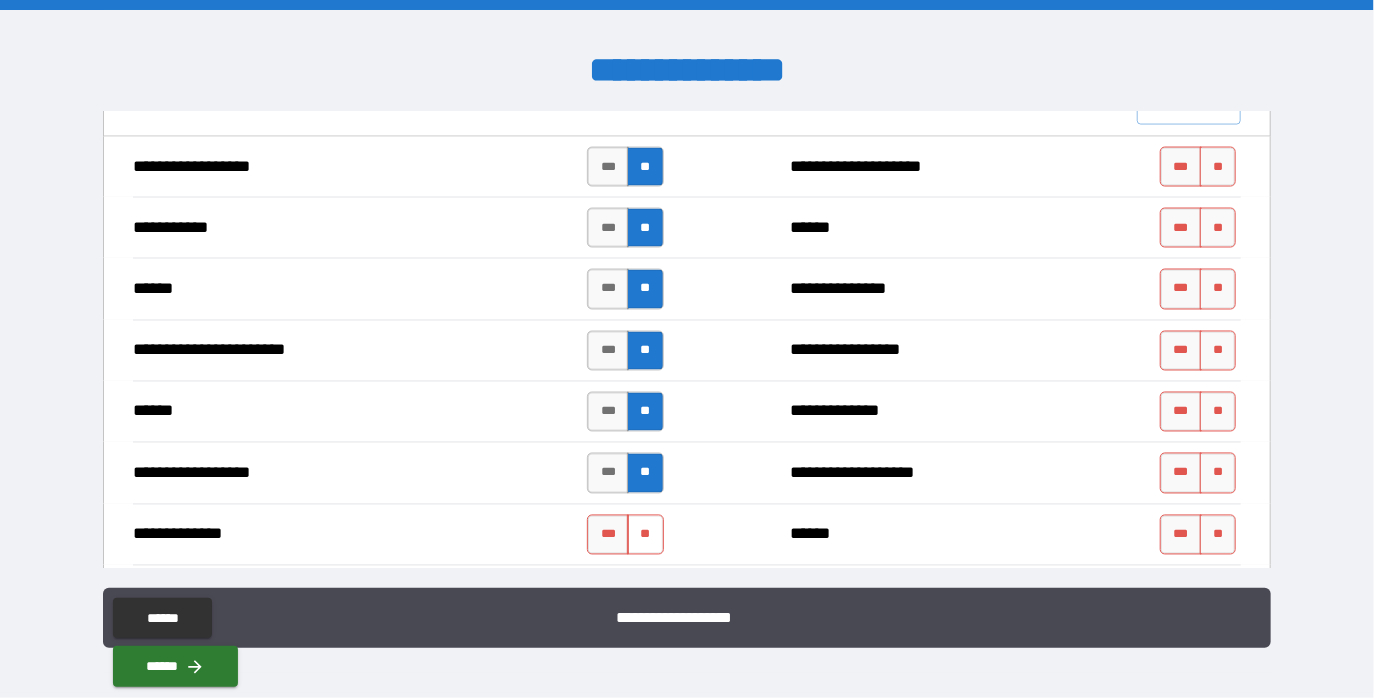 click on "**" at bounding box center (645, 535) 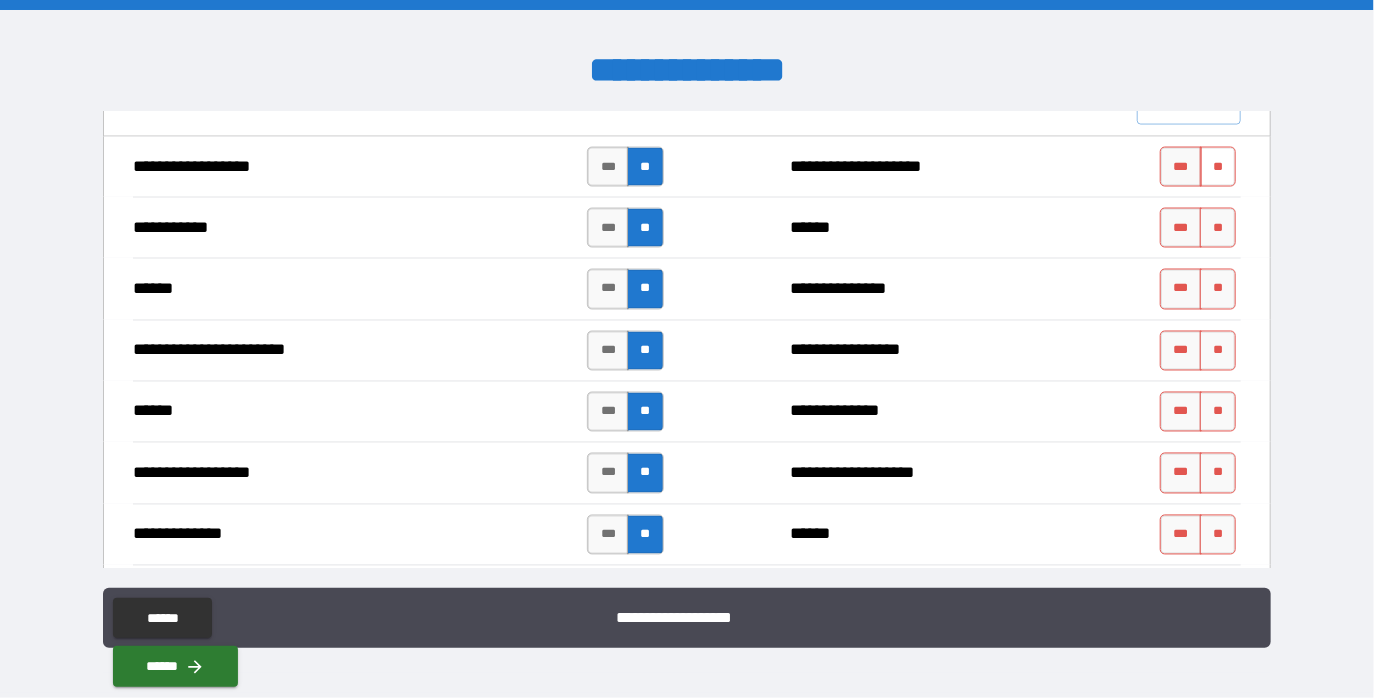 click on "**" at bounding box center [1218, 167] 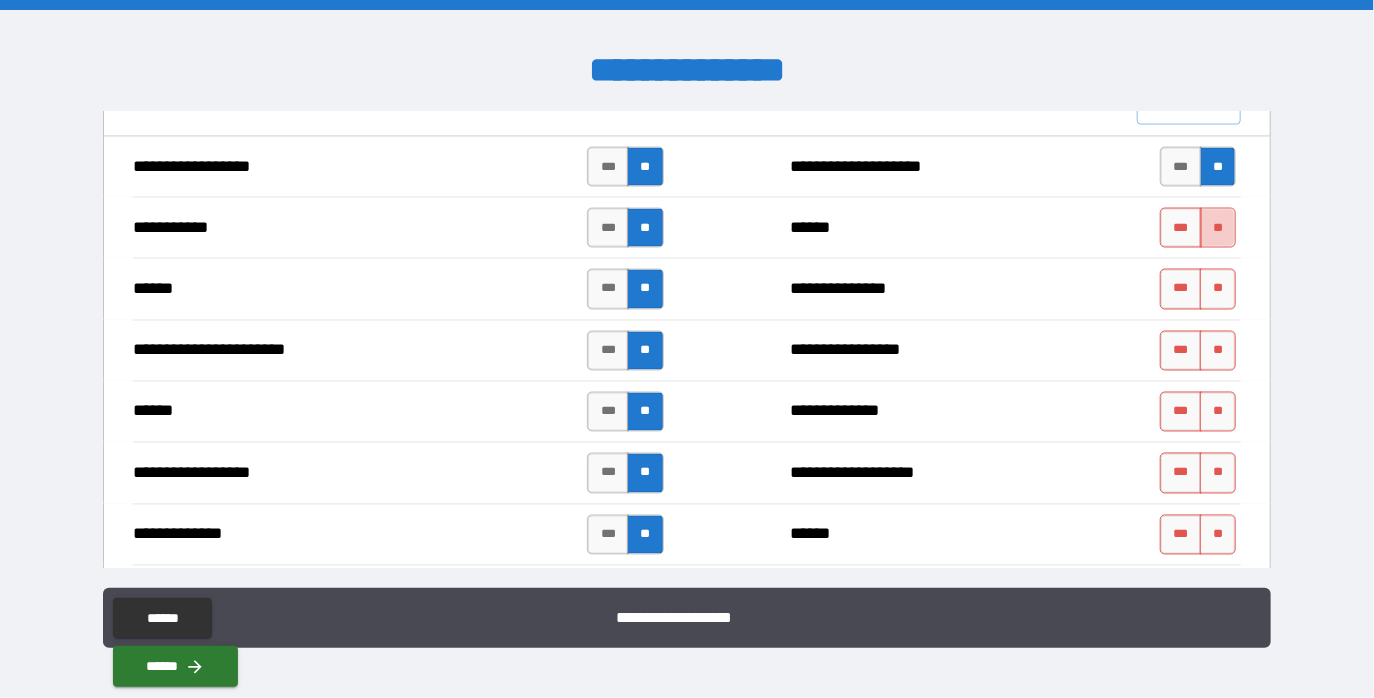 click on "**" at bounding box center [1218, 228] 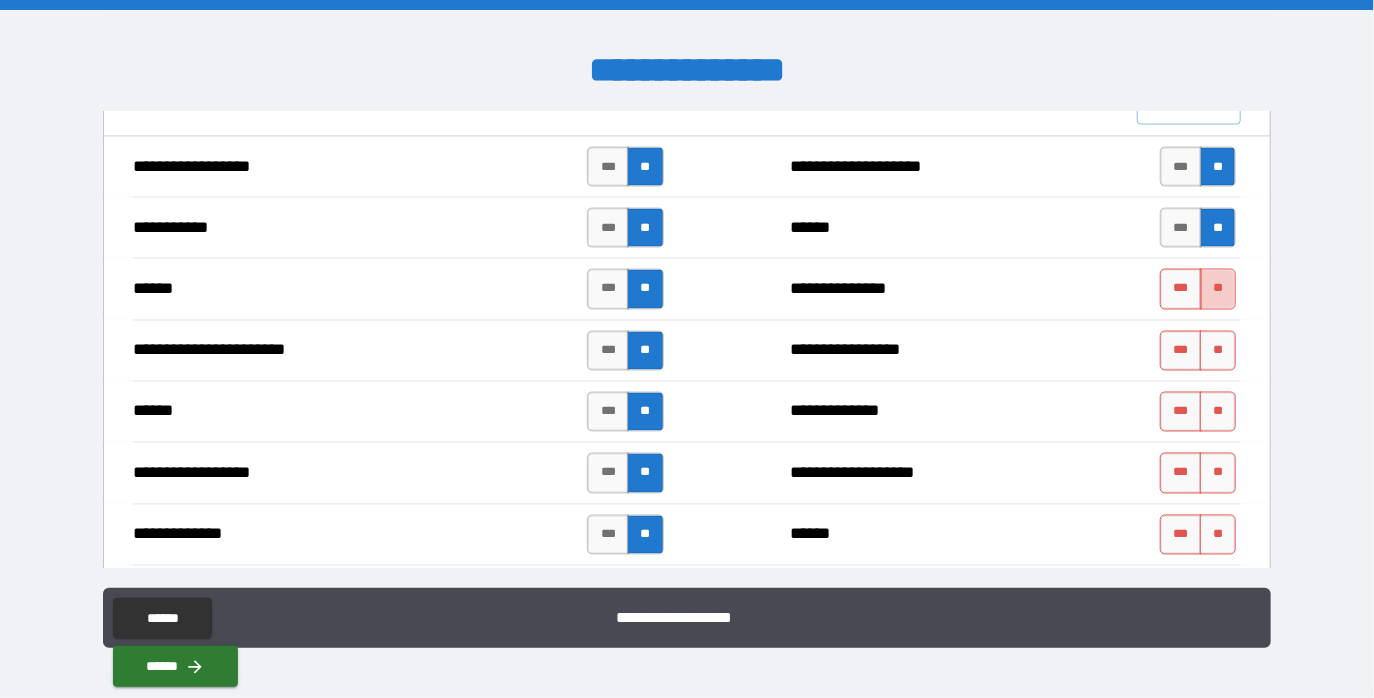 click on "**" at bounding box center [1218, 289] 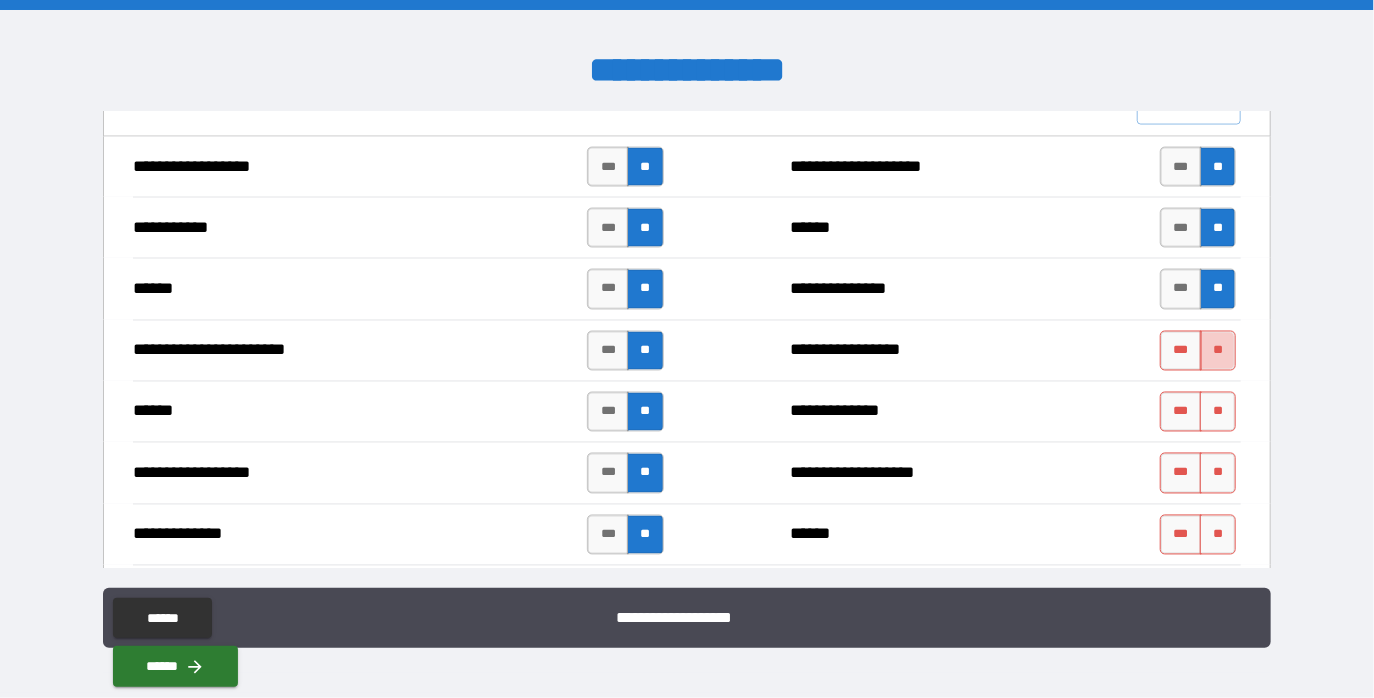 click on "**" at bounding box center (1218, 351) 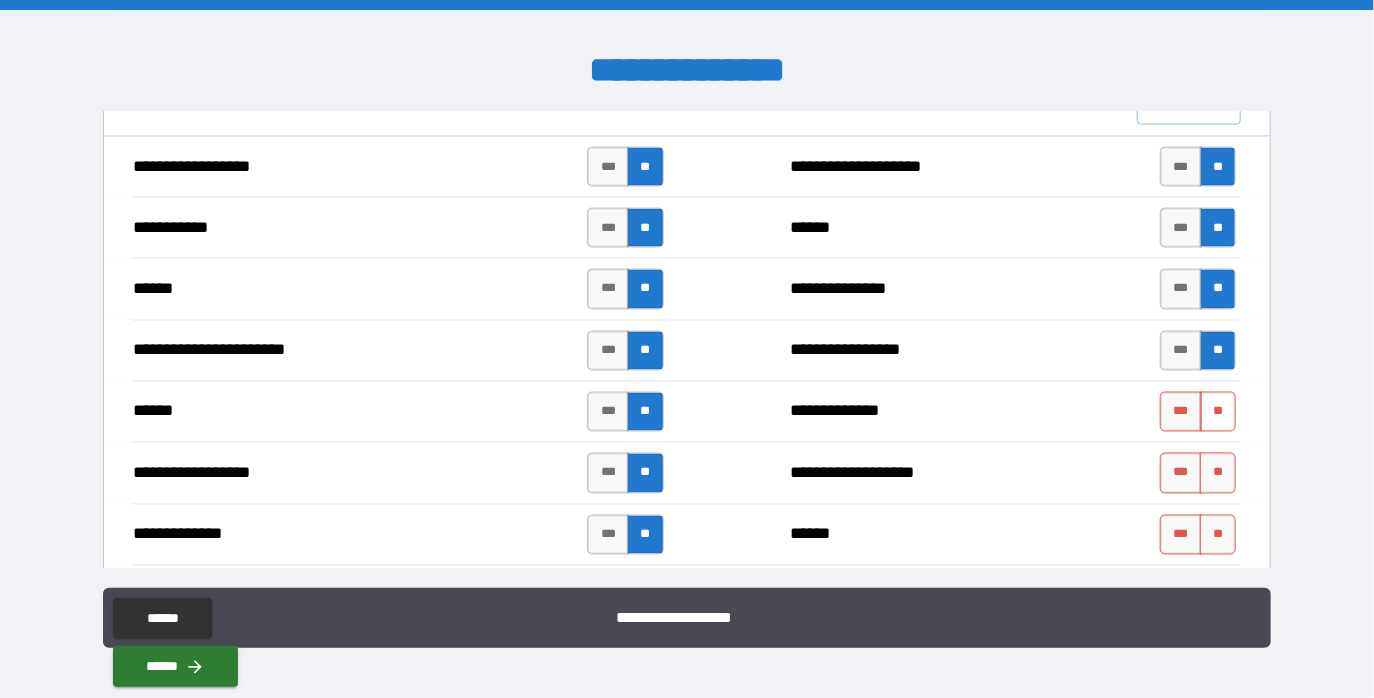 click on "**" at bounding box center (1218, 412) 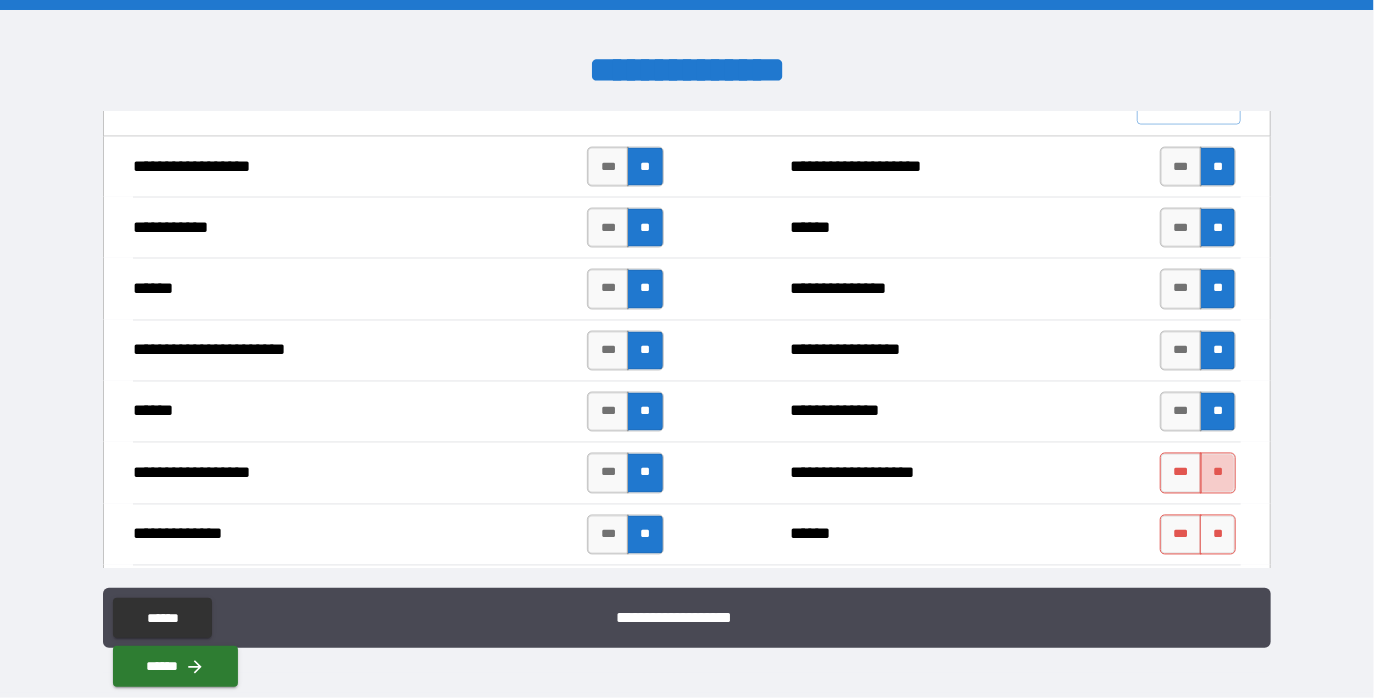 click on "**" at bounding box center (1218, 473) 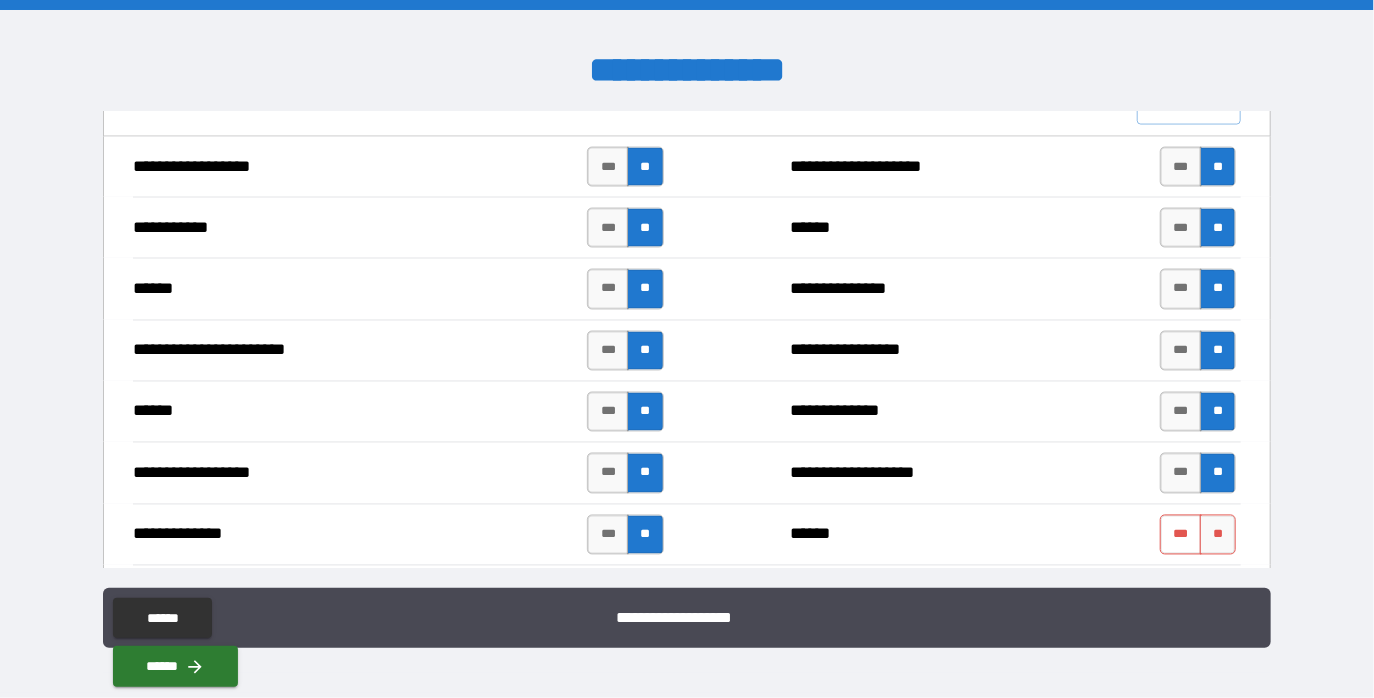 click on "***" at bounding box center (1181, 535) 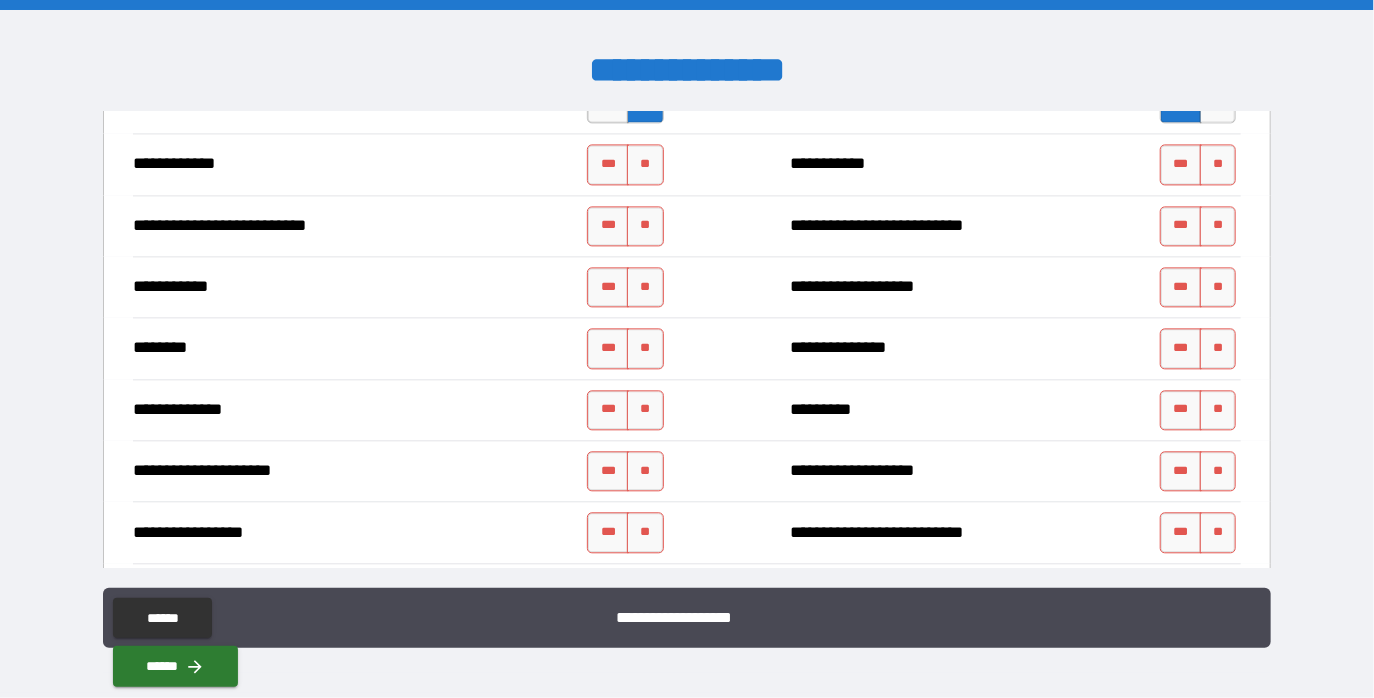 scroll, scrollTop: 1995, scrollLeft: 0, axis: vertical 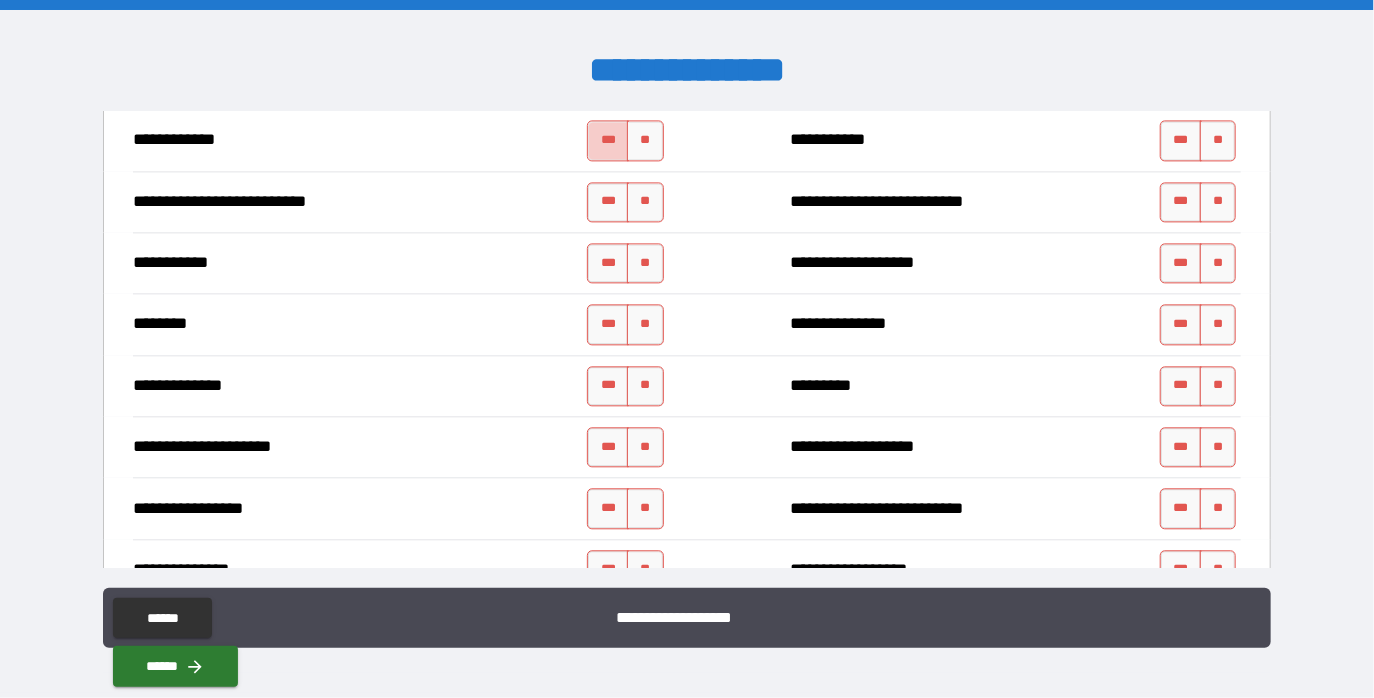 click on "***" at bounding box center (608, 140) 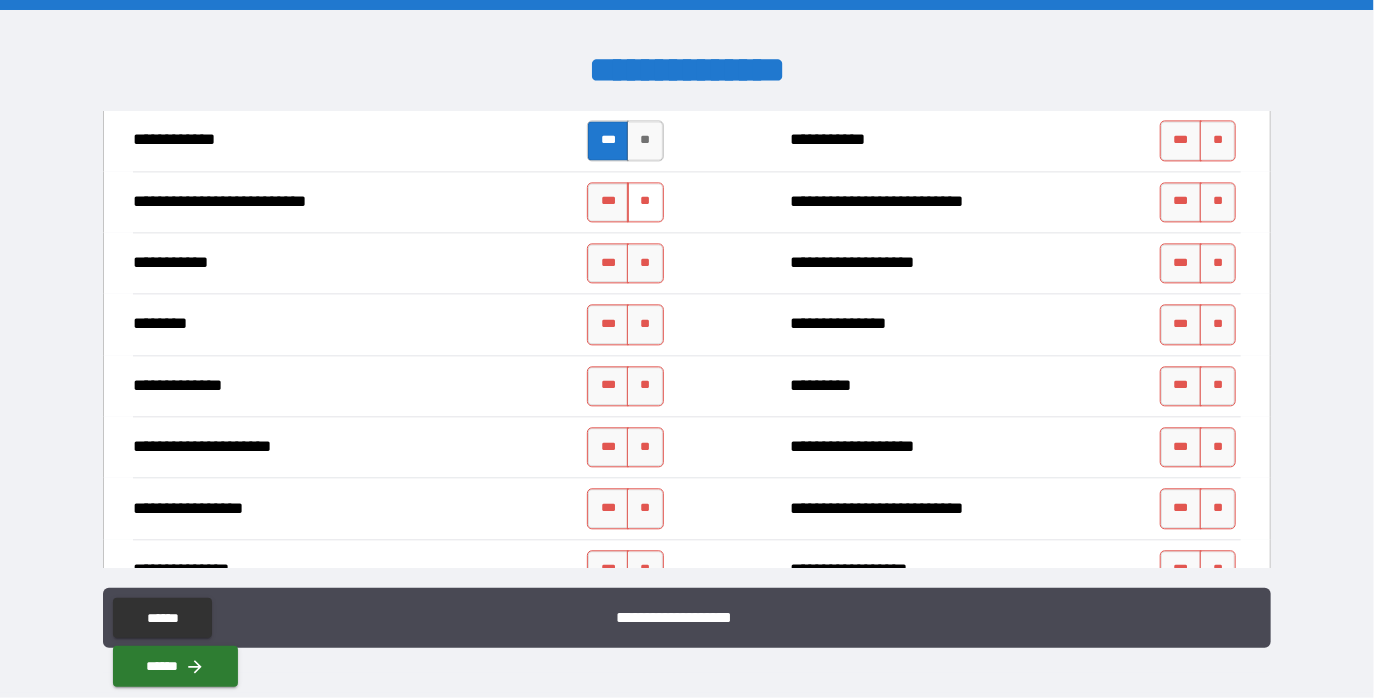 click on "**" at bounding box center (645, 202) 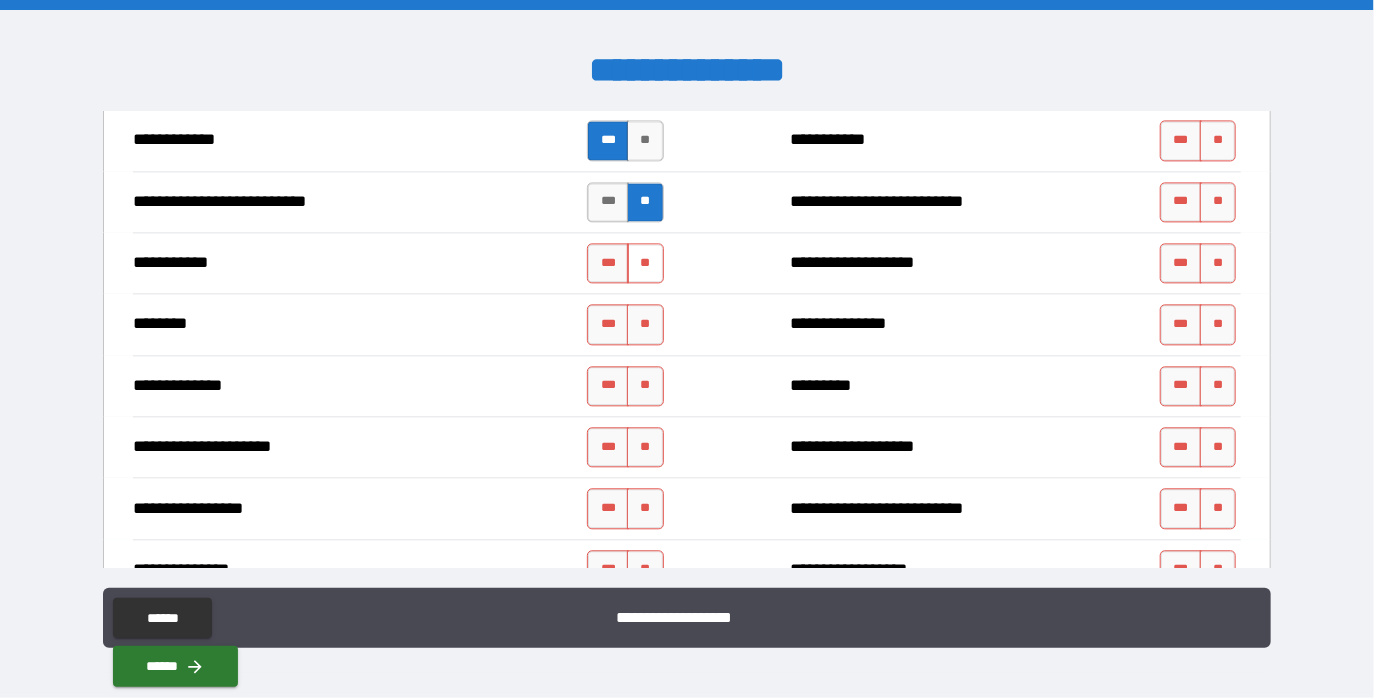 click on "**" at bounding box center (645, 263) 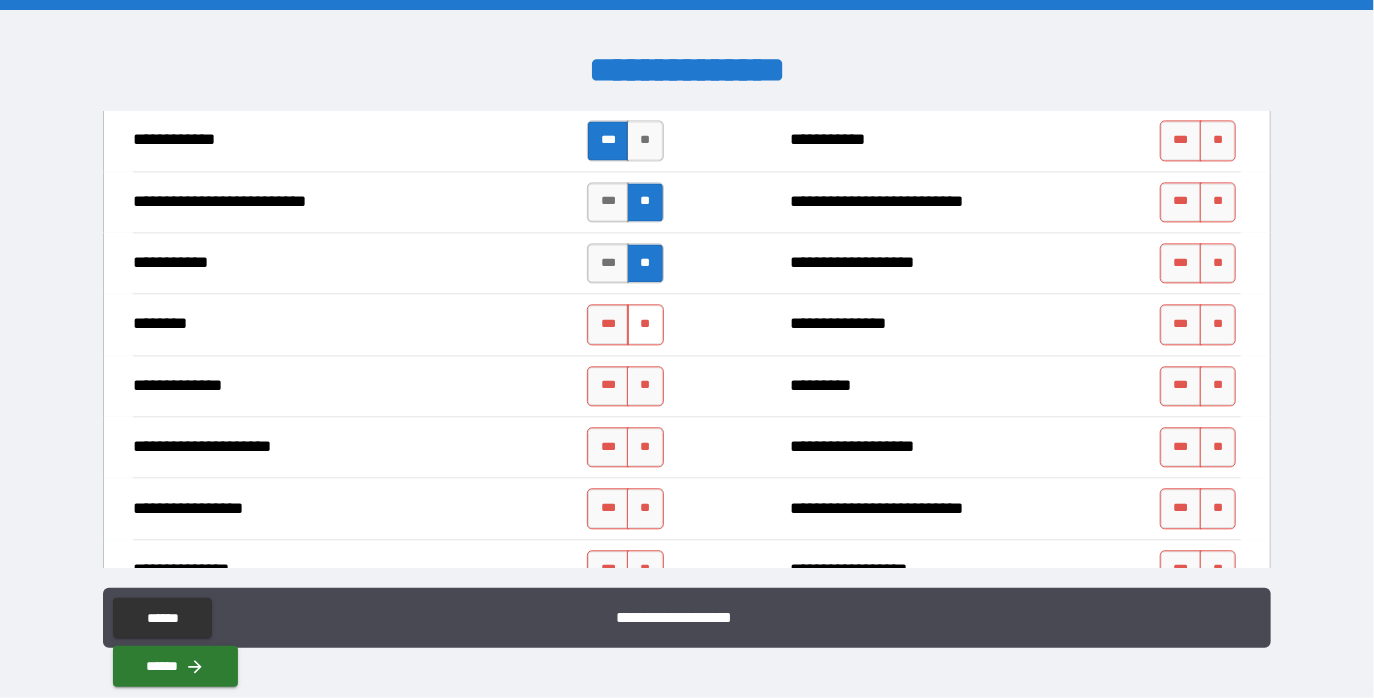 click on "**" at bounding box center [645, 324] 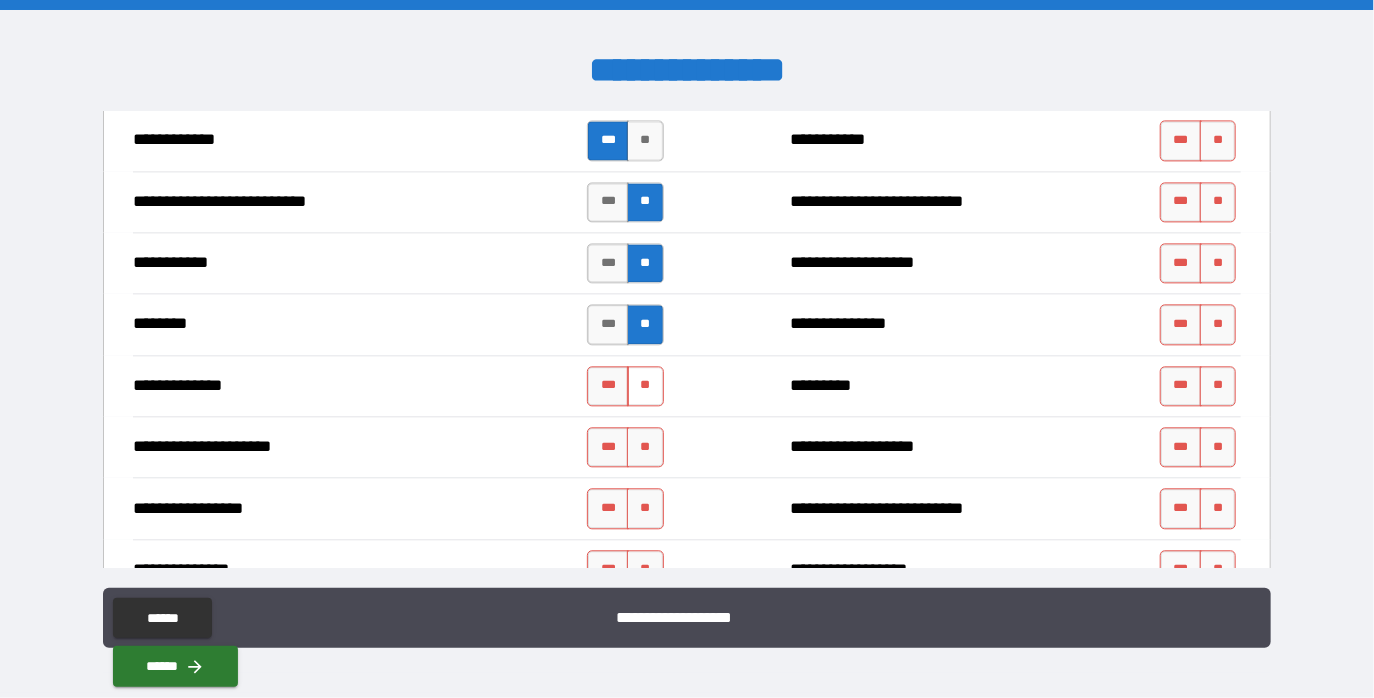 click on "**" at bounding box center [645, 386] 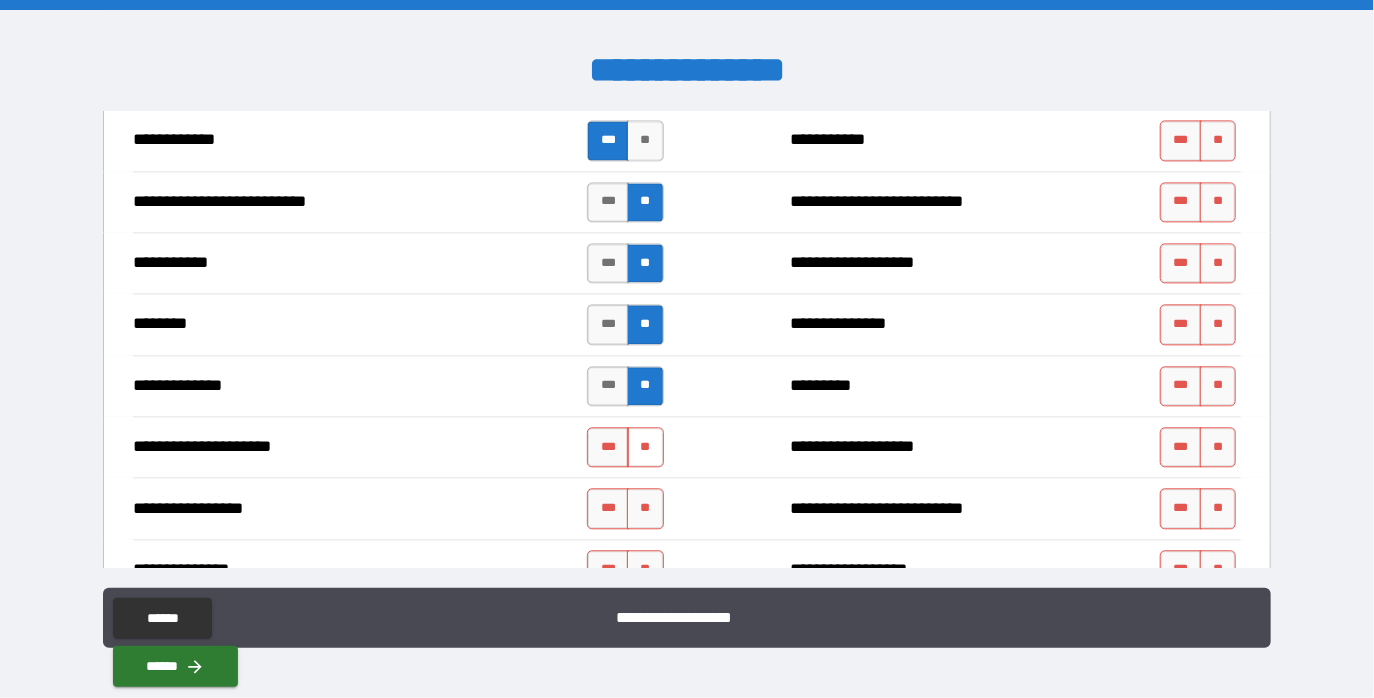 click on "**" at bounding box center (645, 447) 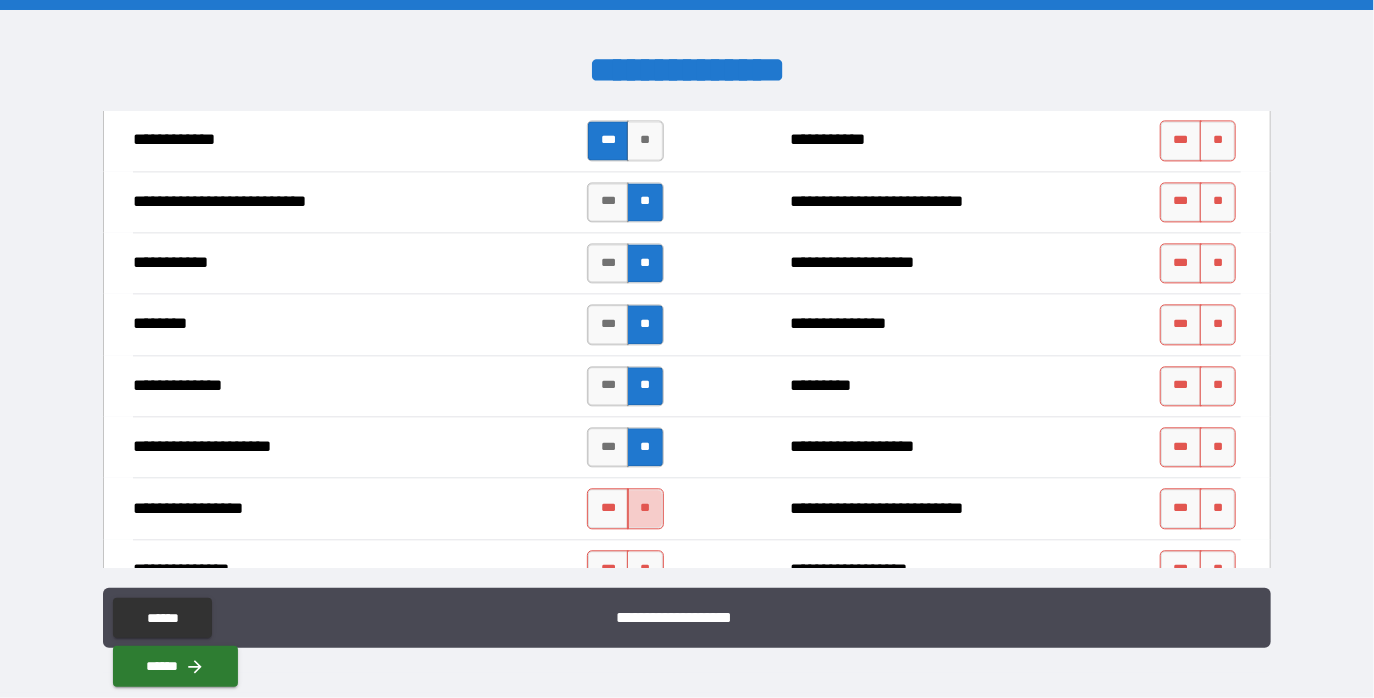 click on "**" at bounding box center [645, 508] 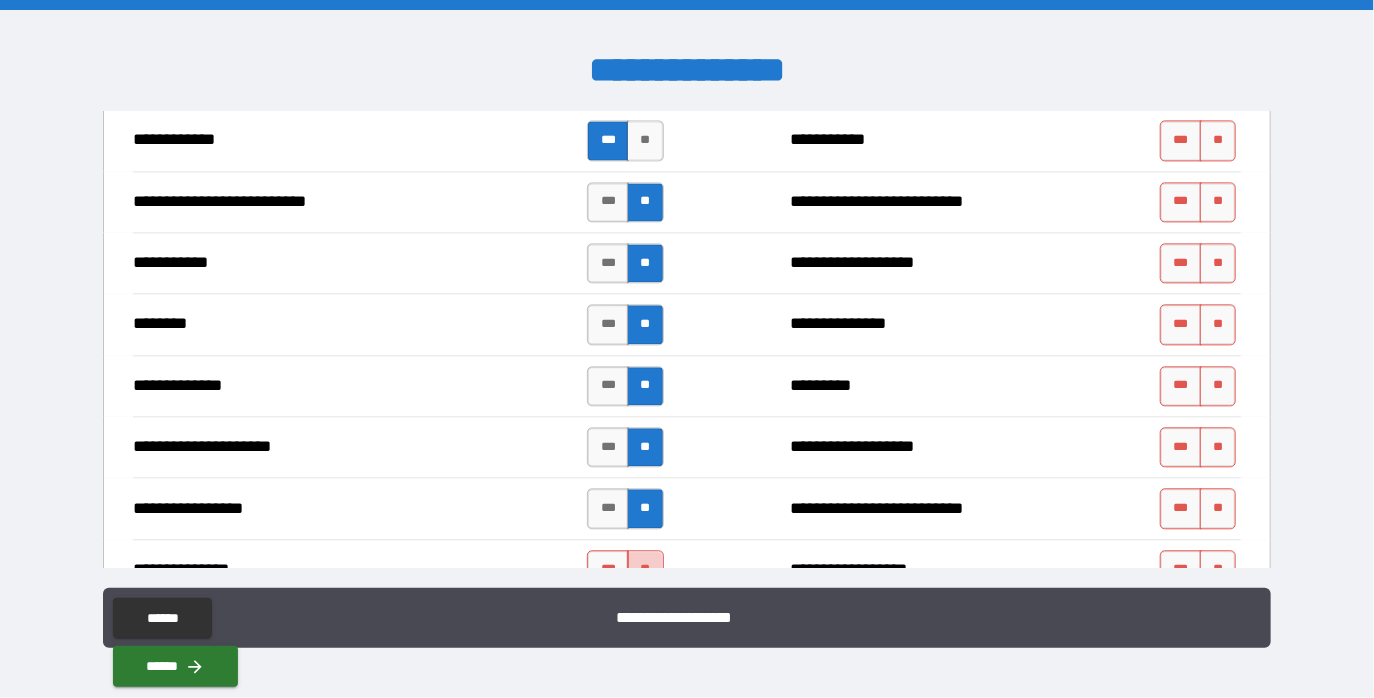 click on "**" at bounding box center (645, 570) 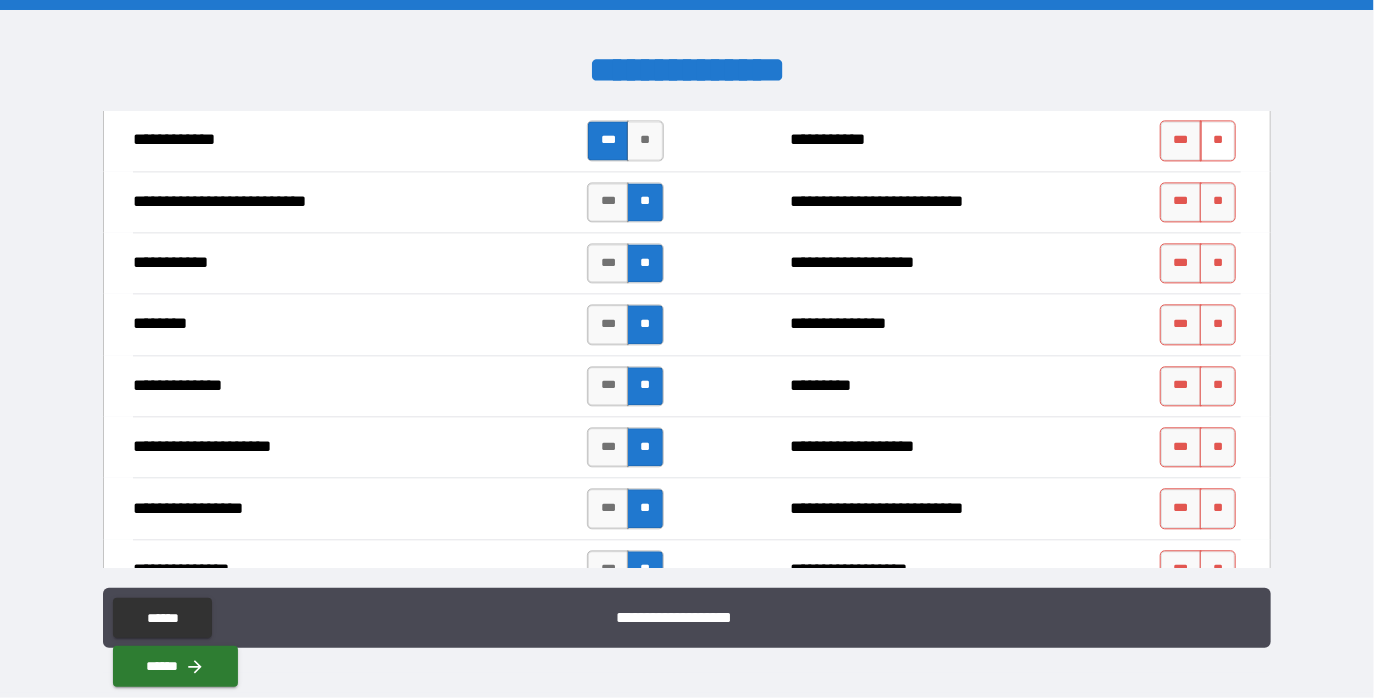 click on "**" at bounding box center [1218, 140] 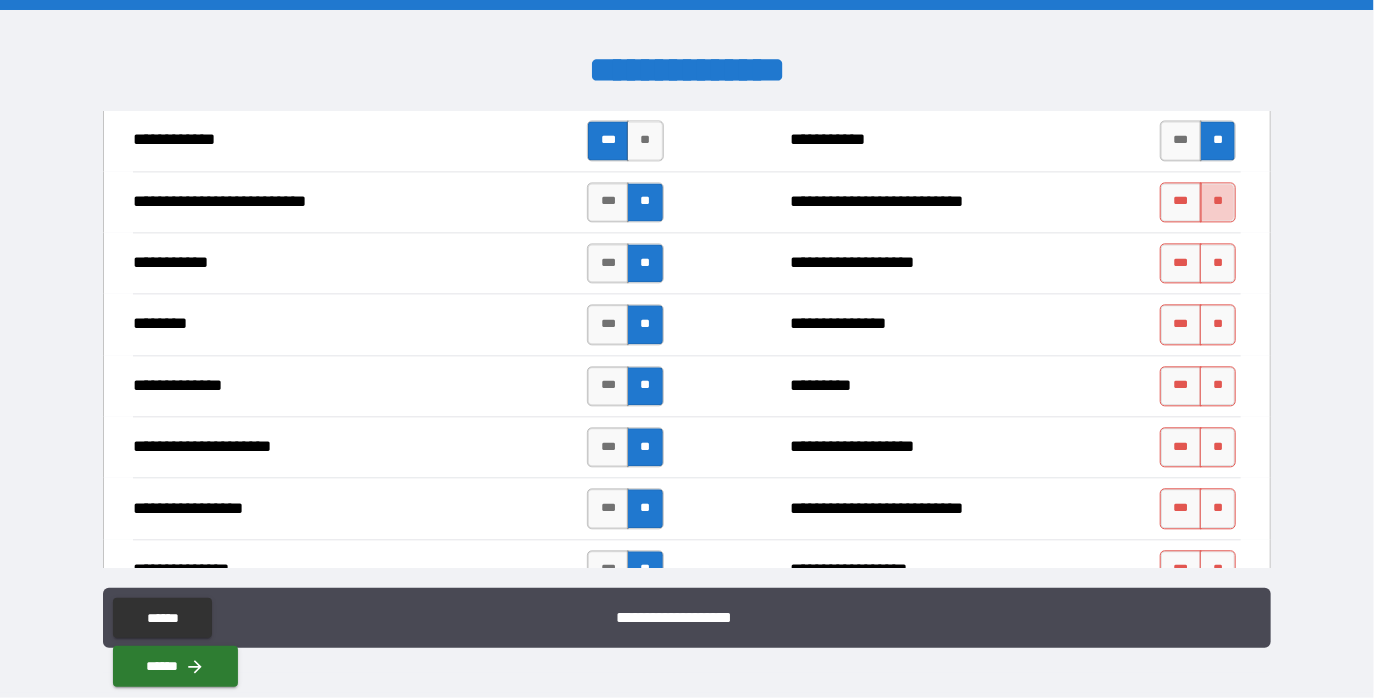 click on "**" at bounding box center (1218, 202) 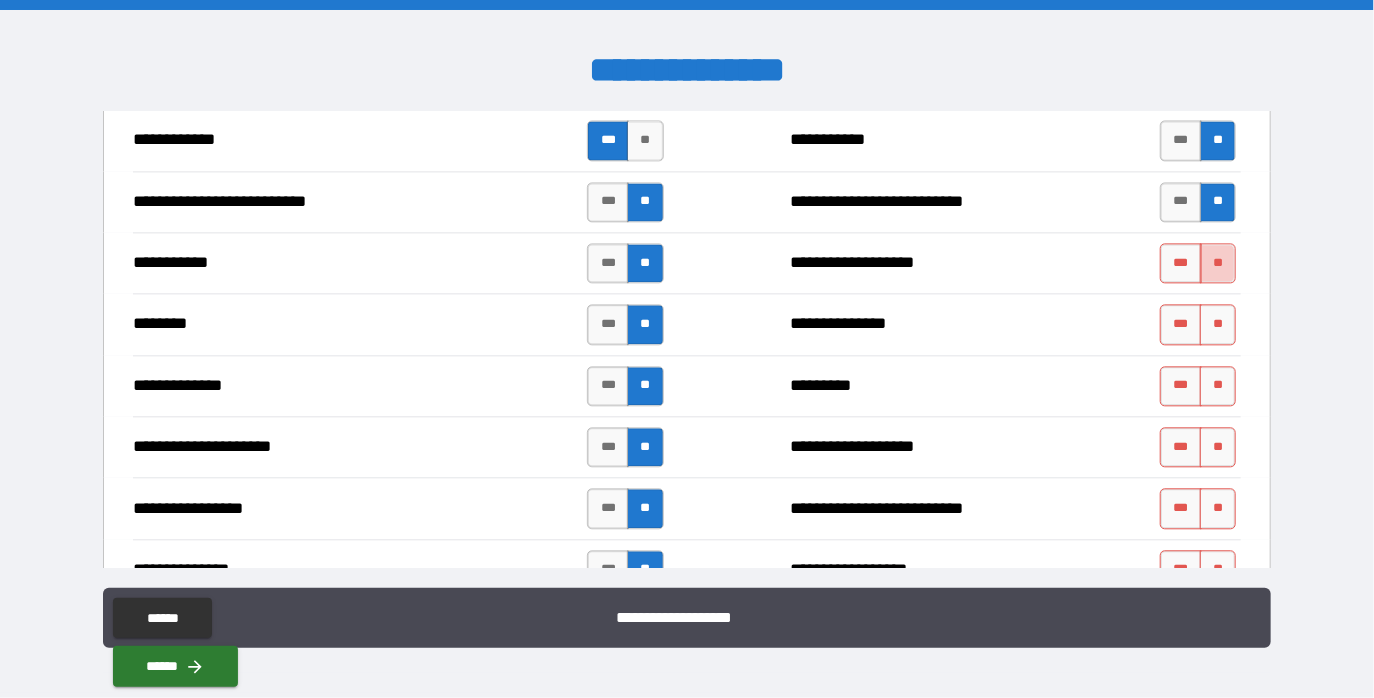 click on "**" at bounding box center (1218, 263) 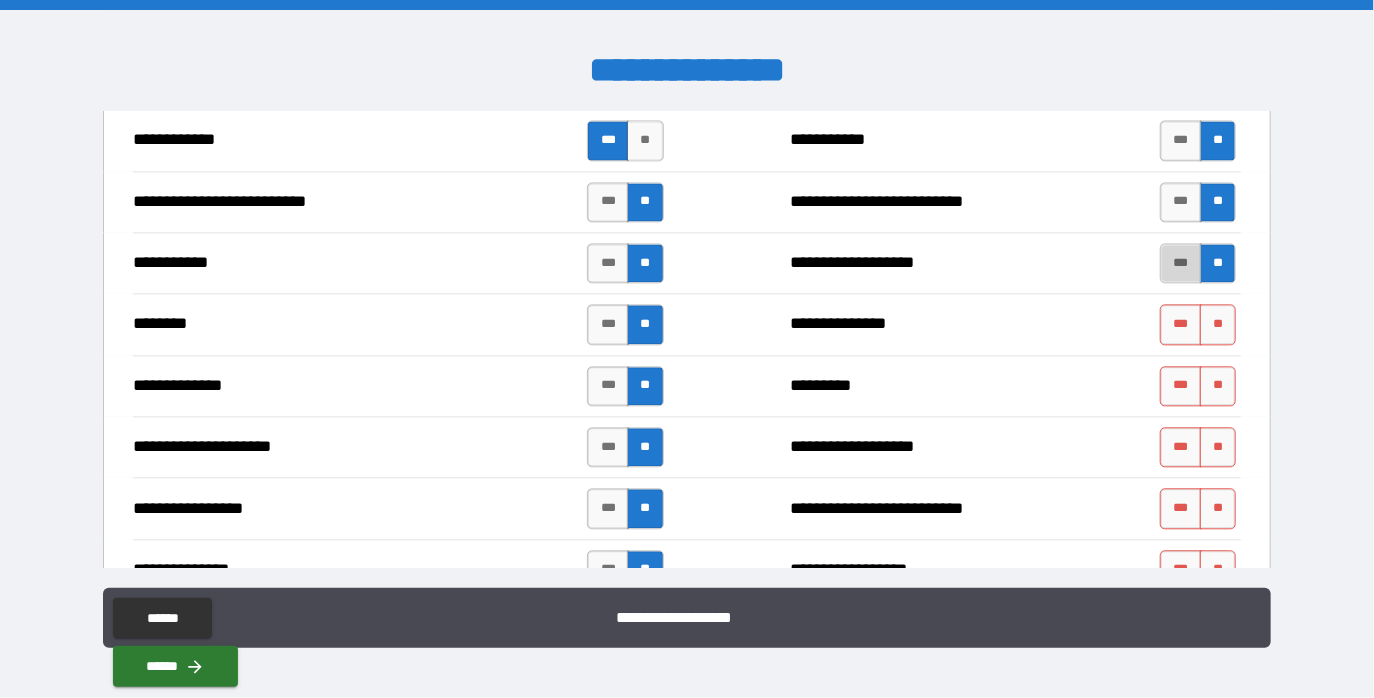 click on "***" at bounding box center [1181, 263] 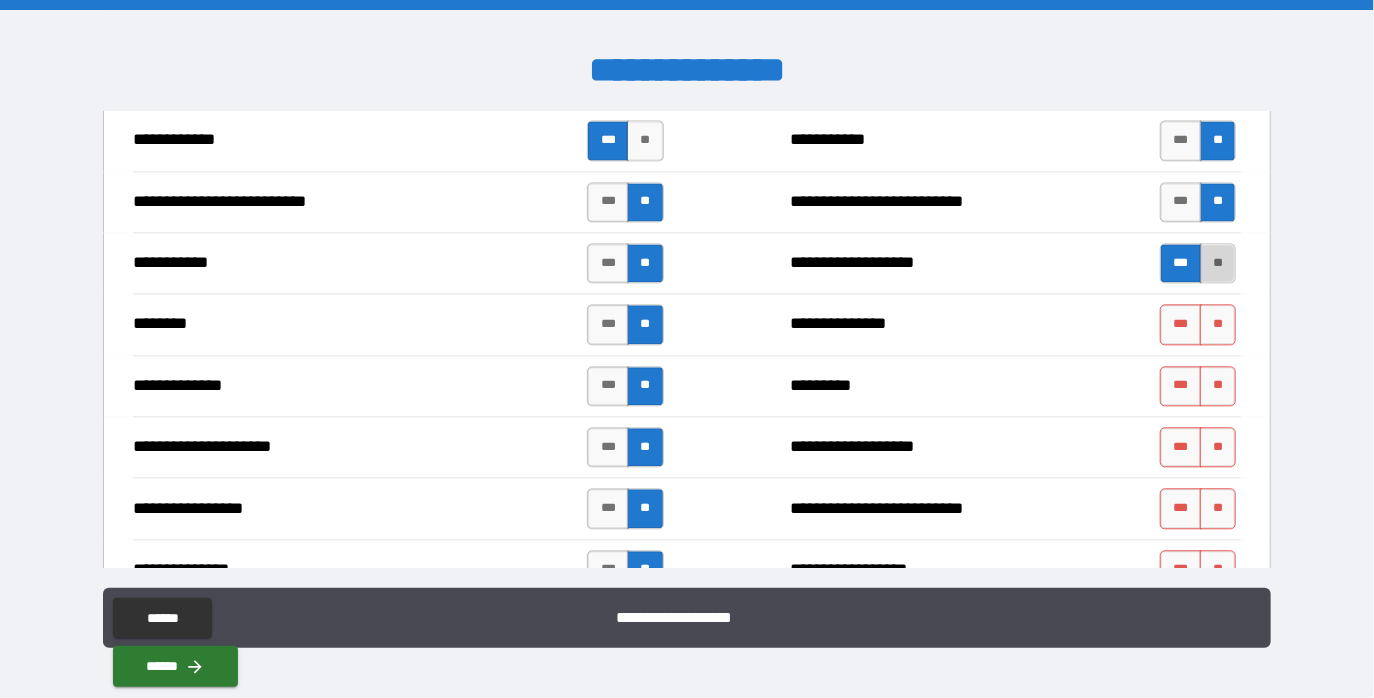 click on "**" at bounding box center (1218, 263) 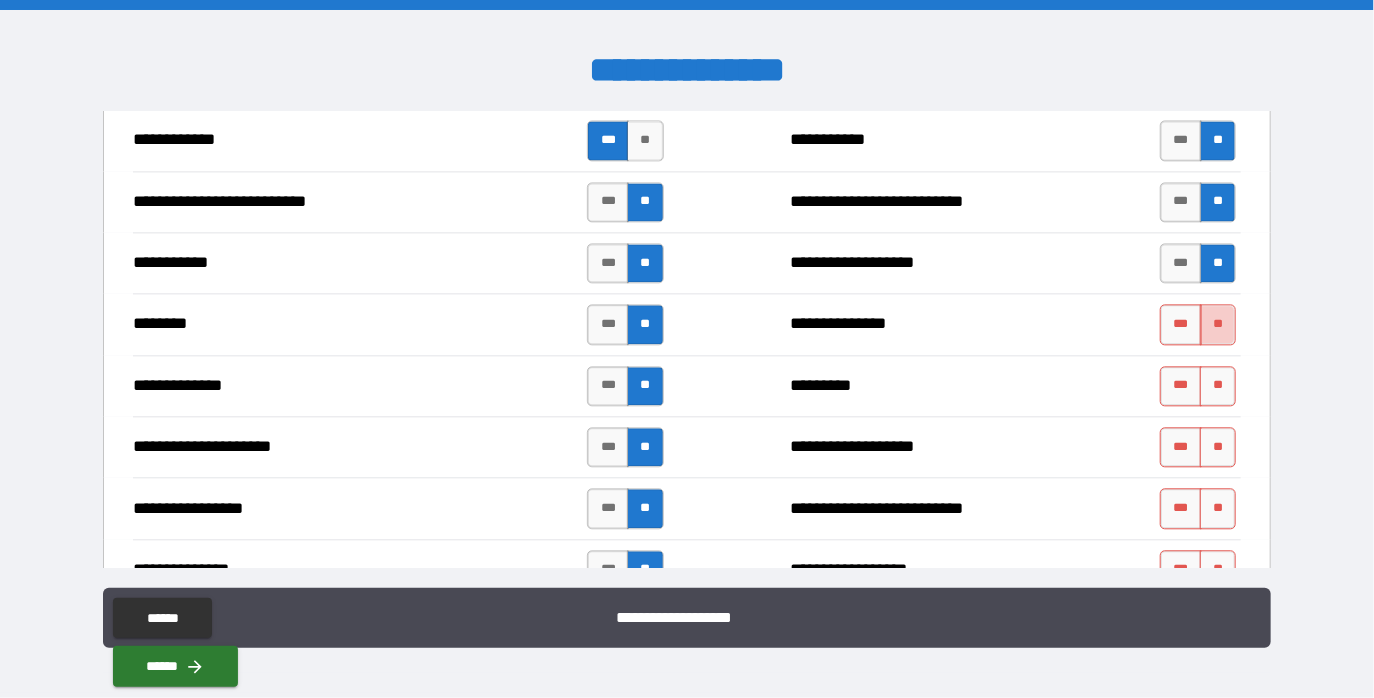 click on "**" at bounding box center [1218, 324] 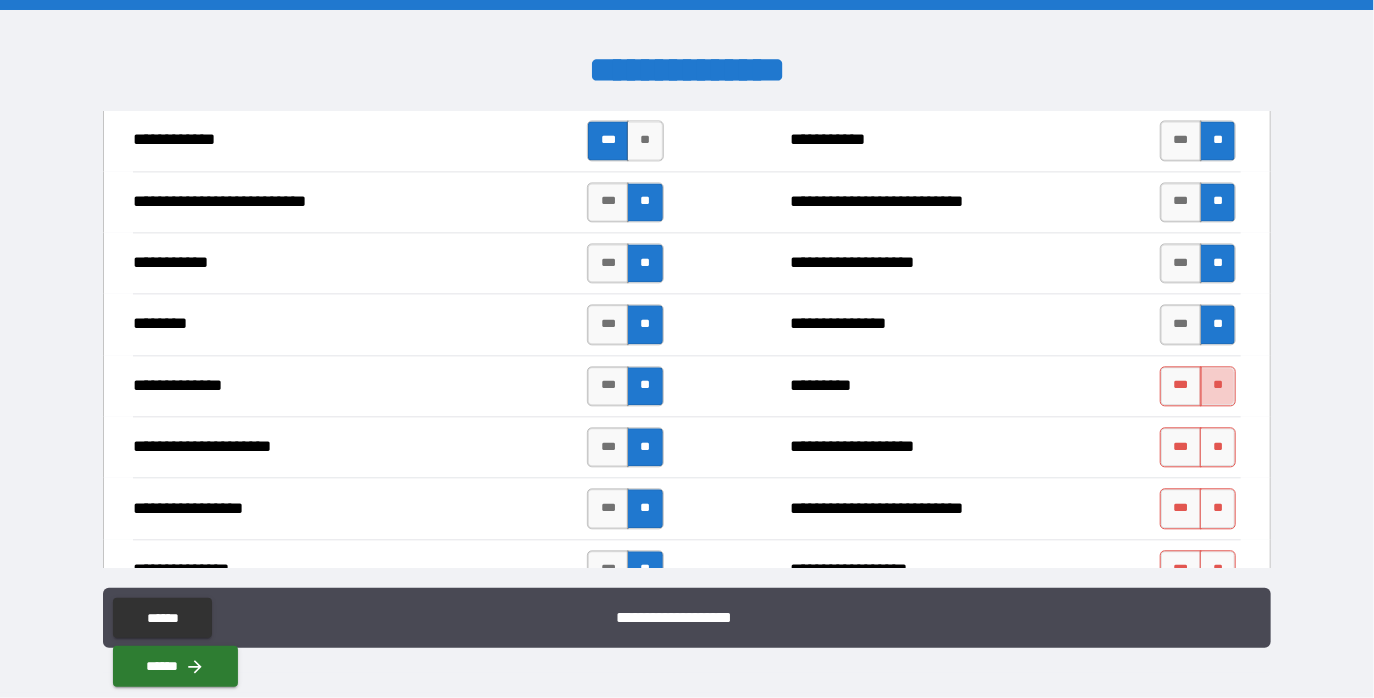 click on "**" at bounding box center (1218, 386) 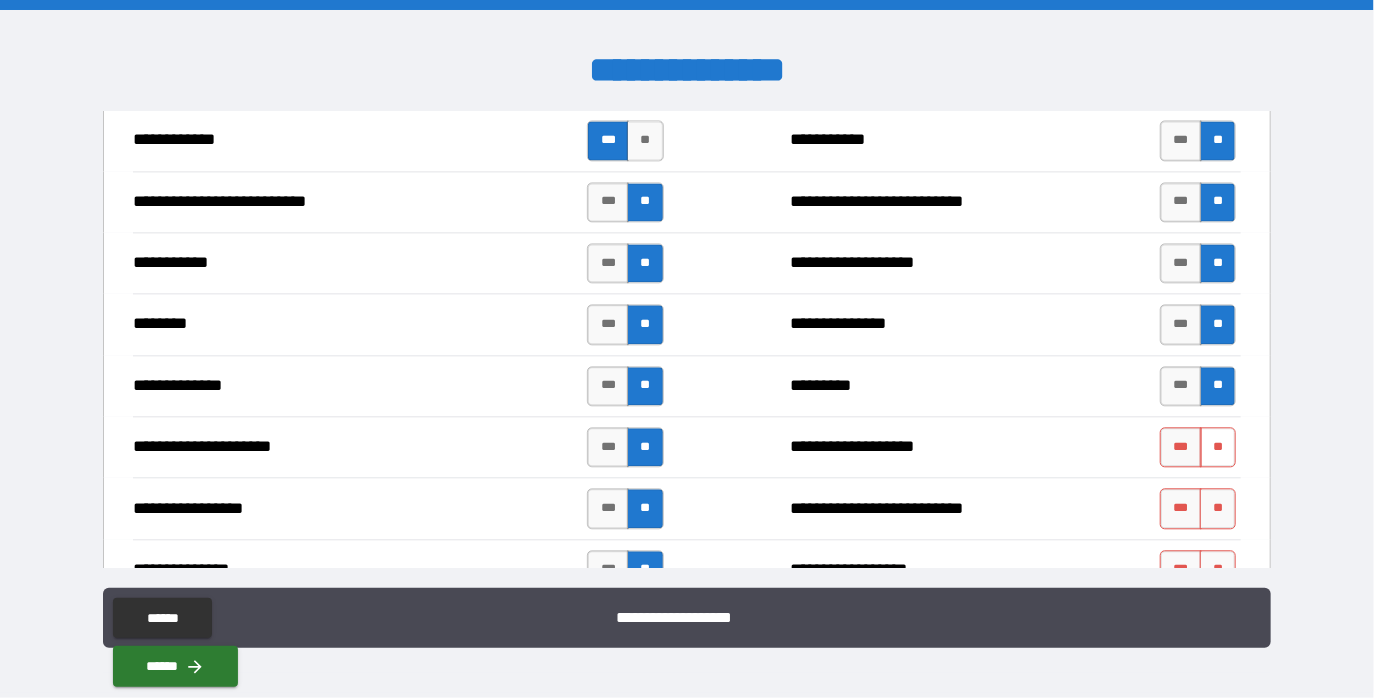 click on "**" at bounding box center [1218, 447] 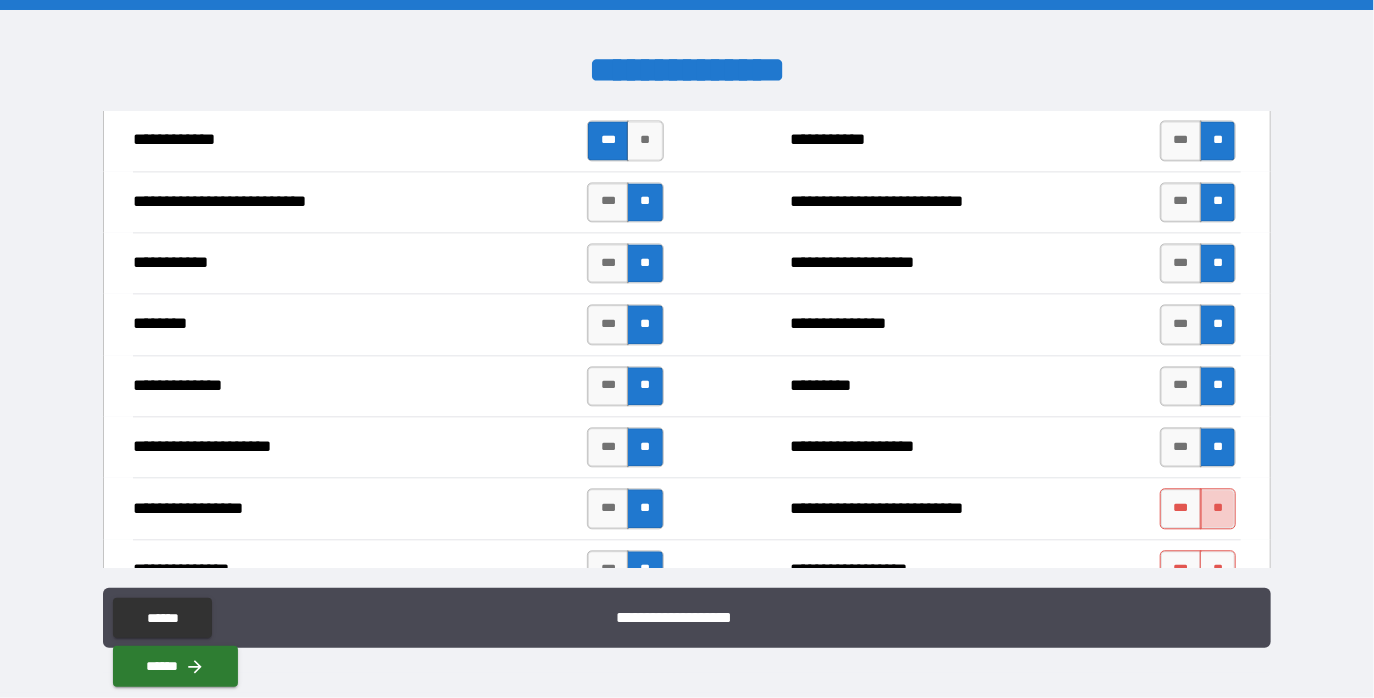 click on "**" at bounding box center (1218, 508) 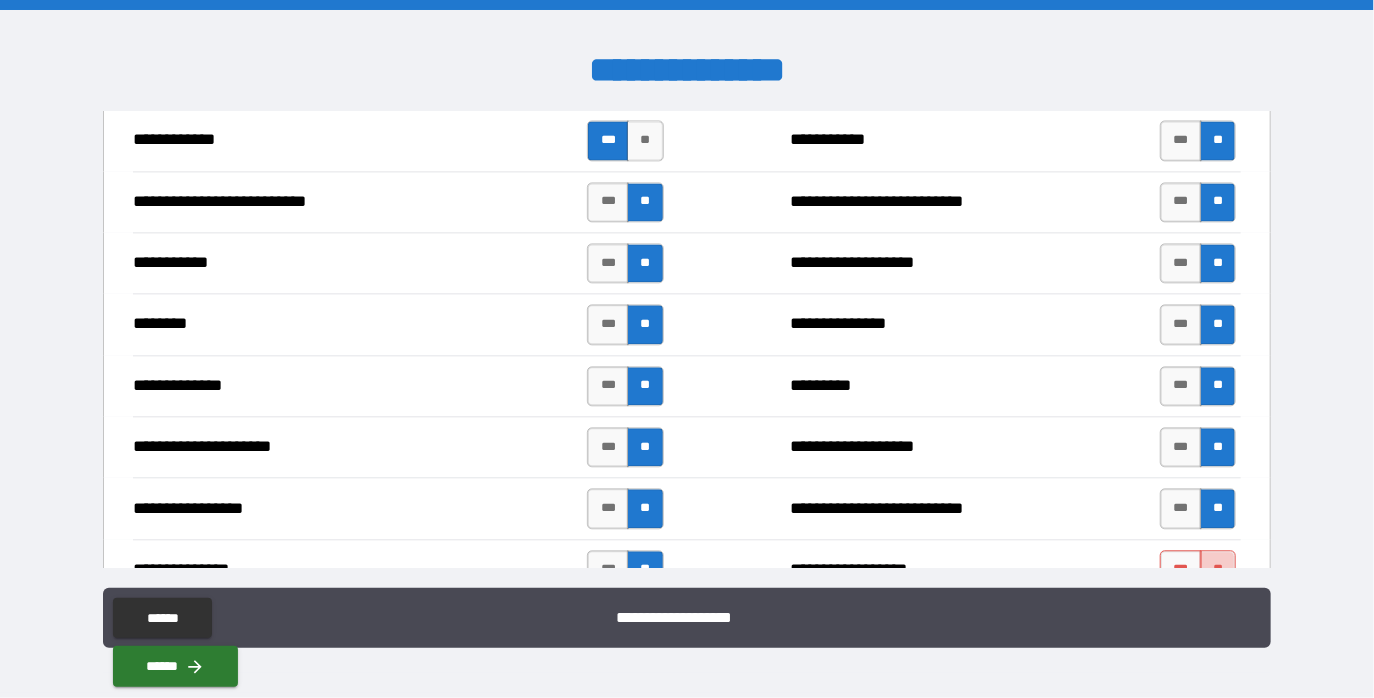 click on "**" at bounding box center [1218, 570] 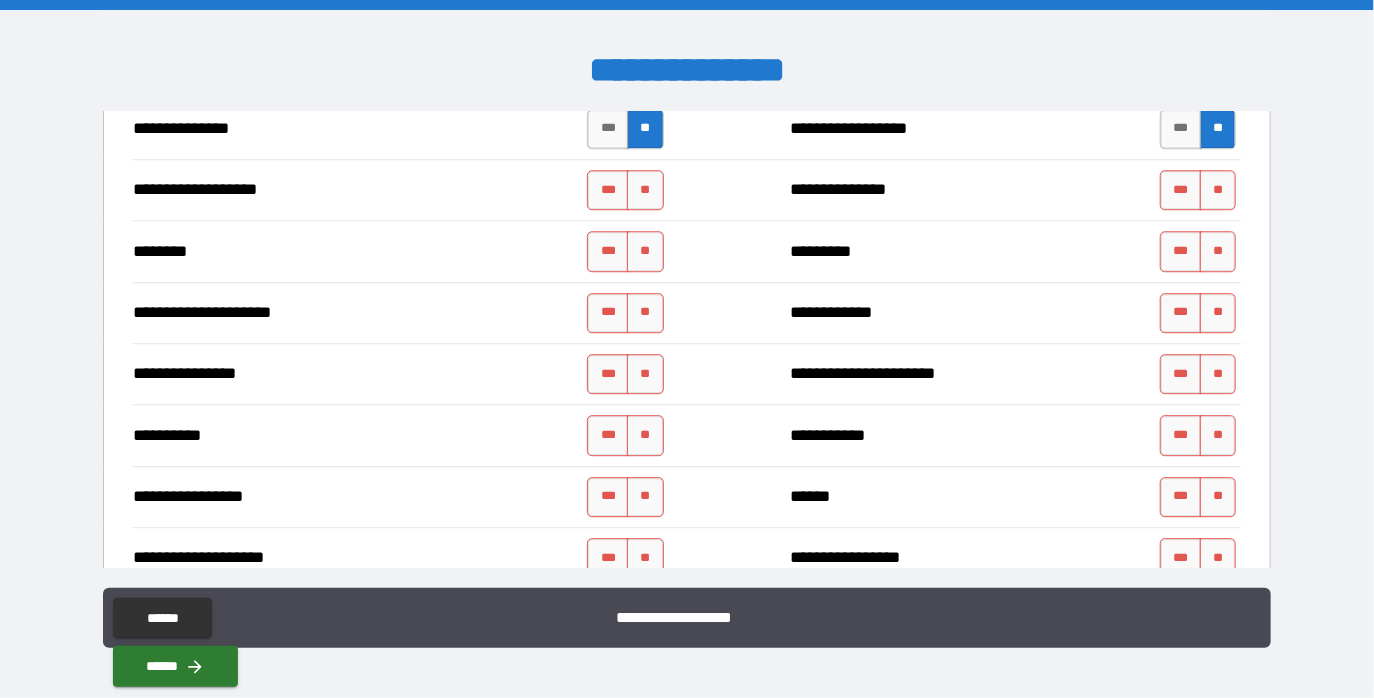 scroll, scrollTop: 2476, scrollLeft: 0, axis: vertical 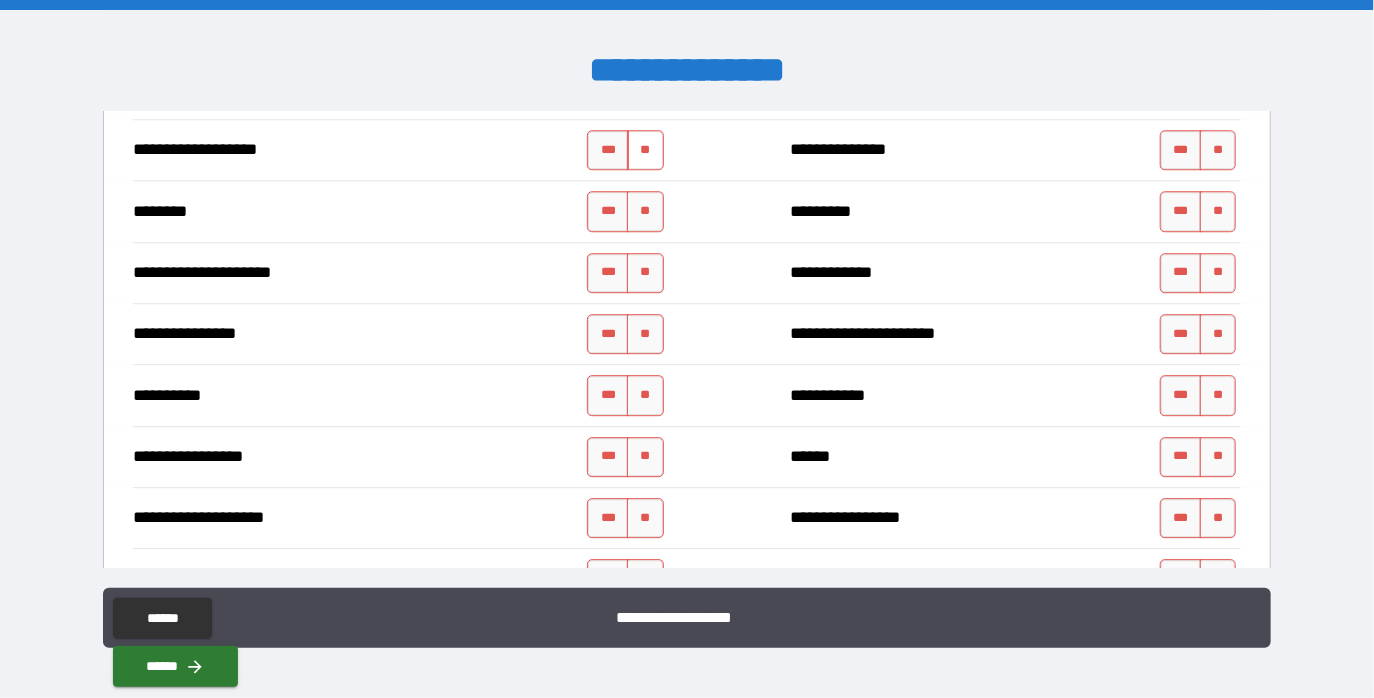 click on "**" at bounding box center [645, 150] 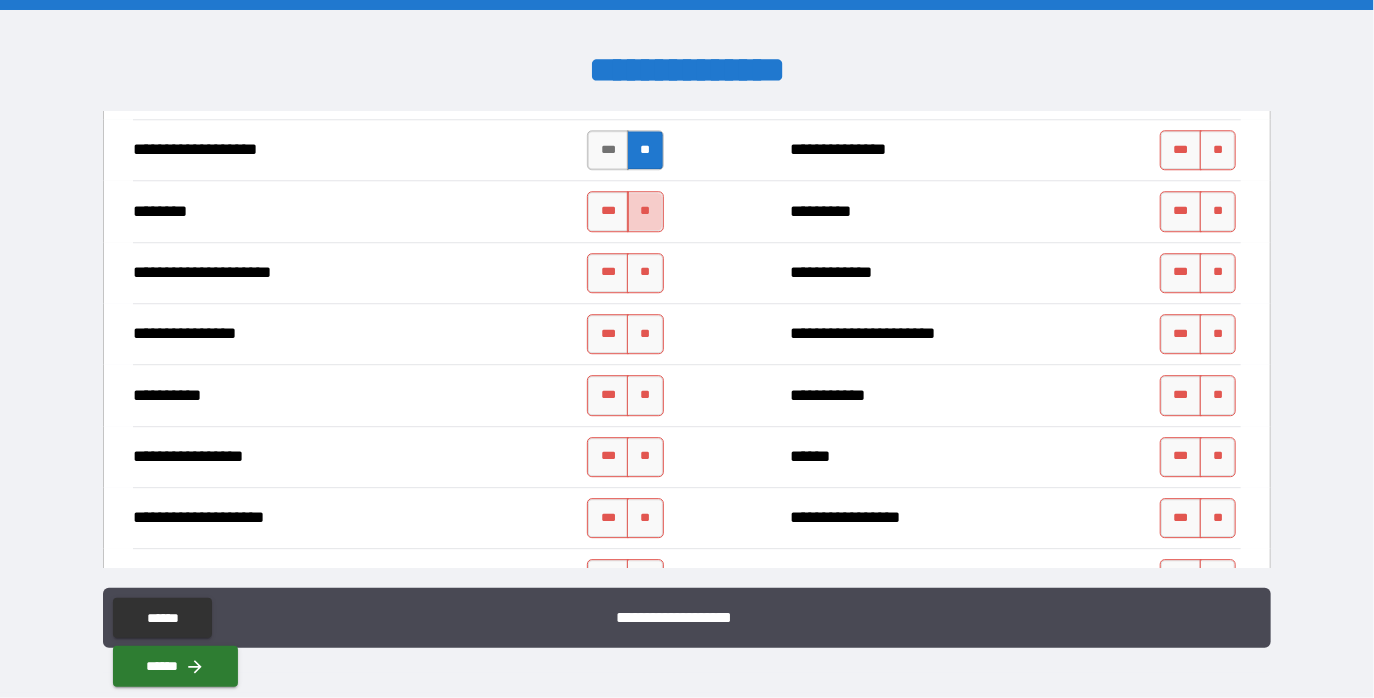 click on "**" at bounding box center [645, 211] 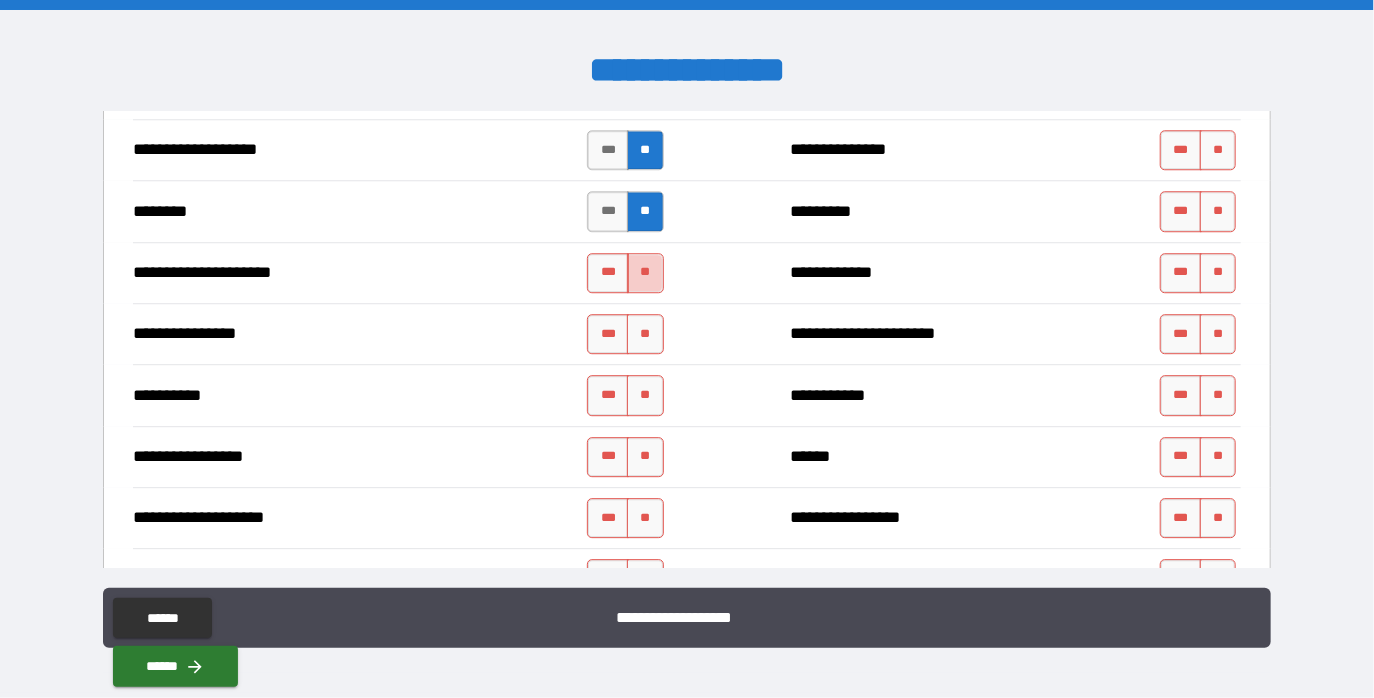 click on "**" at bounding box center [645, 273] 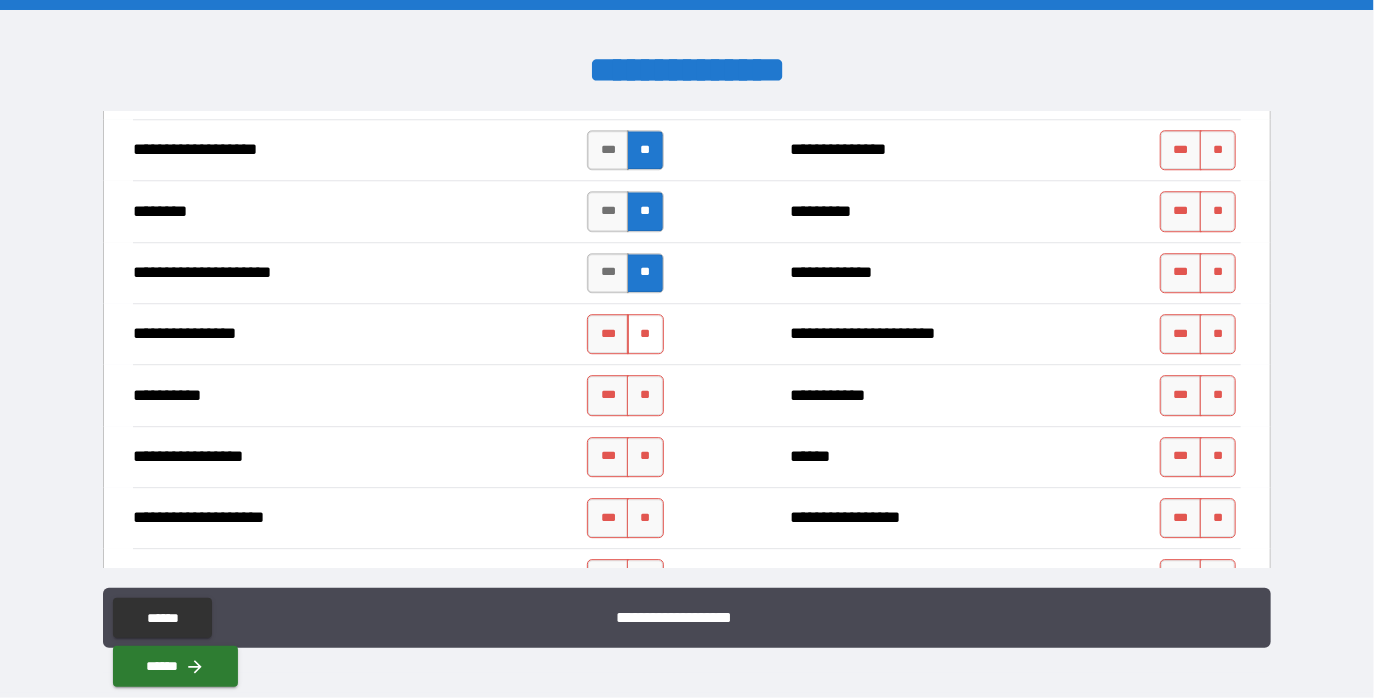 click on "**" at bounding box center (645, 334) 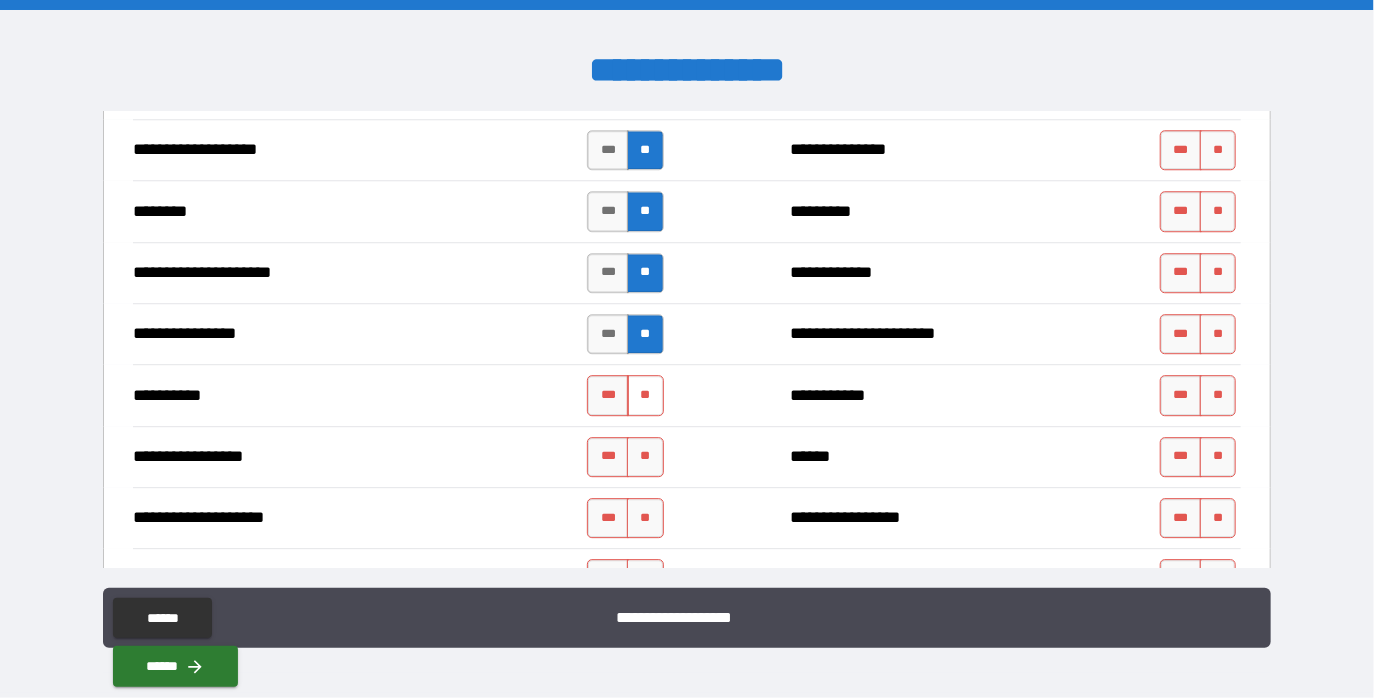 click on "**" at bounding box center [645, 395] 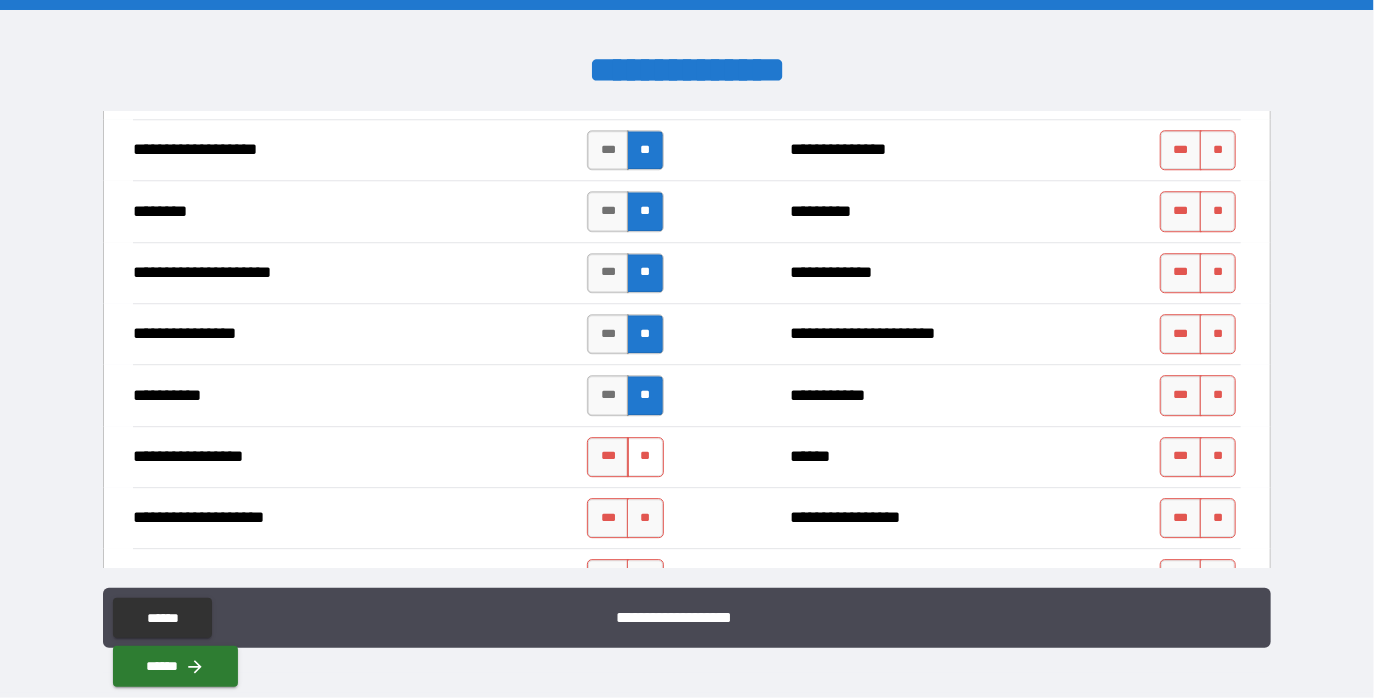 click on "**" at bounding box center [645, 457] 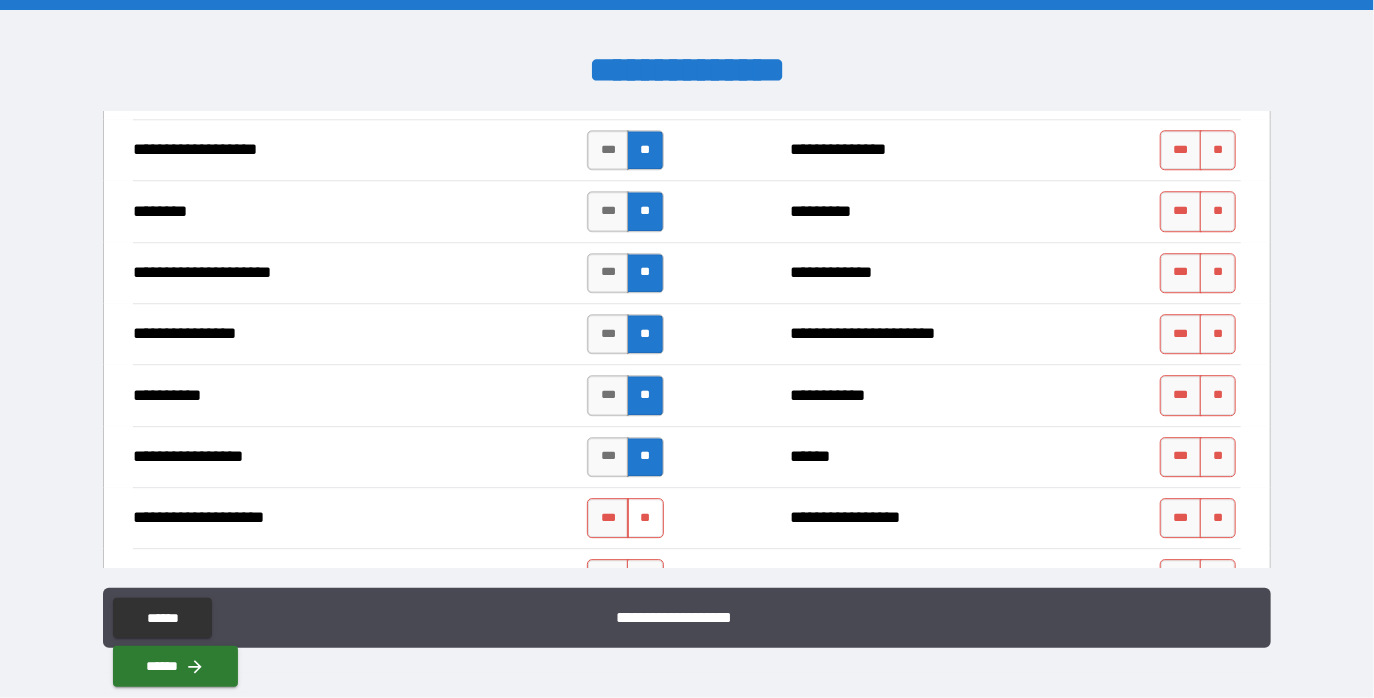 click on "**" at bounding box center [645, 518] 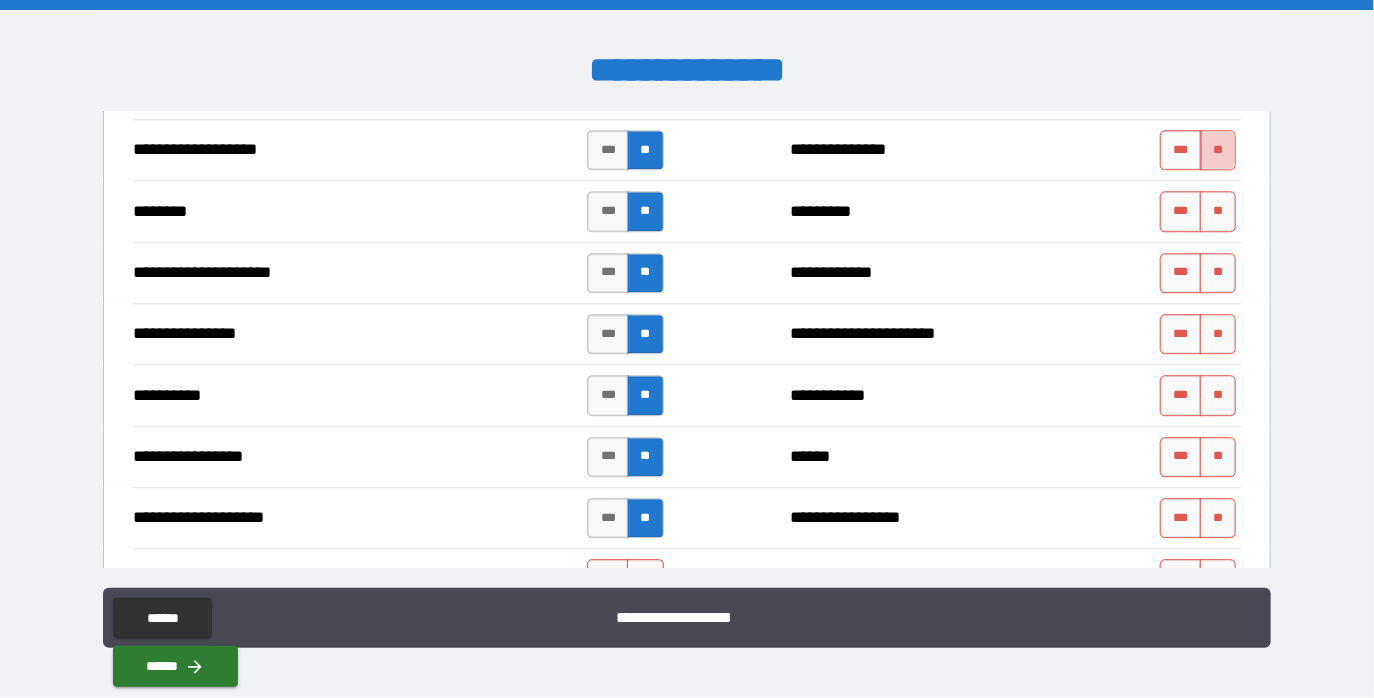click on "**" at bounding box center [1218, 150] 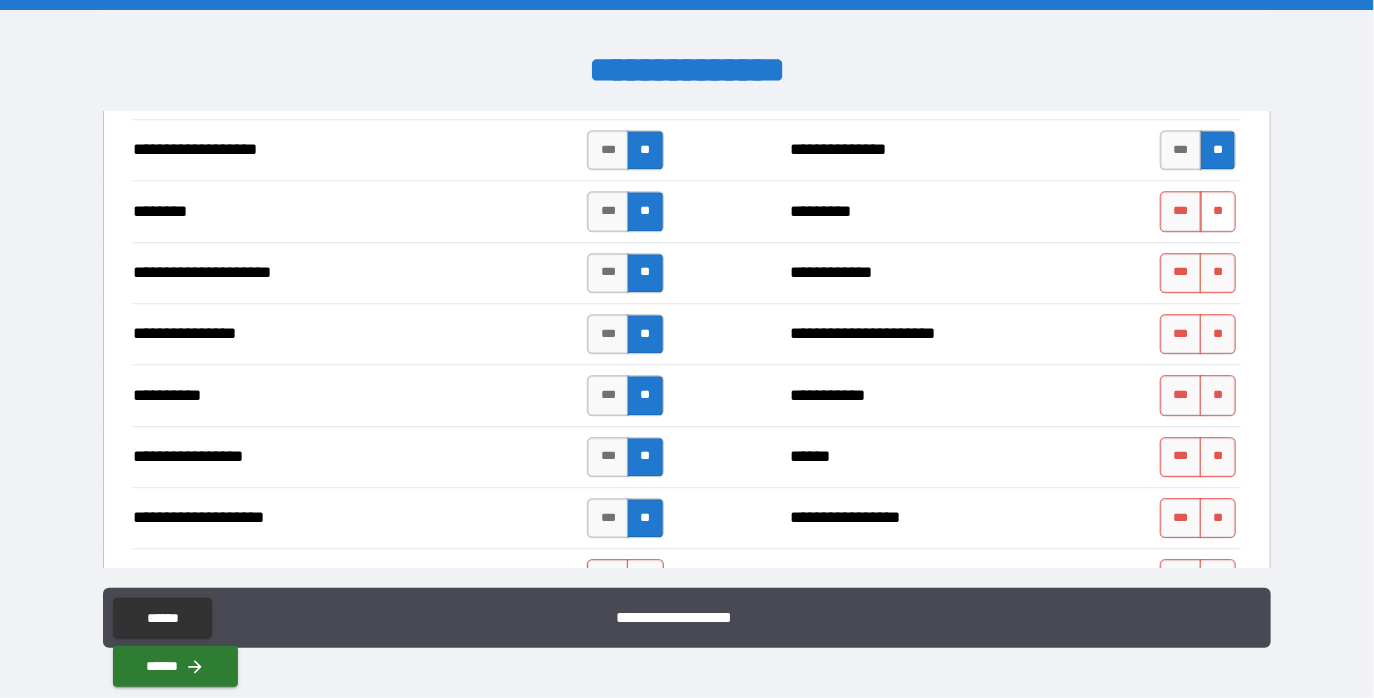 click on "**" at bounding box center (1218, 211) 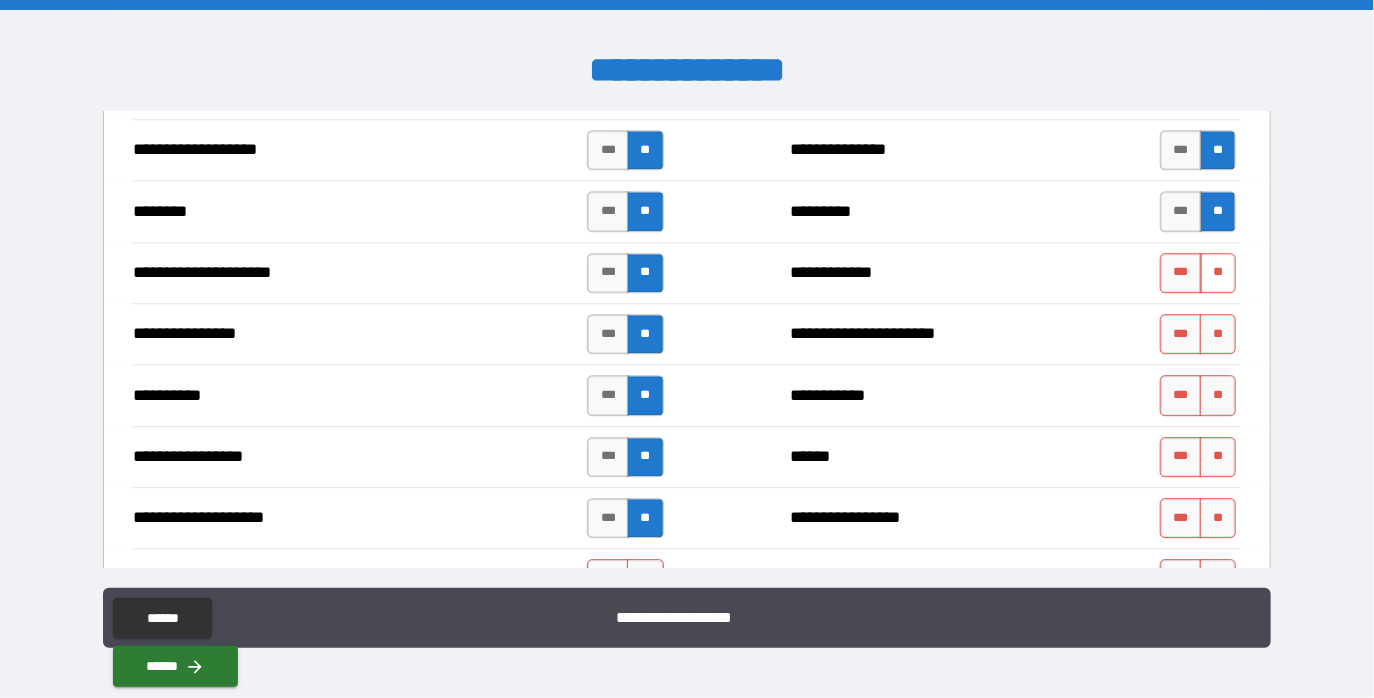 click on "**" at bounding box center [1218, 273] 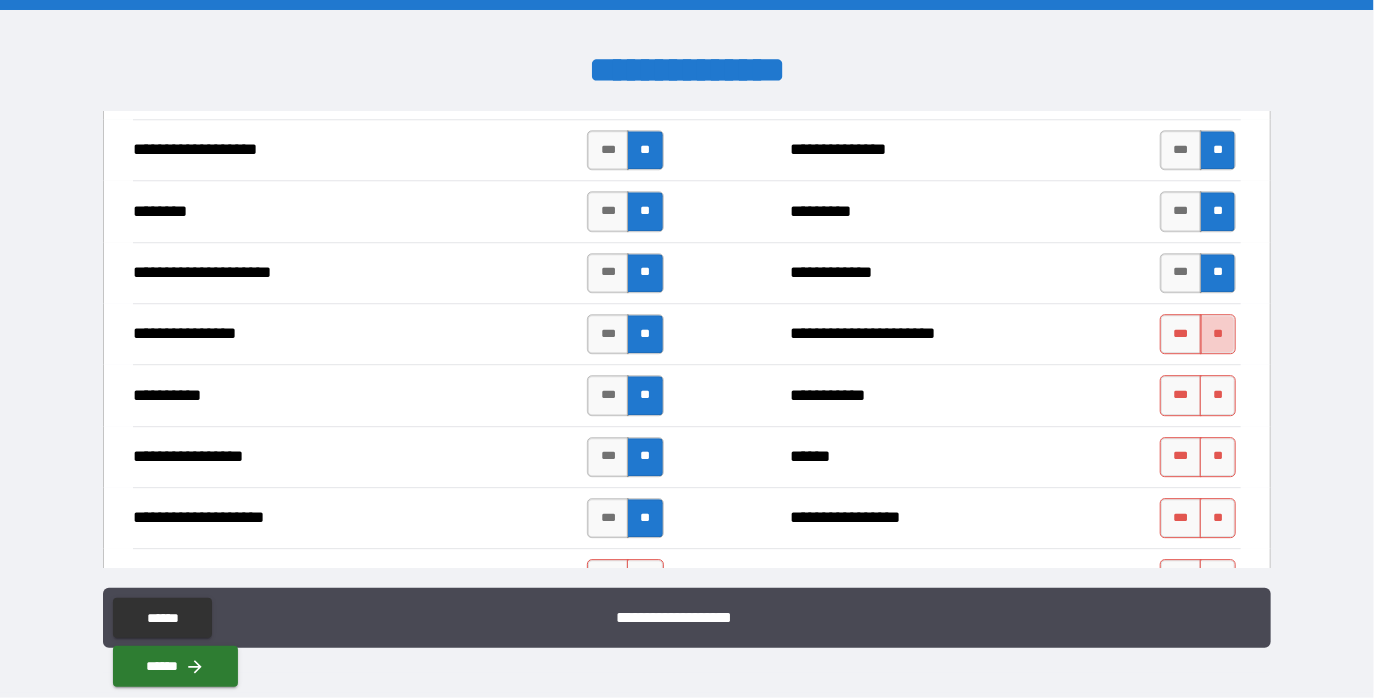 click on "**" at bounding box center [1218, 334] 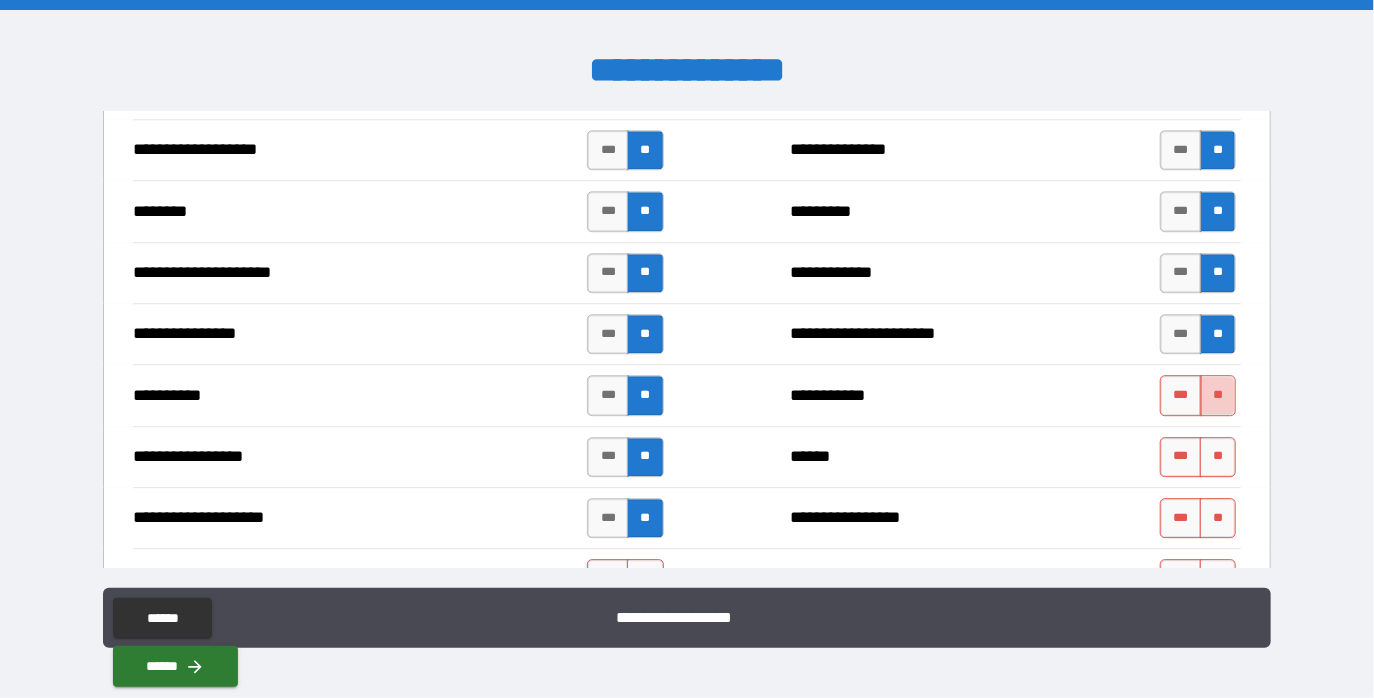 click on "**" at bounding box center (1218, 395) 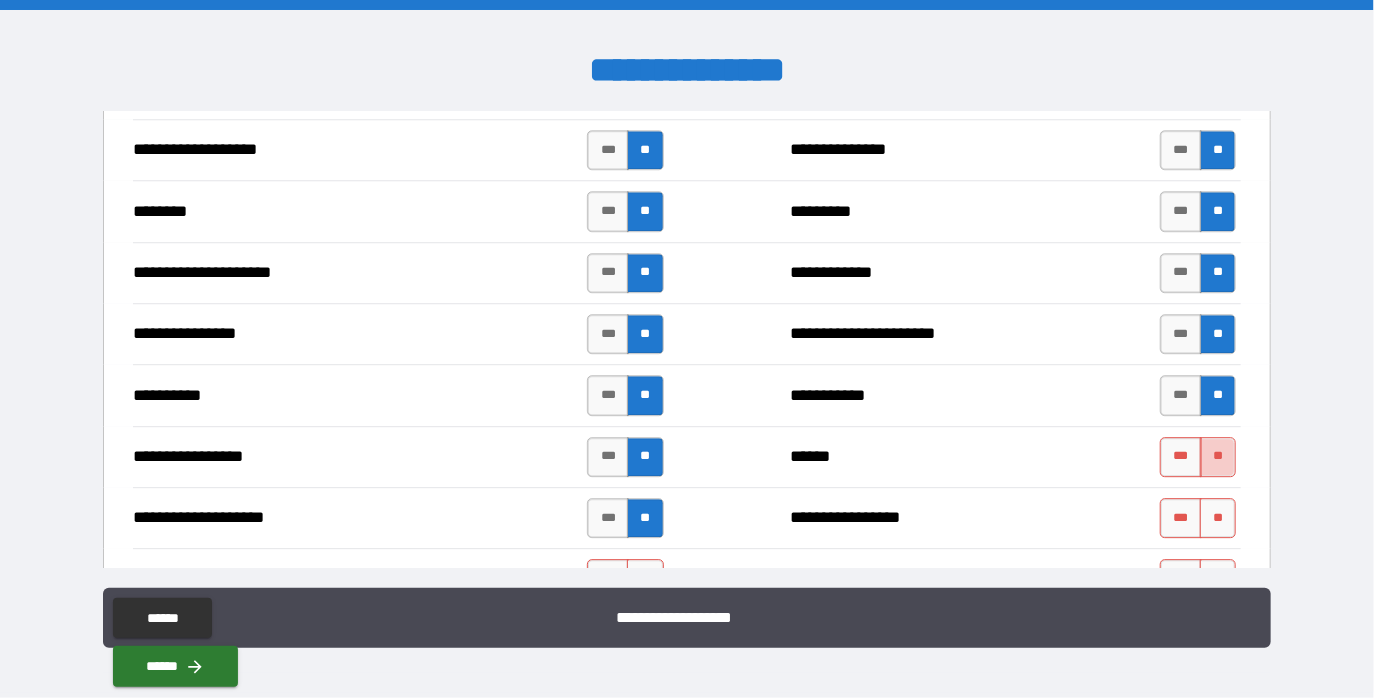 click on "**" at bounding box center (1218, 457) 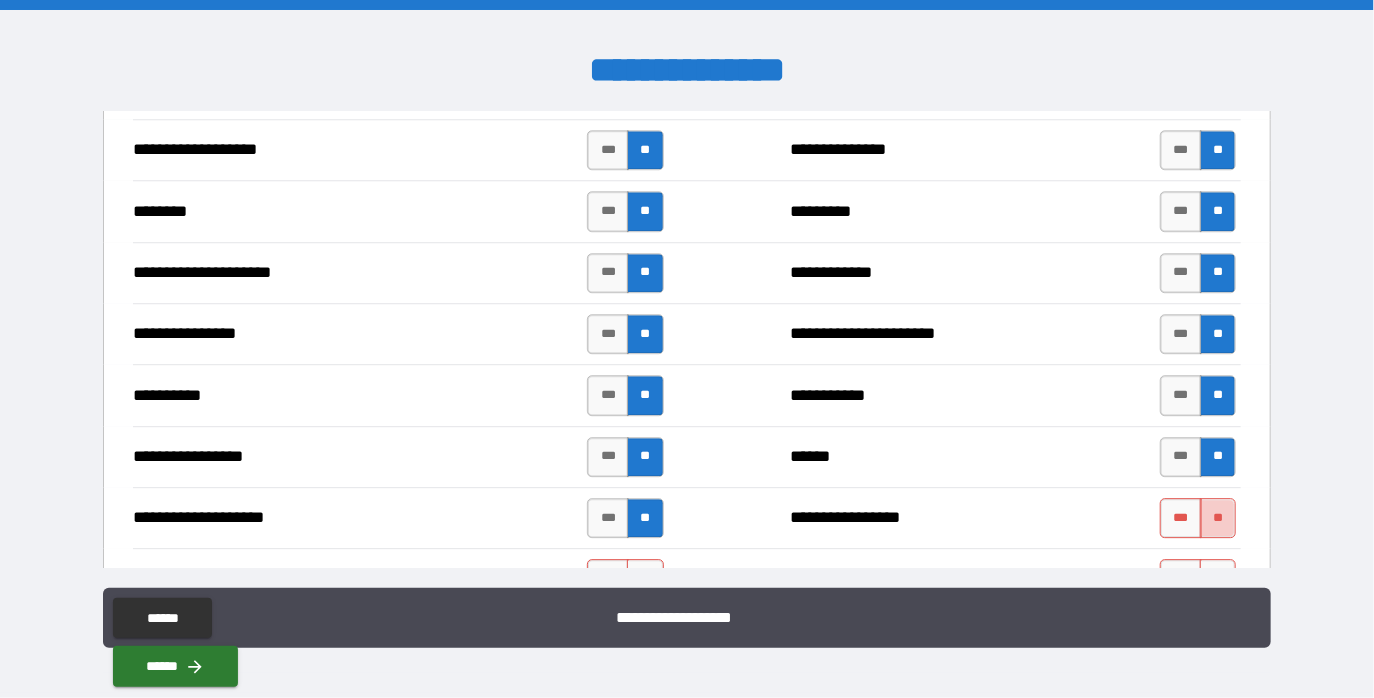 click on "**" at bounding box center (1218, 518) 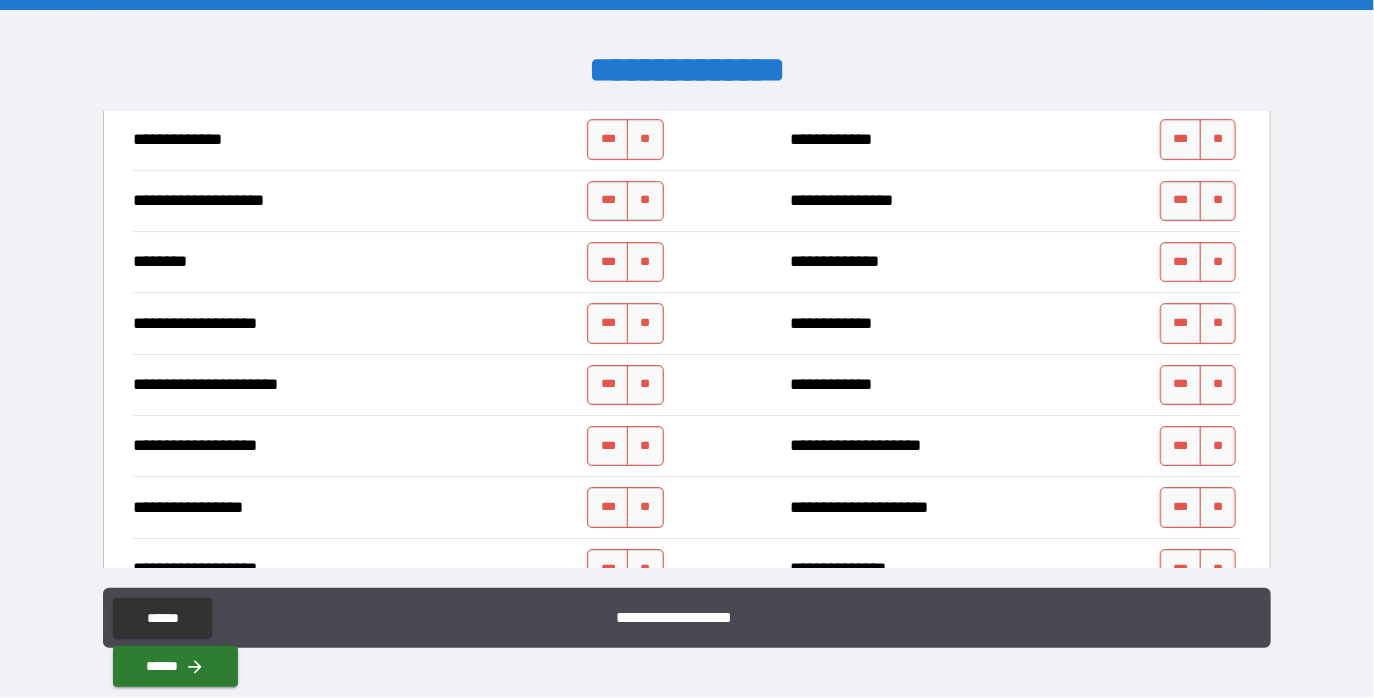 scroll, scrollTop: 2933, scrollLeft: 0, axis: vertical 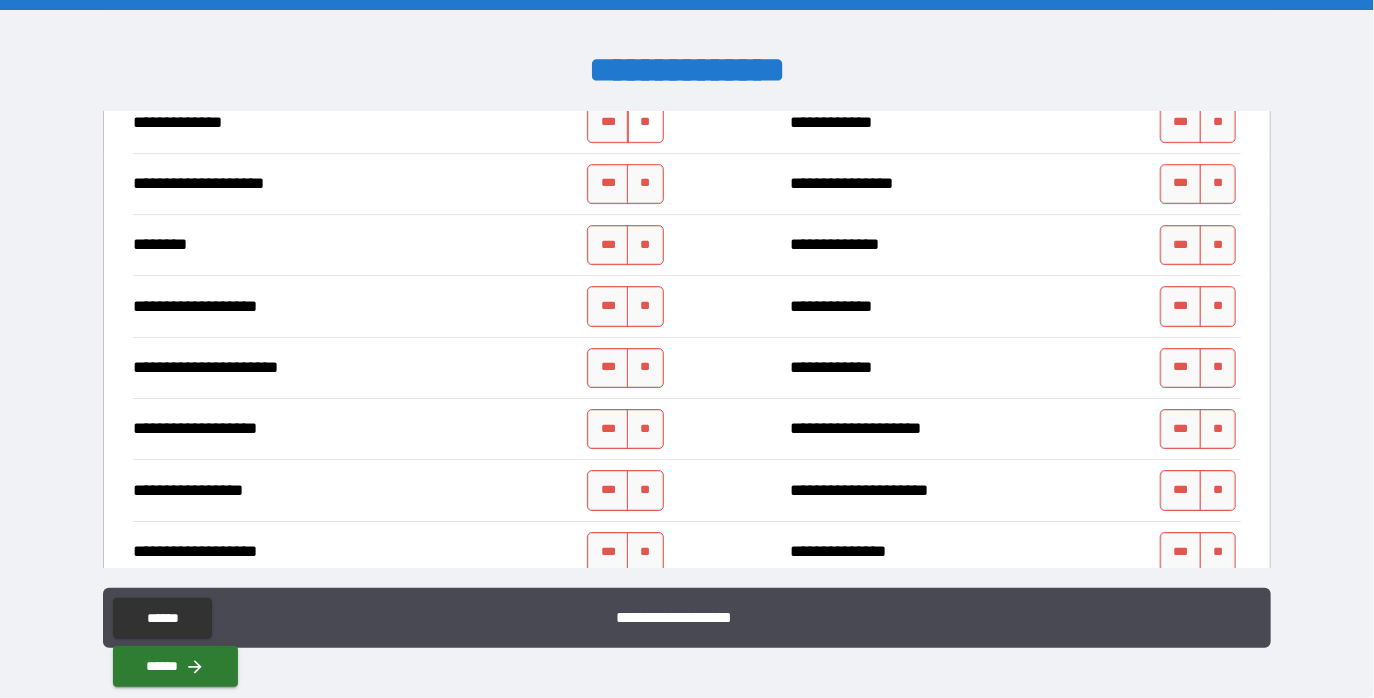 click on "**" at bounding box center [645, 122] 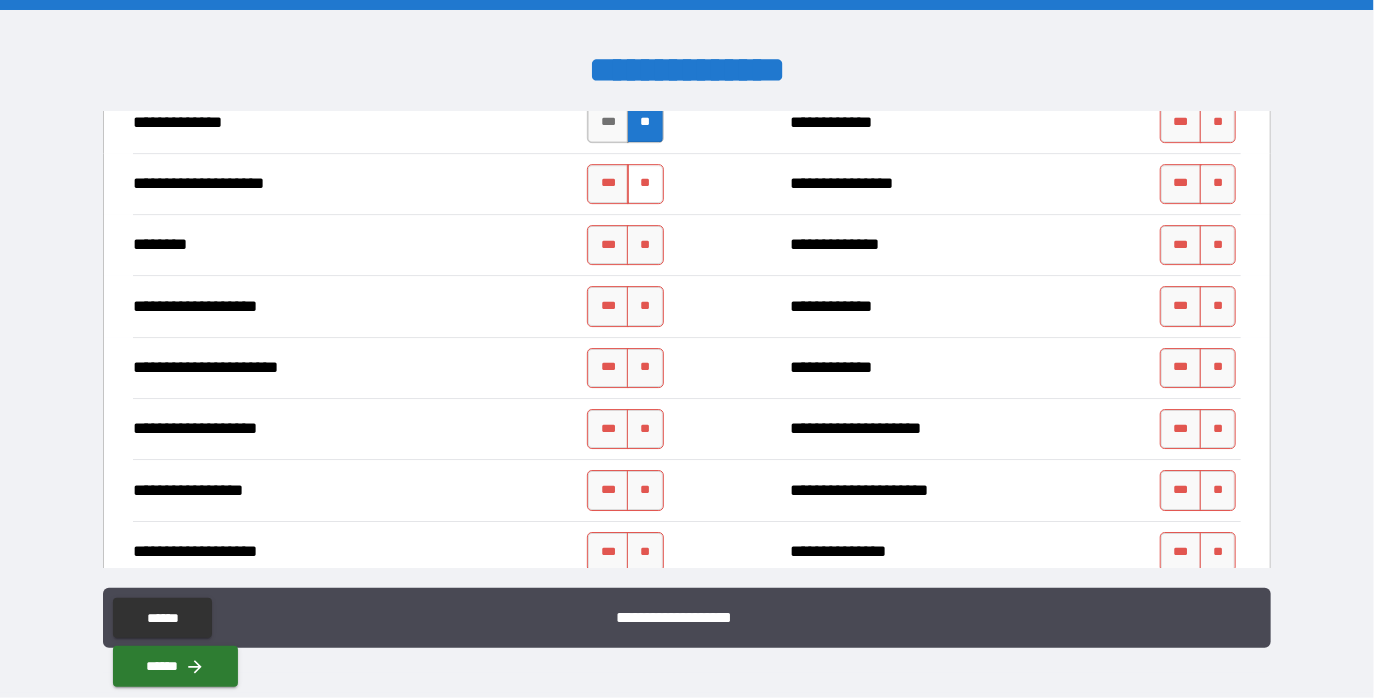 click on "**" at bounding box center (645, 184) 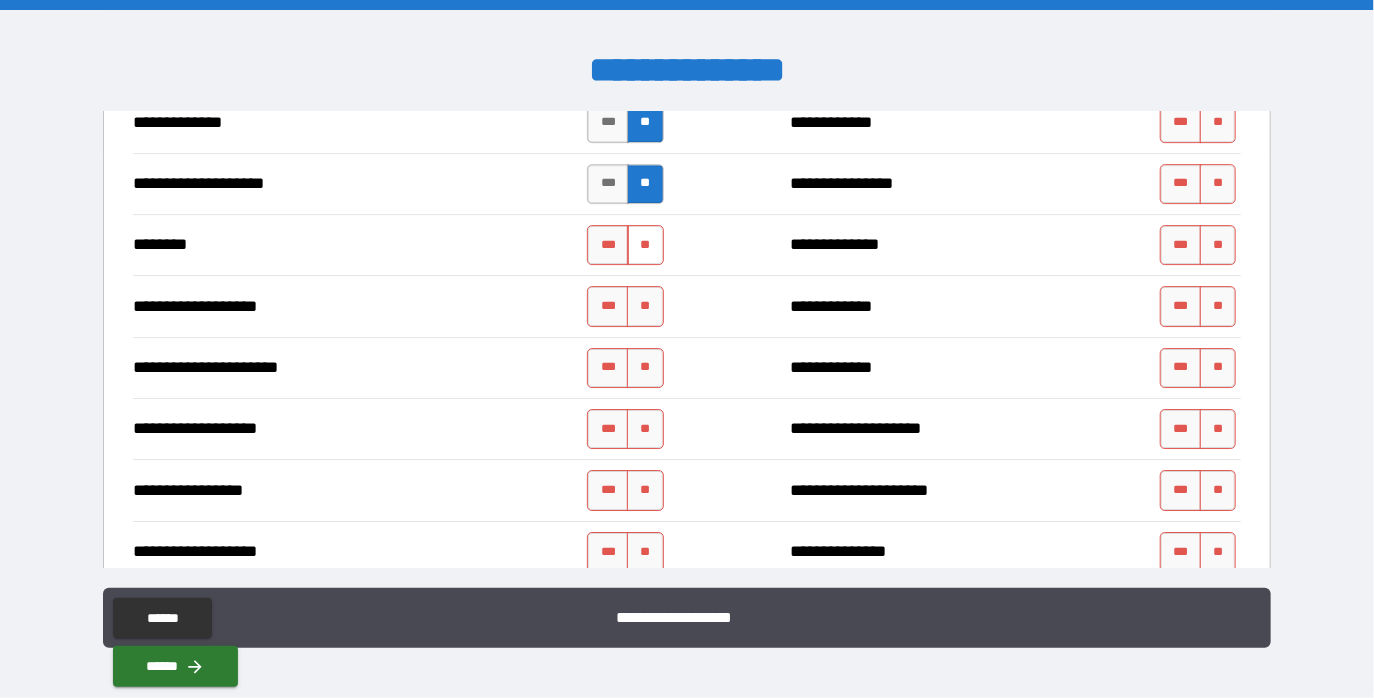 click on "**" at bounding box center [645, 245] 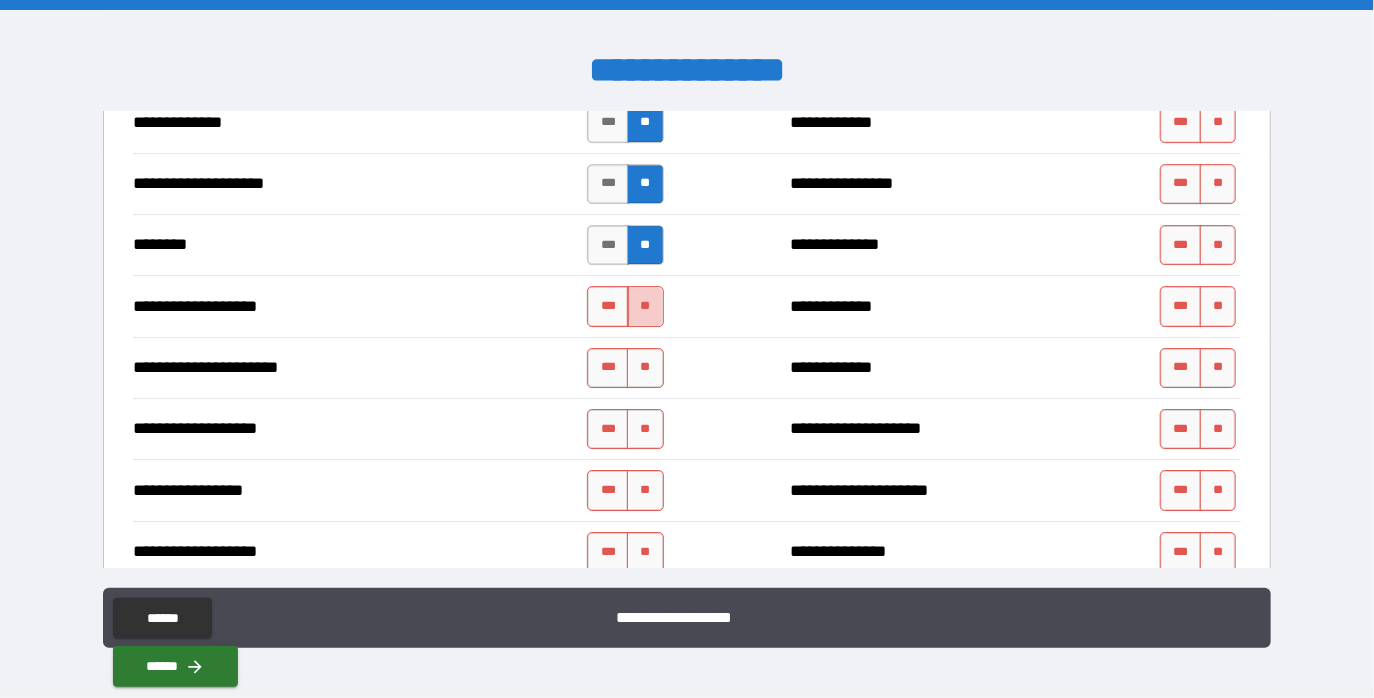 click on "**" at bounding box center [645, 306] 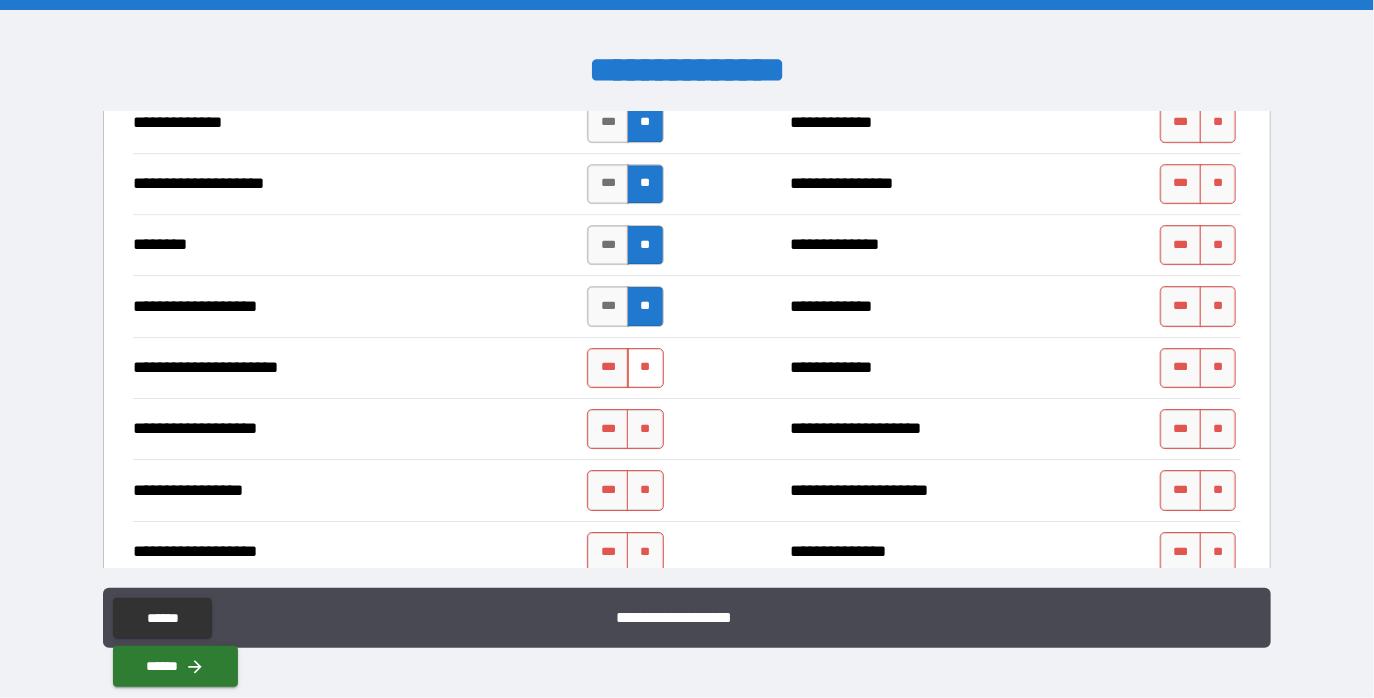click on "**" at bounding box center (645, 368) 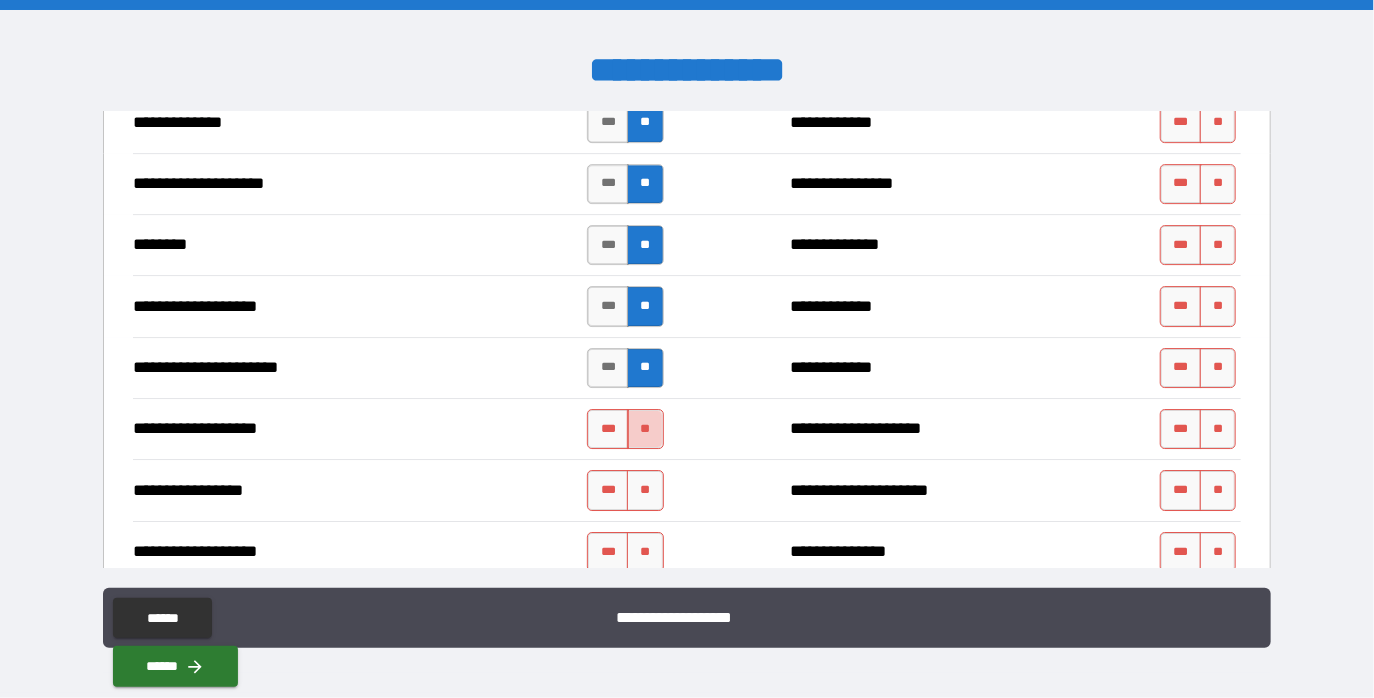 click on "**" at bounding box center (645, 429) 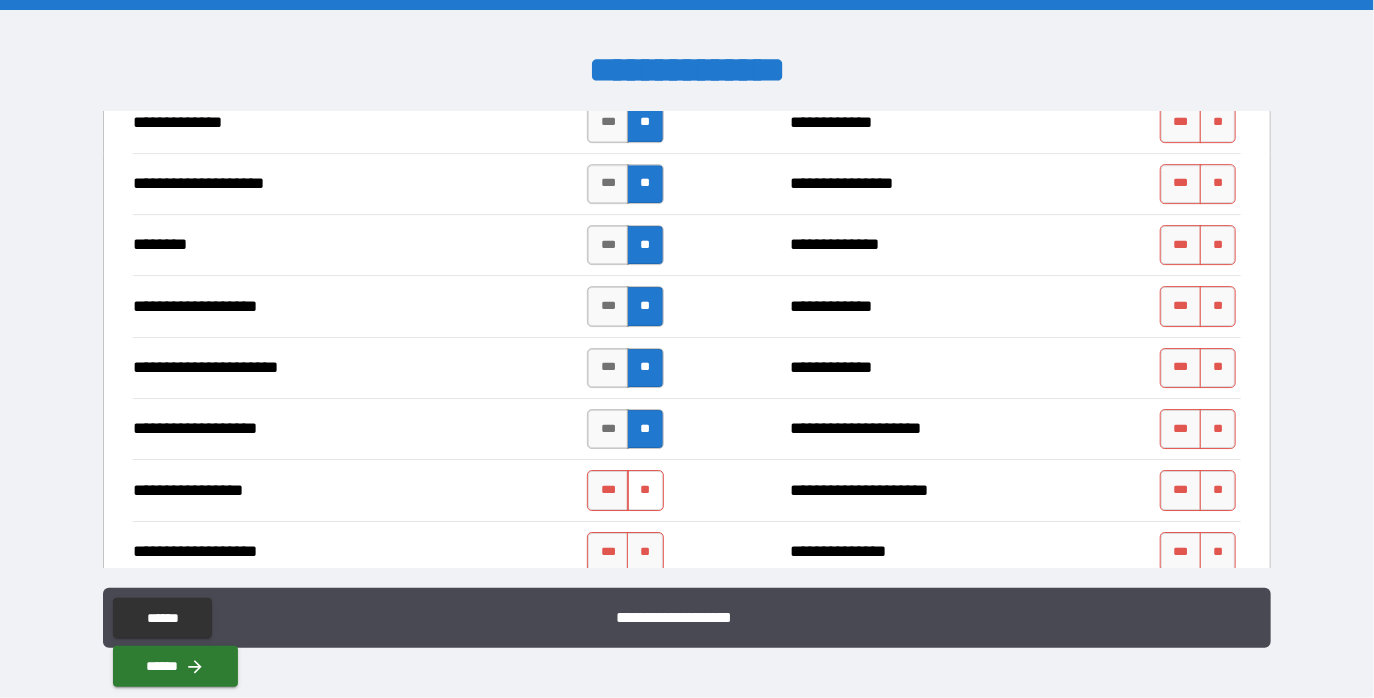 click on "**" at bounding box center (645, 490) 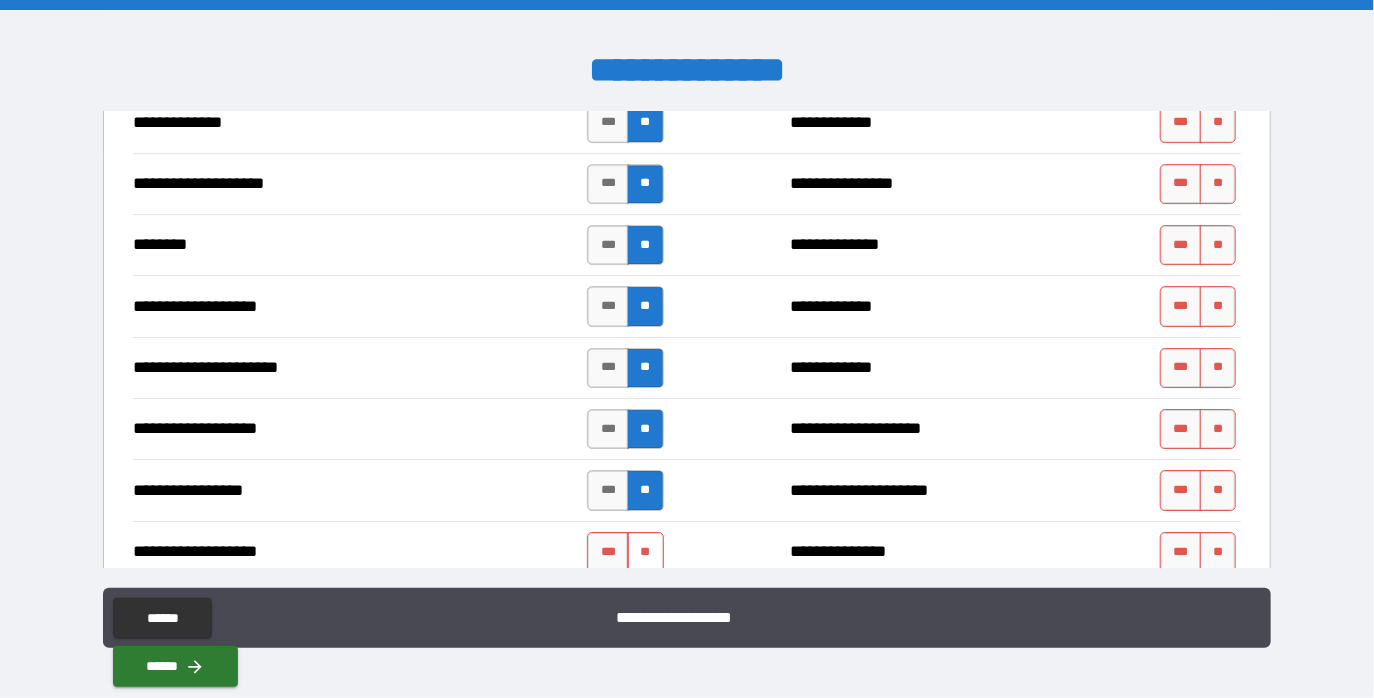 click on "**" at bounding box center [645, 552] 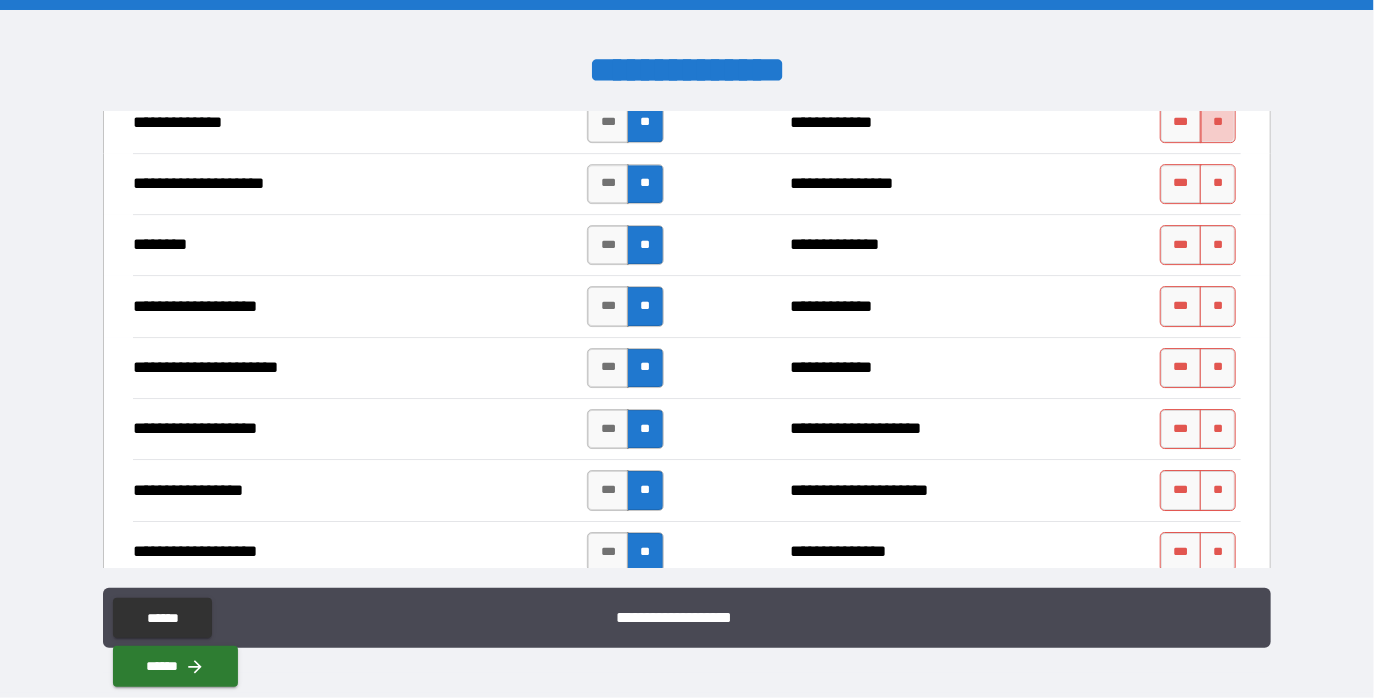 click on "**" at bounding box center [1218, 122] 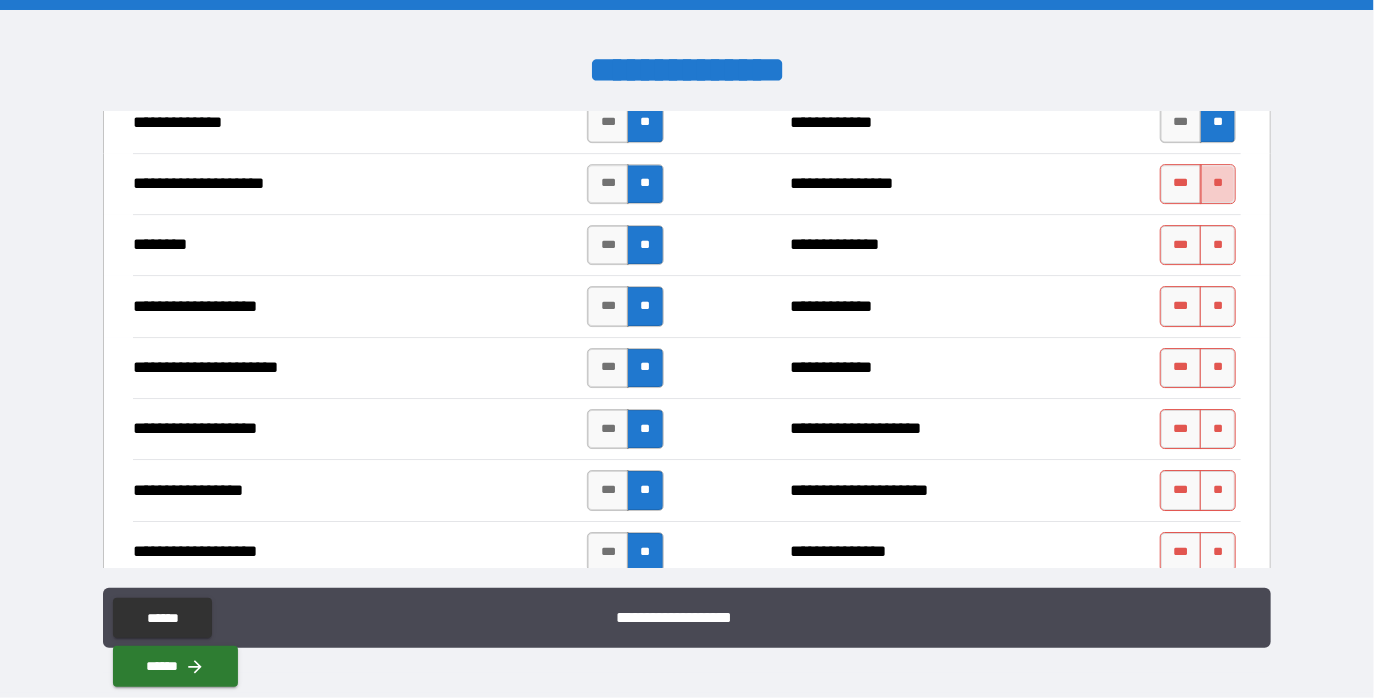 click on "**" at bounding box center (1218, 184) 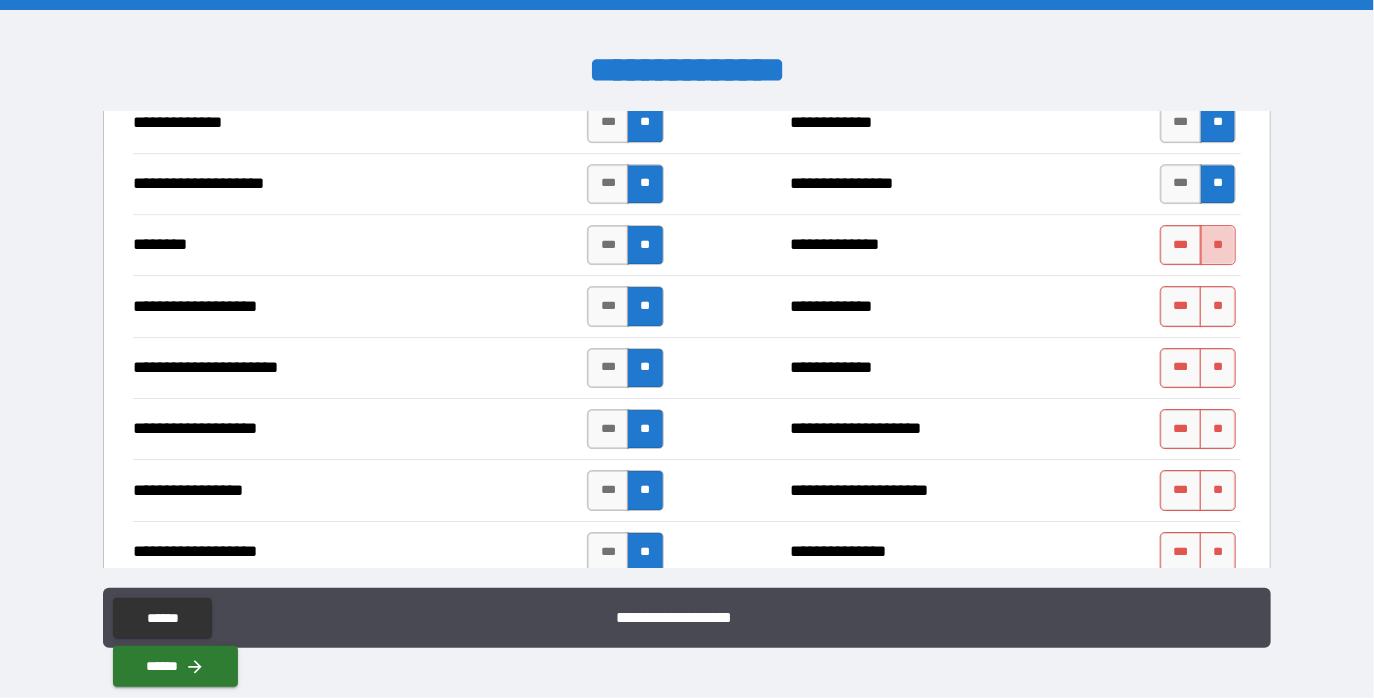 click on "**" at bounding box center [1218, 245] 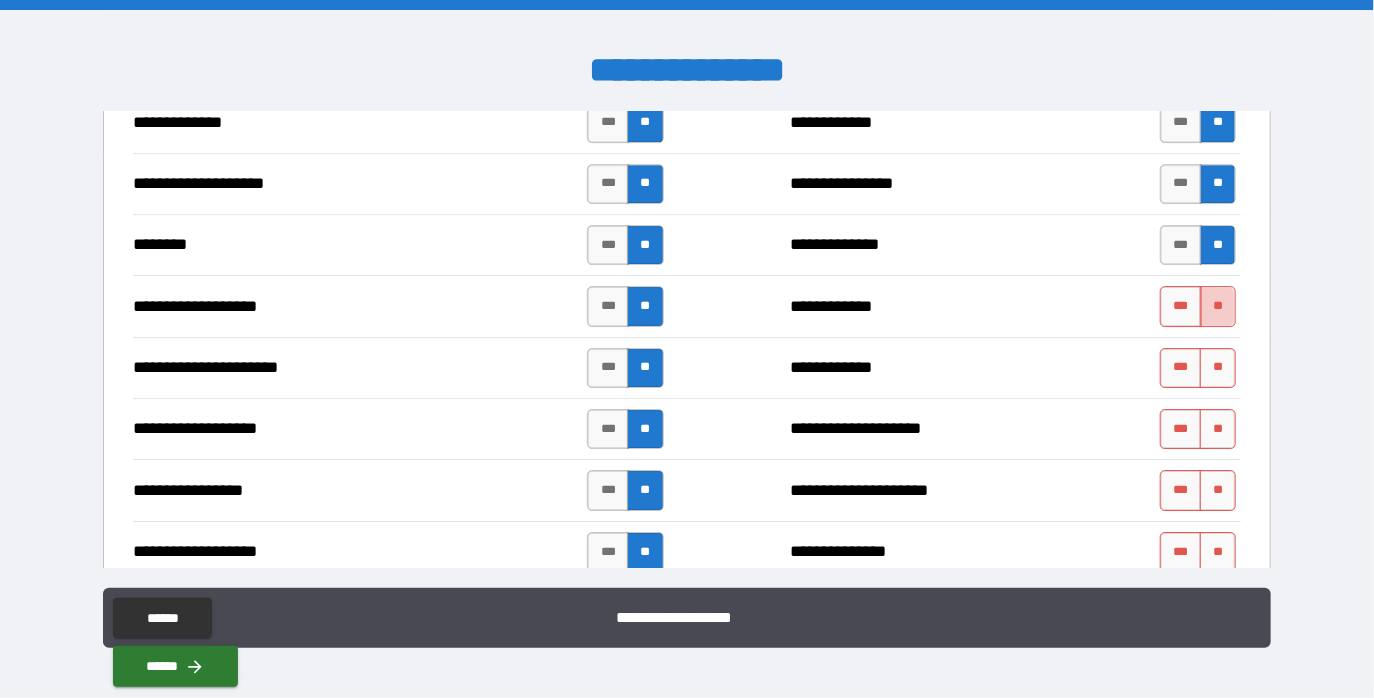 click on "**" at bounding box center [1218, 306] 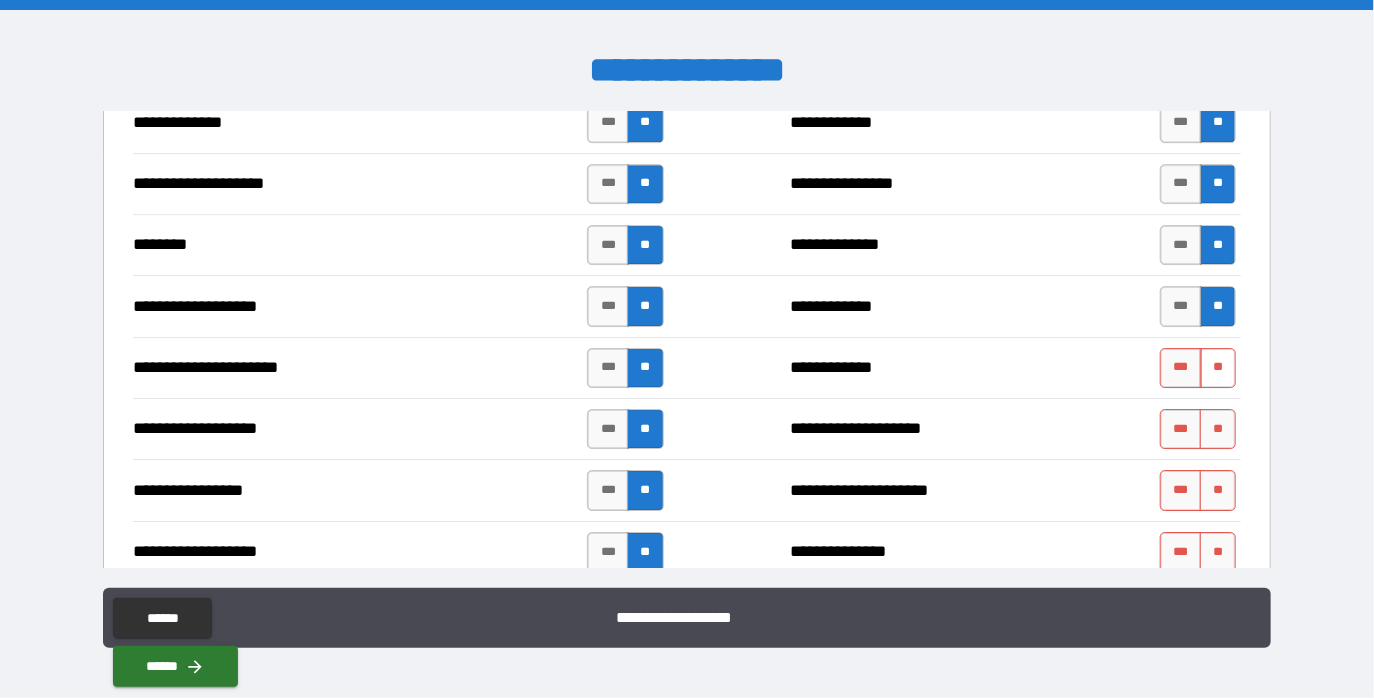 click on "**" at bounding box center (1218, 368) 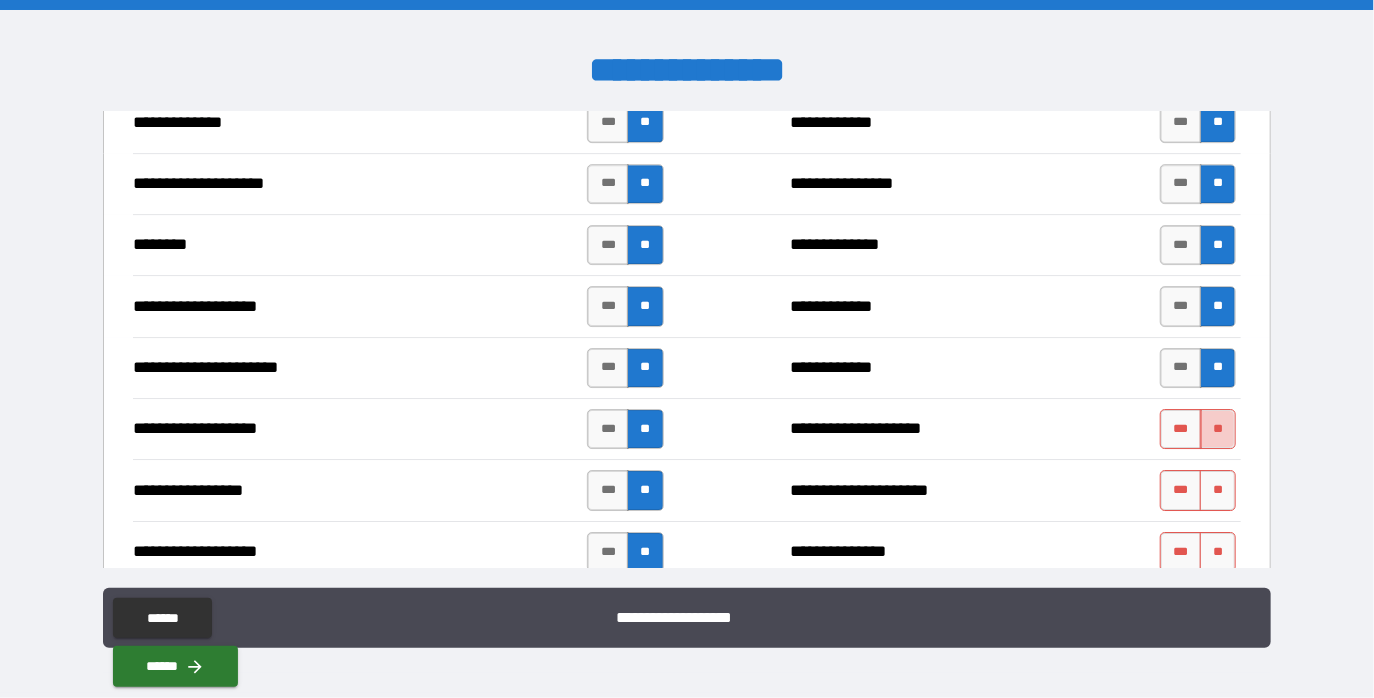 click on "**" at bounding box center [1218, 429] 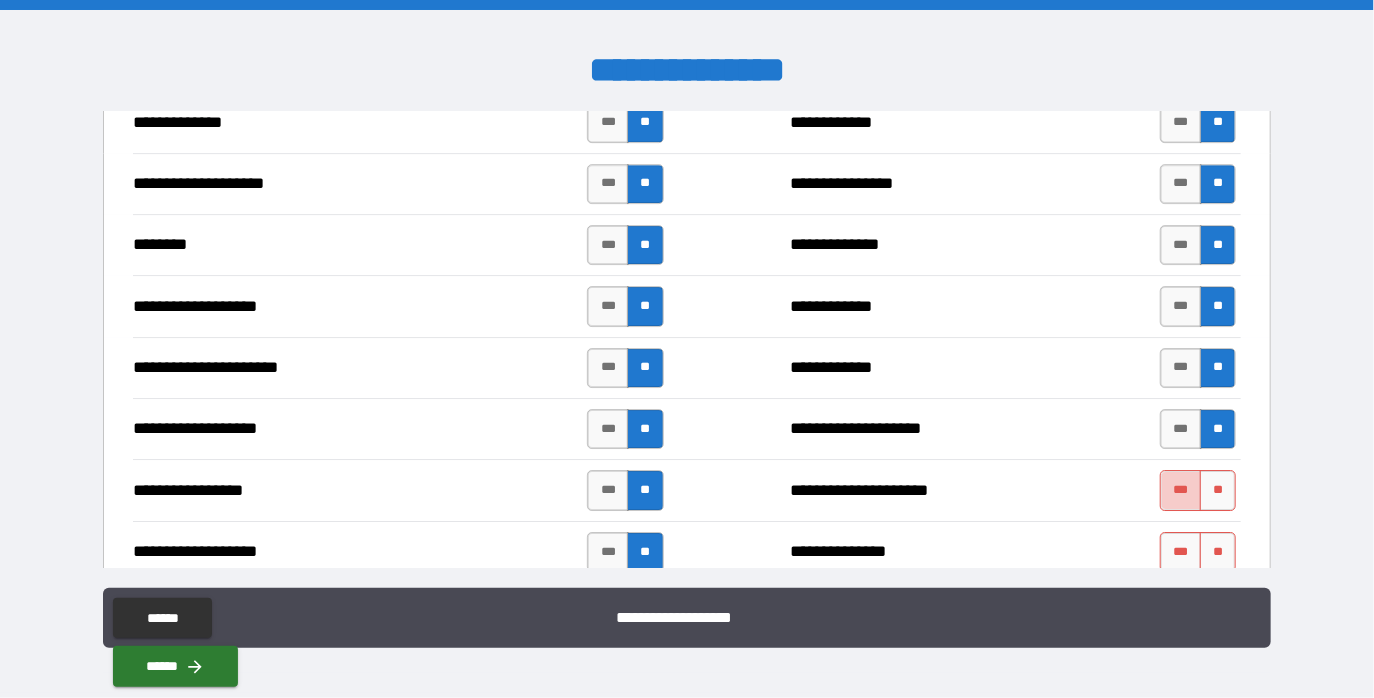 click on "***" at bounding box center (1181, 490) 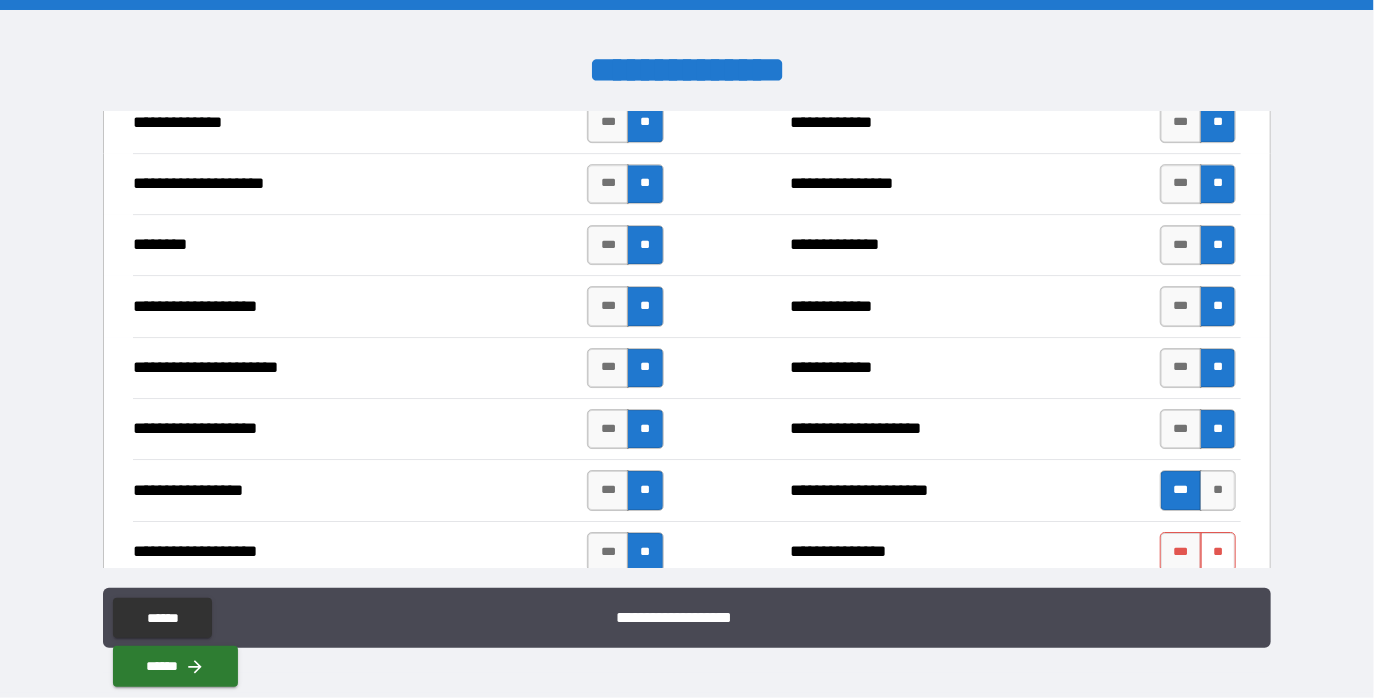 click on "**" at bounding box center (1218, 552) 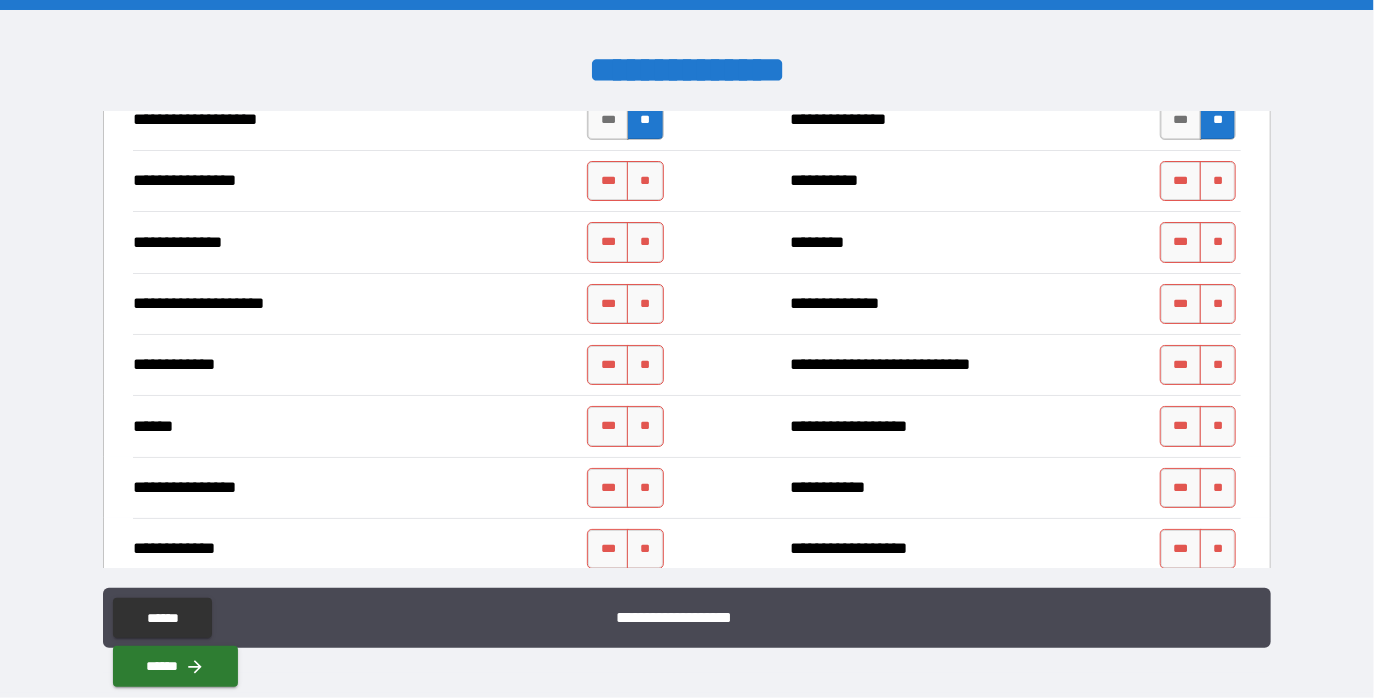 scroll, scrollTop: 3366, scrollLeft: 0, axis: vertical 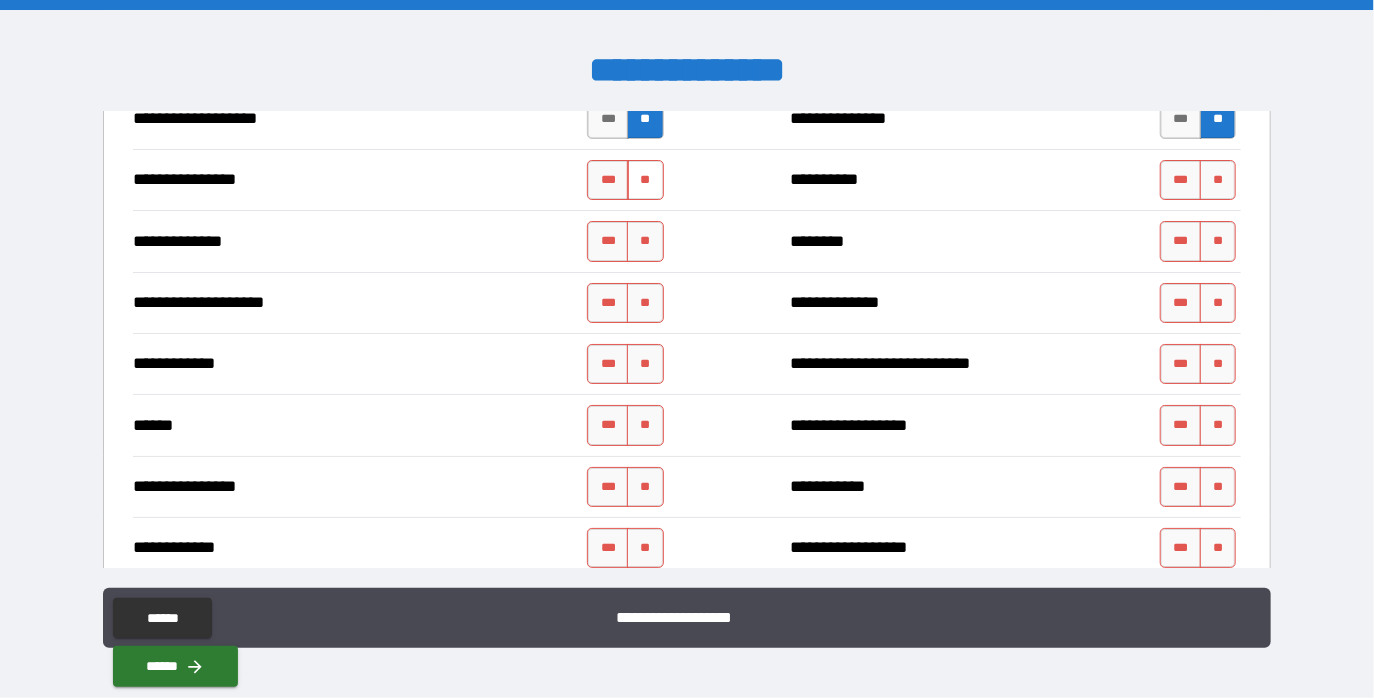 click on "**" at bounding box center [645, 180] 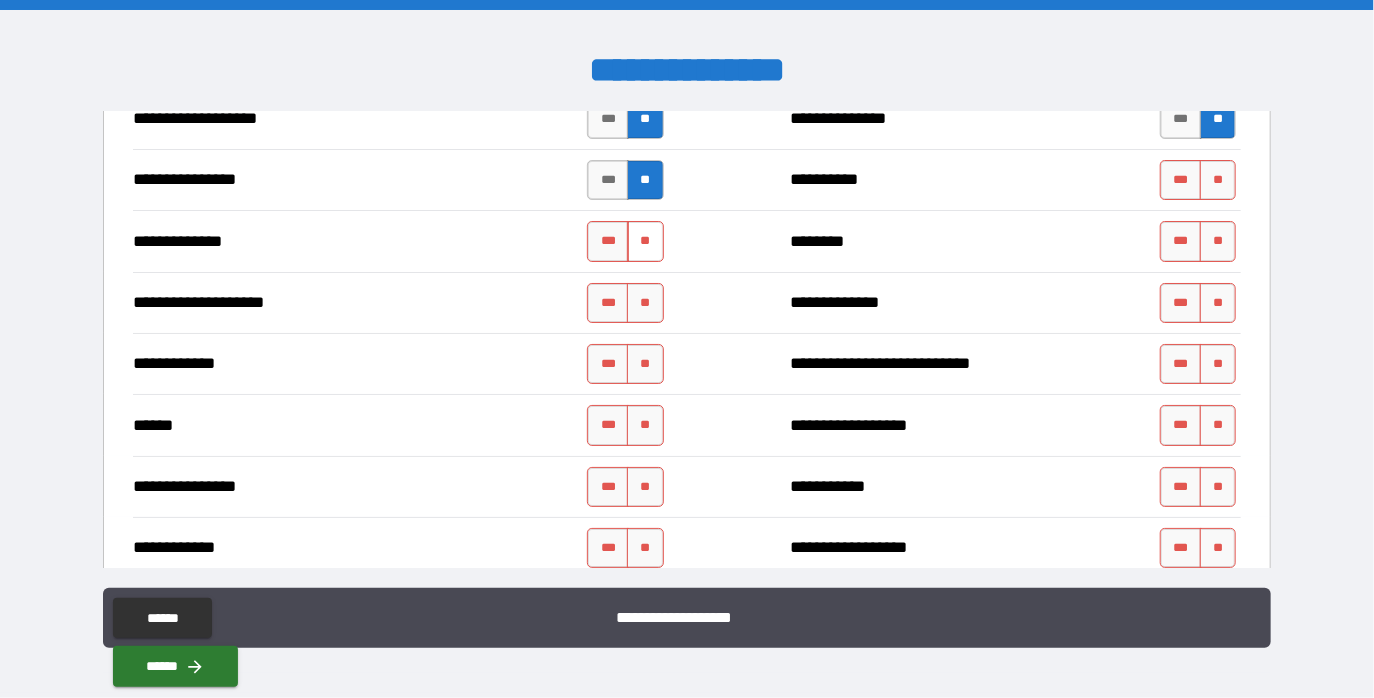 click on "**" at bounding box center (645, 241) 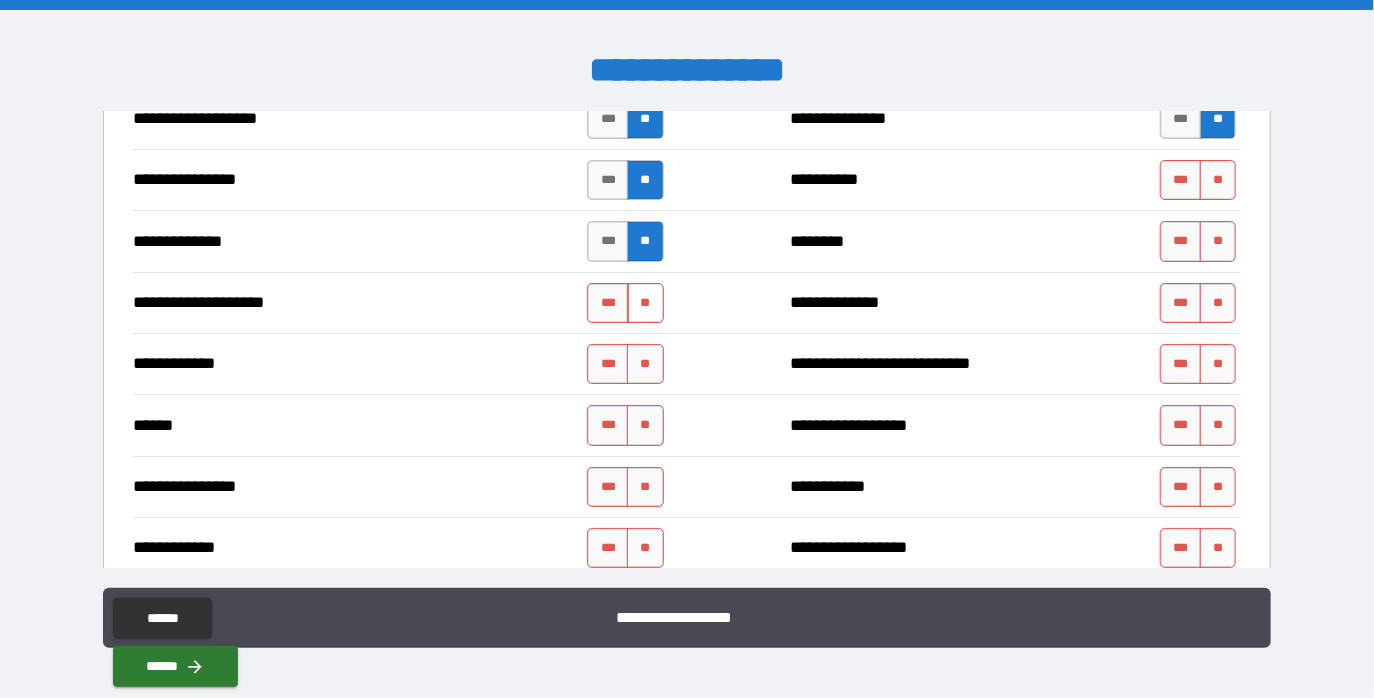 click on "**" at bounding box center (645, 303) 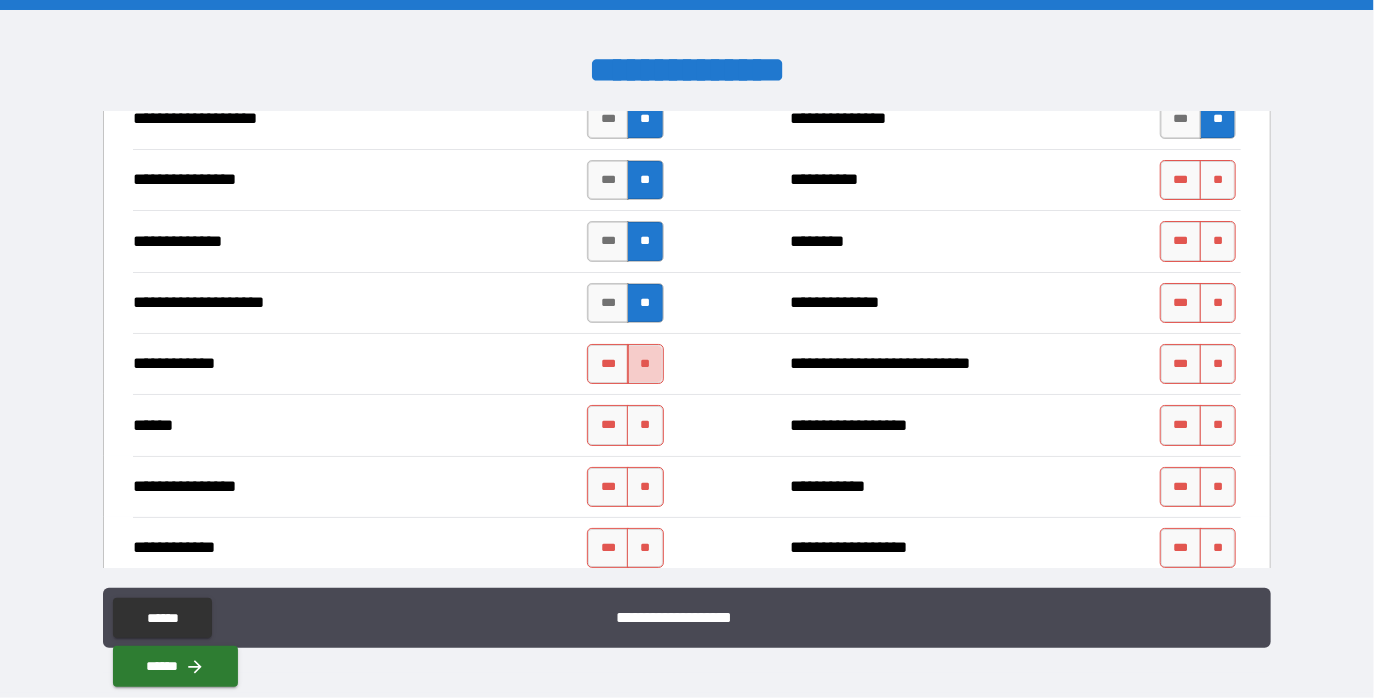 click on "**" at bounding box center [645, 364] 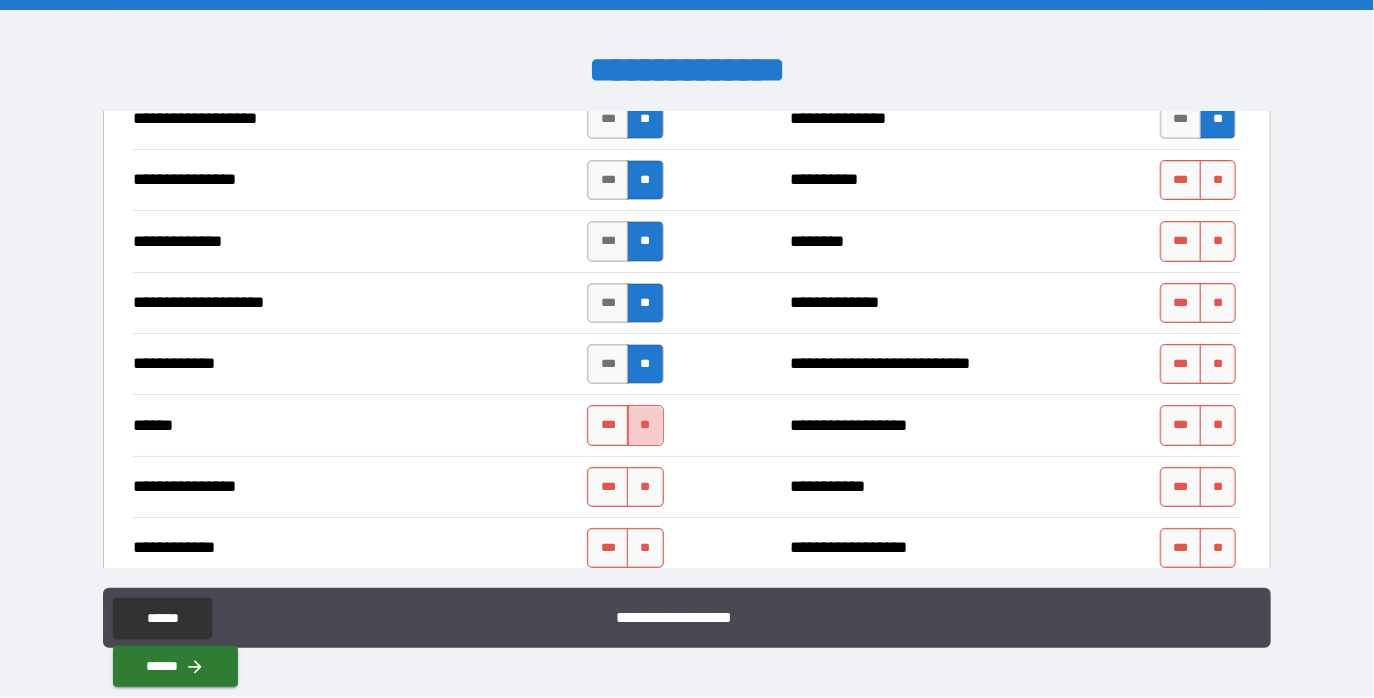 click on "**" at bounding box center (645, 425) 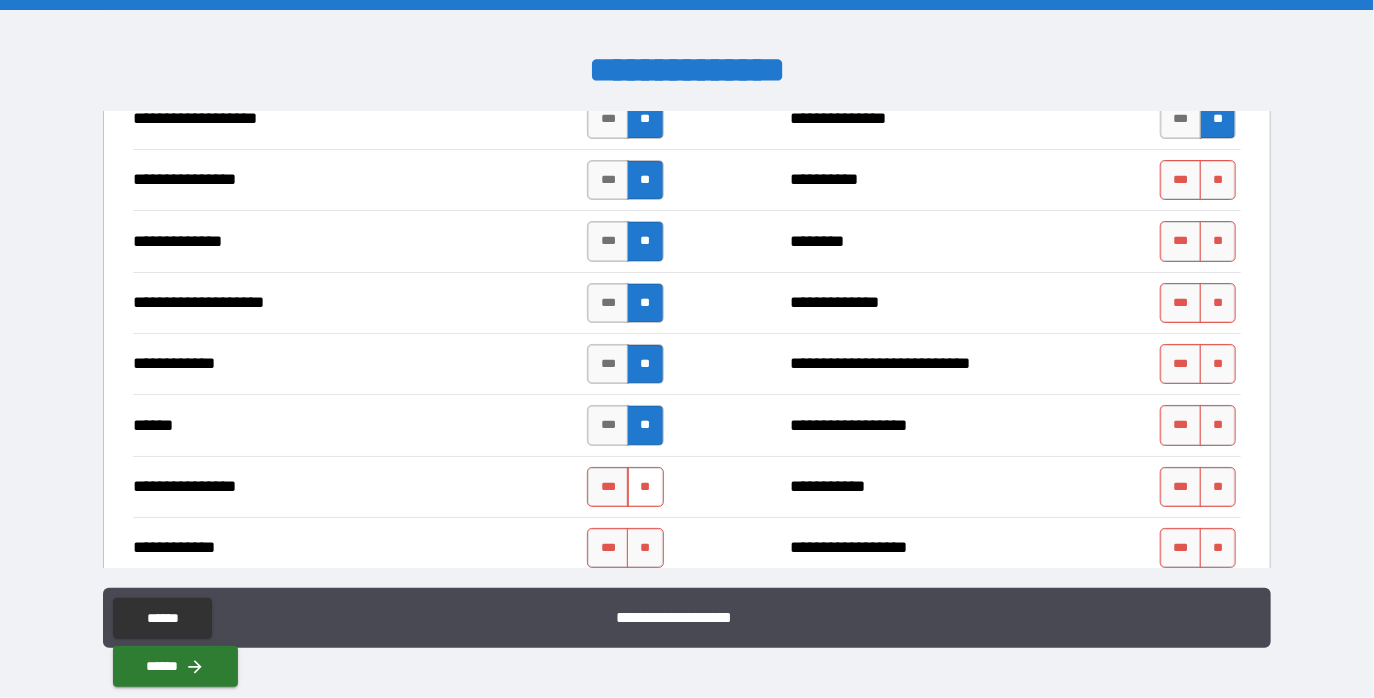 click on "**" at bounding box center (645, 487) 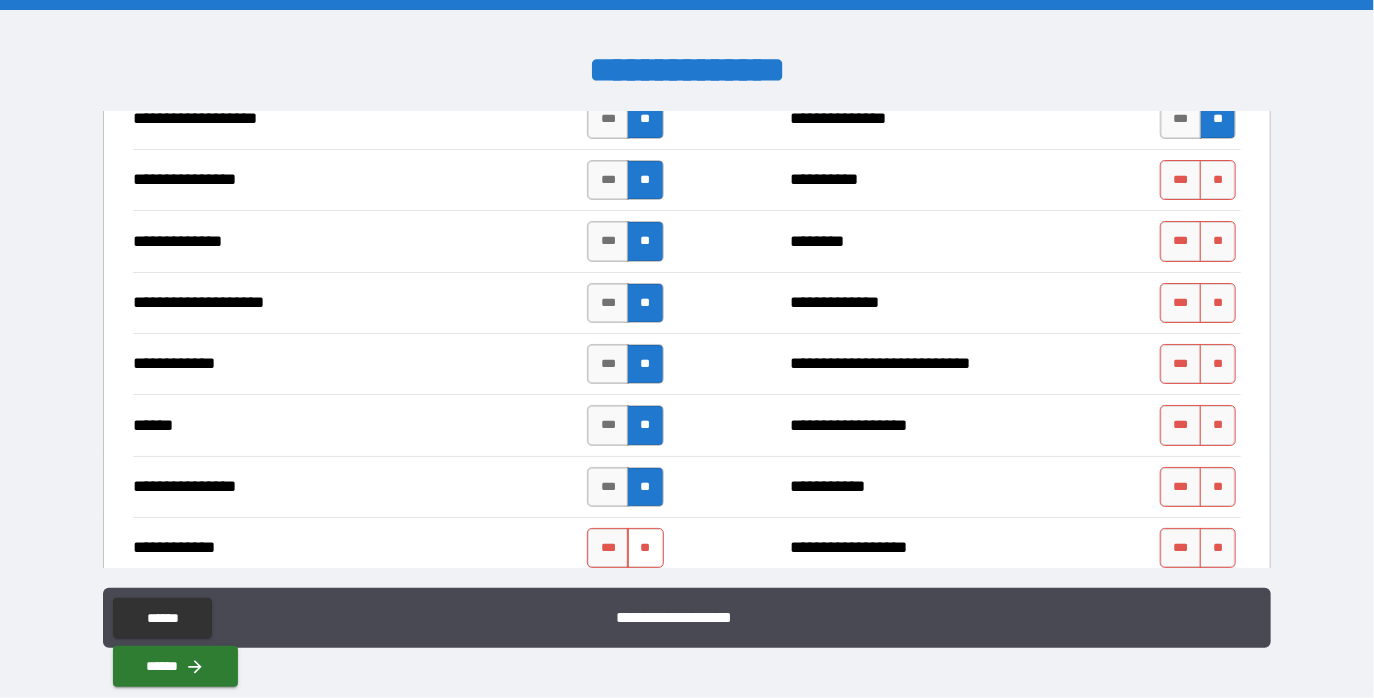click on "**" at bounding box center (645, 548) 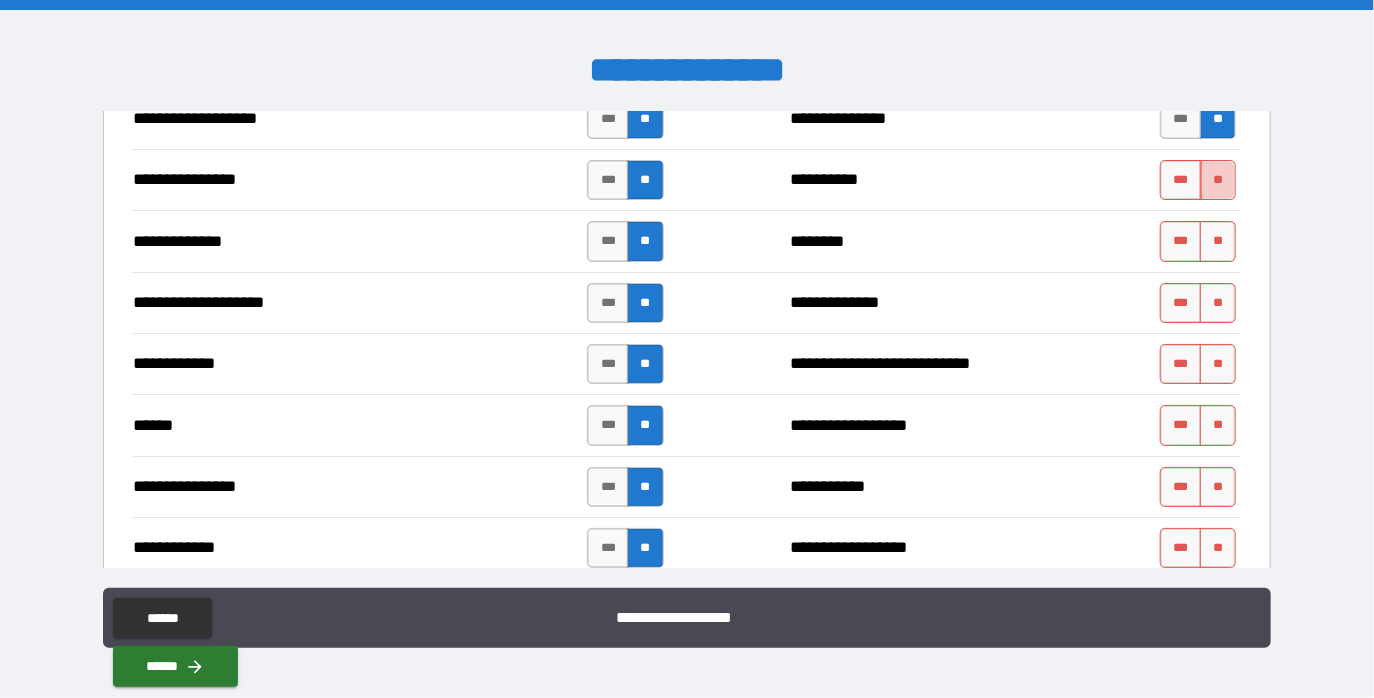 click on "**" at bounding box center [1218, 180] 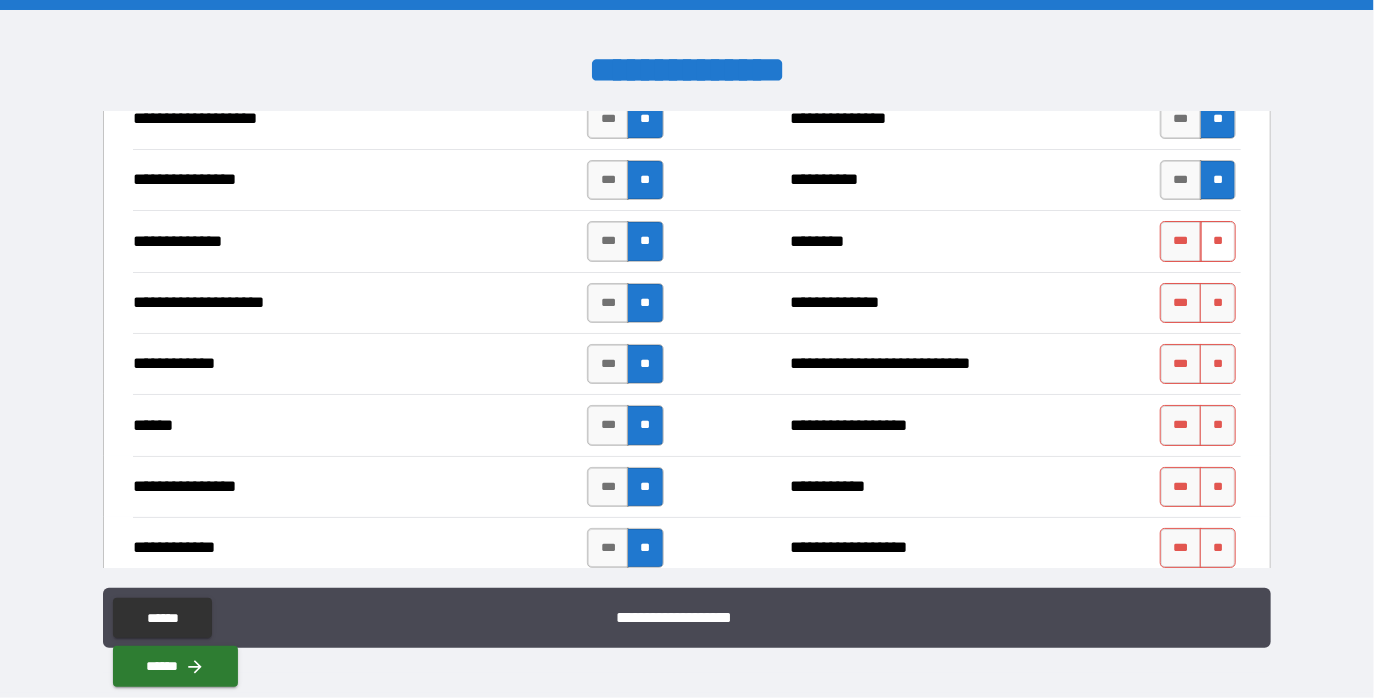 click on "**" at bounding box center (1218, 241) 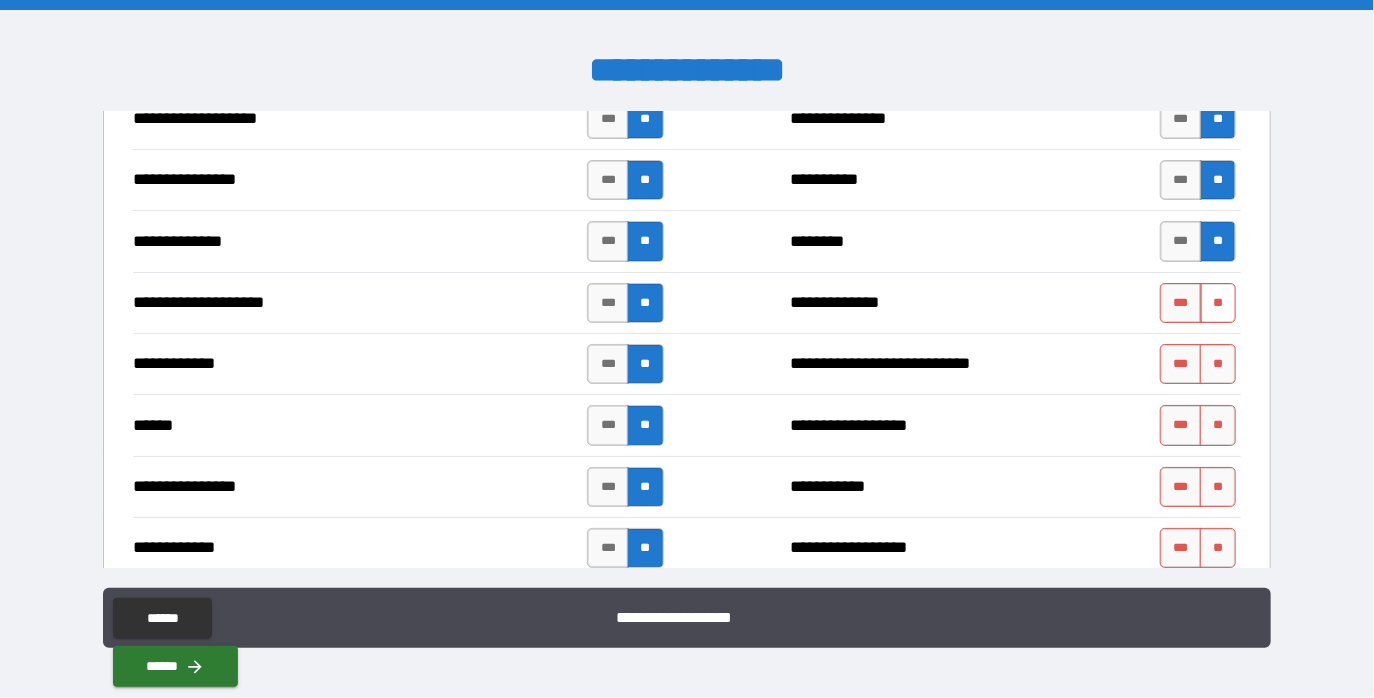 click on "**" at bounding box center [1218, 303] 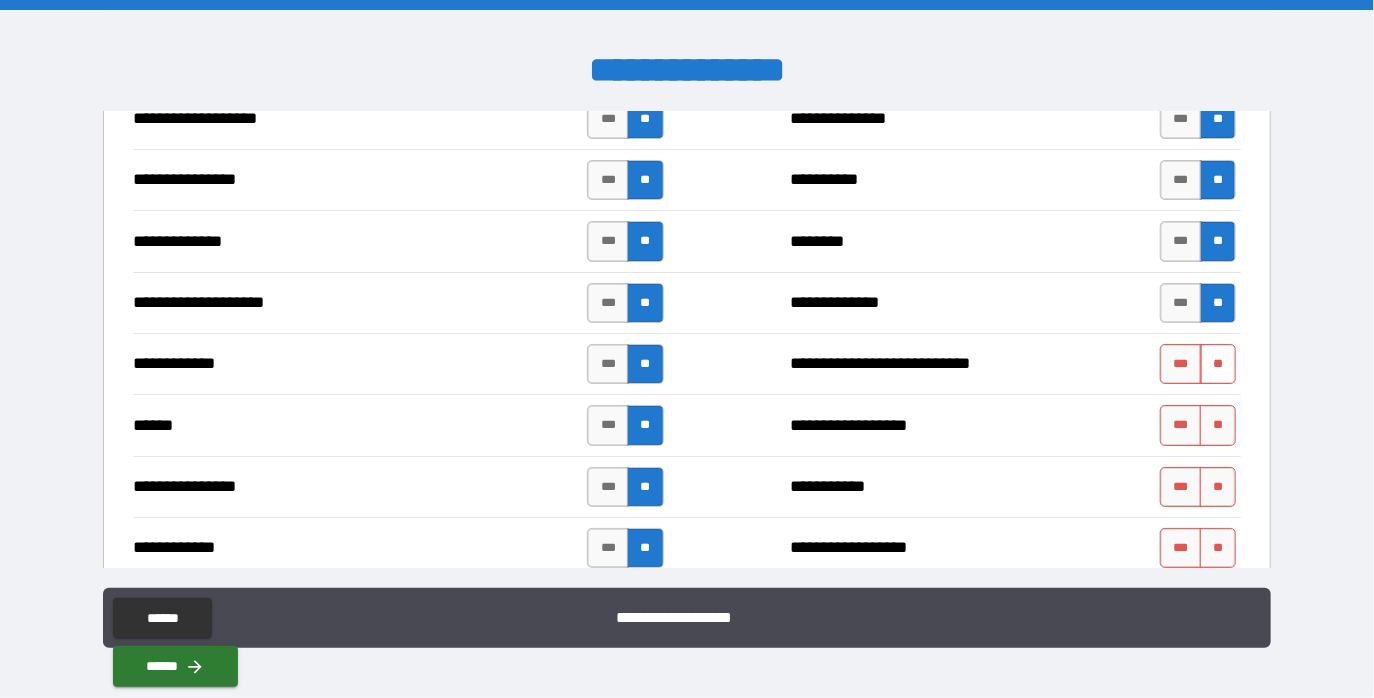 click on "**" at bounding box center (1218, 364) 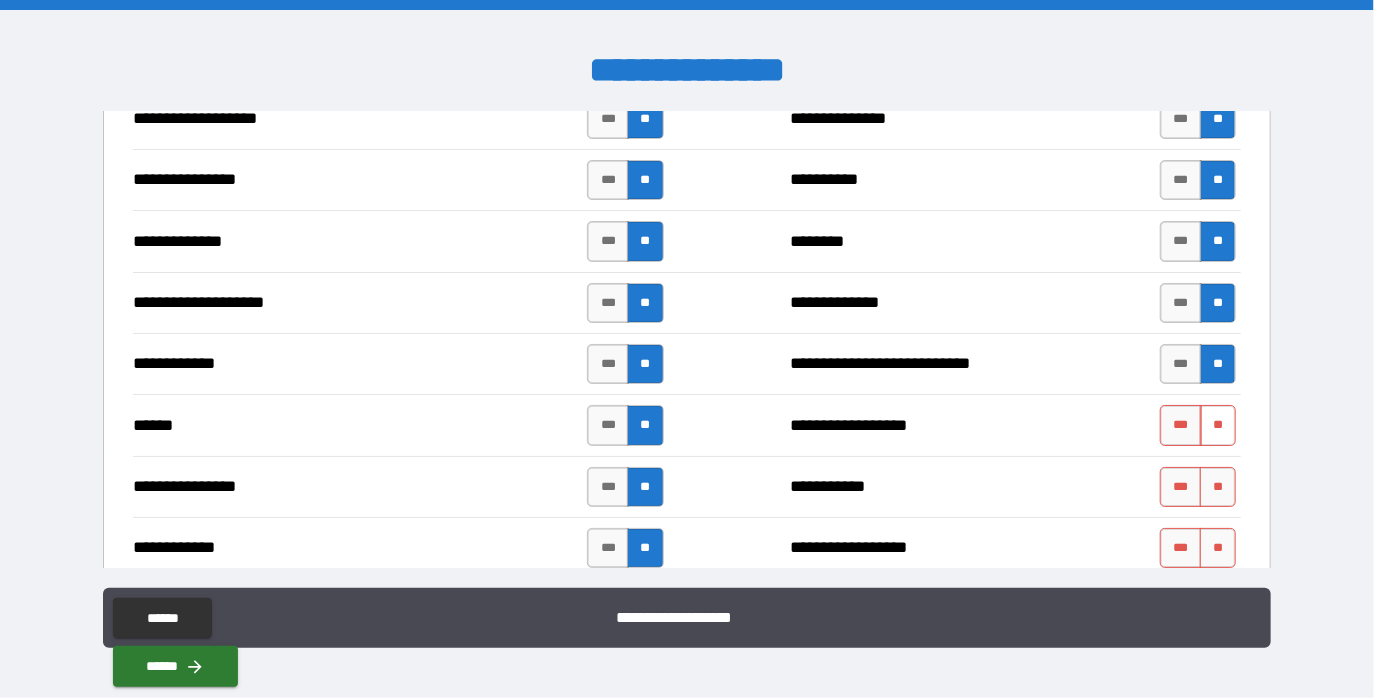 click on "**" at bounding box center [1218, 425] 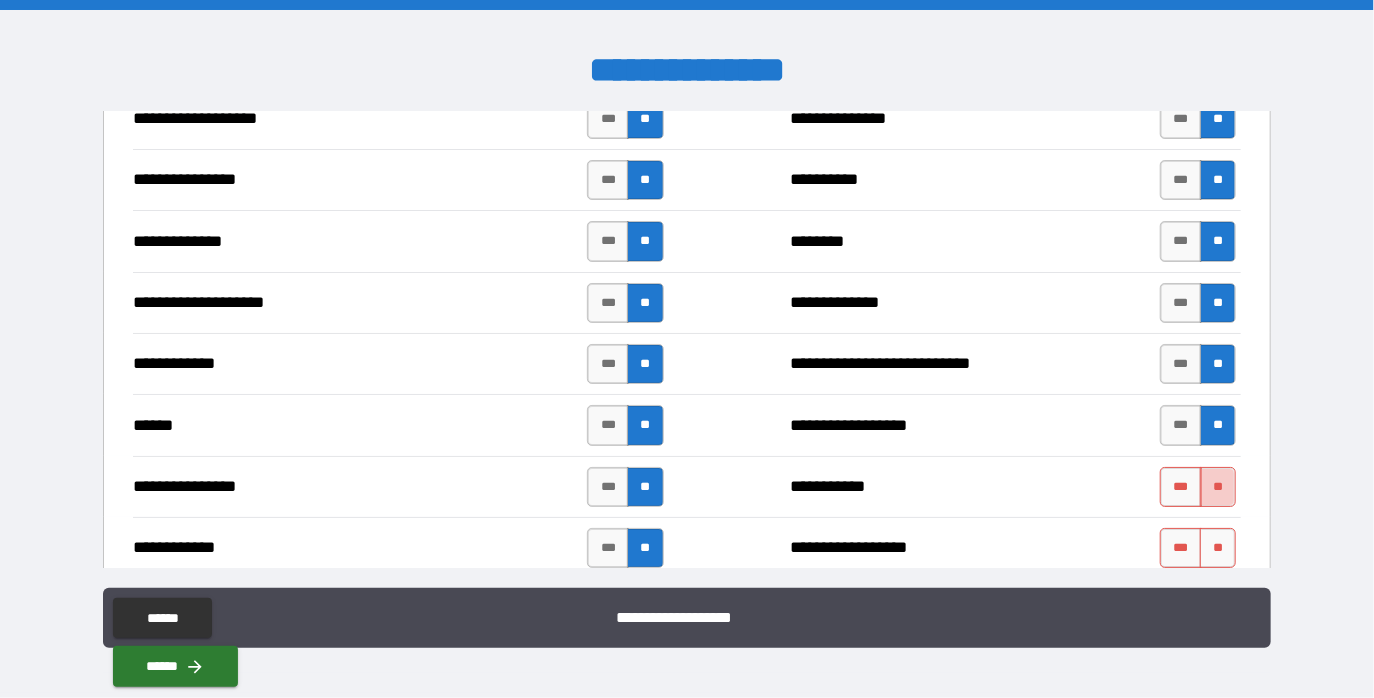 click on "**" at bounding box center (1218, 487) 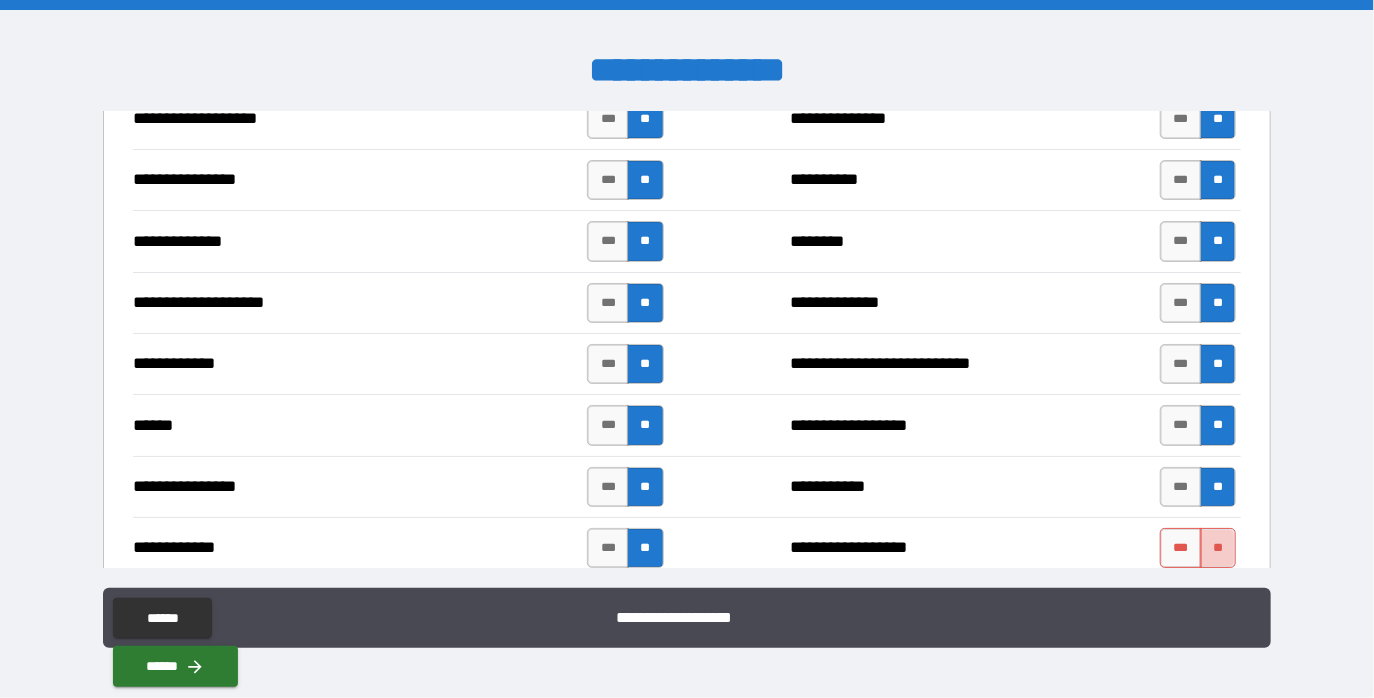 click on "**" at bounding box center (1218, 548) 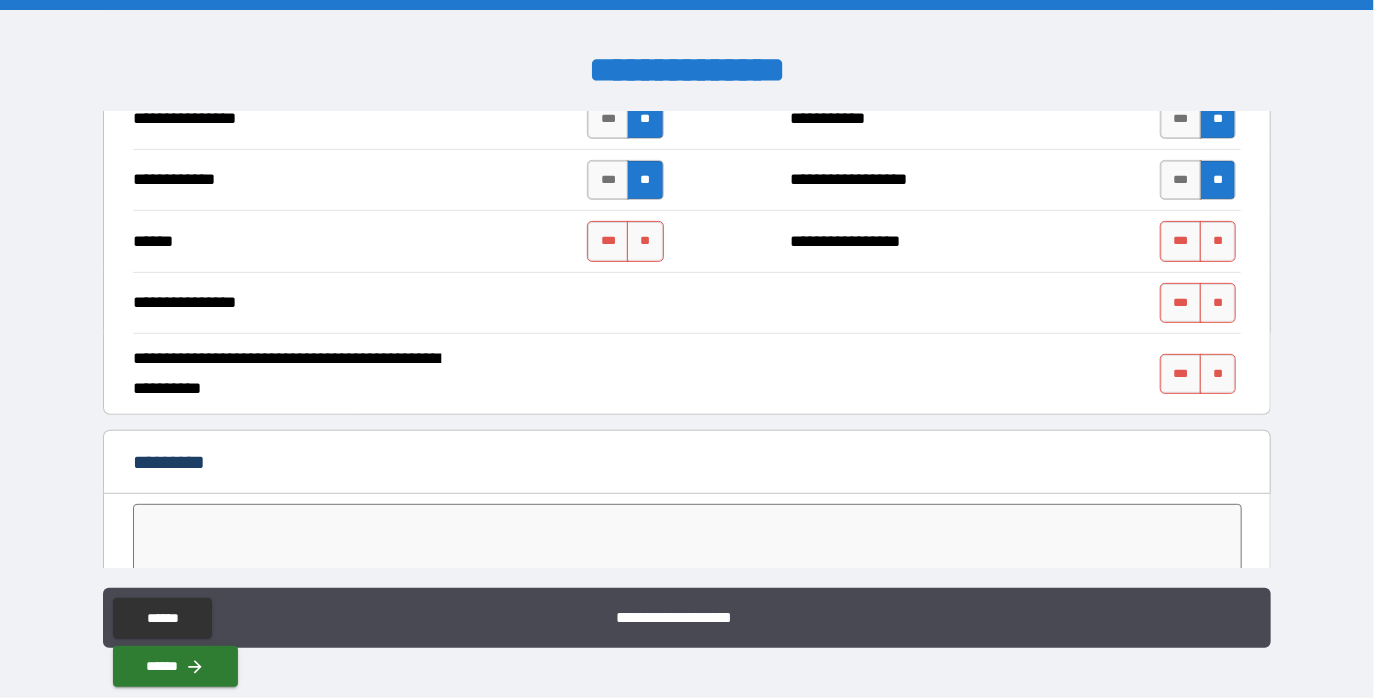 scroll, scrollTop: 3750, scrollLeft: 0, axis: vertical 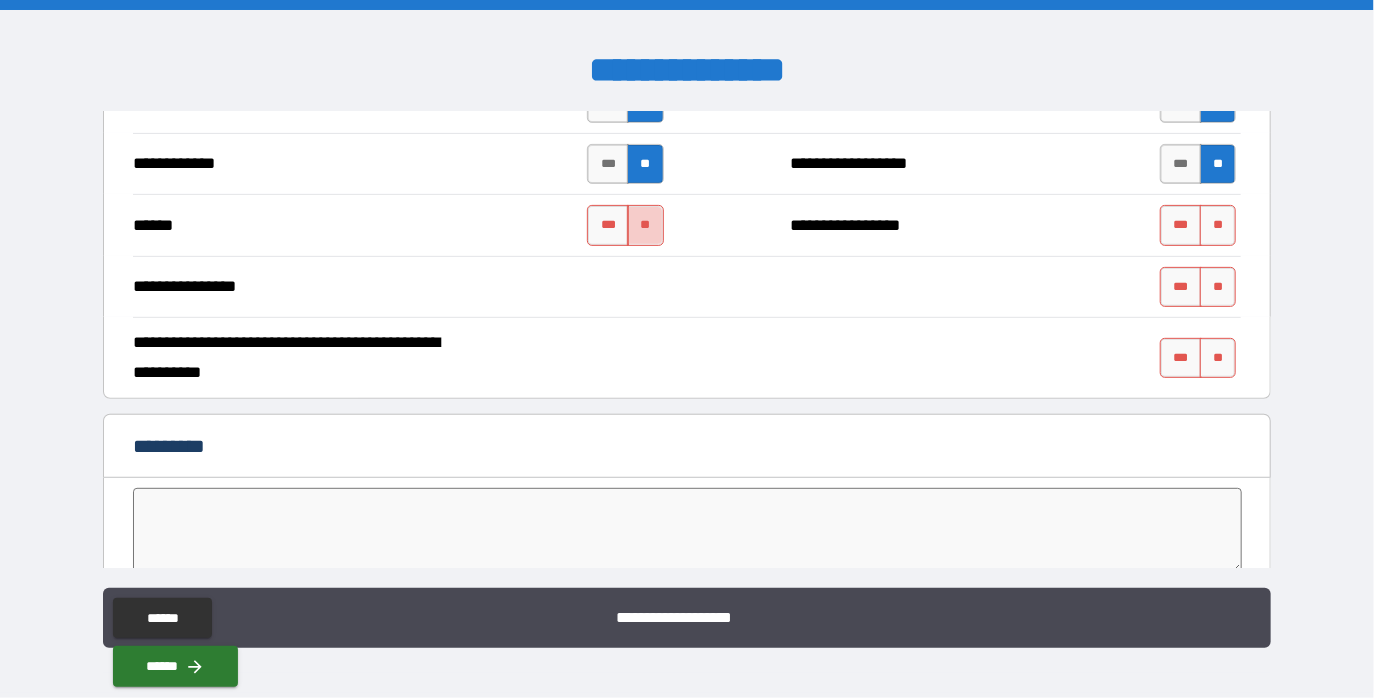 click on "**" at bounding box center [645, 225] 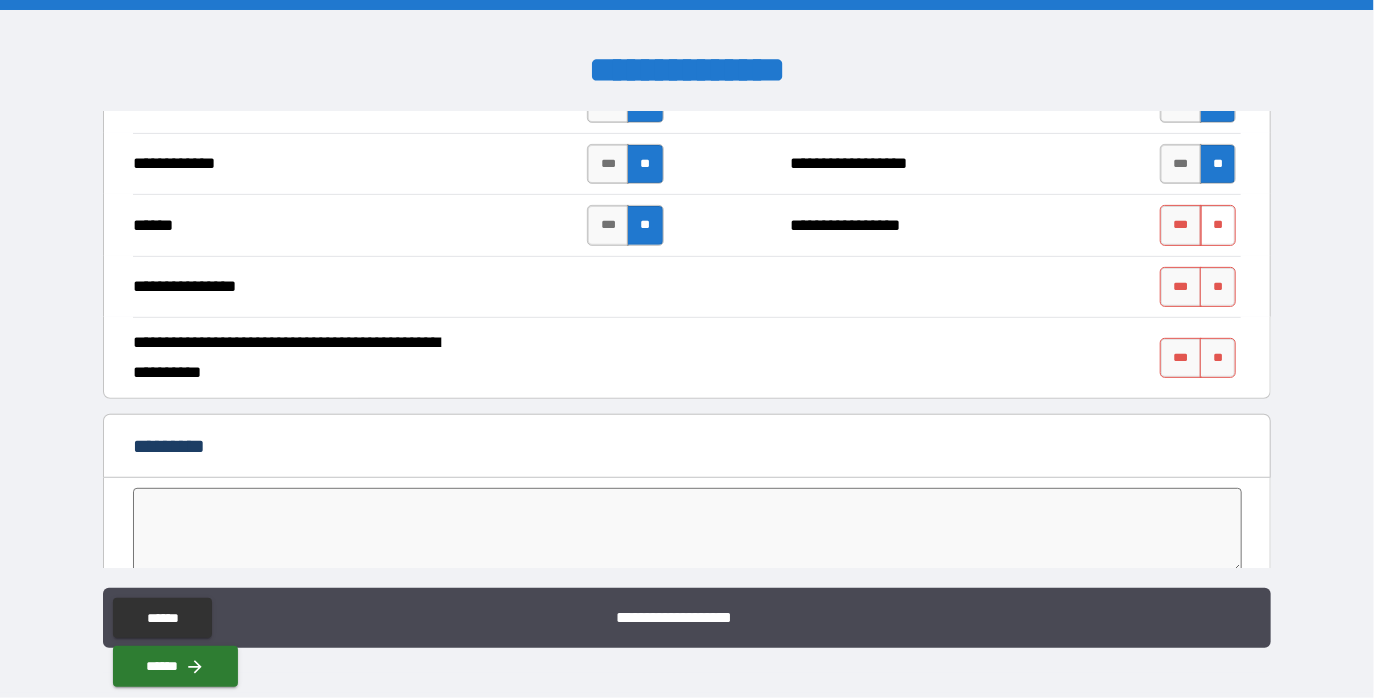 click on "**" at bounding box center (1218, 225) 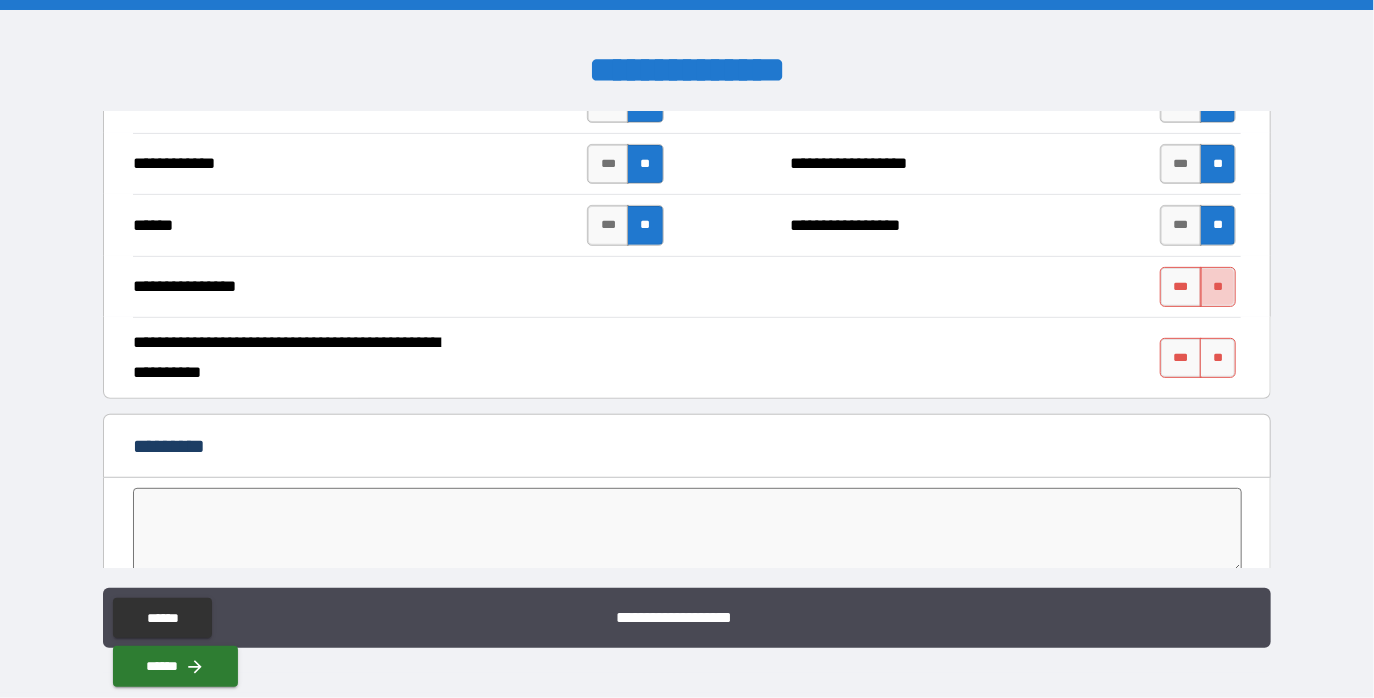 click on "**" at bounding box center [1218, 287] 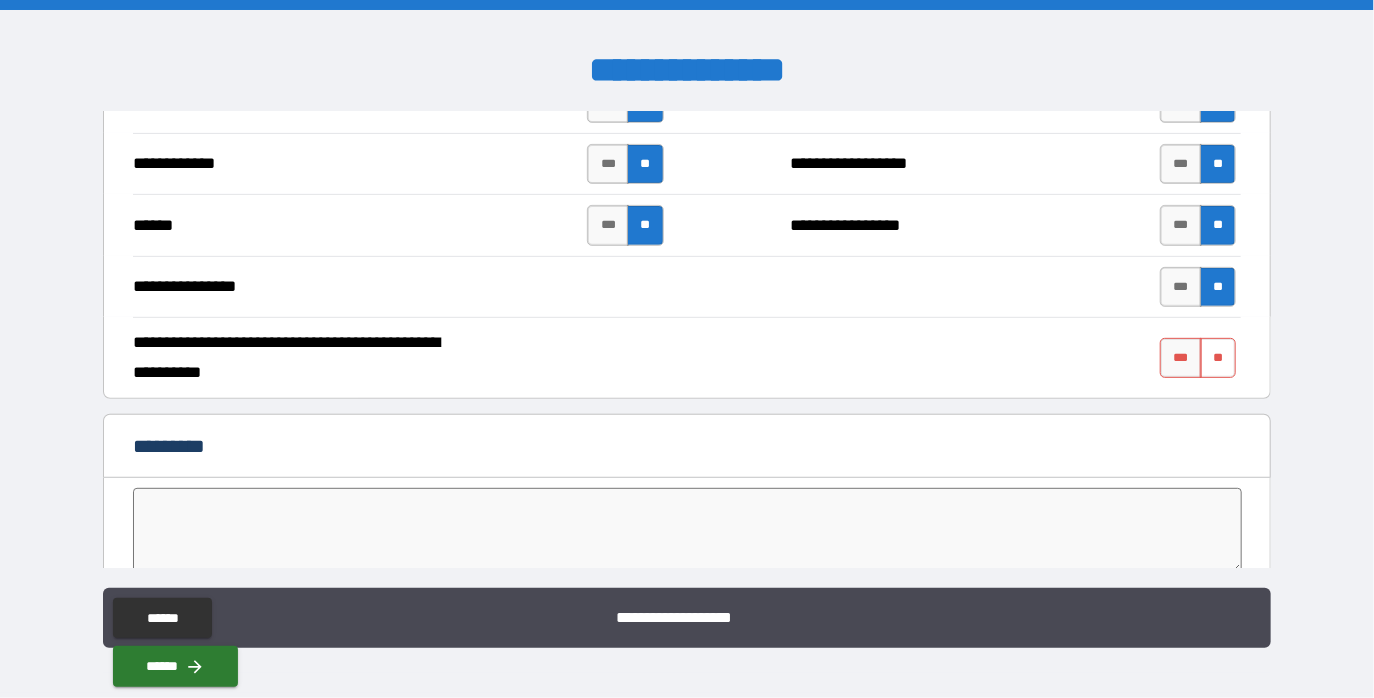 click on "**" at bounding box center (1218, 358) 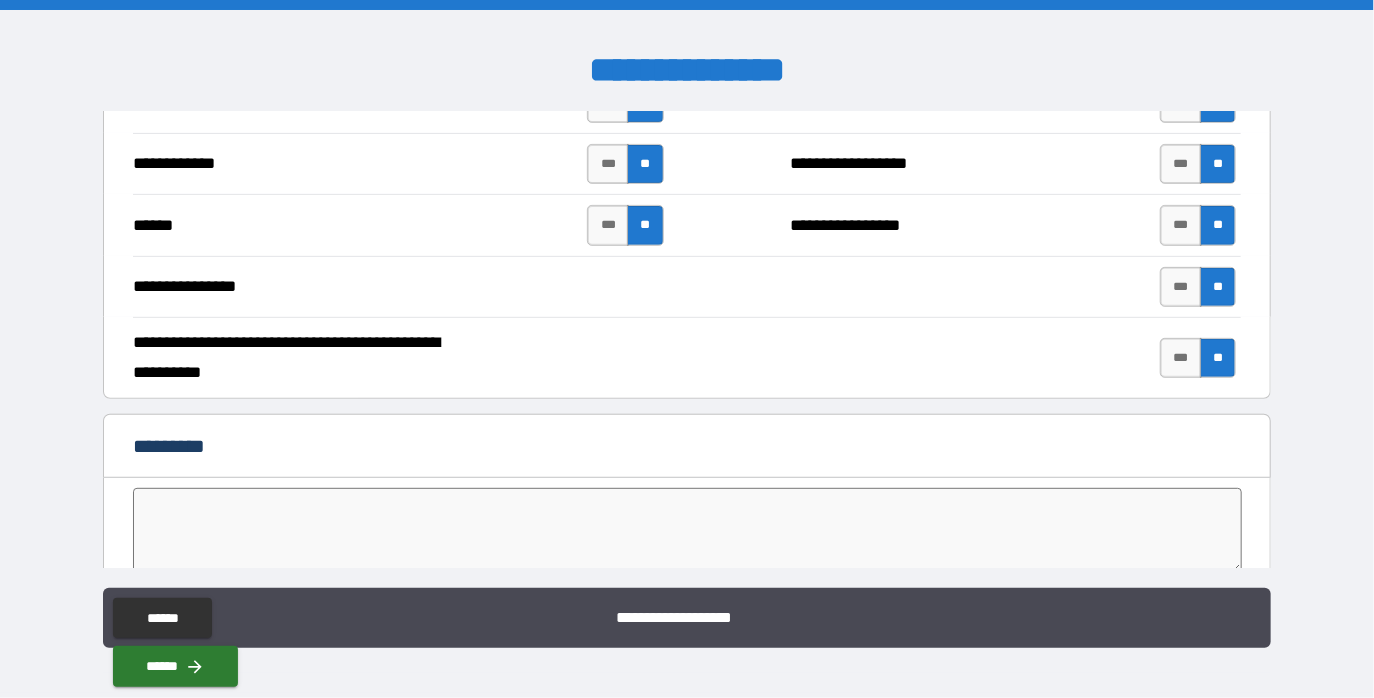 click at bounding box center [687, 531] 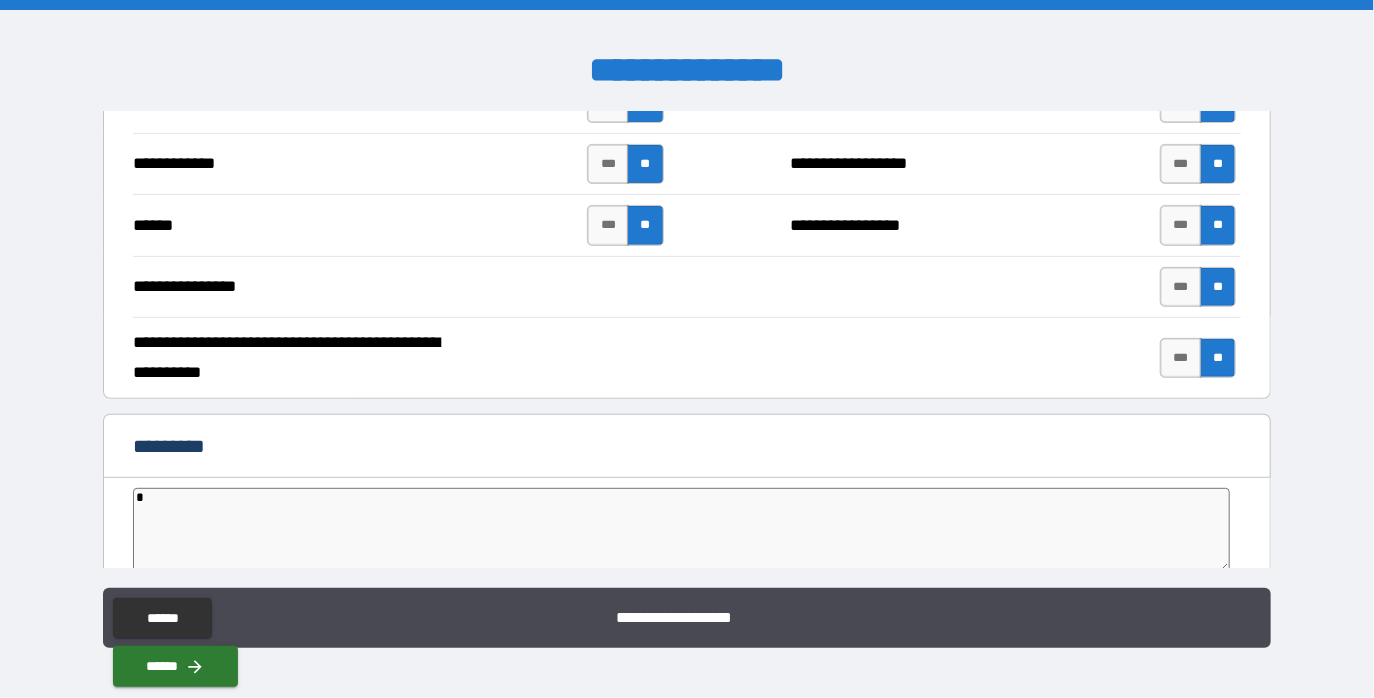 type on "**" 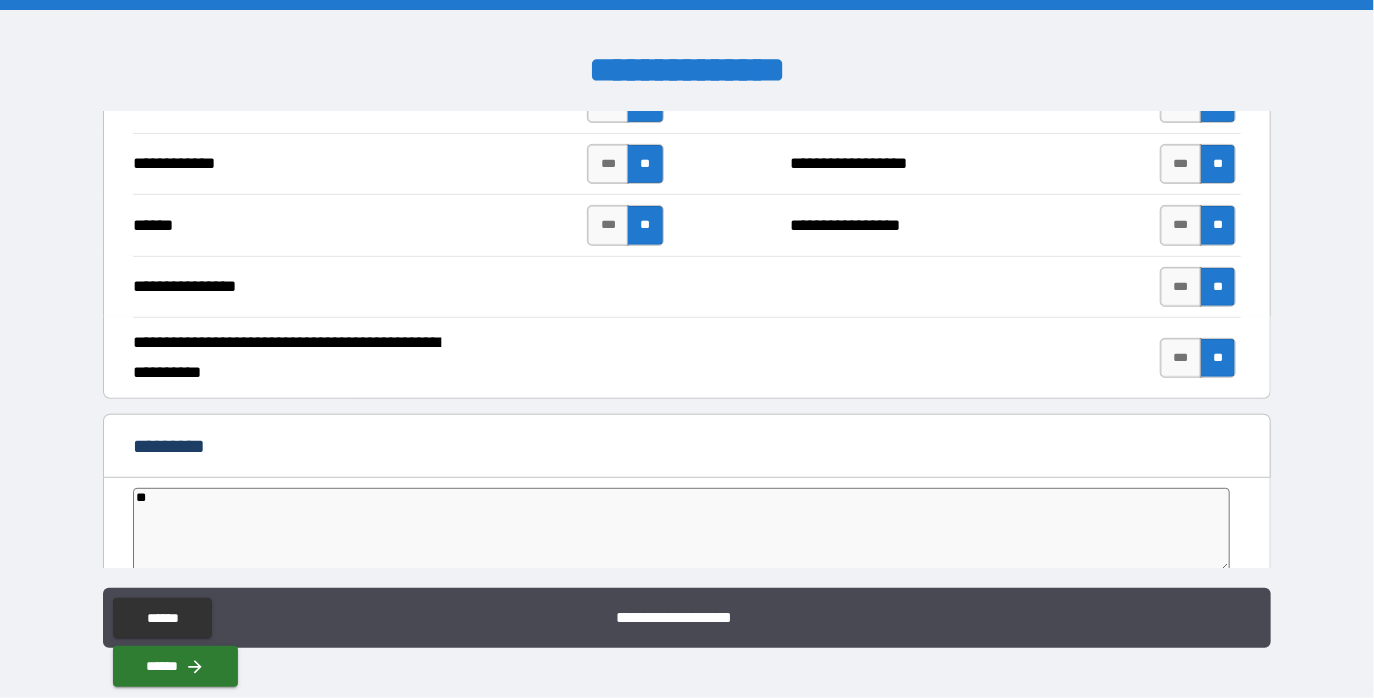 type on "***" 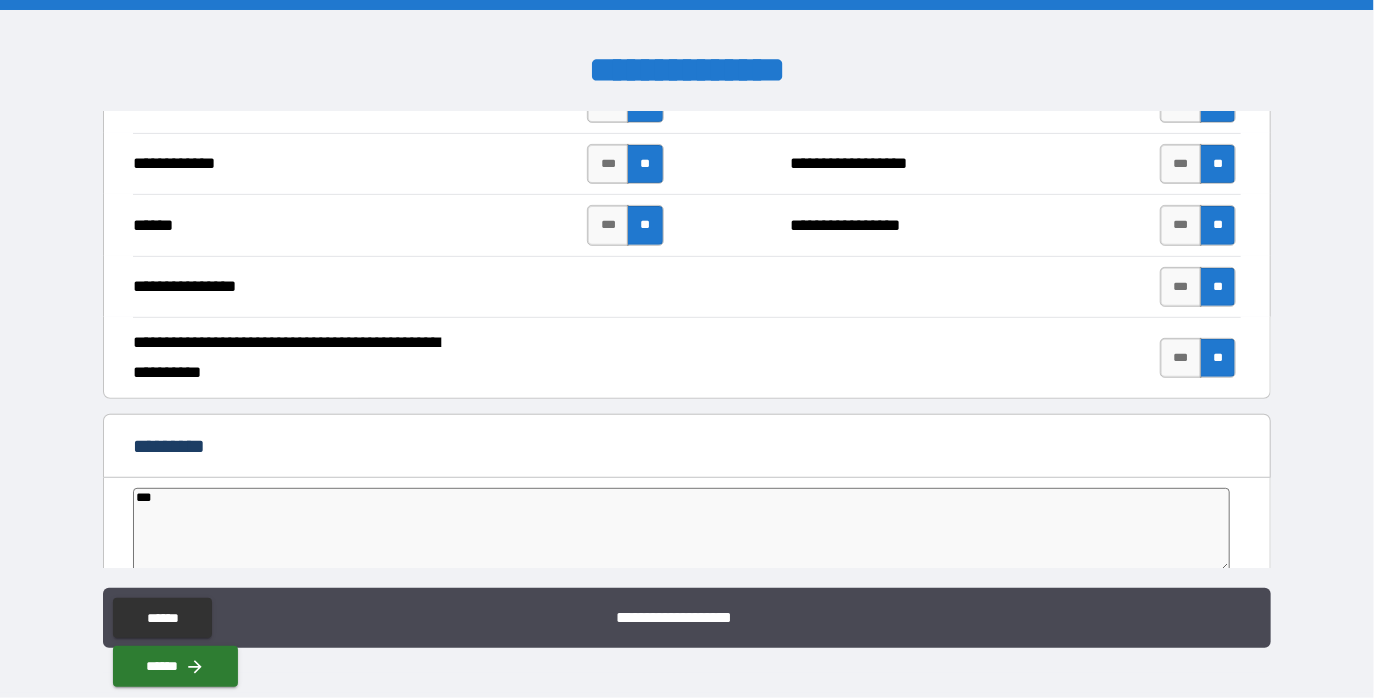 type on "*" 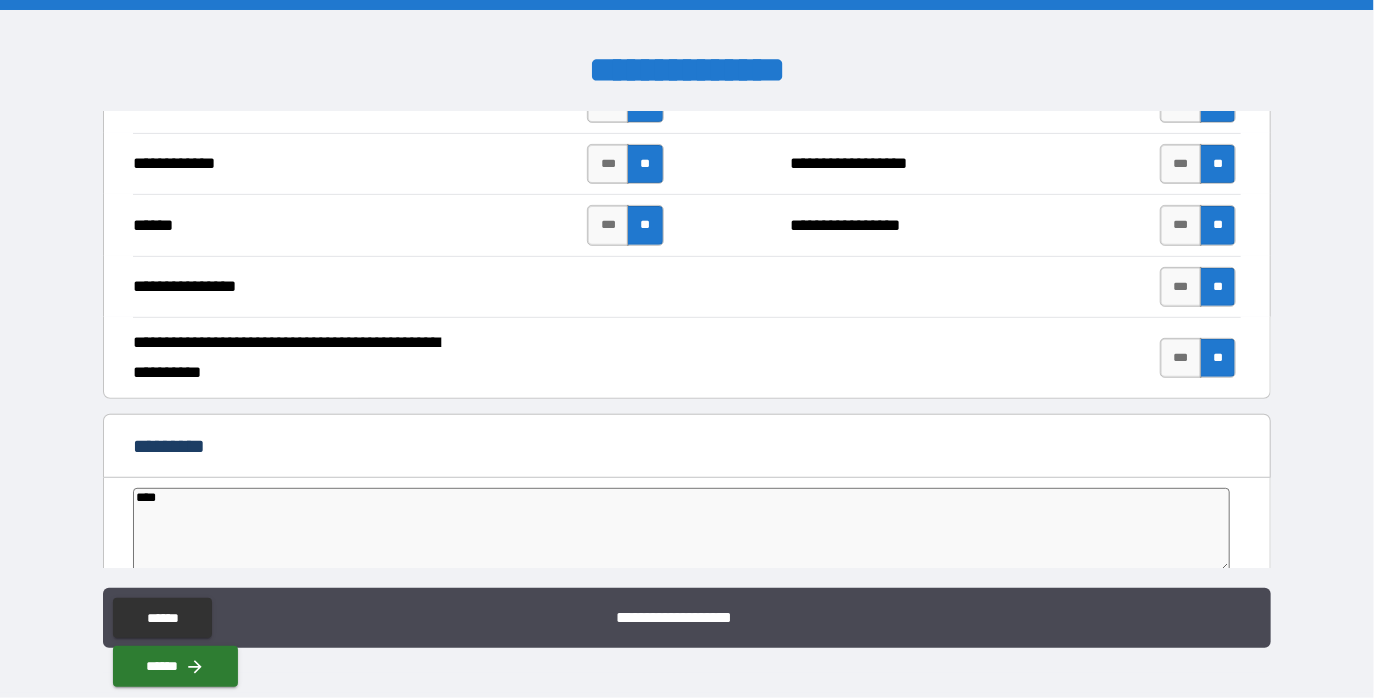 type on "*" 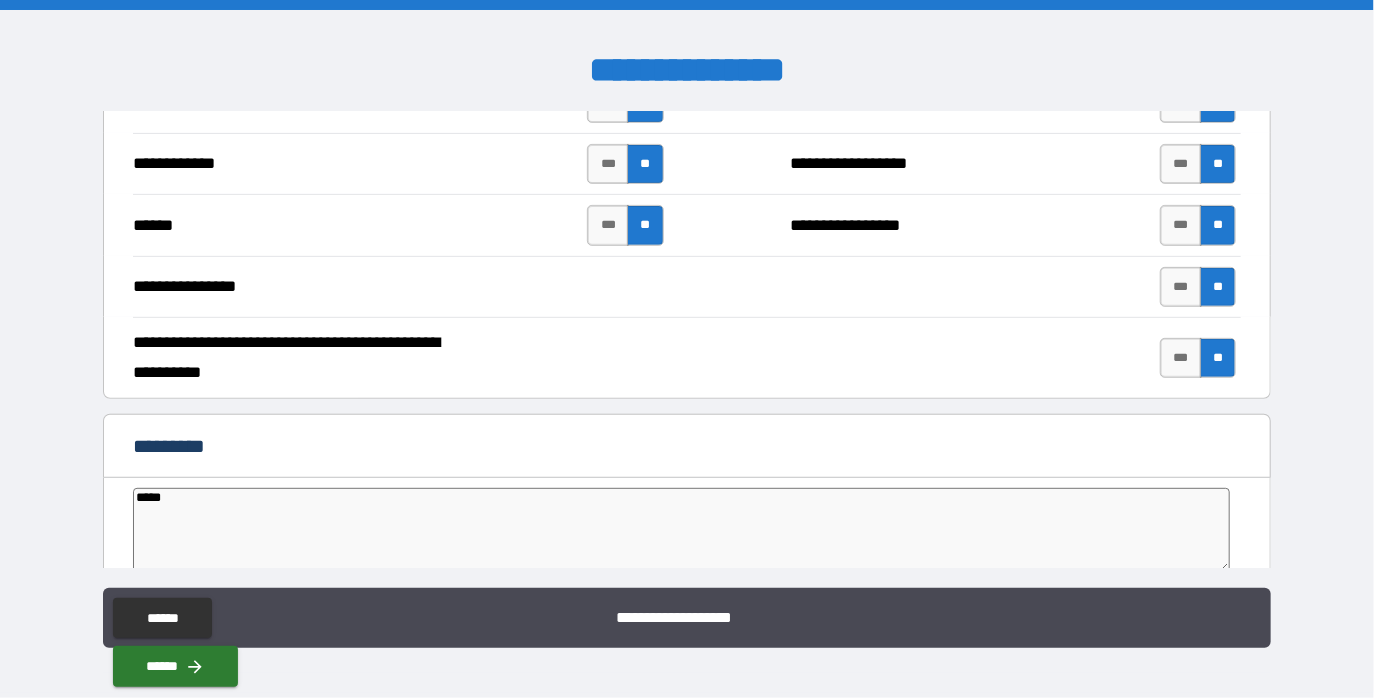 type on "******" 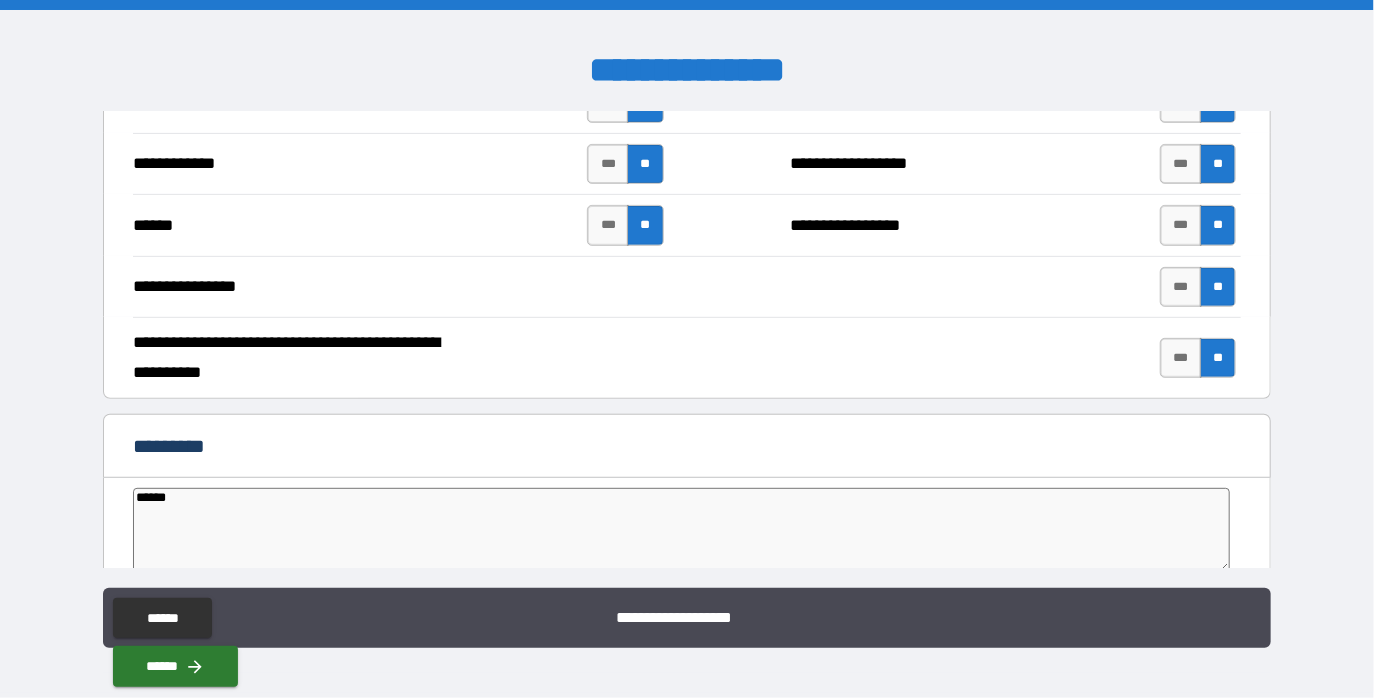 type on "*" 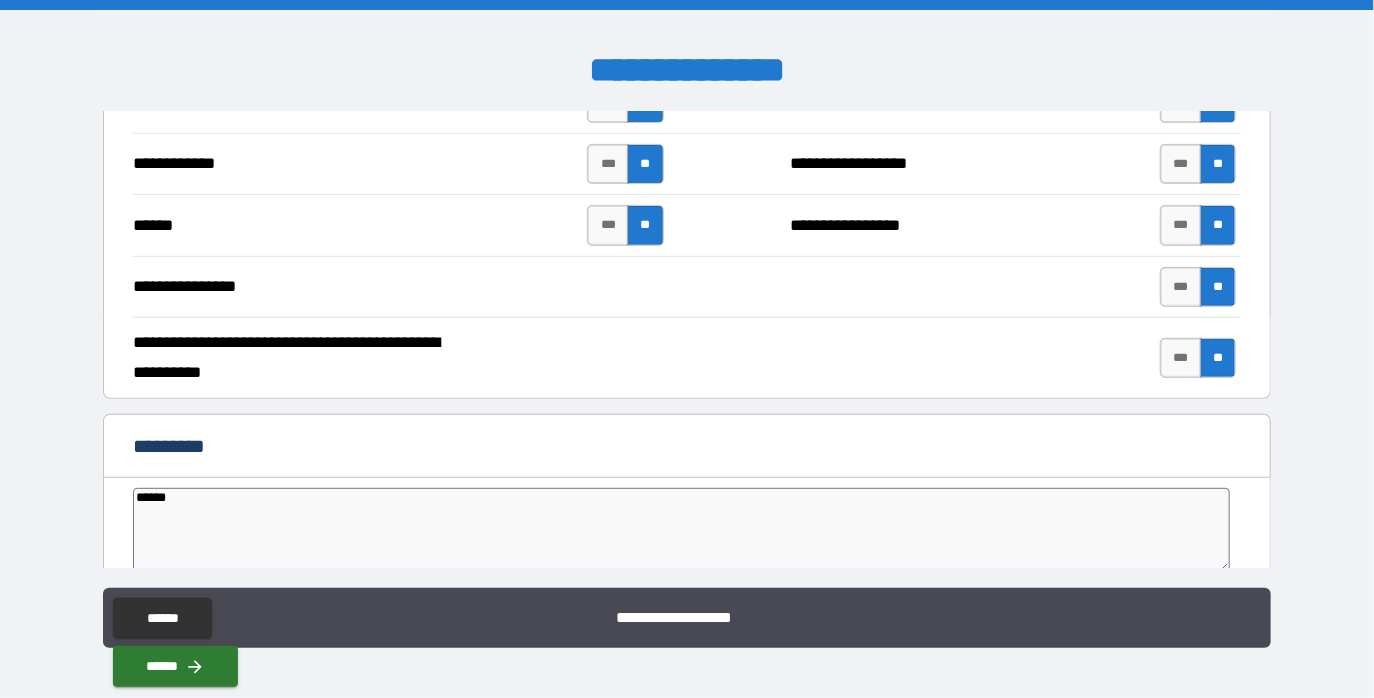 type on "*******" 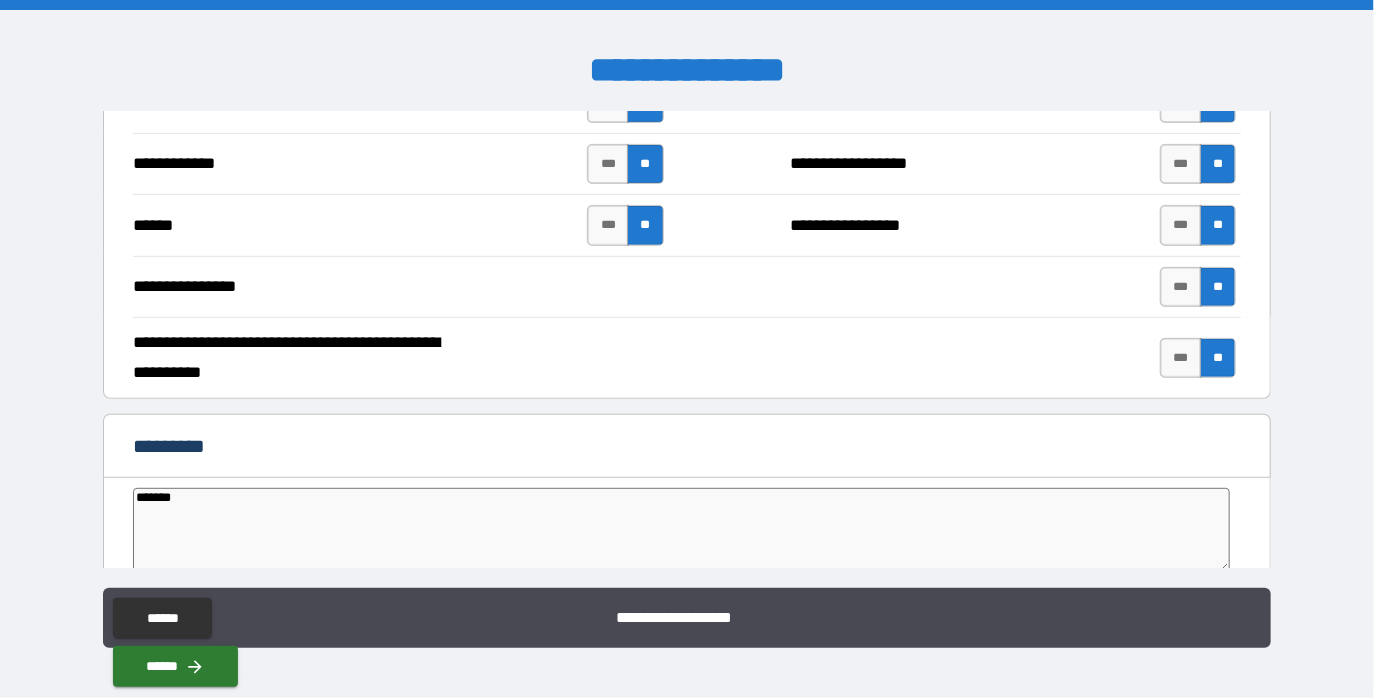type on "*" 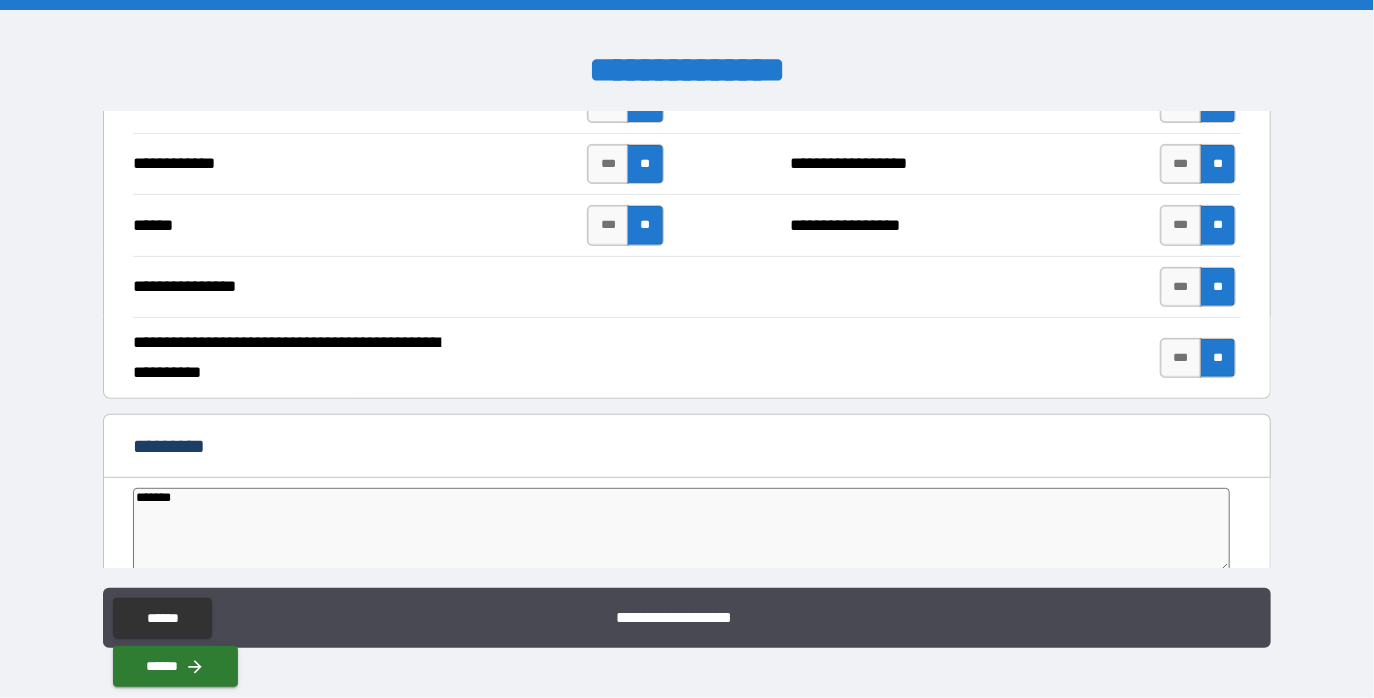 type on "*******" 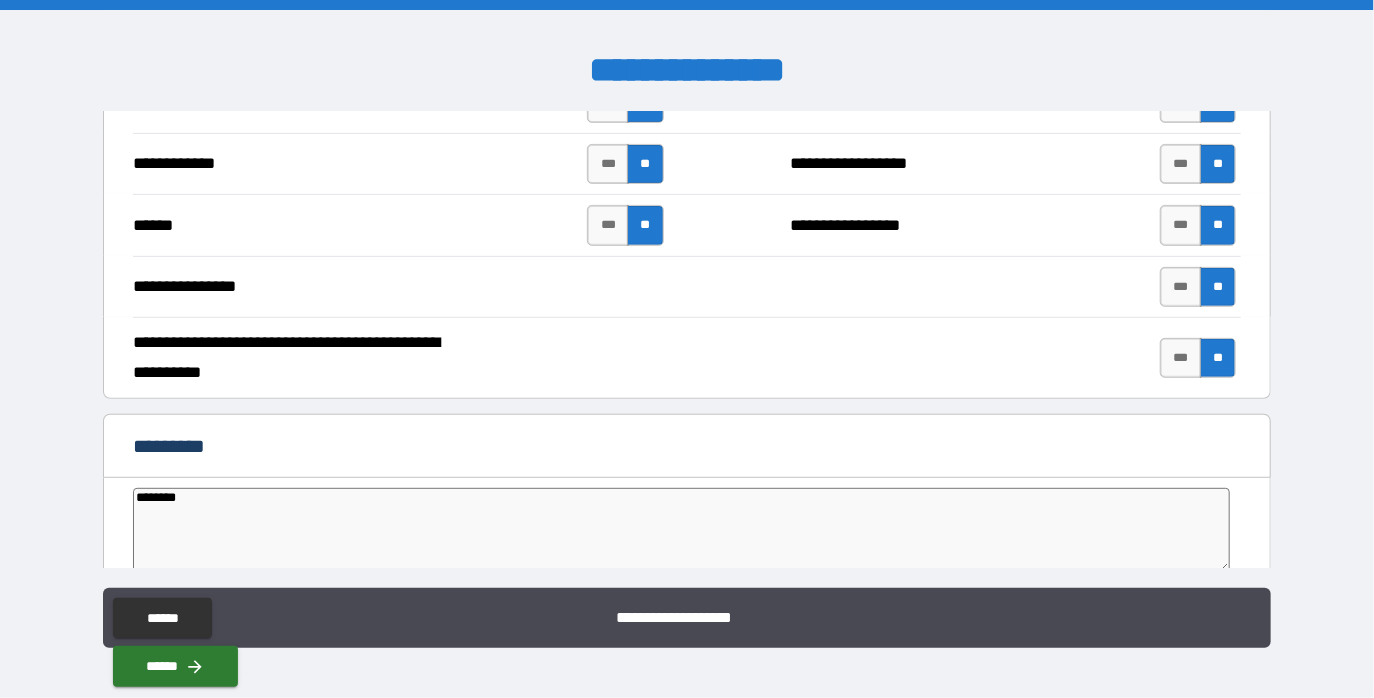 type on "*********" 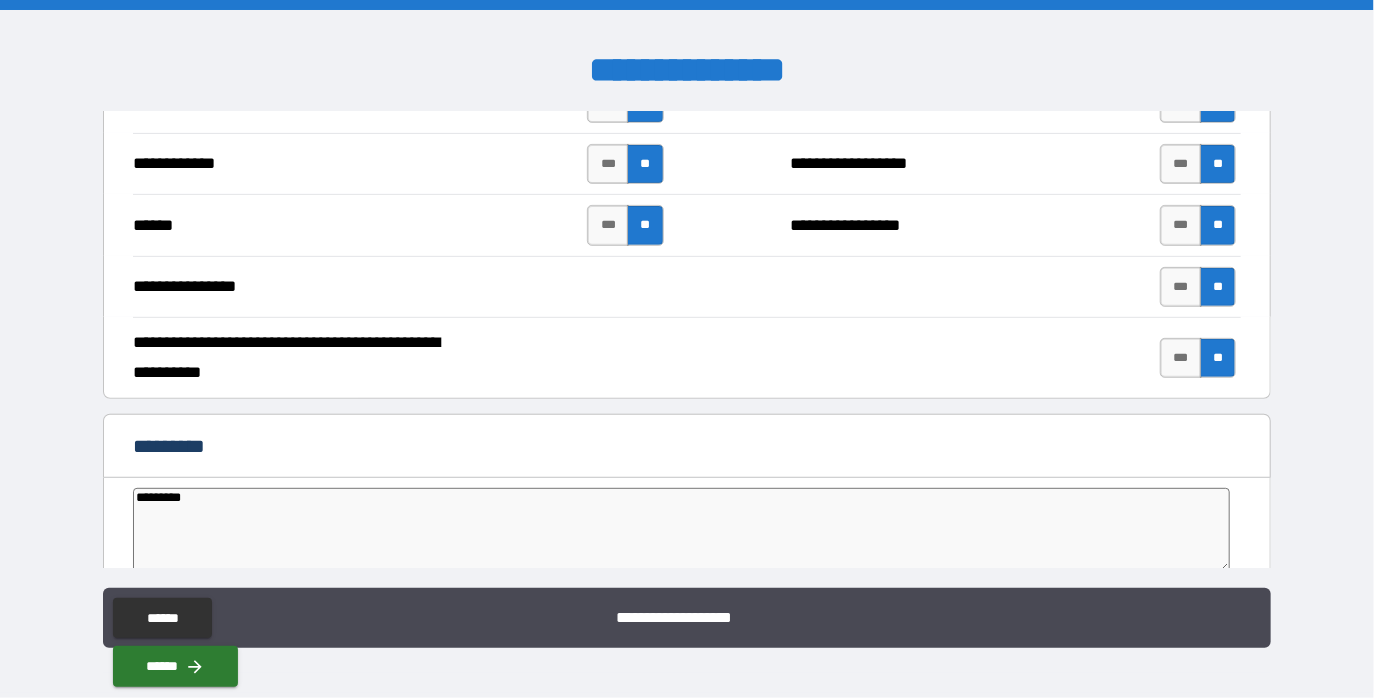 type on "**********" 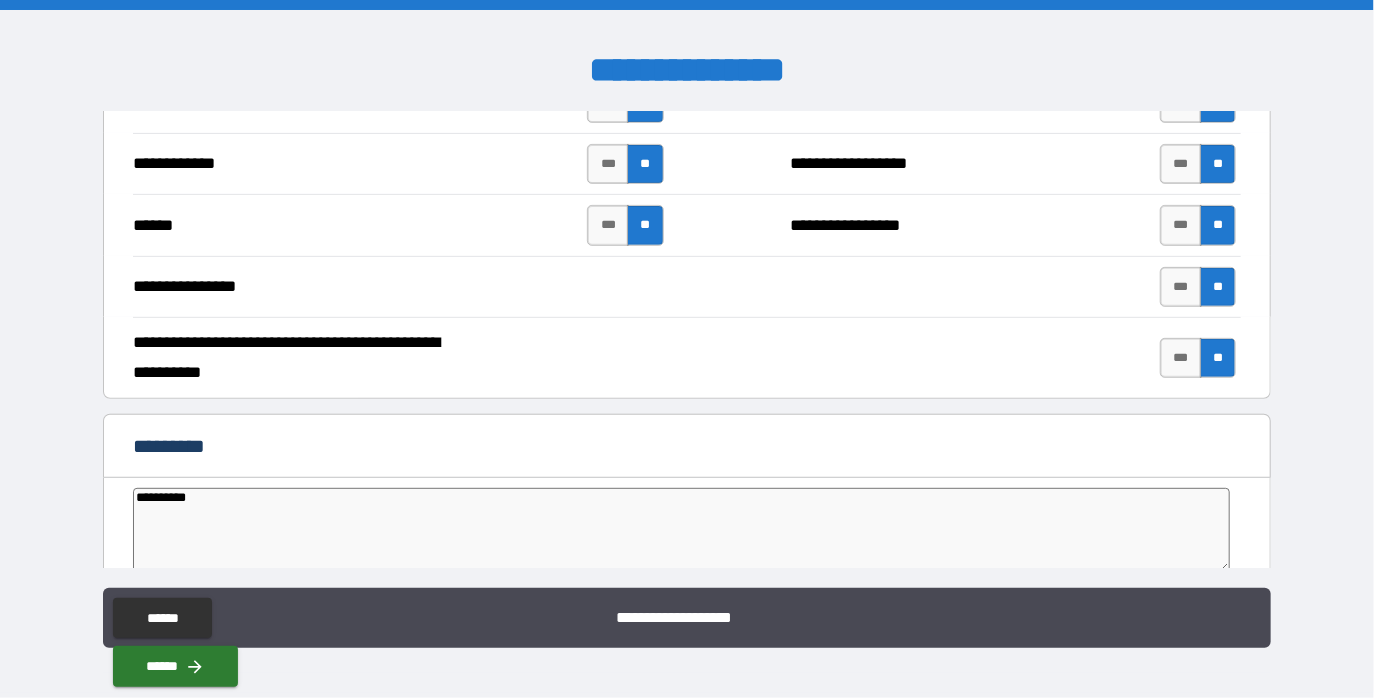 type on "*" 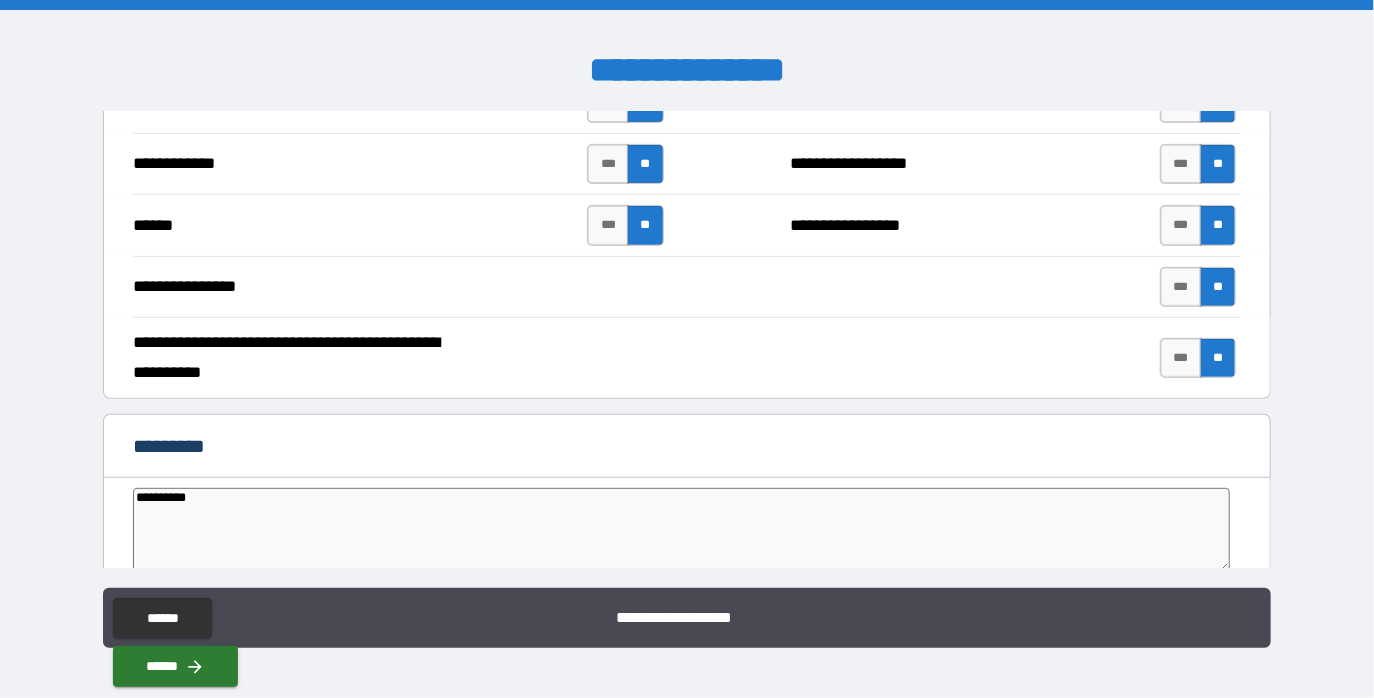 type on "**********" 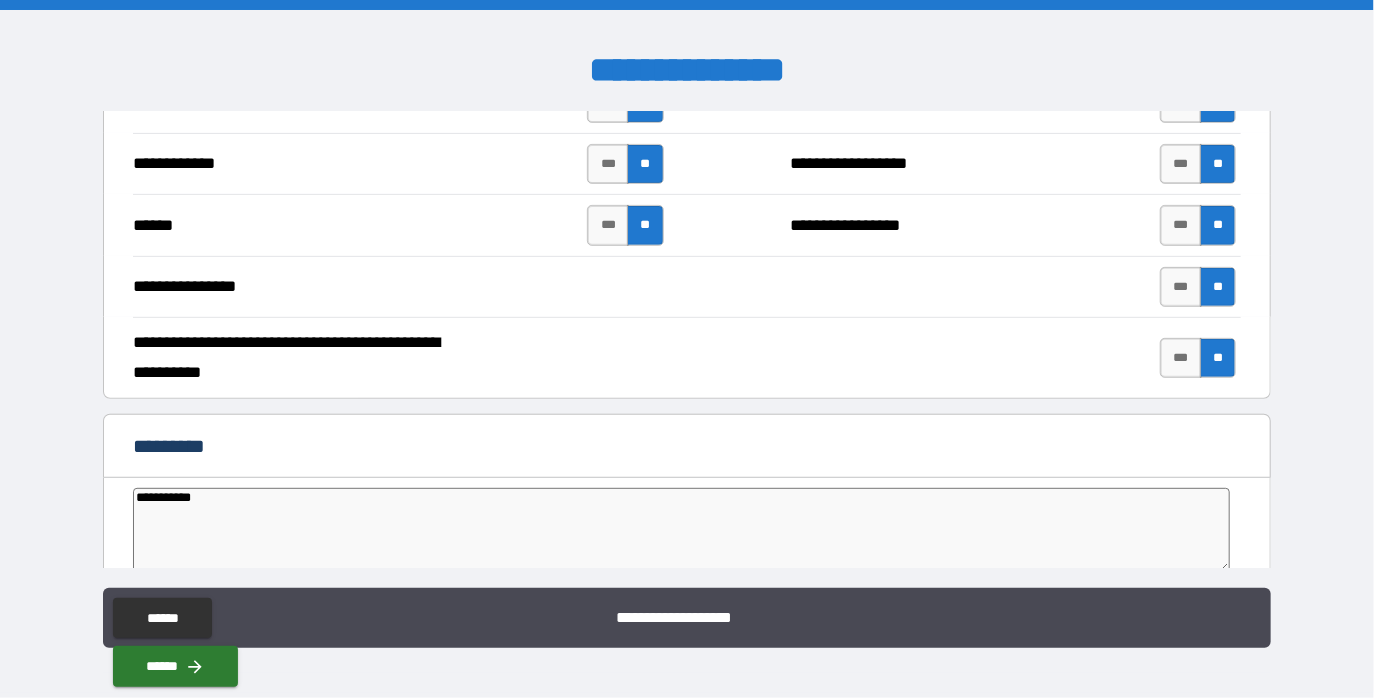 type on "*" 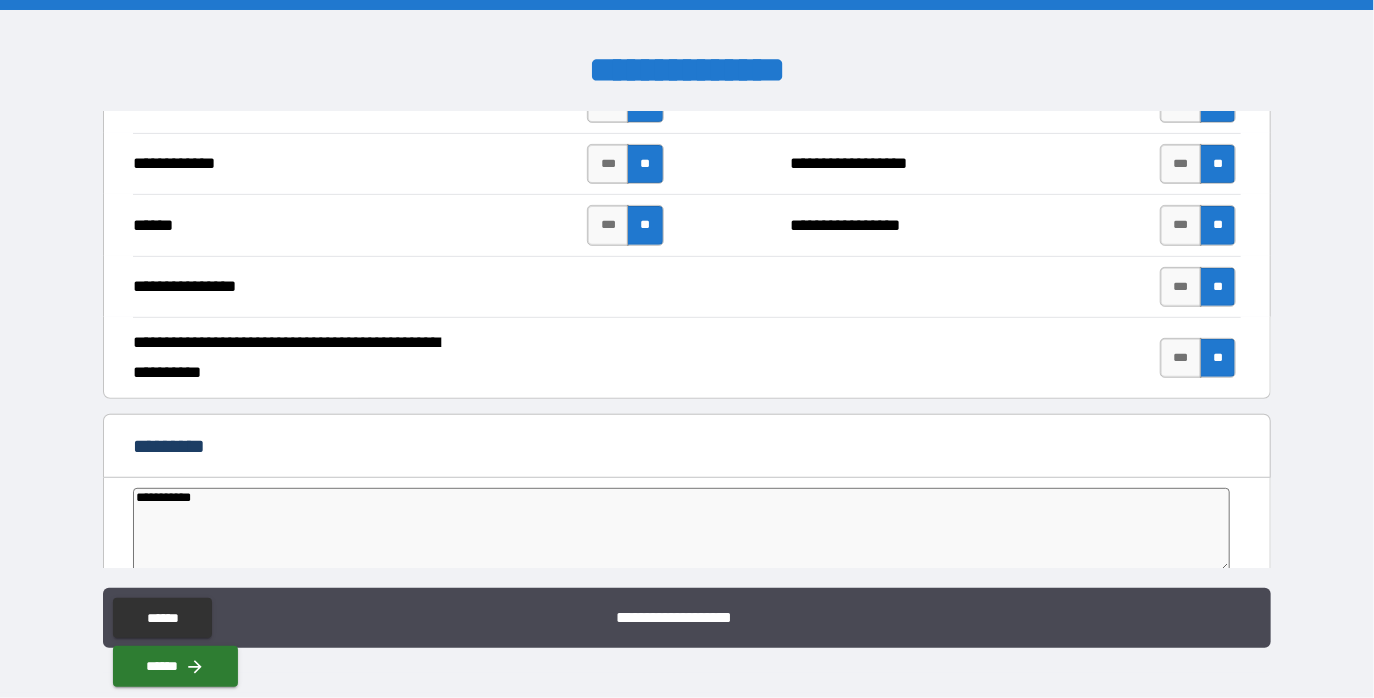 type on "**********" 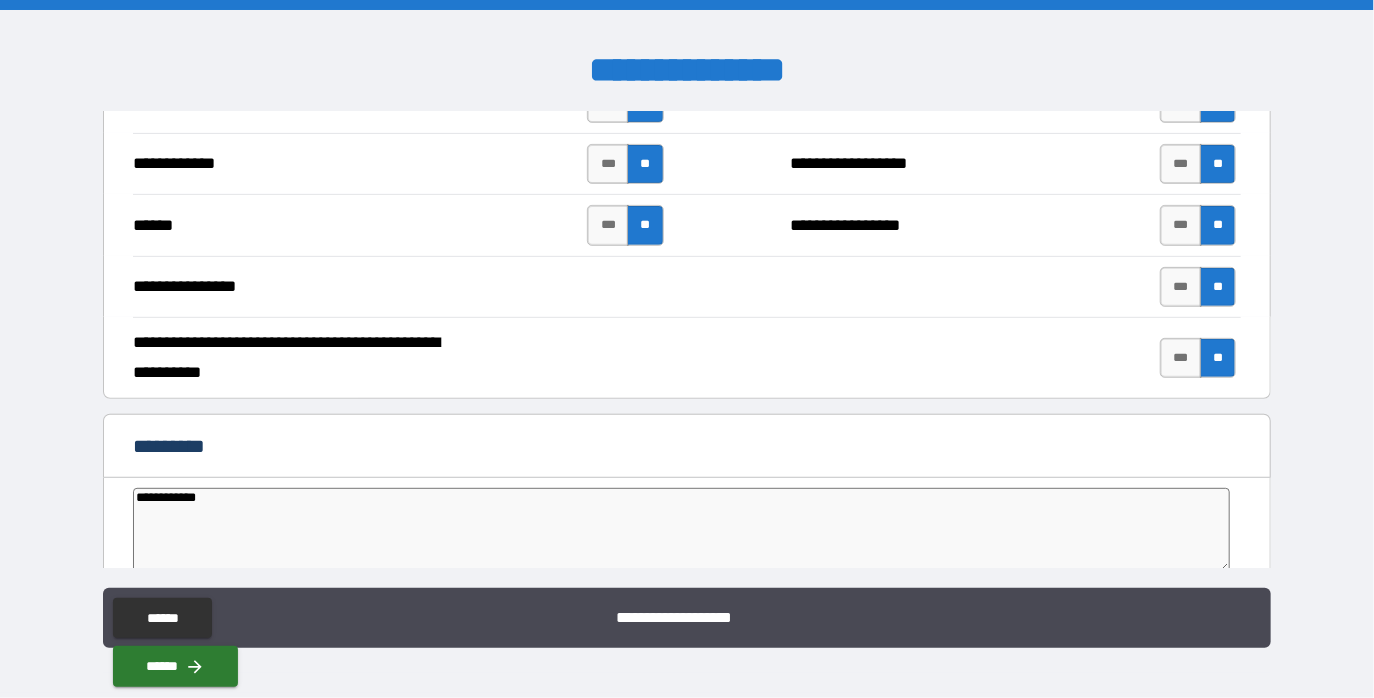 type on "**********" 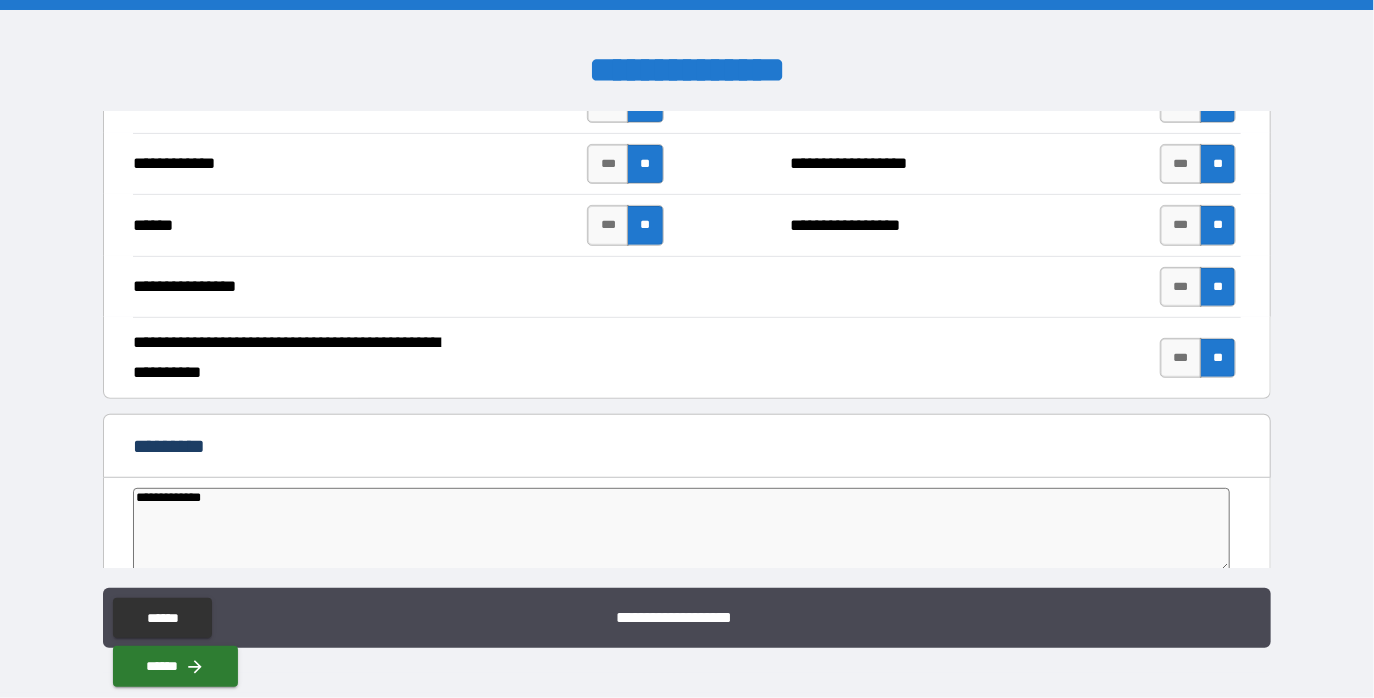 type on "*" 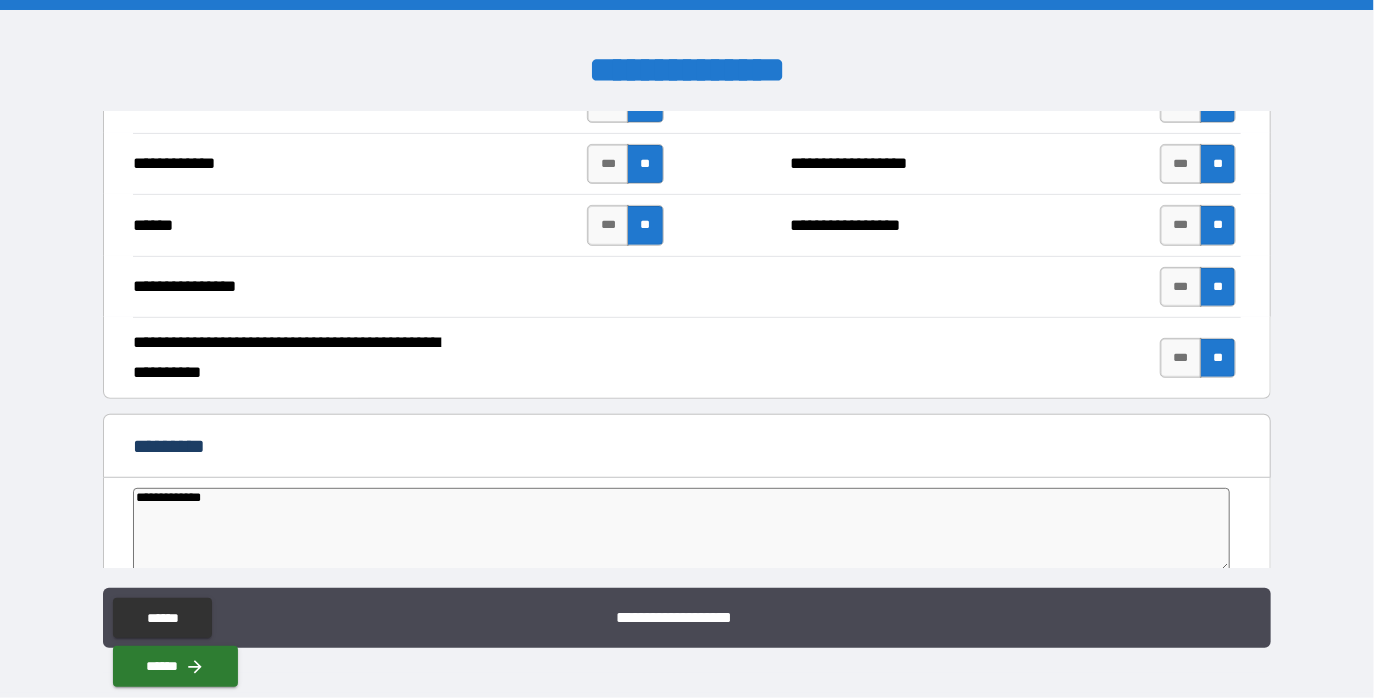 type on "**********" 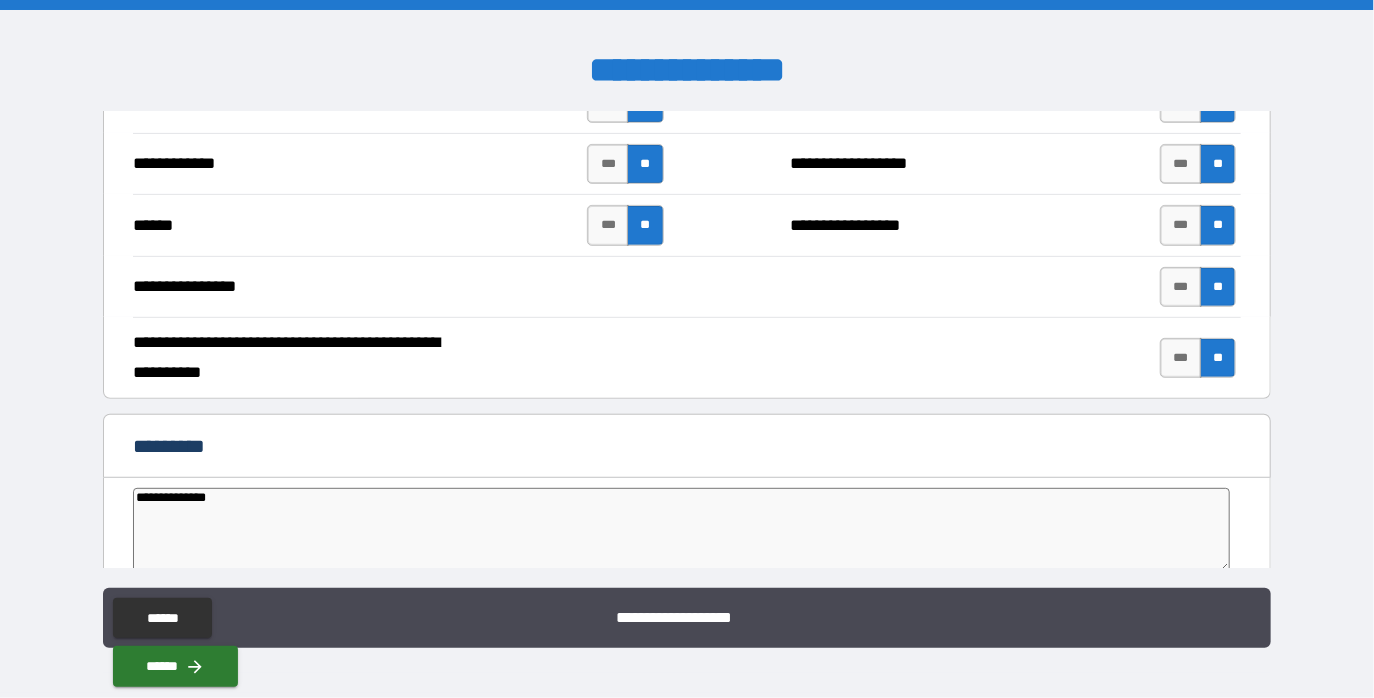 type on "**********" 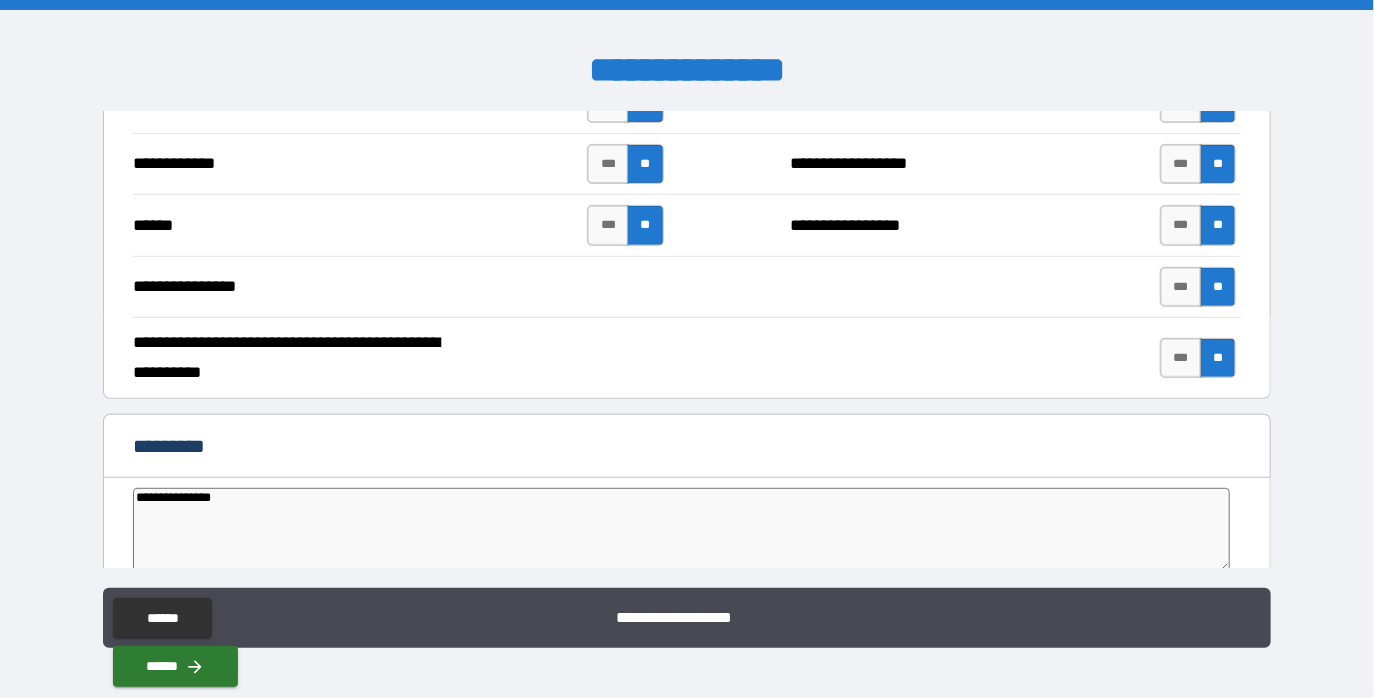type on "**********" 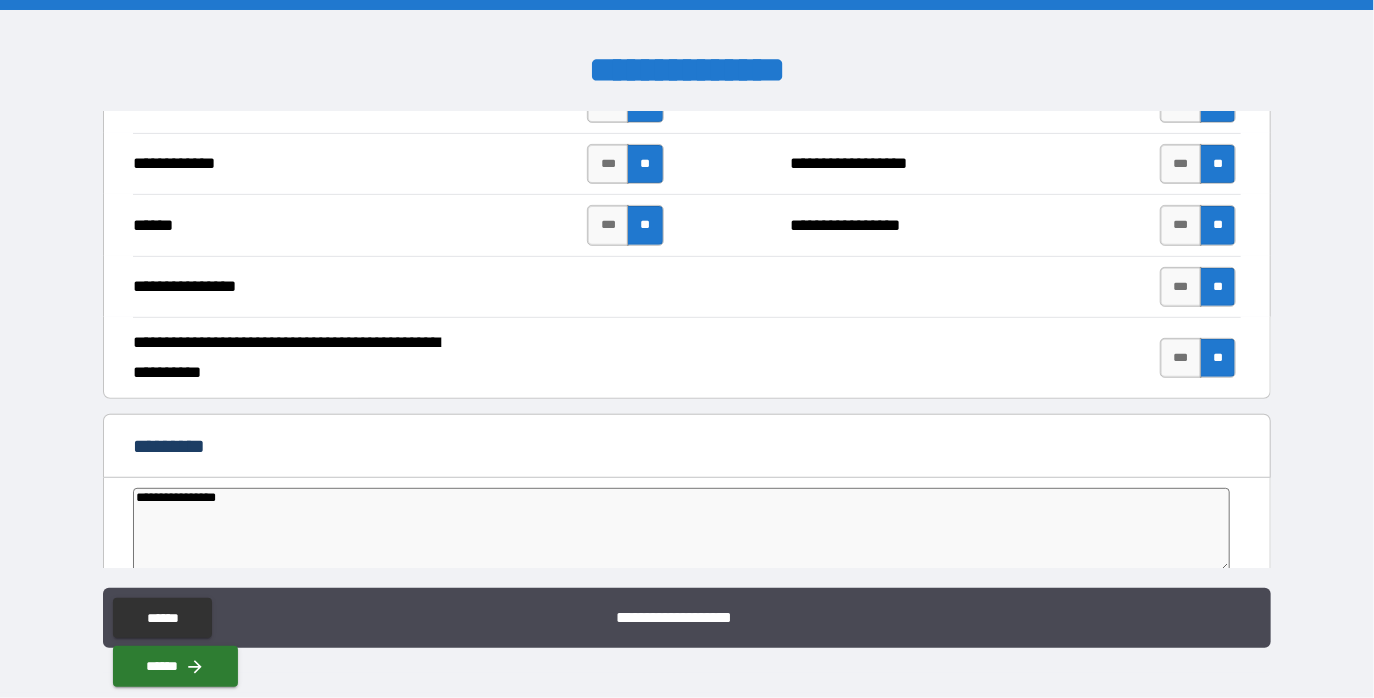 type on "**********" 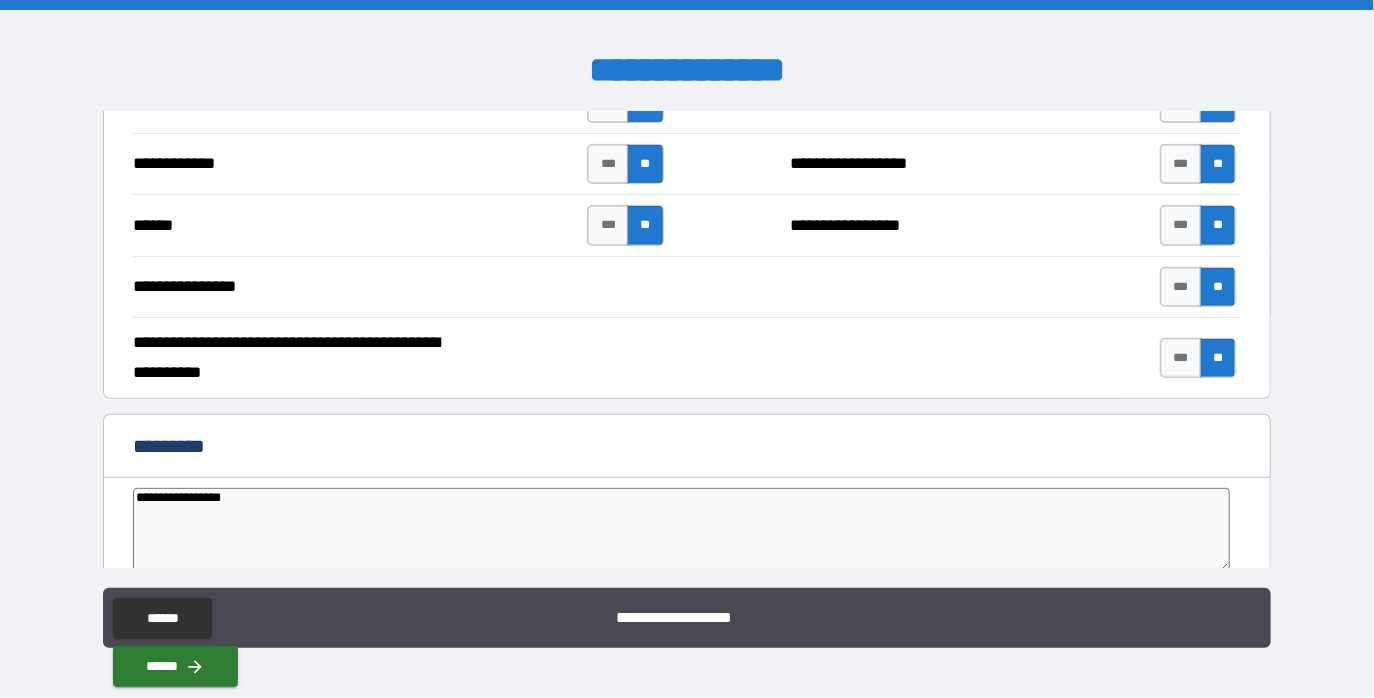 type on "*" 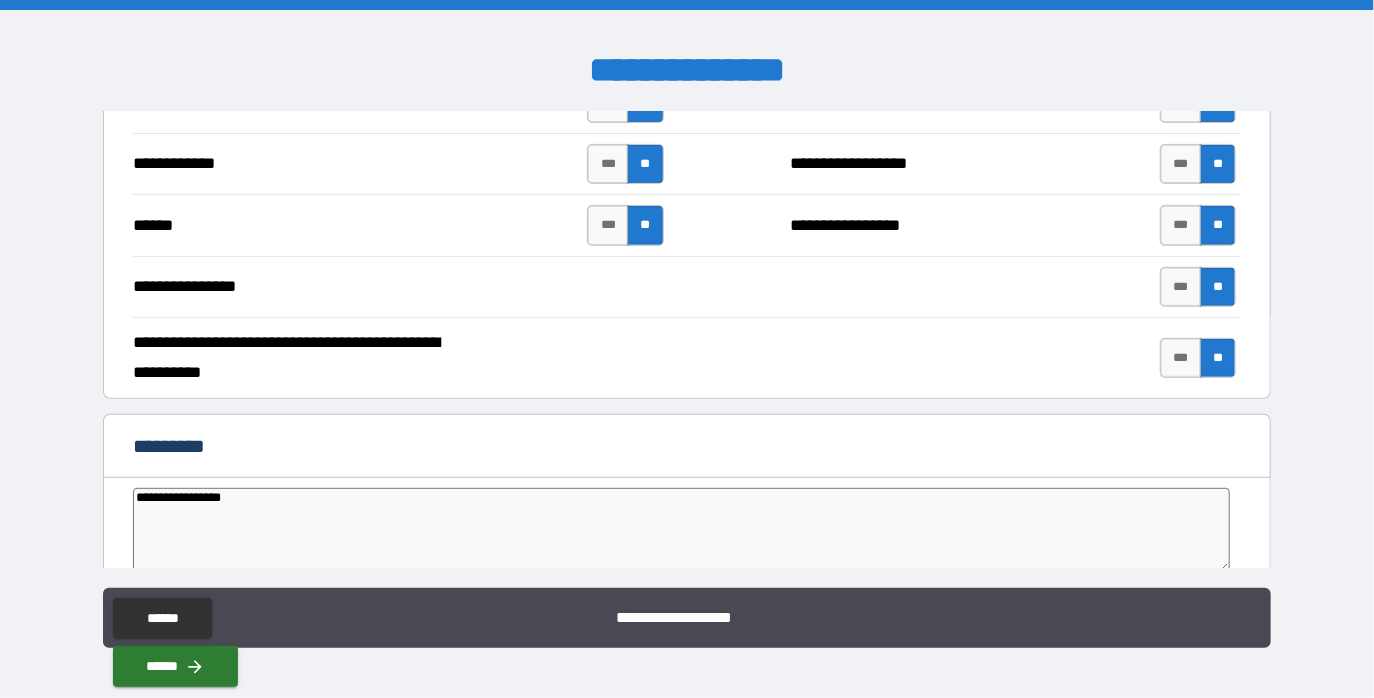 type on "**********" 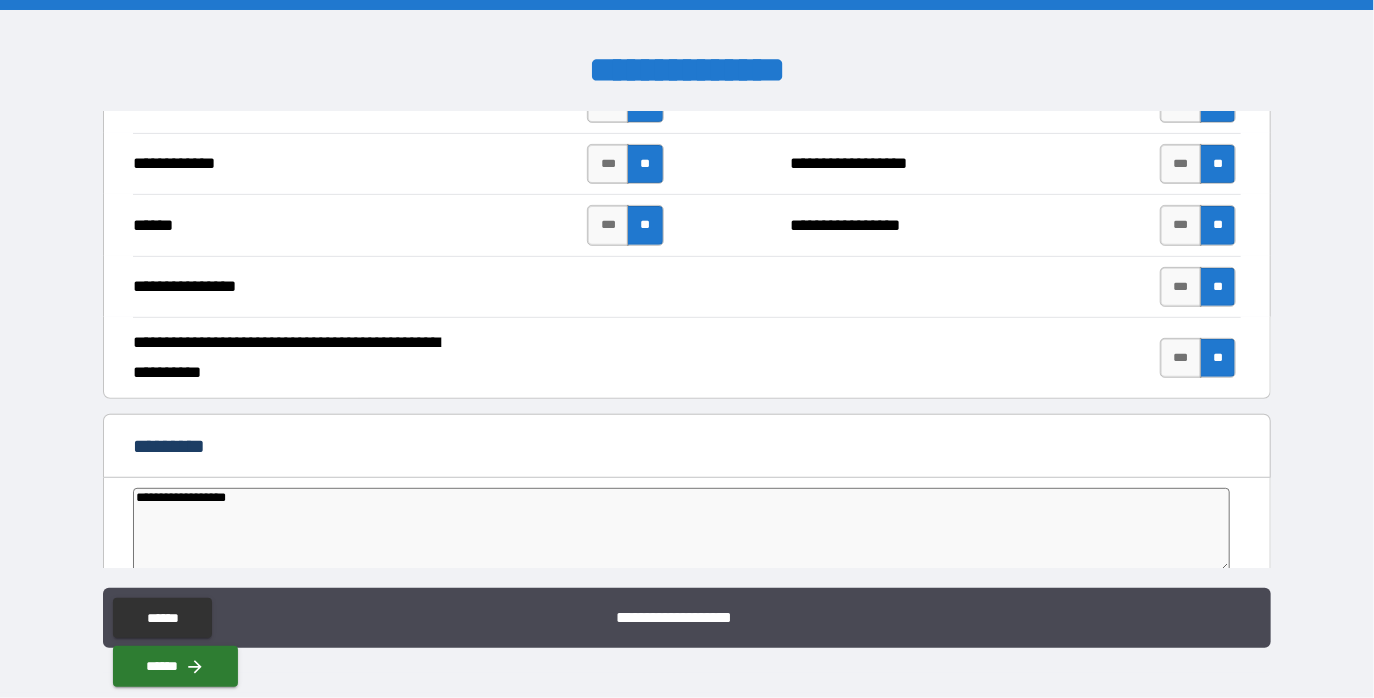 type on "*" 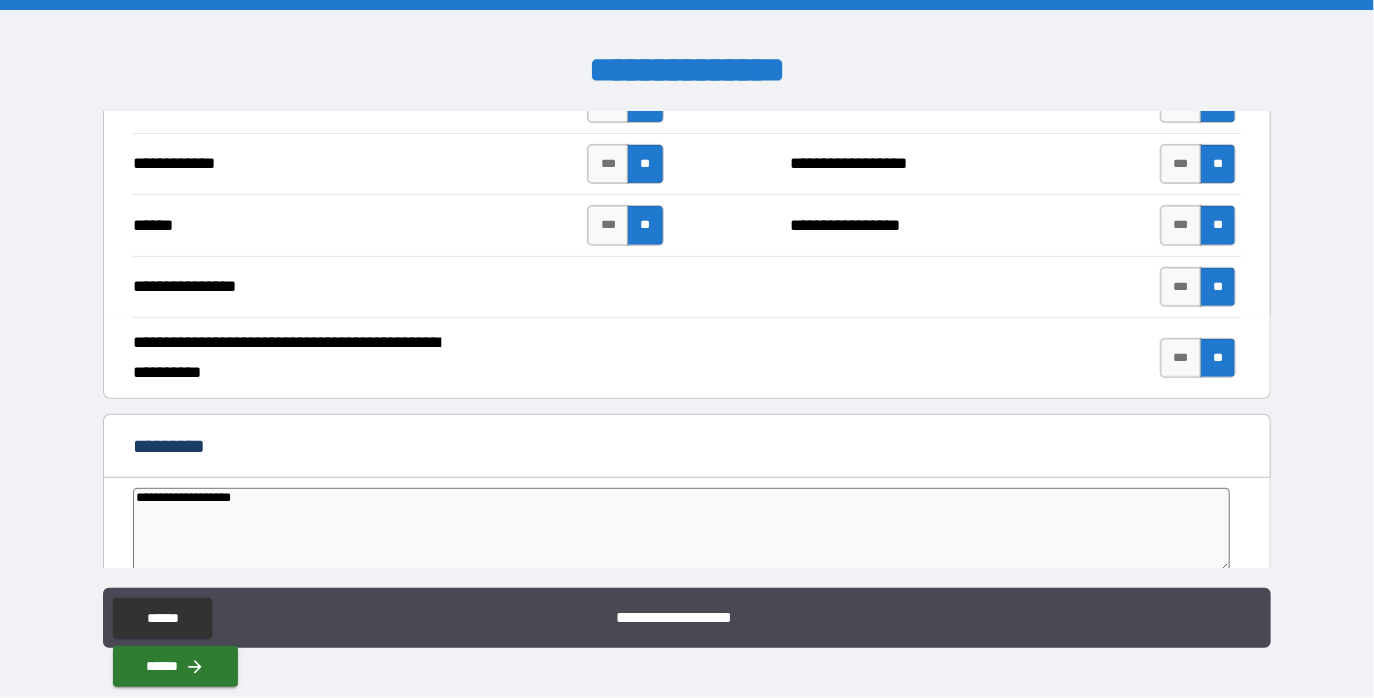 type on "**********" 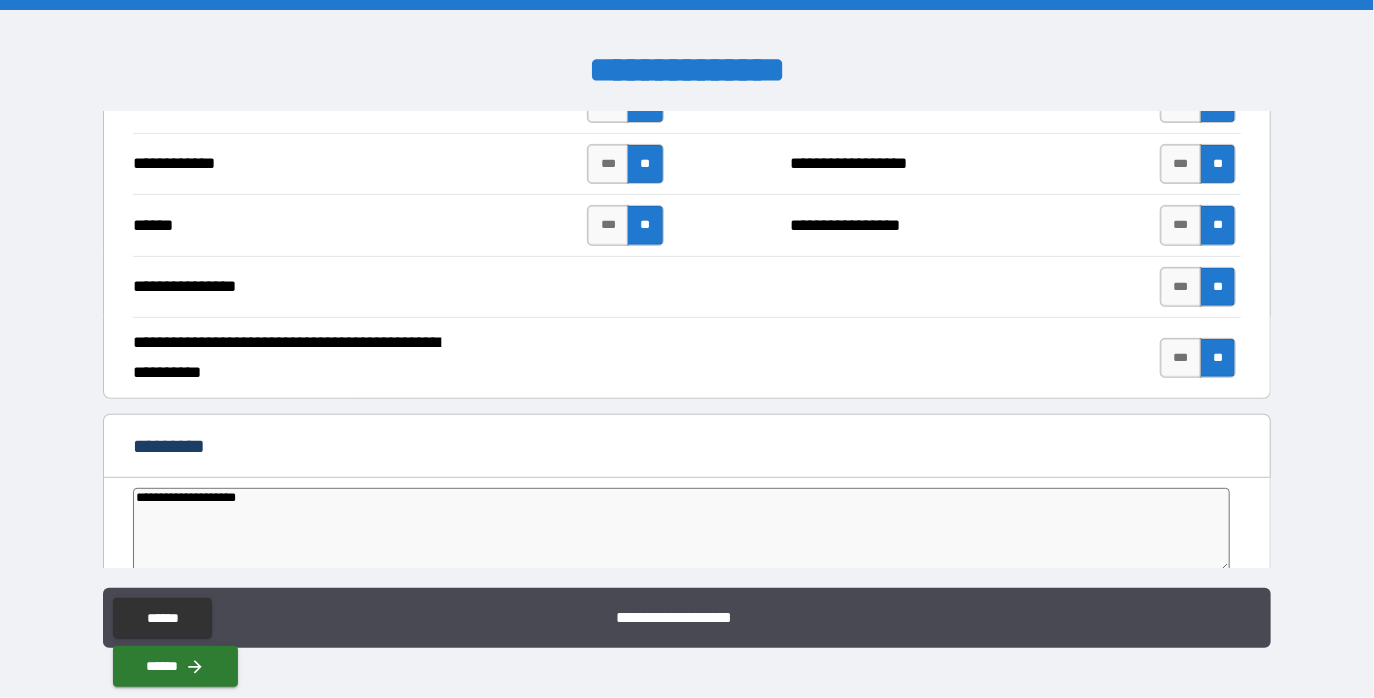 type on "**********" 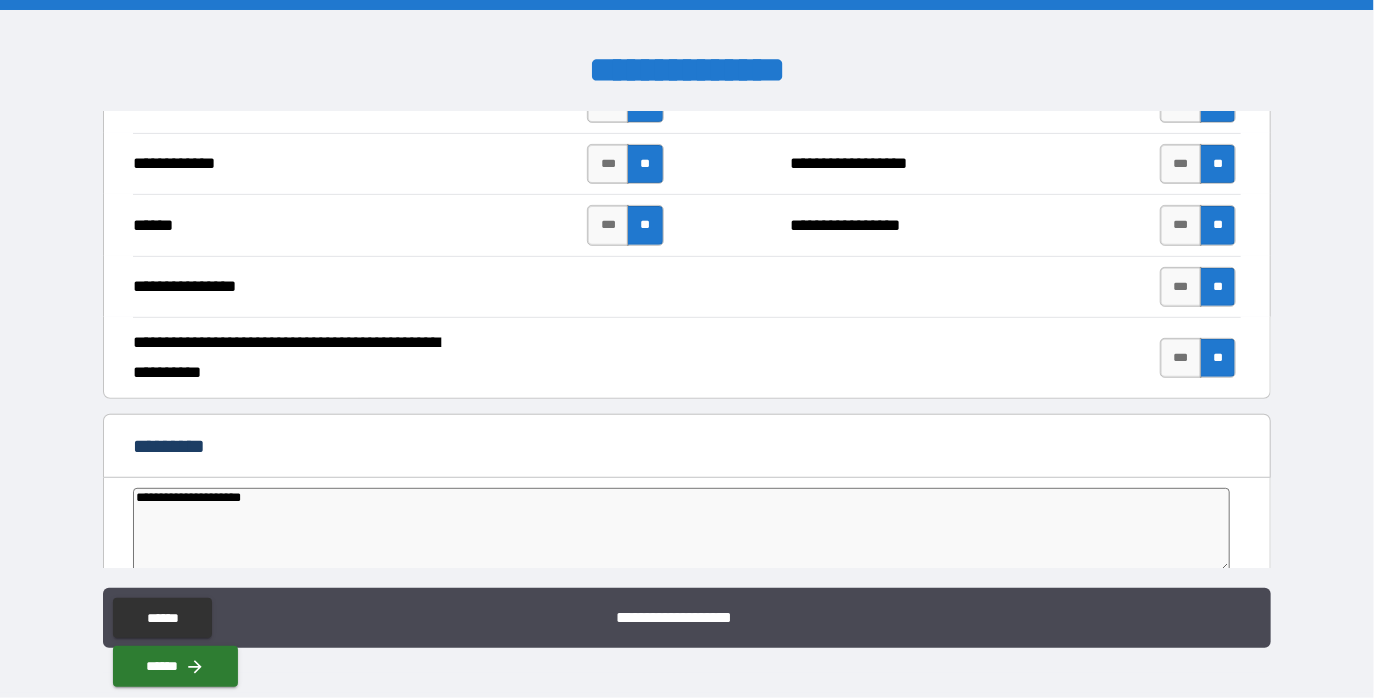 type on "*" 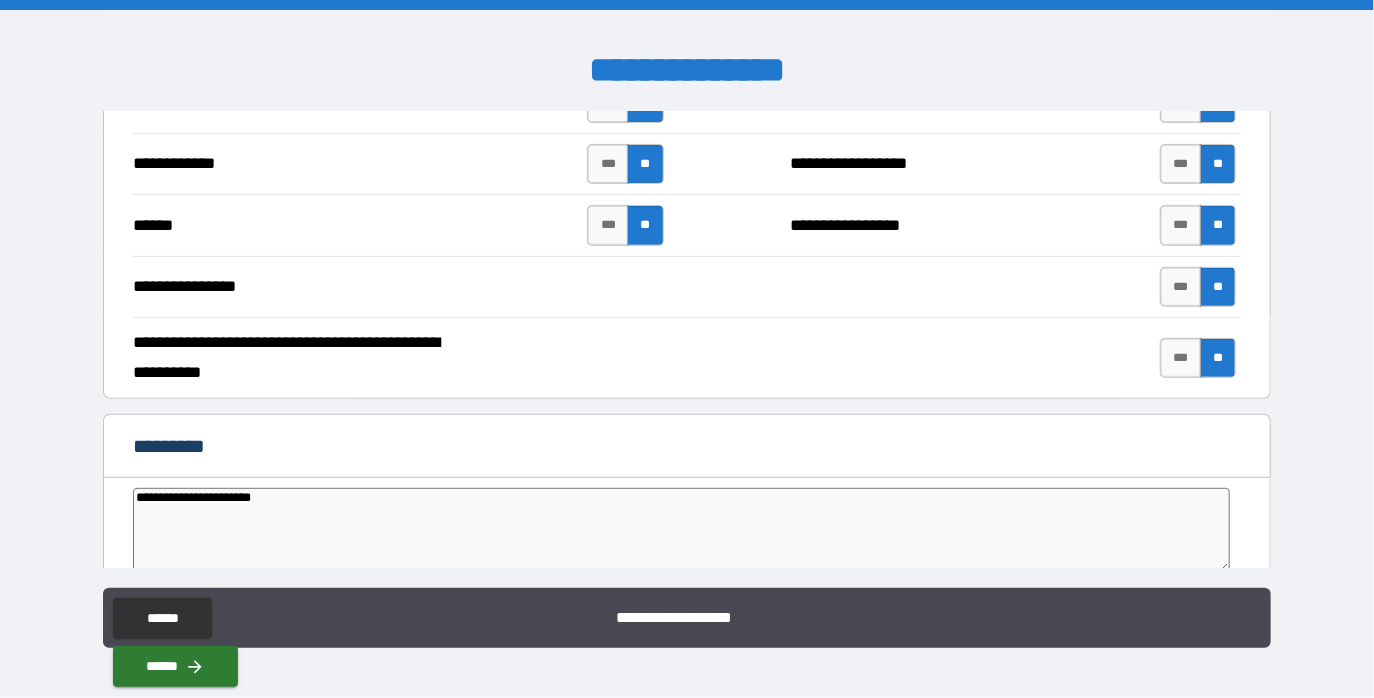 type on "**********" 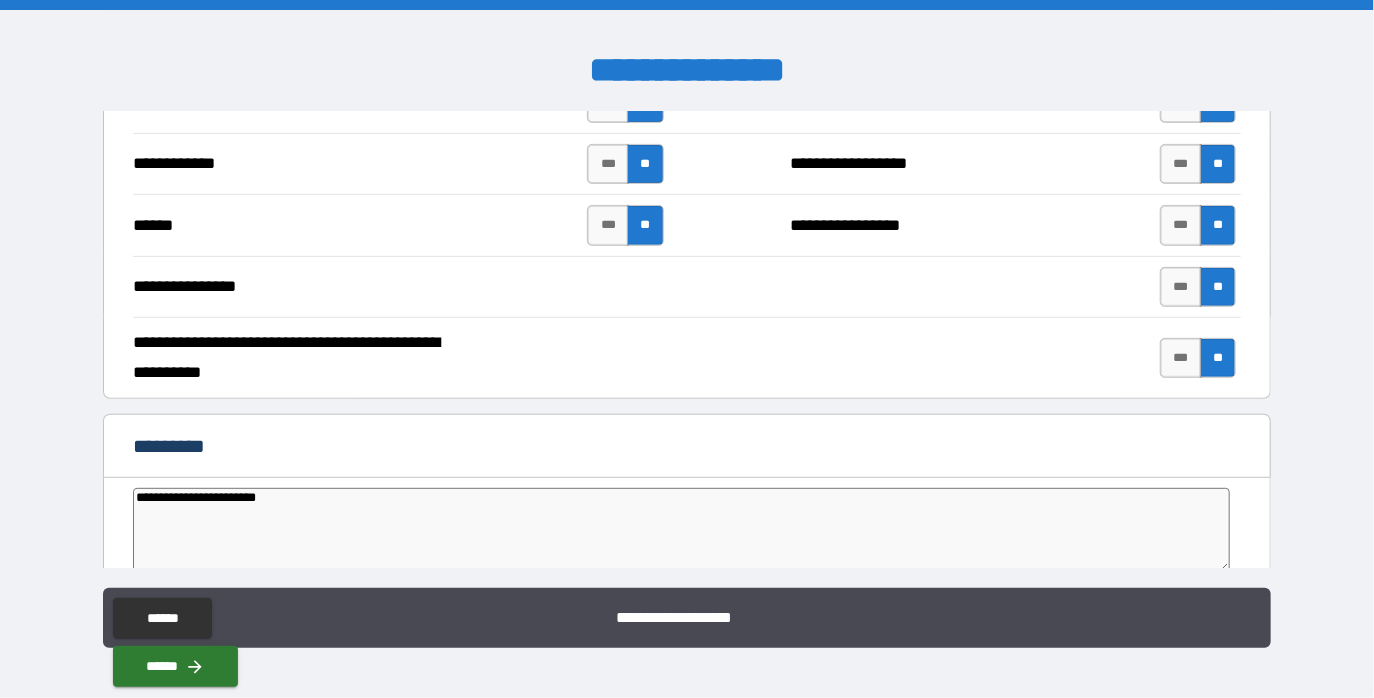 type on "**********" 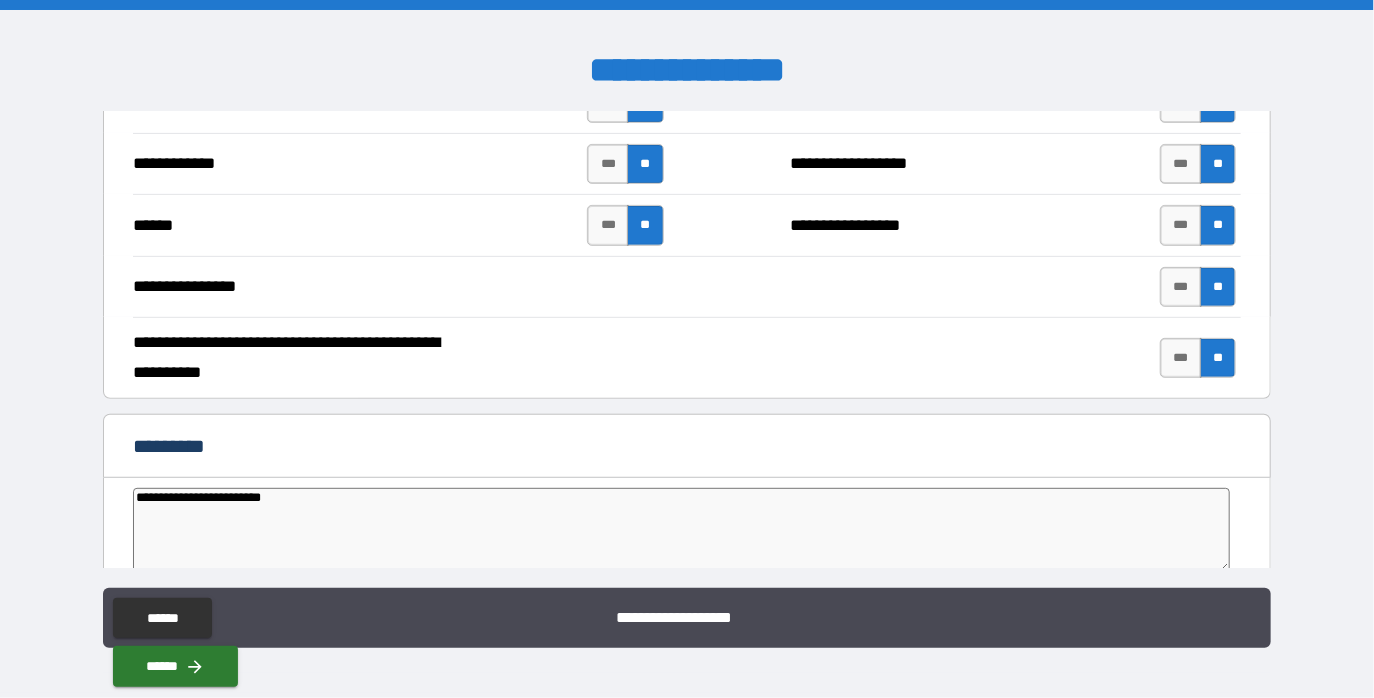 type on "*" 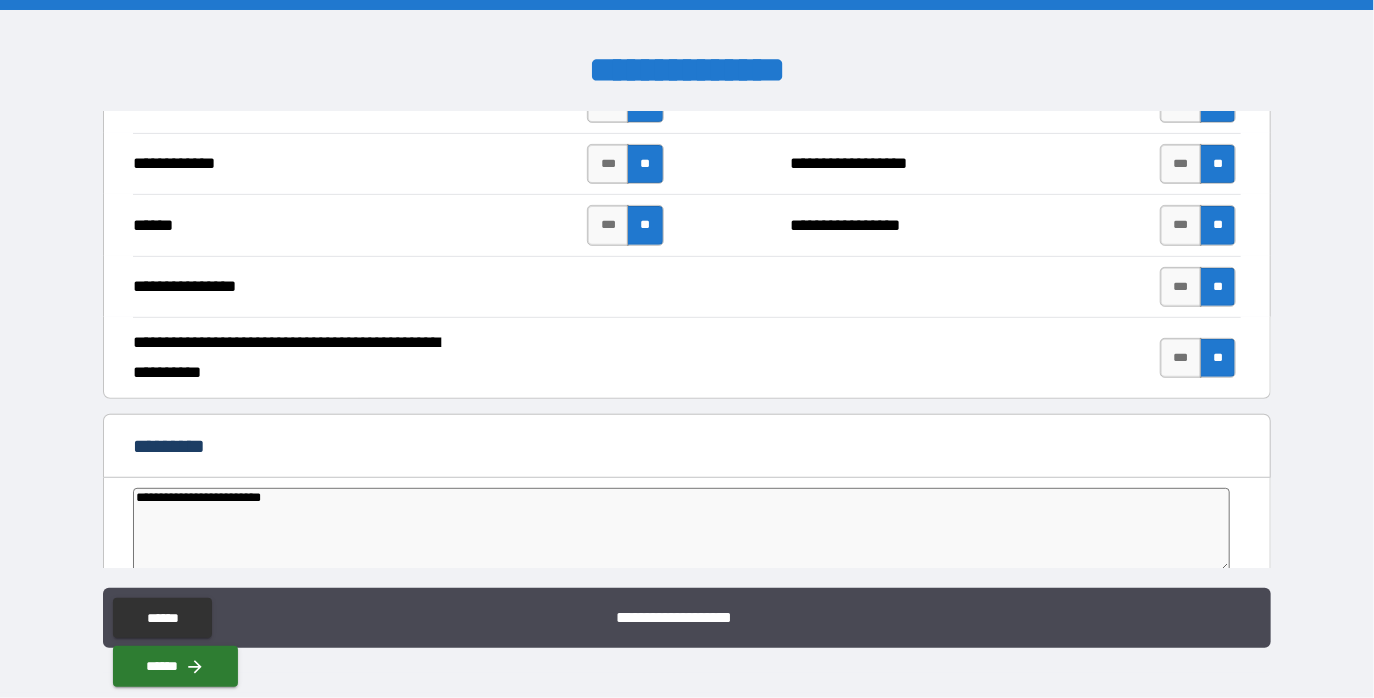 type on "**********" 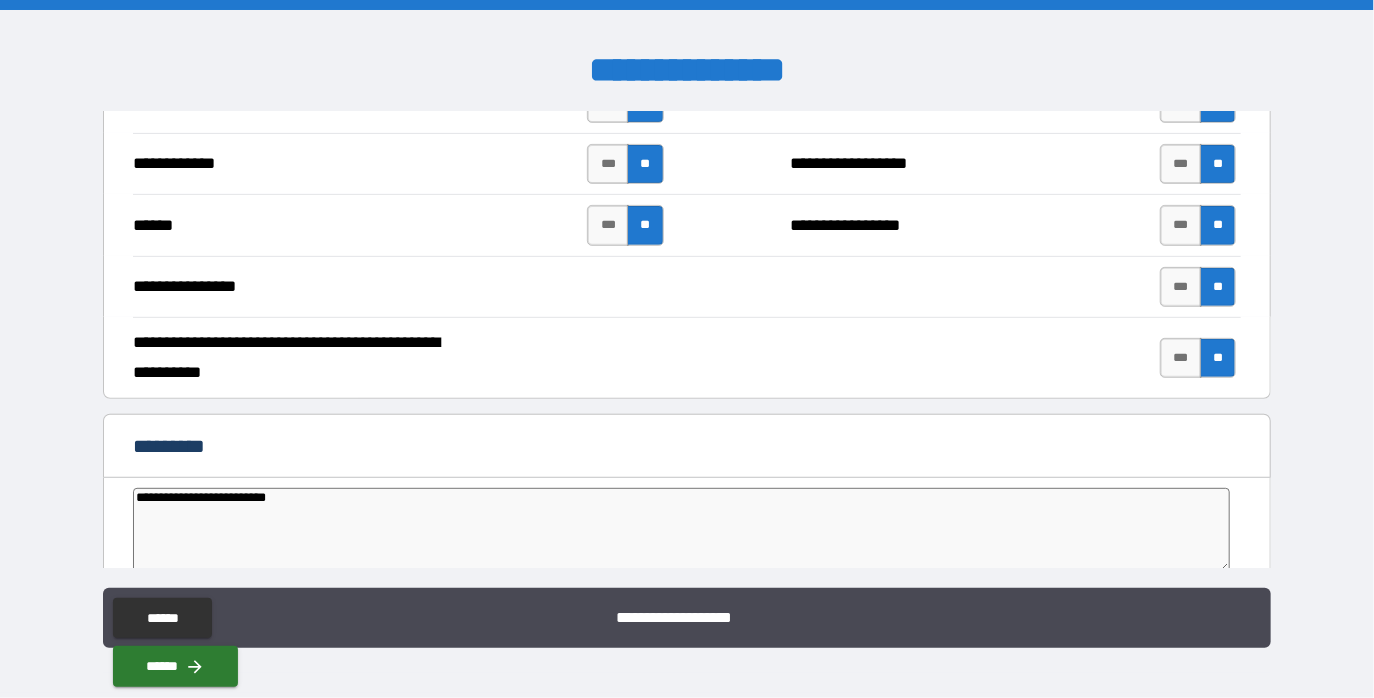 type on "*" 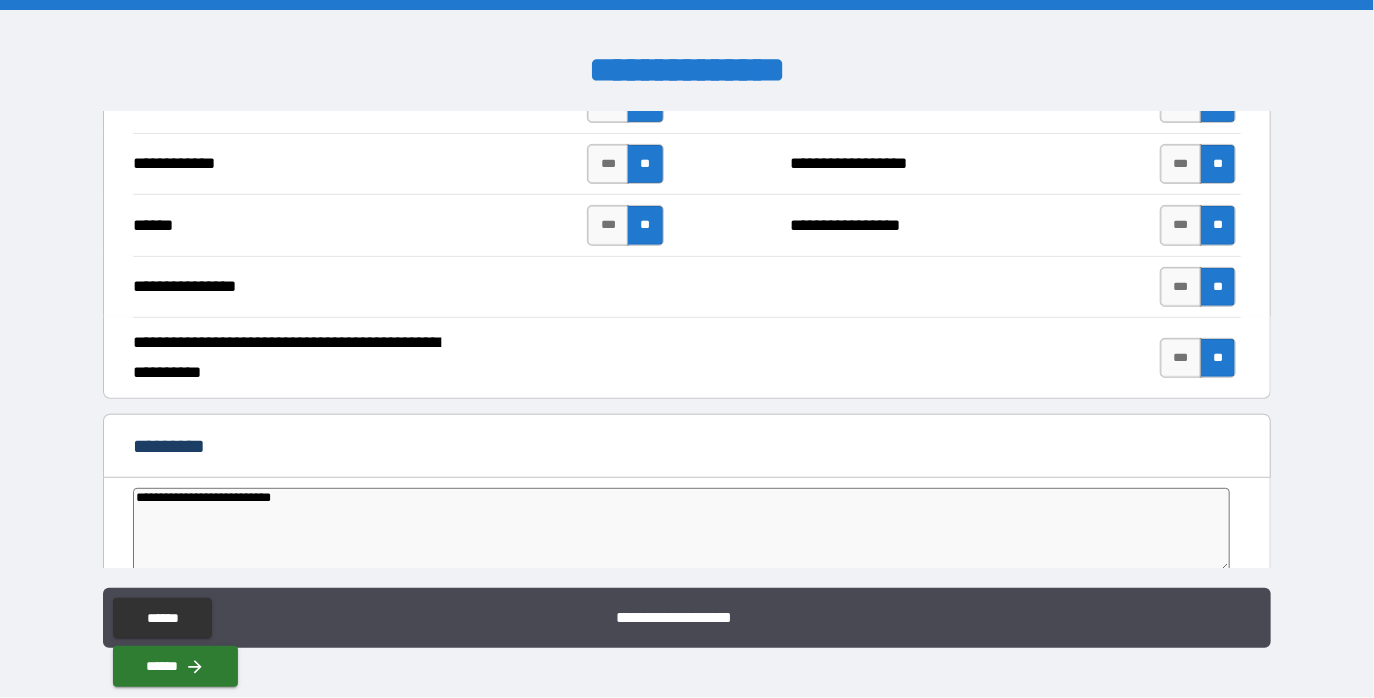 type on "**********" 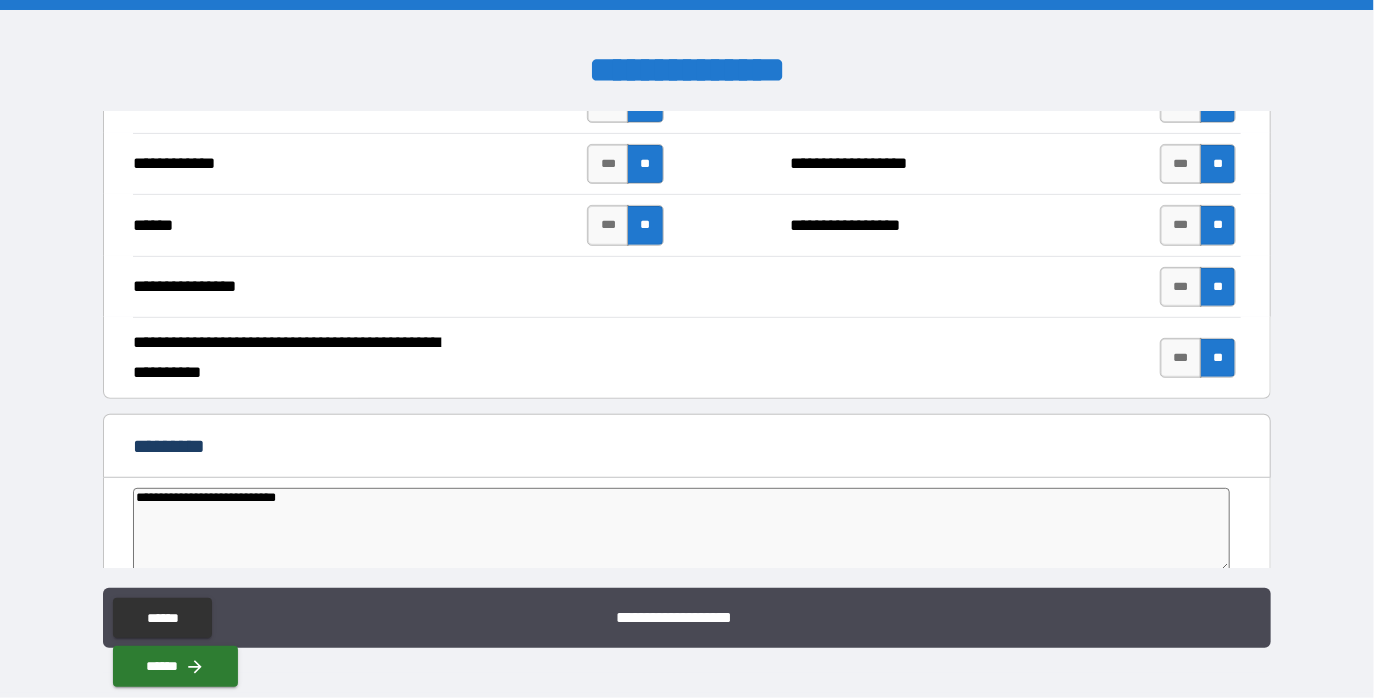 type on "*" 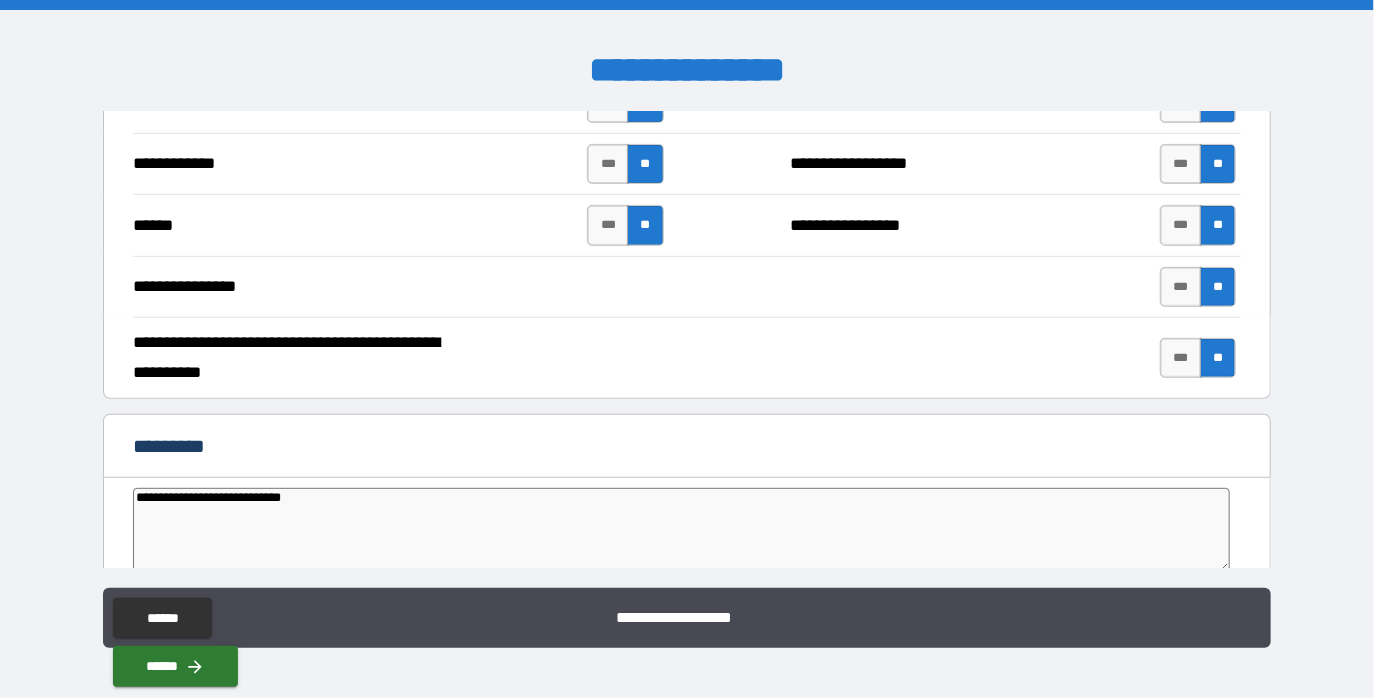 type on "*" 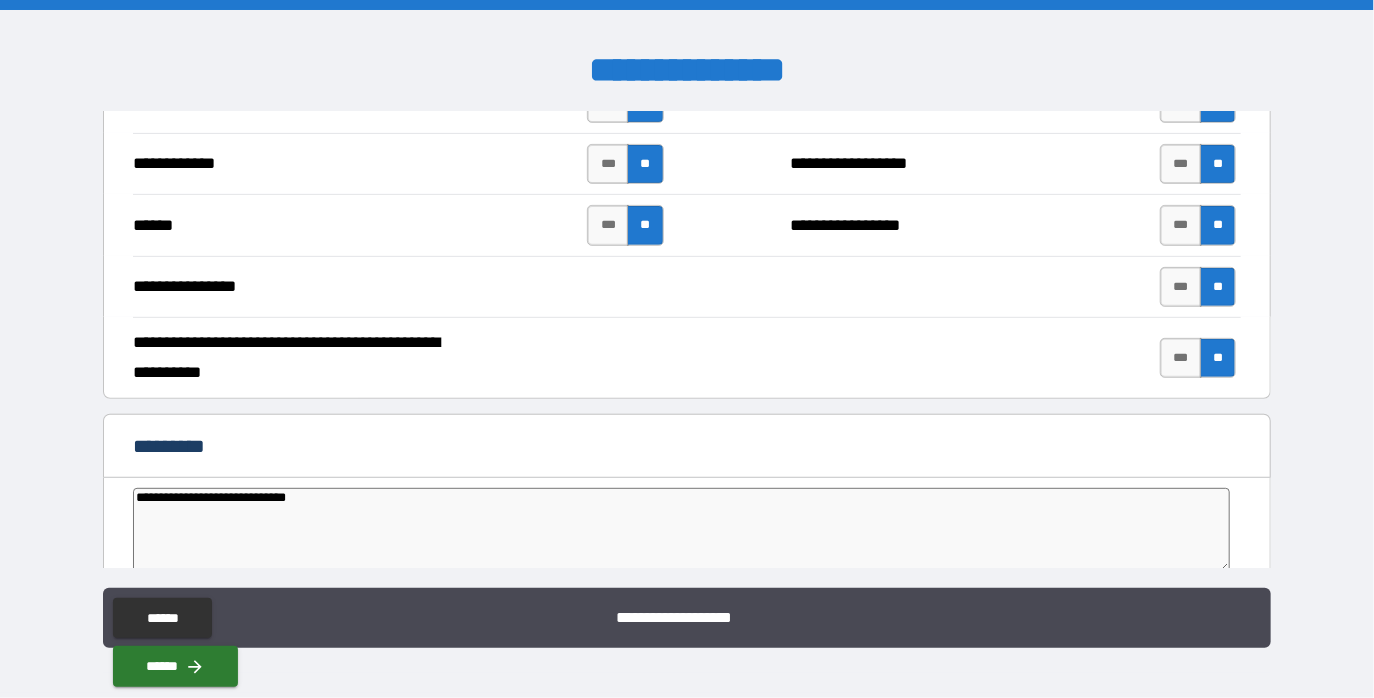 type on "*" 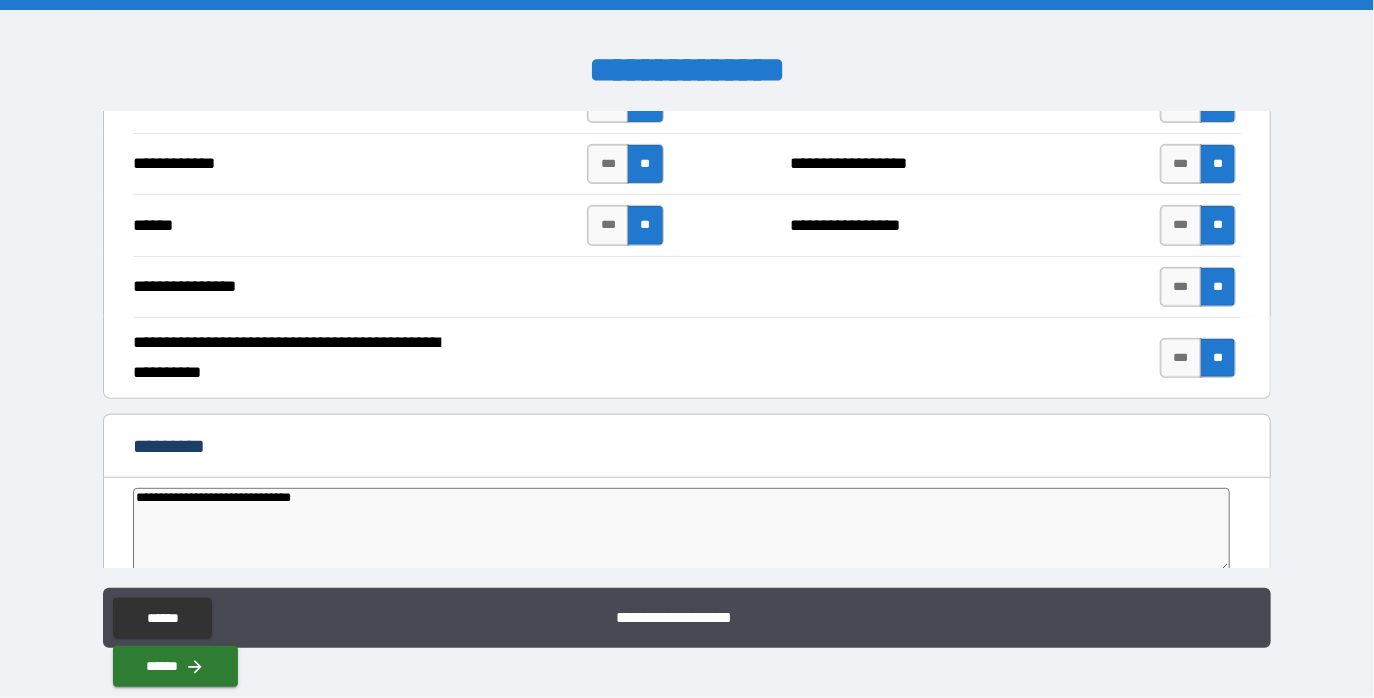 type on "*" 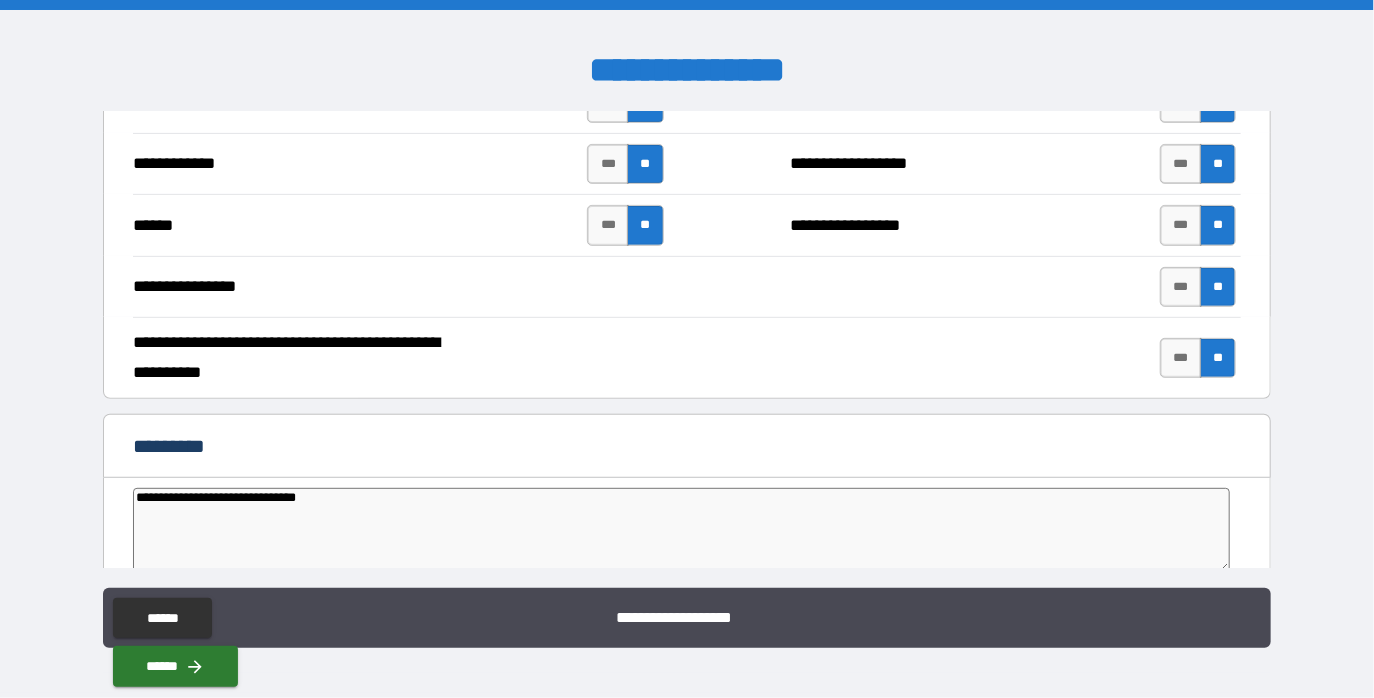 type on "**********" 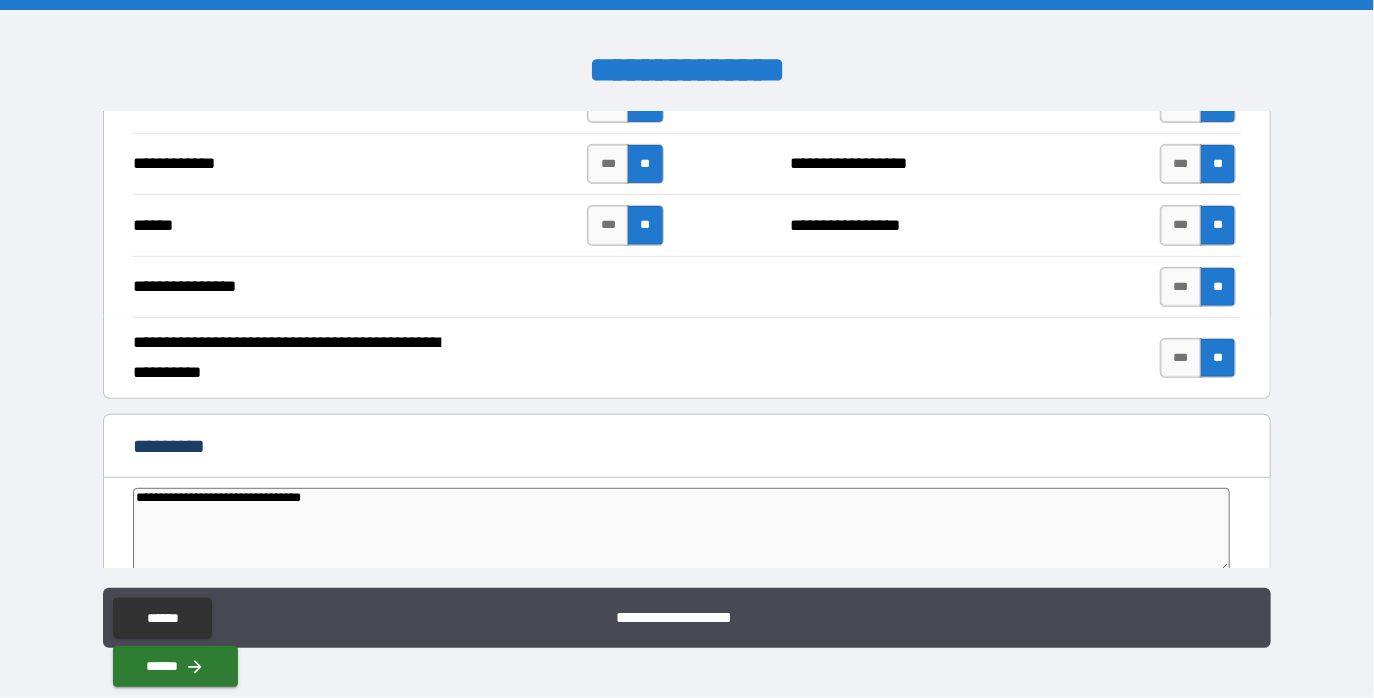 type on "**********" 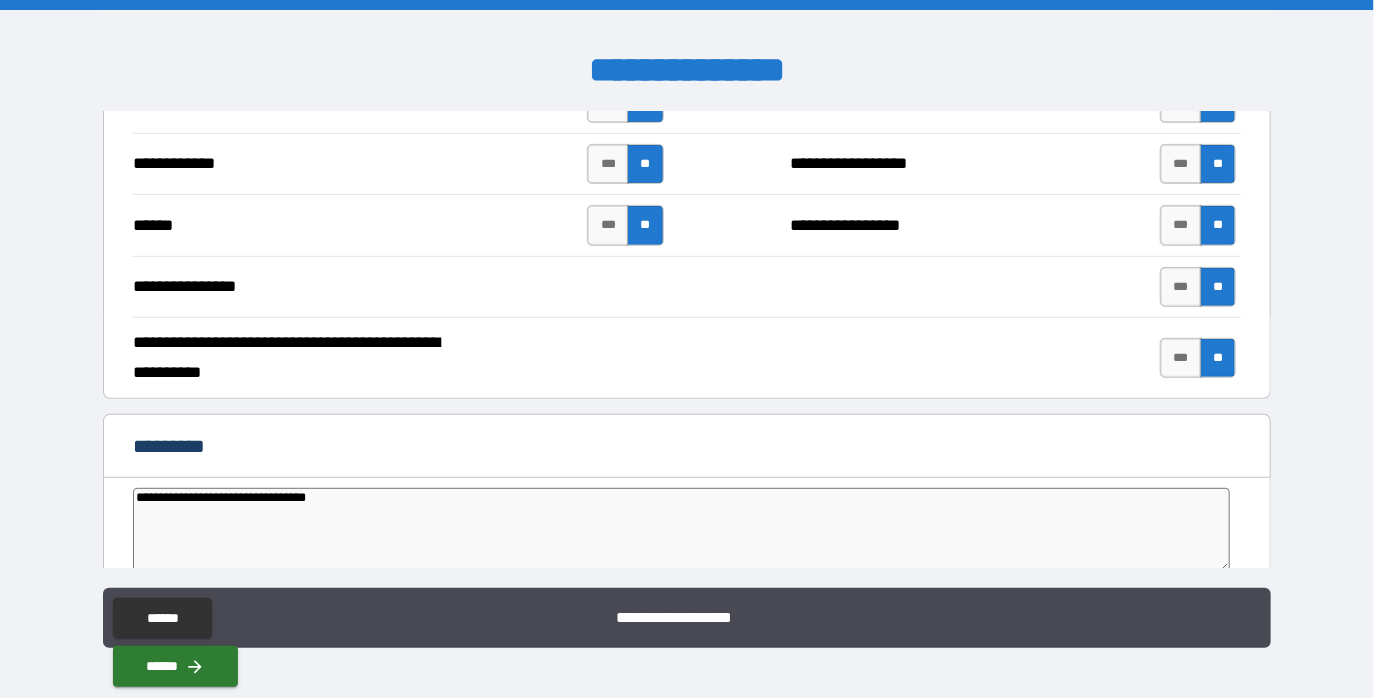 type on "**********" 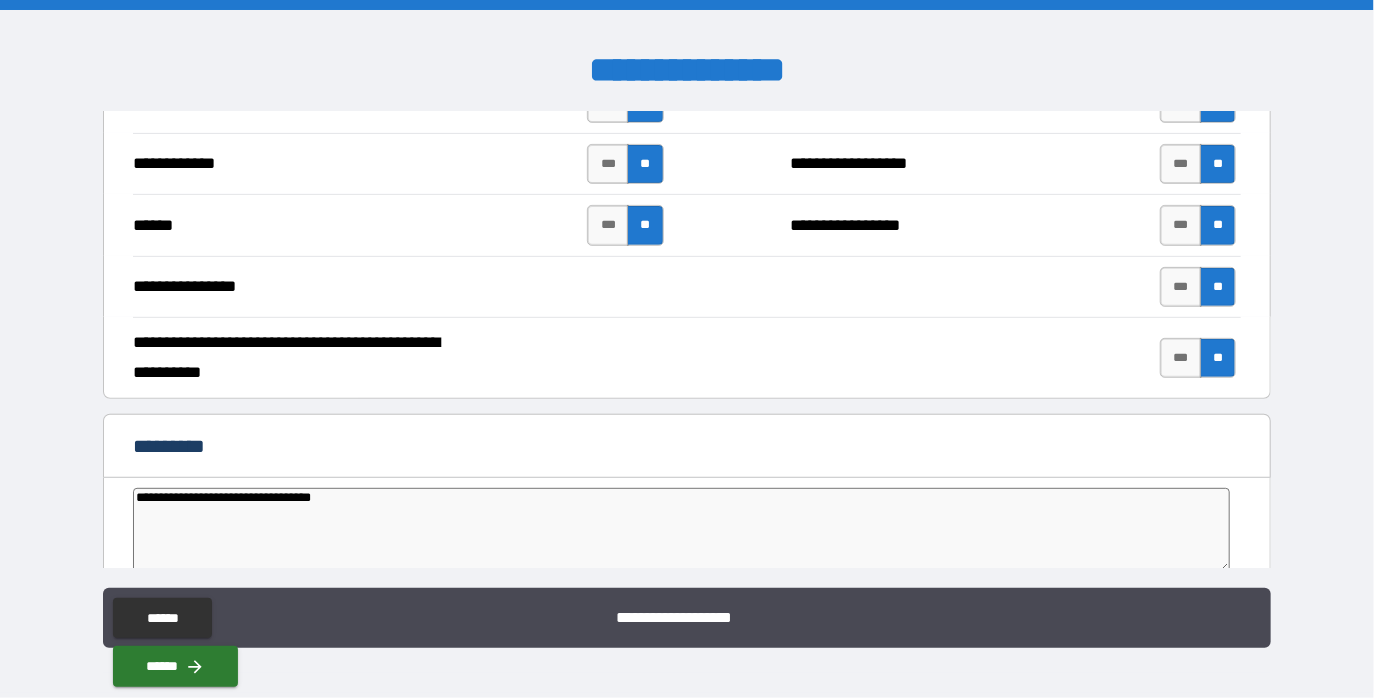 type on "*" 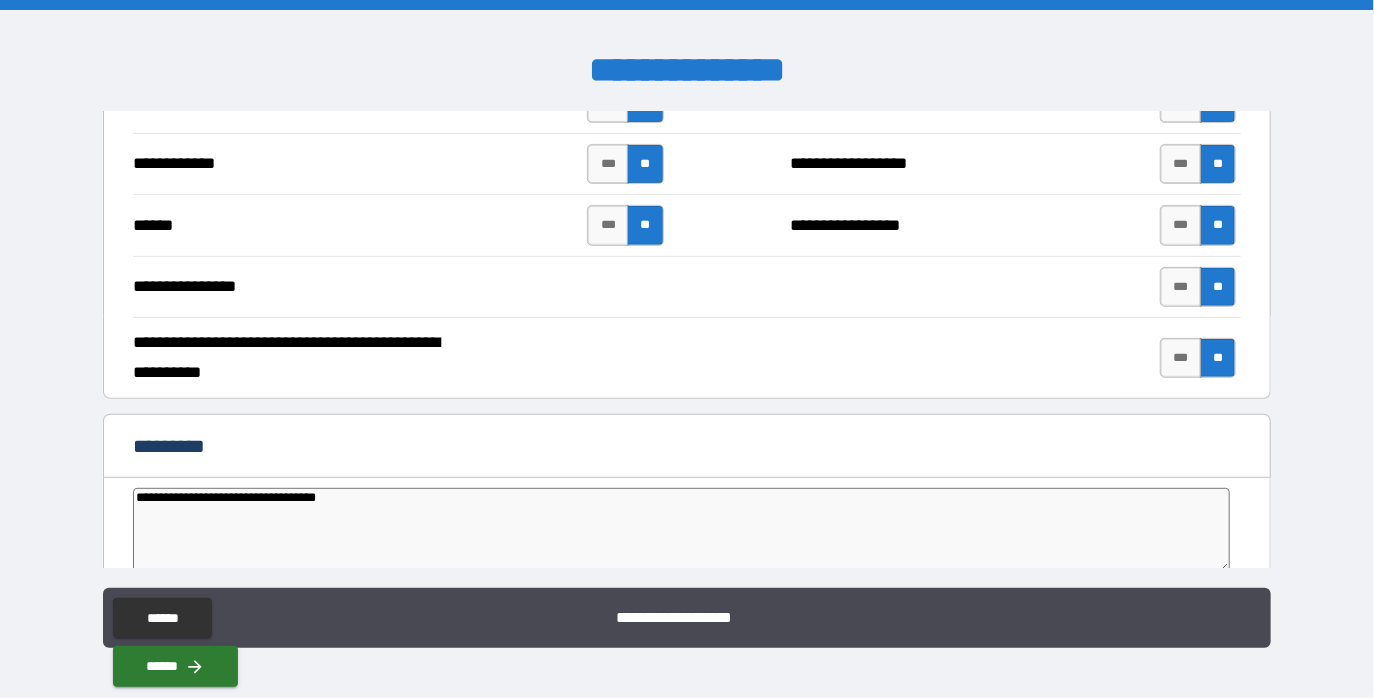 type on "*" 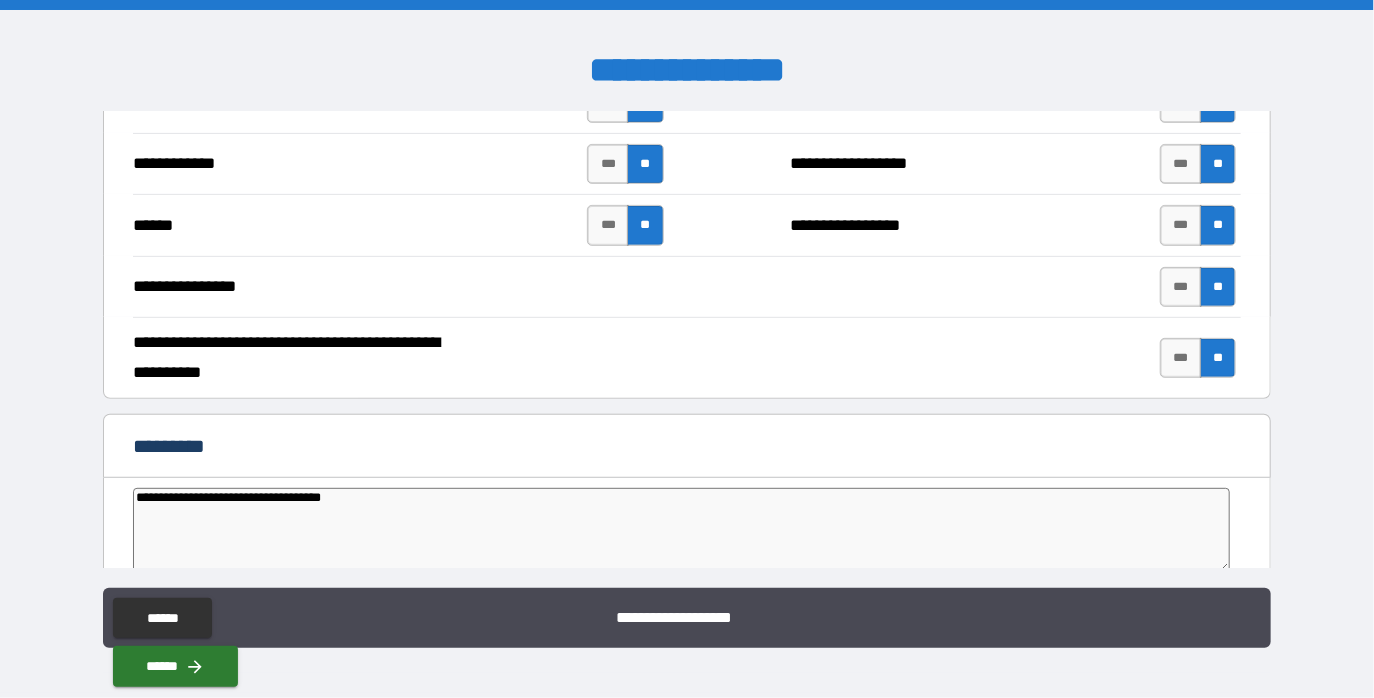 type on "**********" 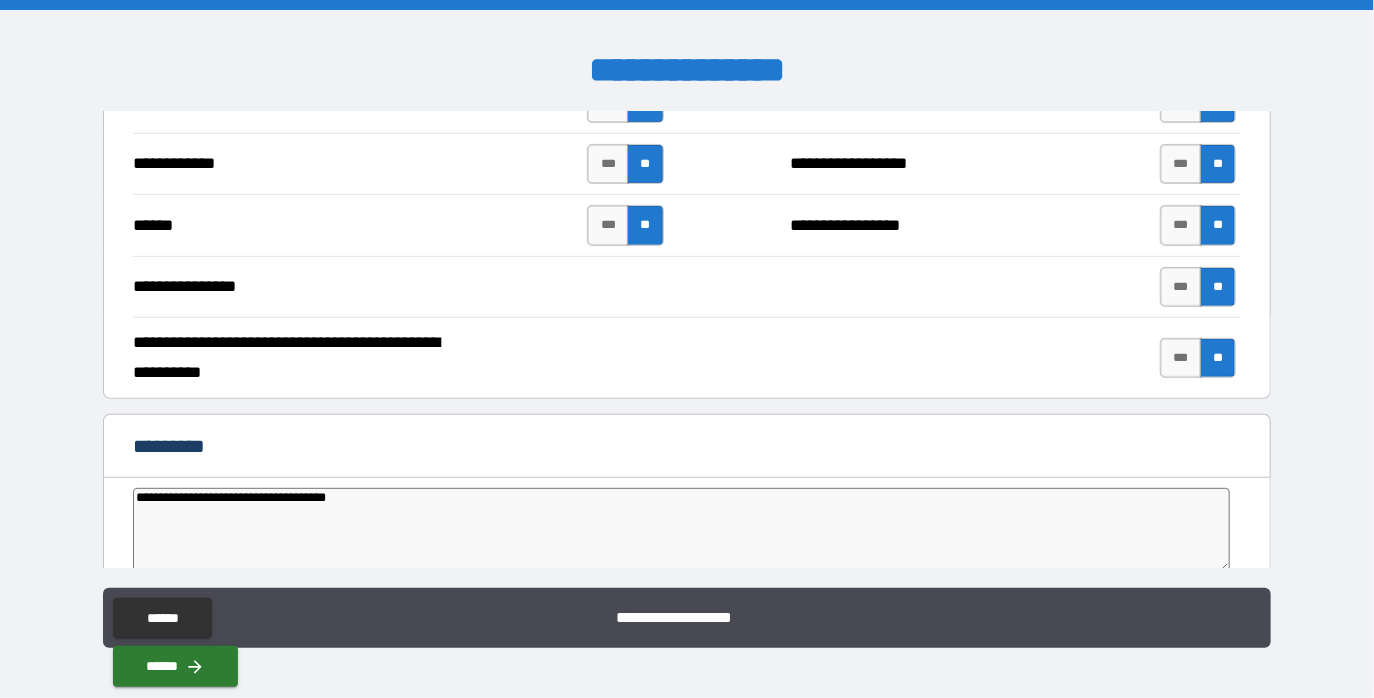 type on "**********" 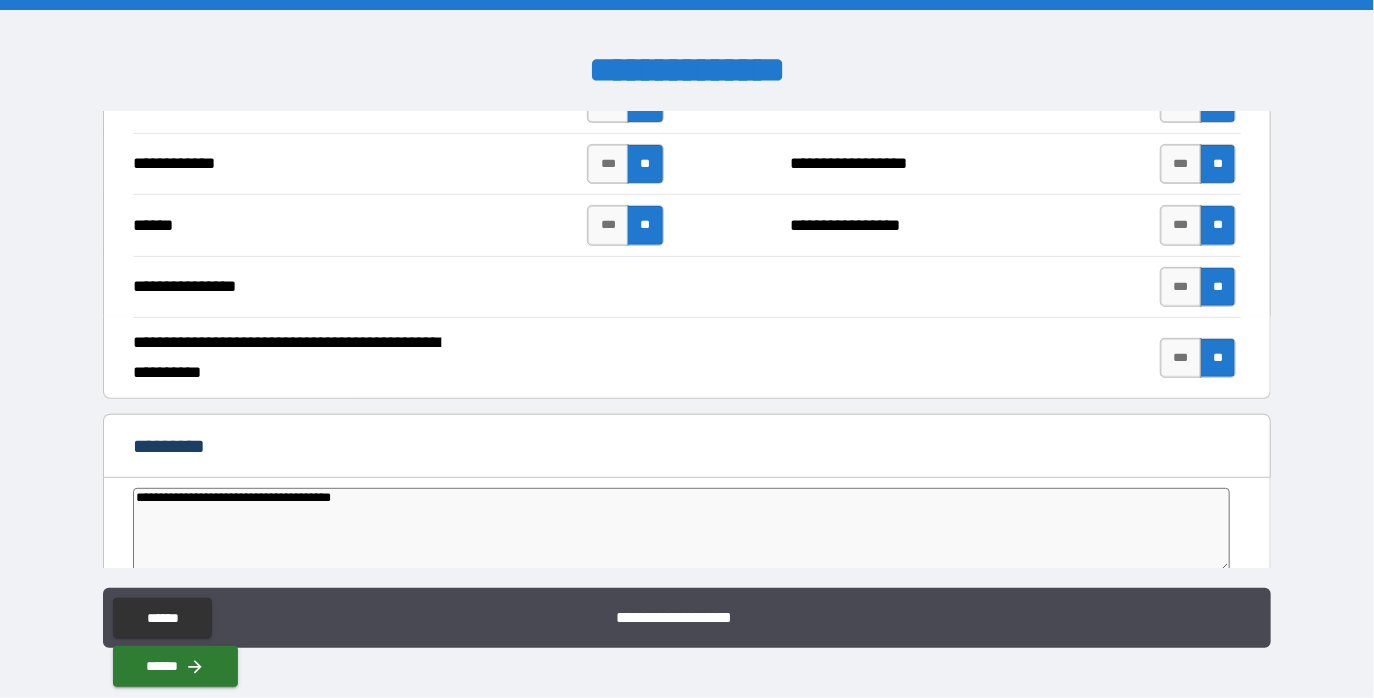 type on "*" 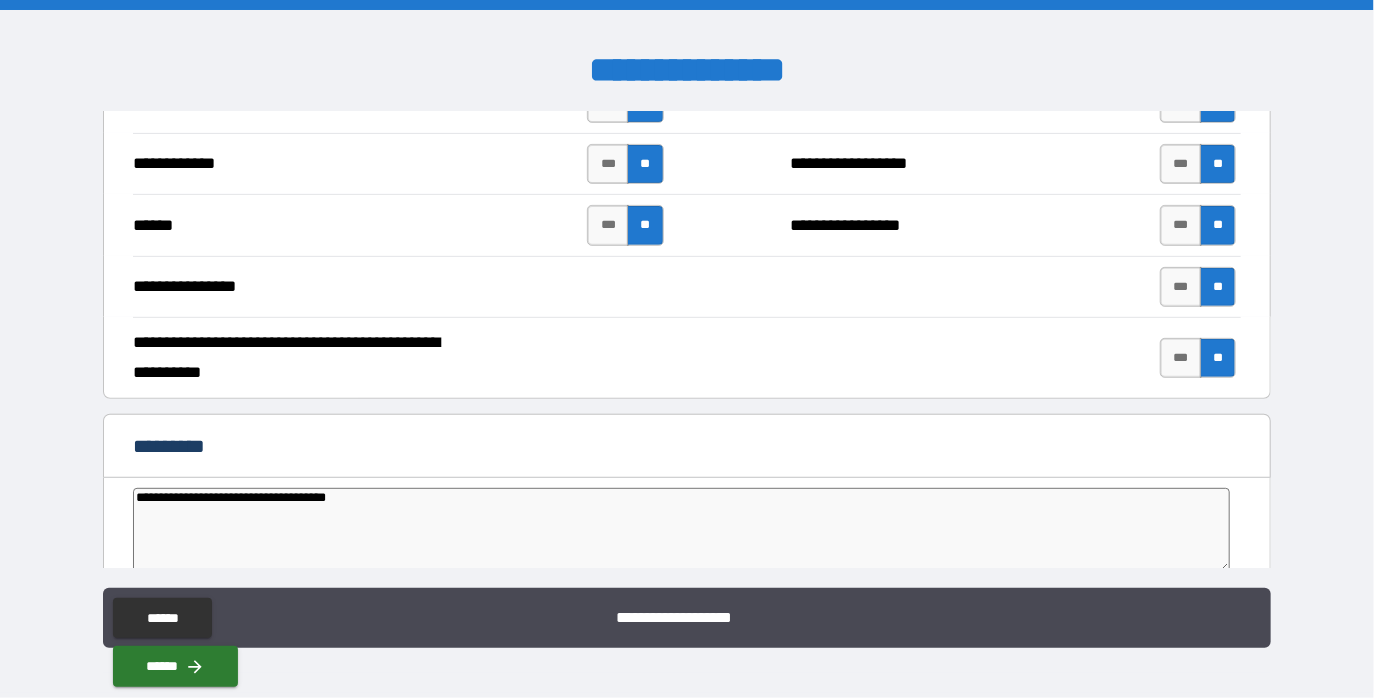 type on "**********" 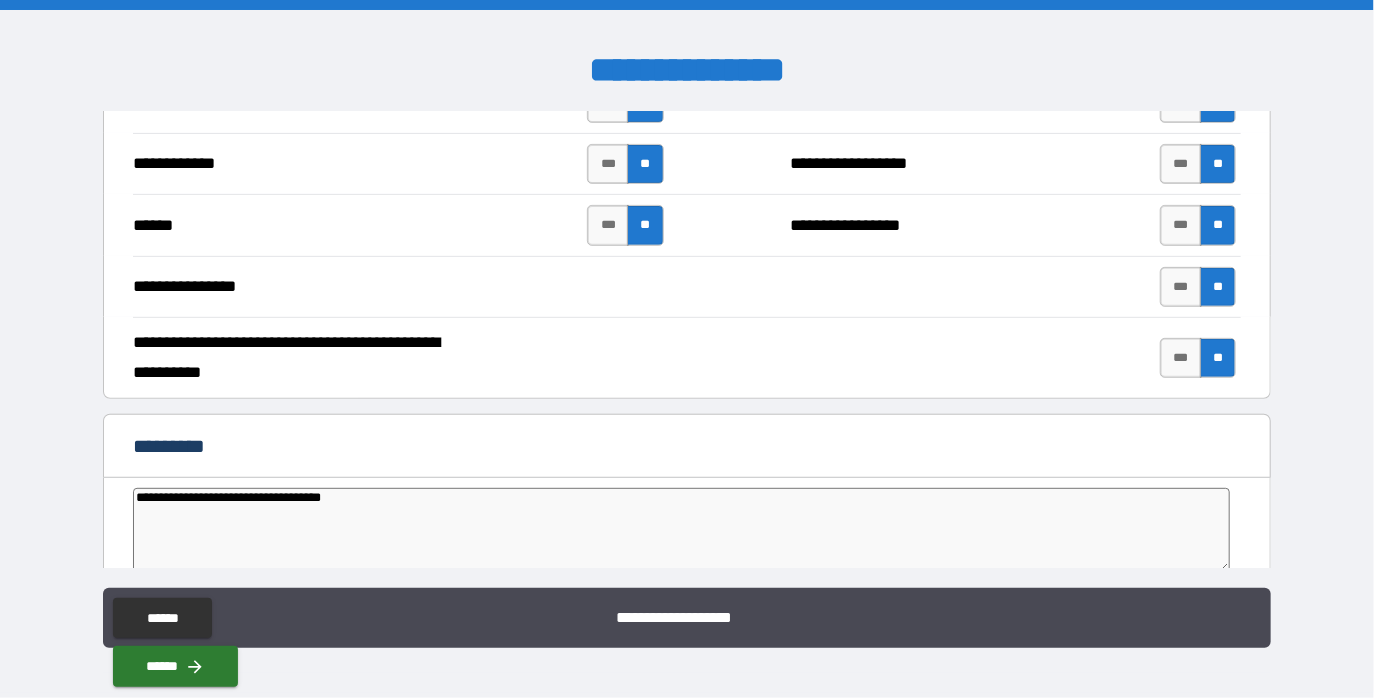type on "**********" 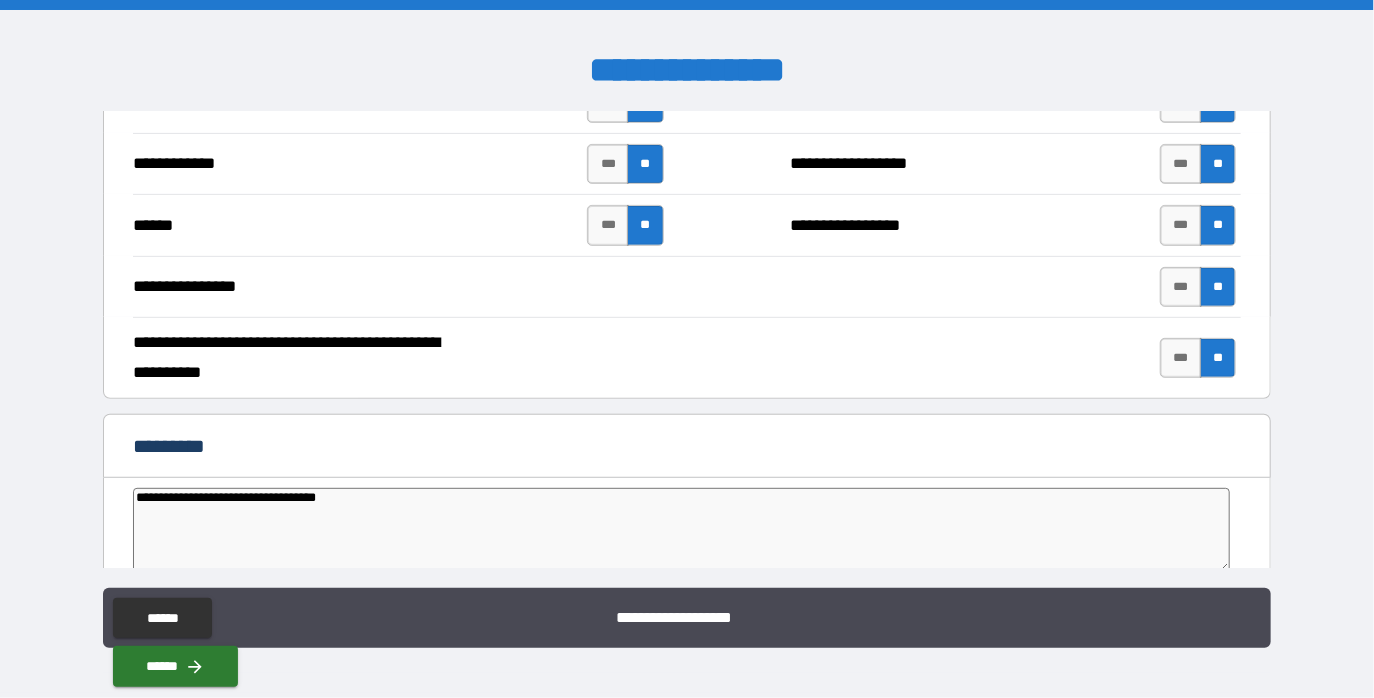 type on "*" 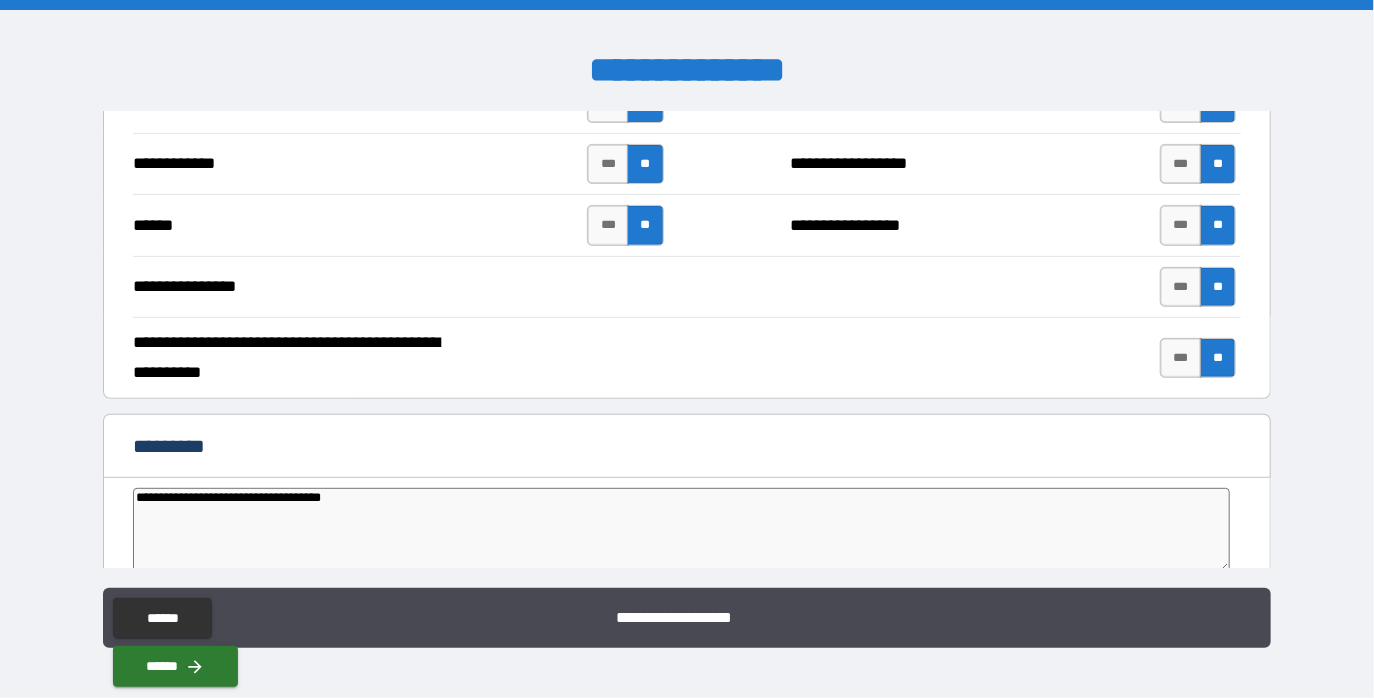type on "**********" 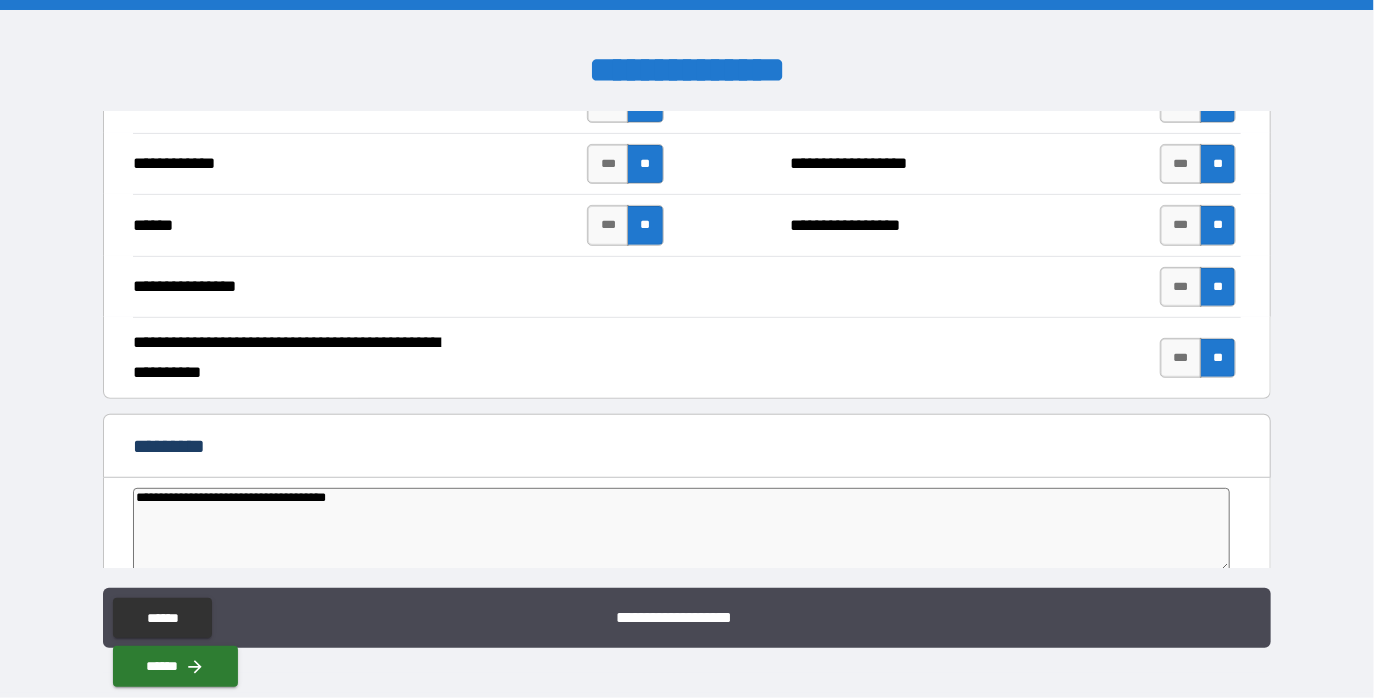 type on "*" 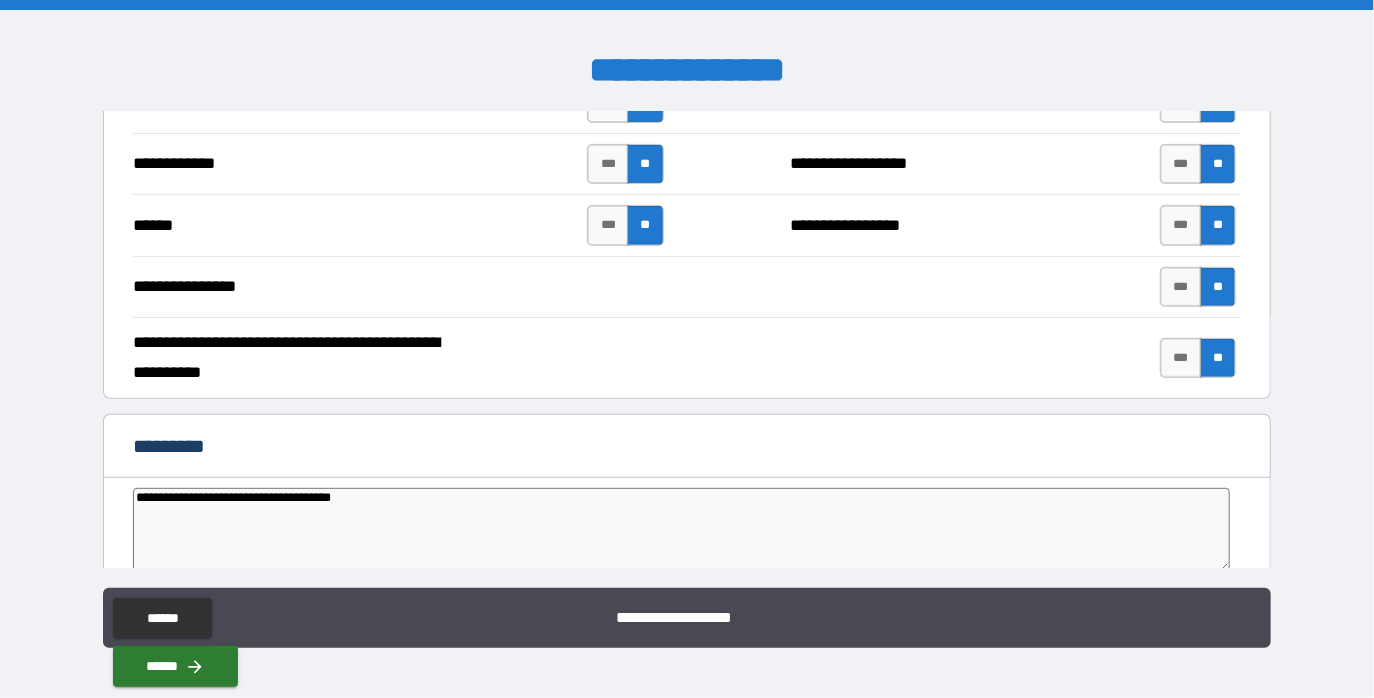 type on "**********" 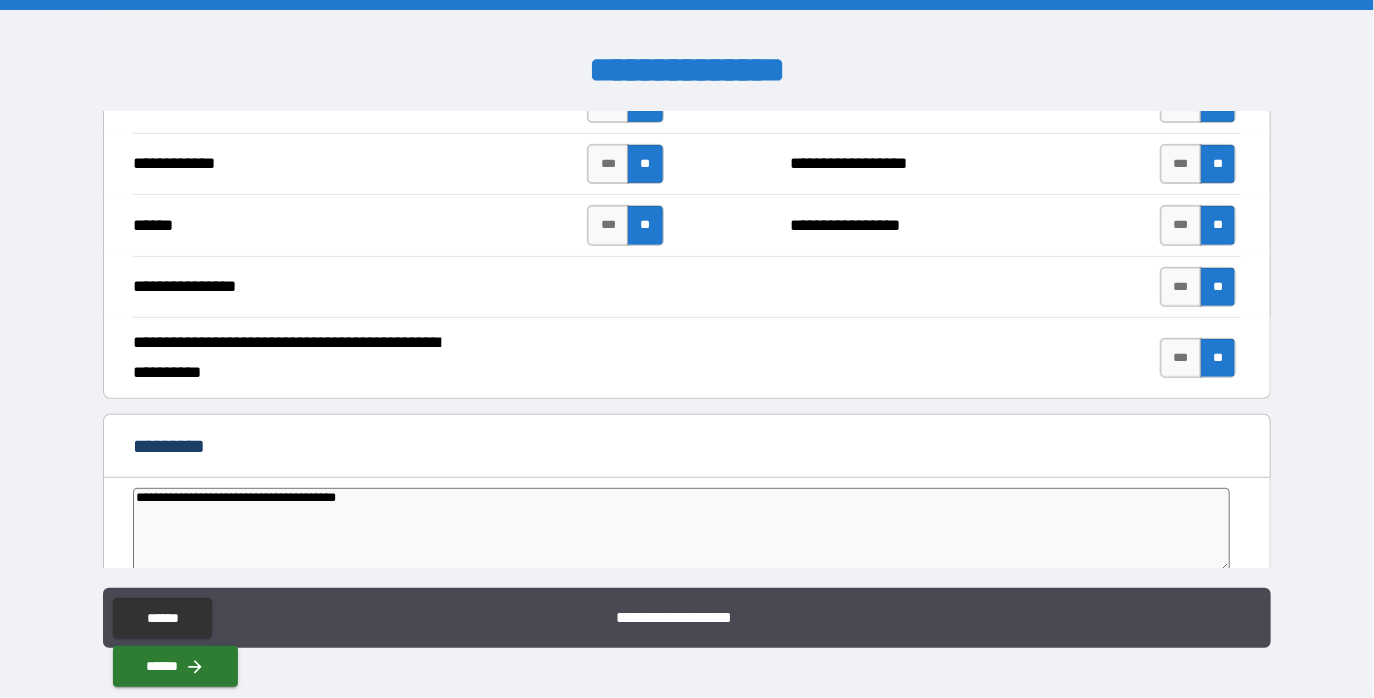 type on "**********" 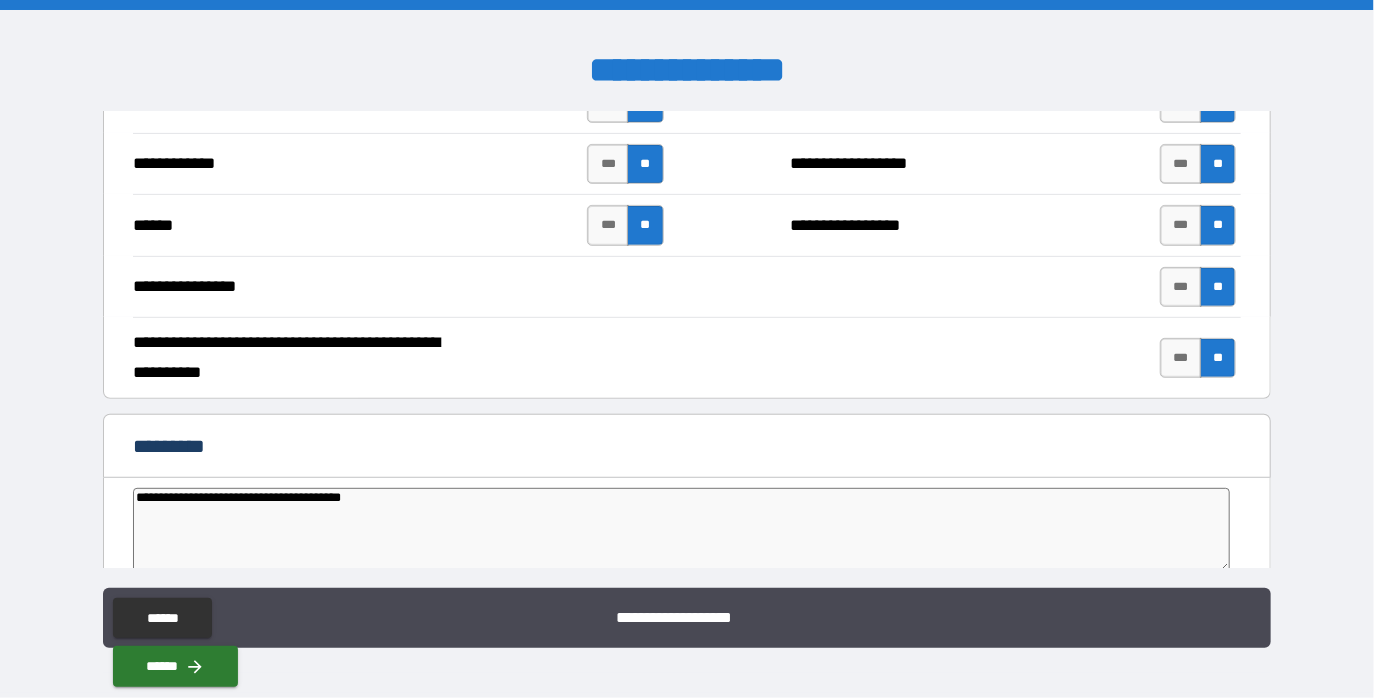 type on "*" 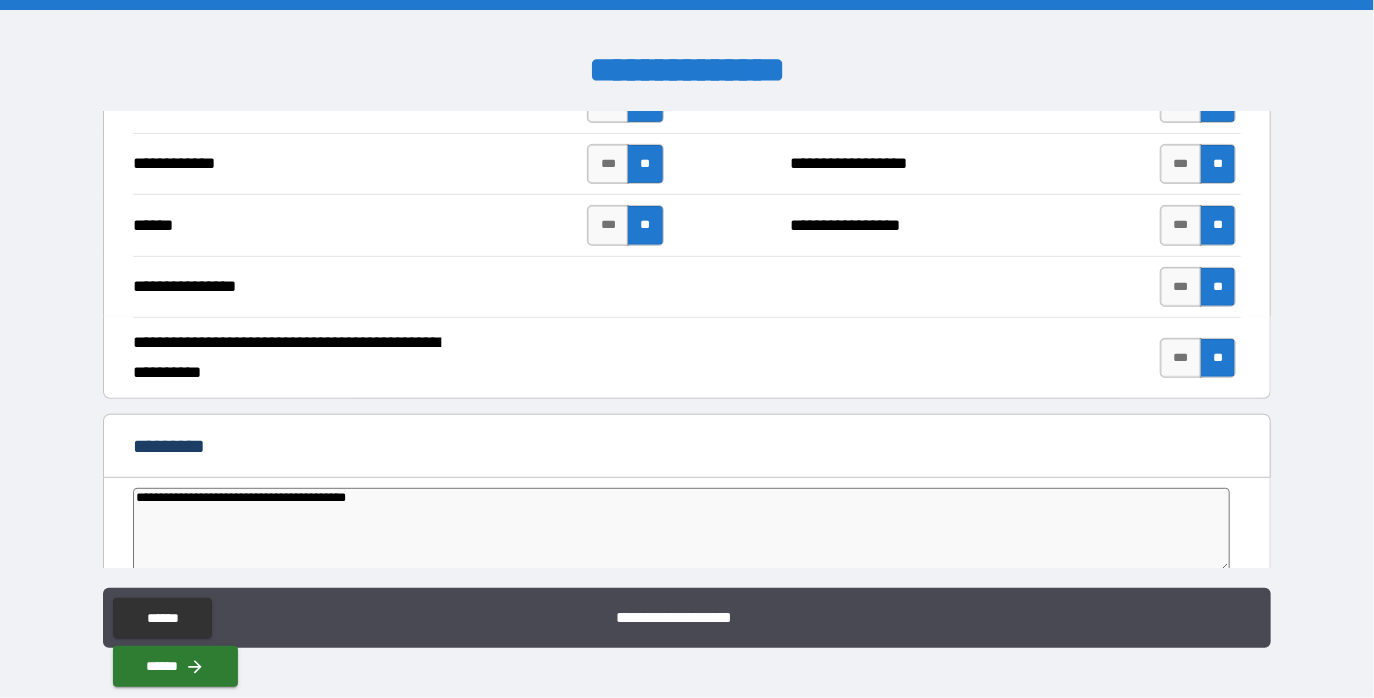 type on "**********" 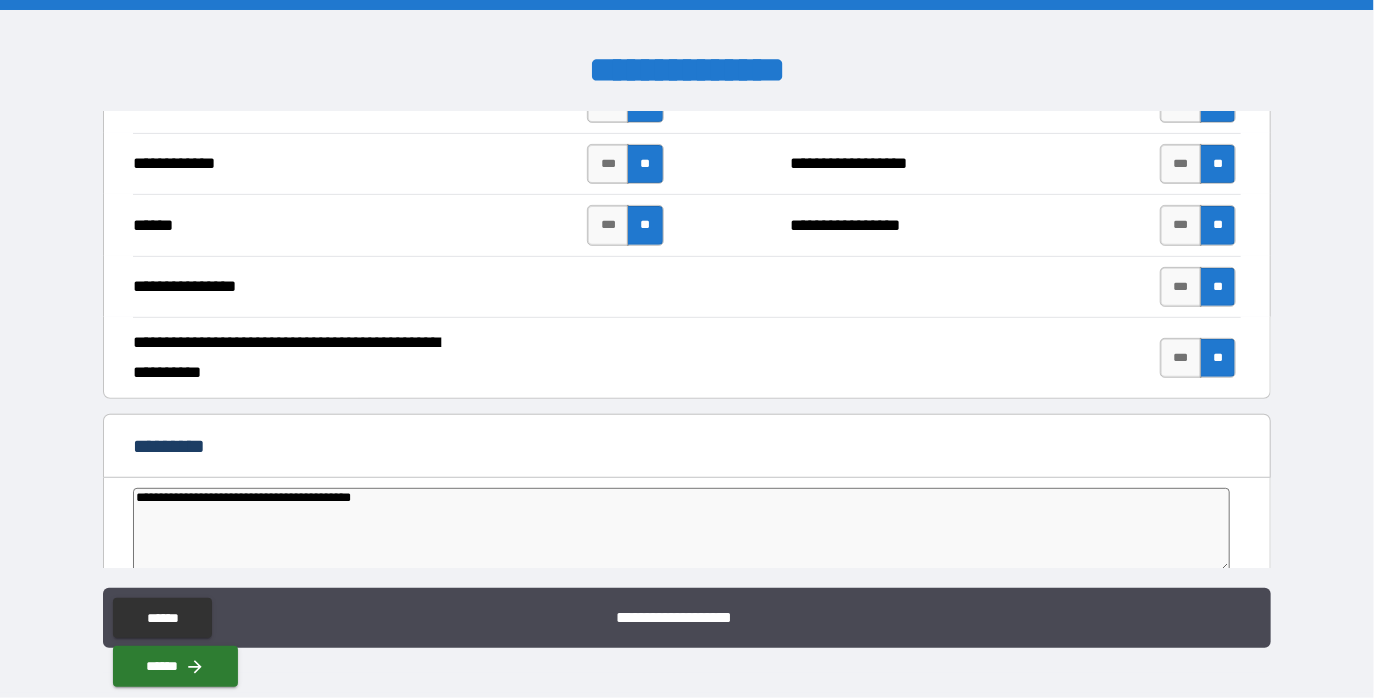 type on "*" 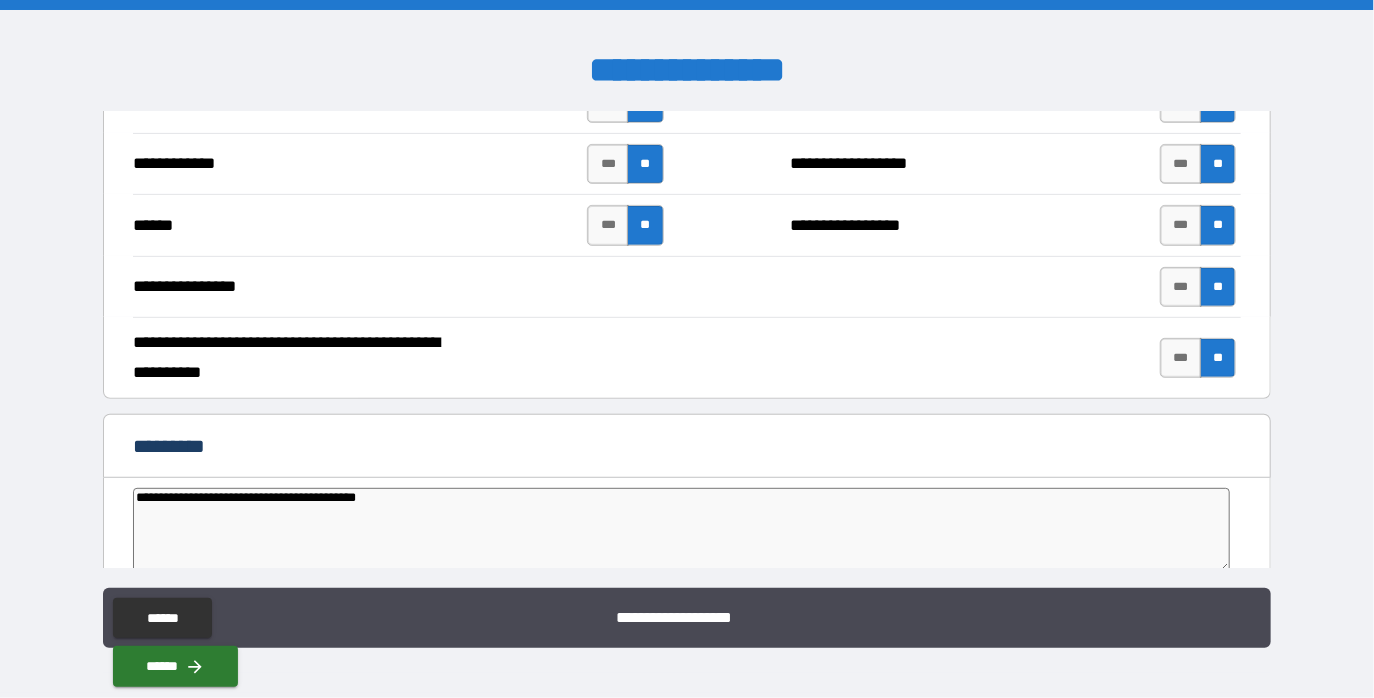 type on "**********" 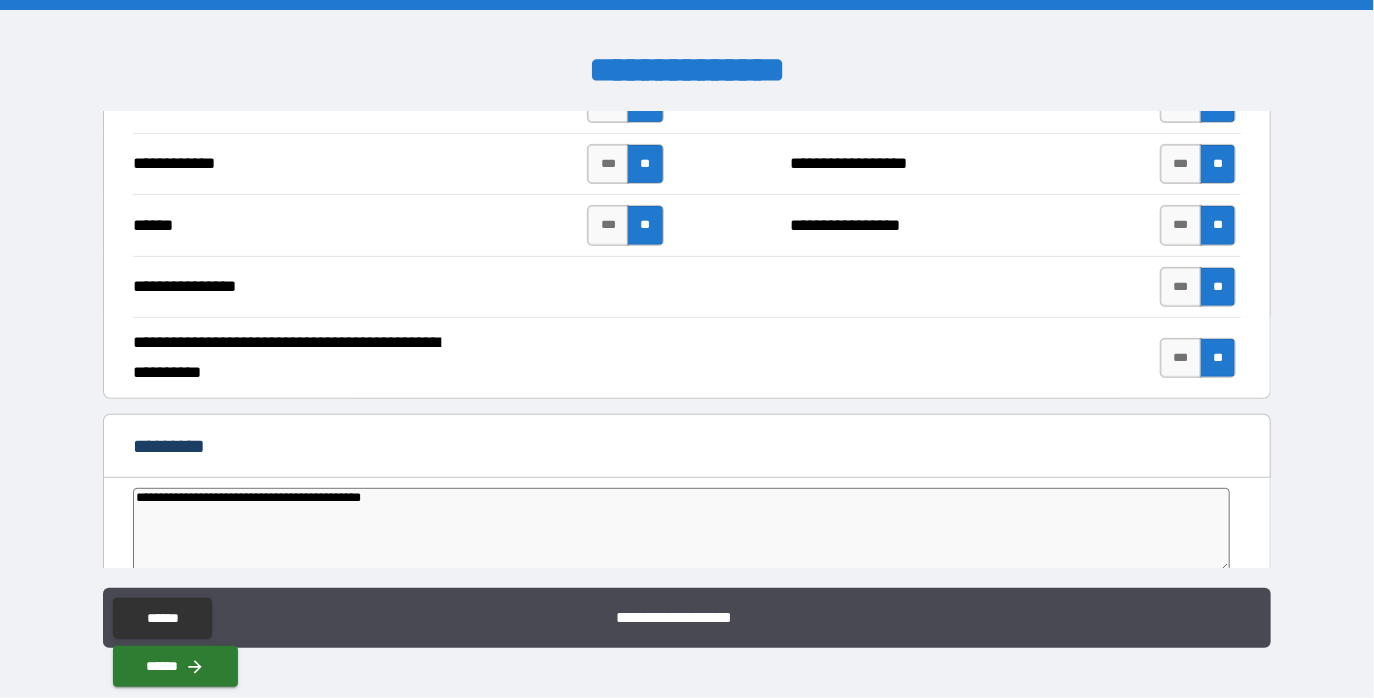 type on "*" 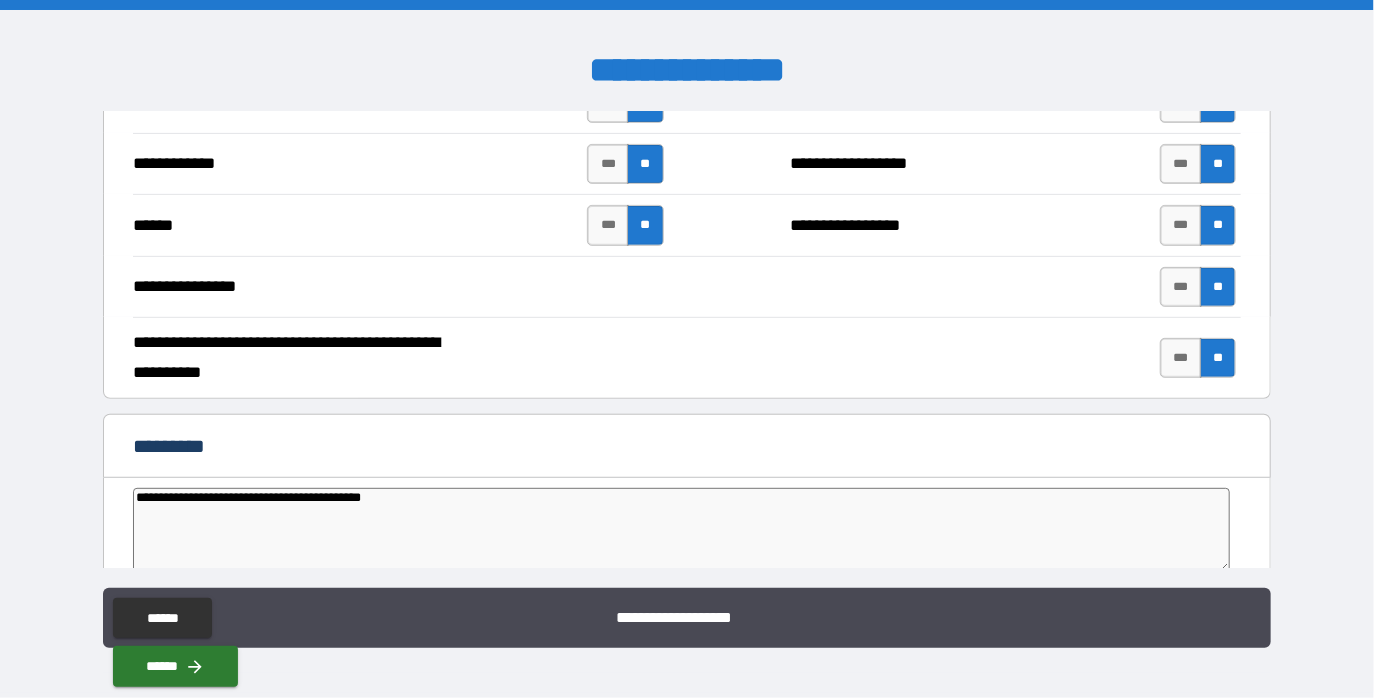 type on "**********" 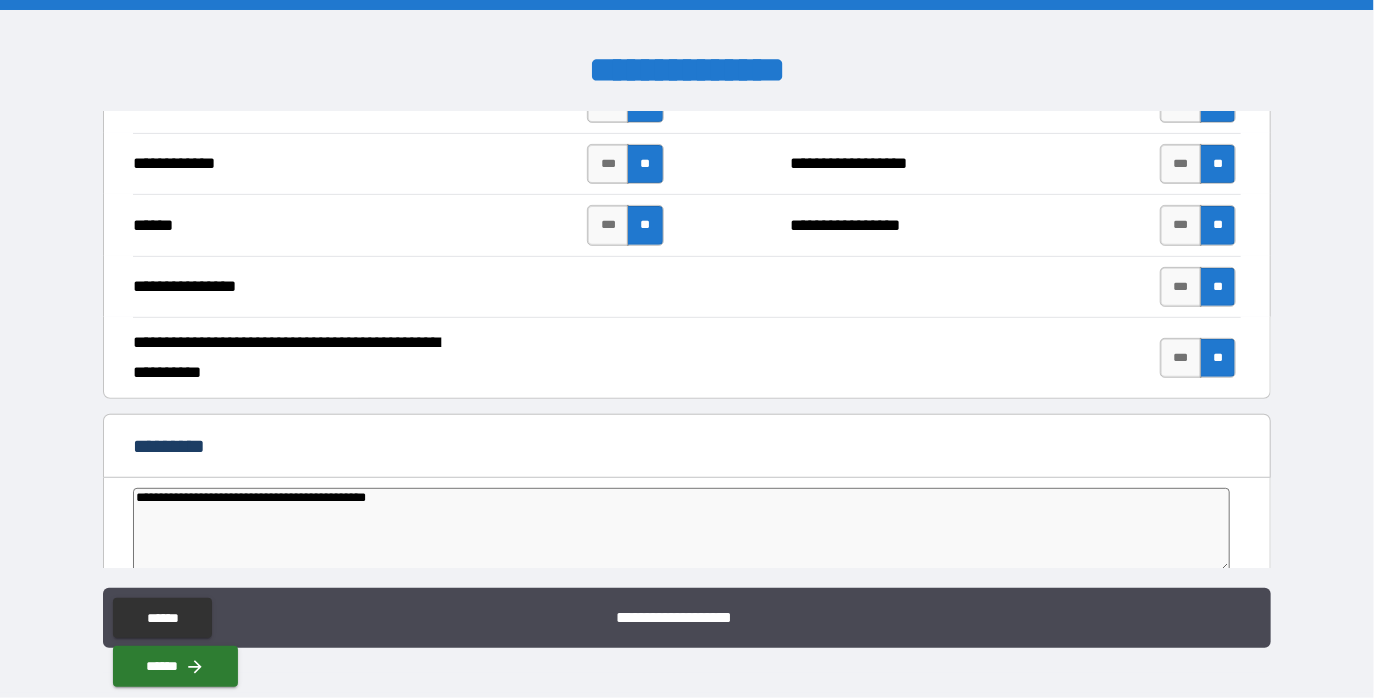 type on "**********" 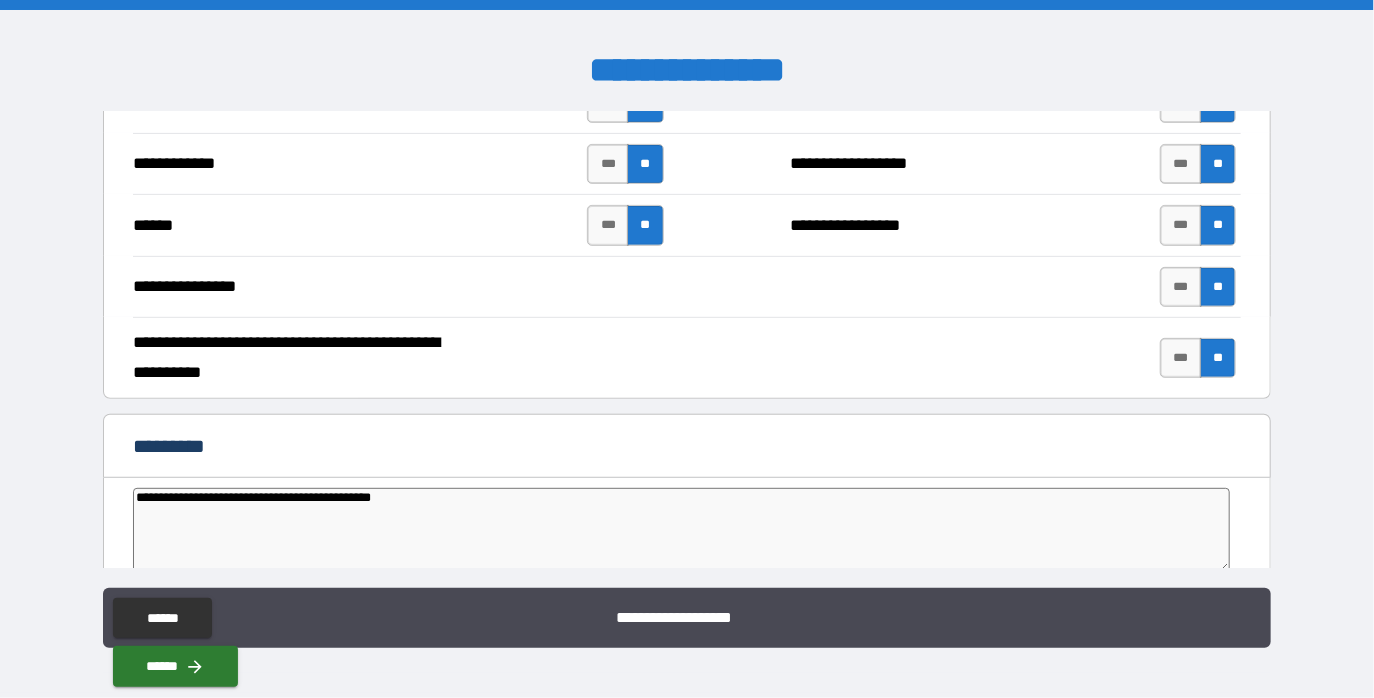 type on "**********" 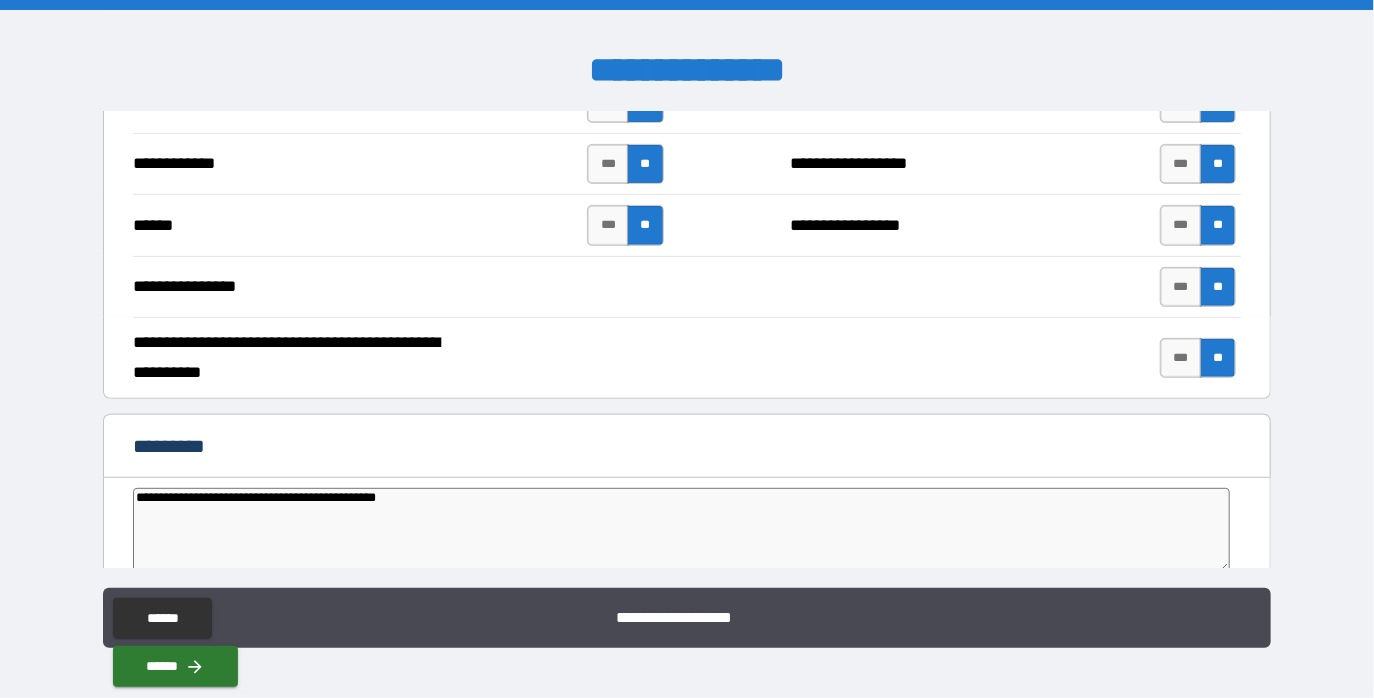 type on "**********" 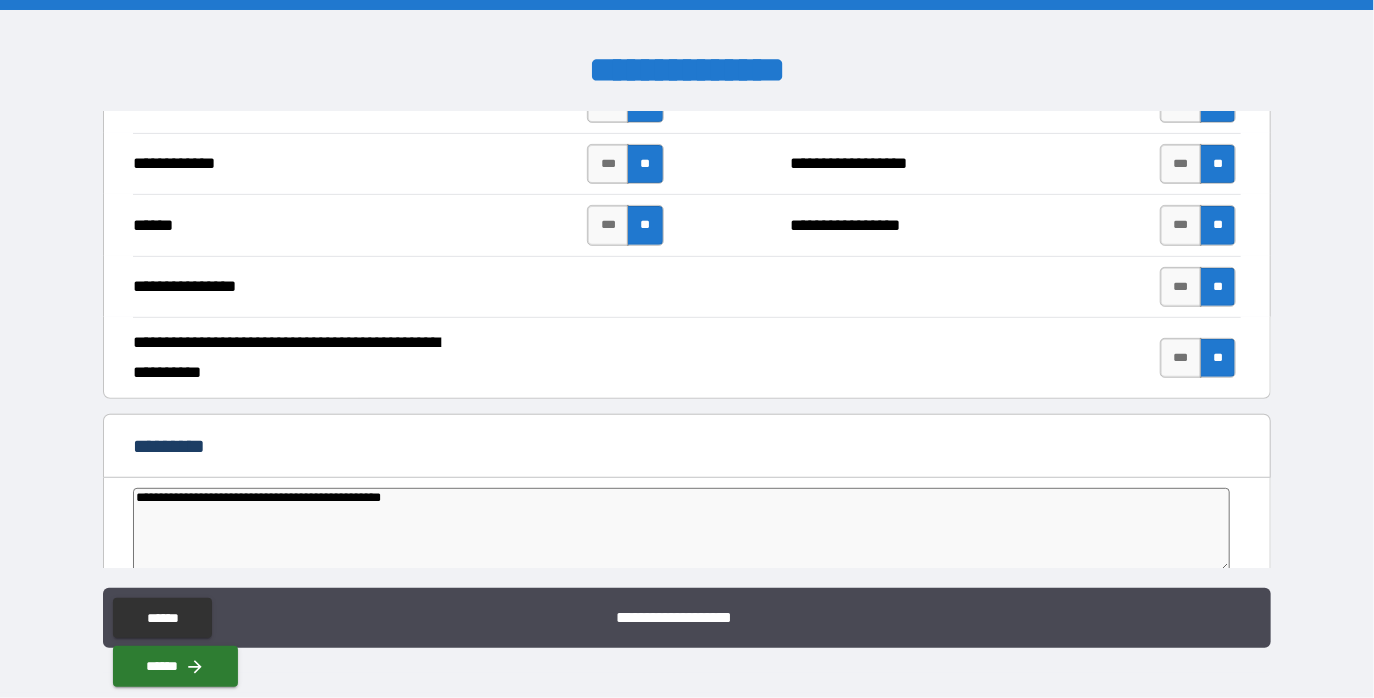 type on "*" 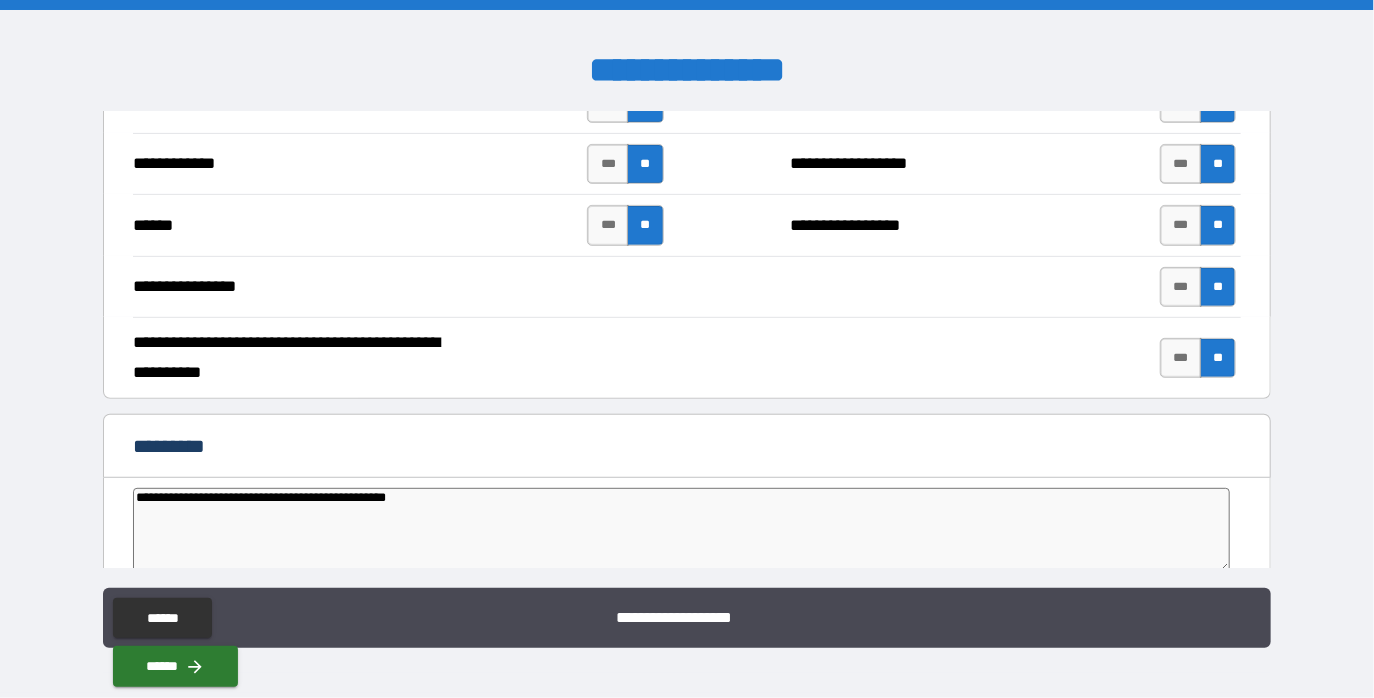 type on "*" 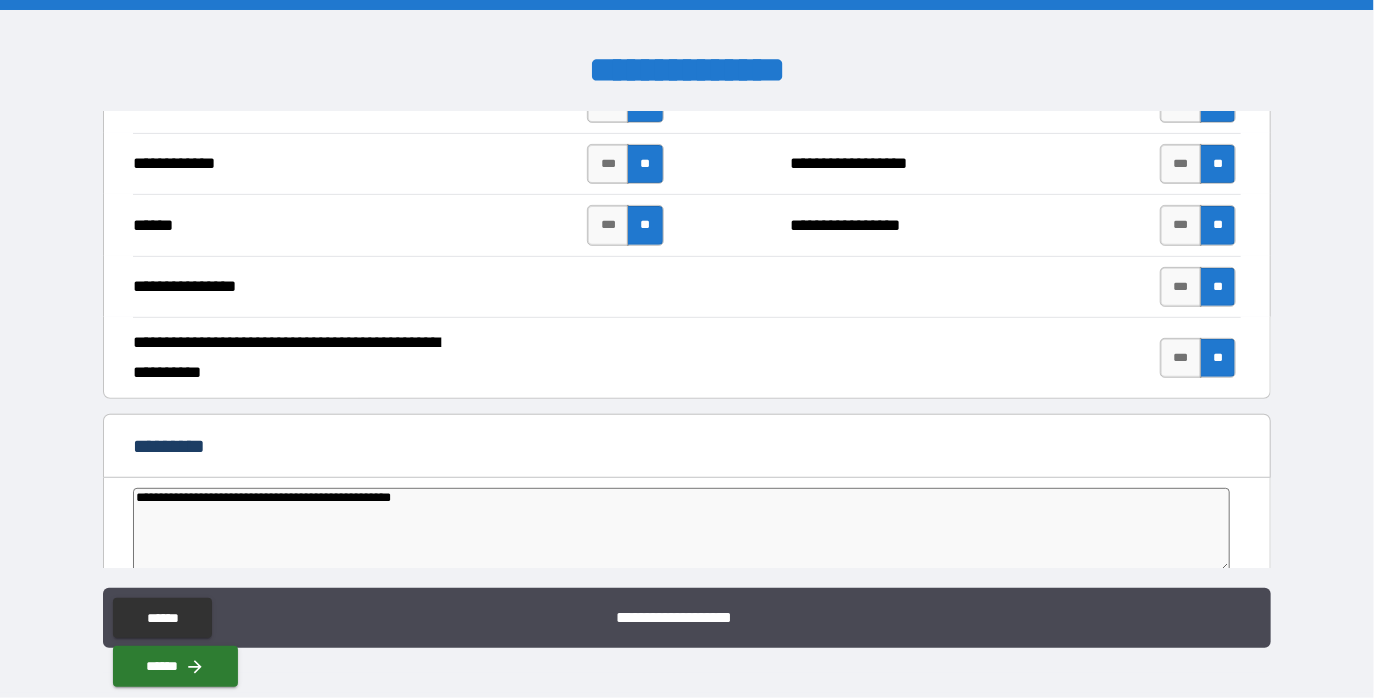 type on "*" 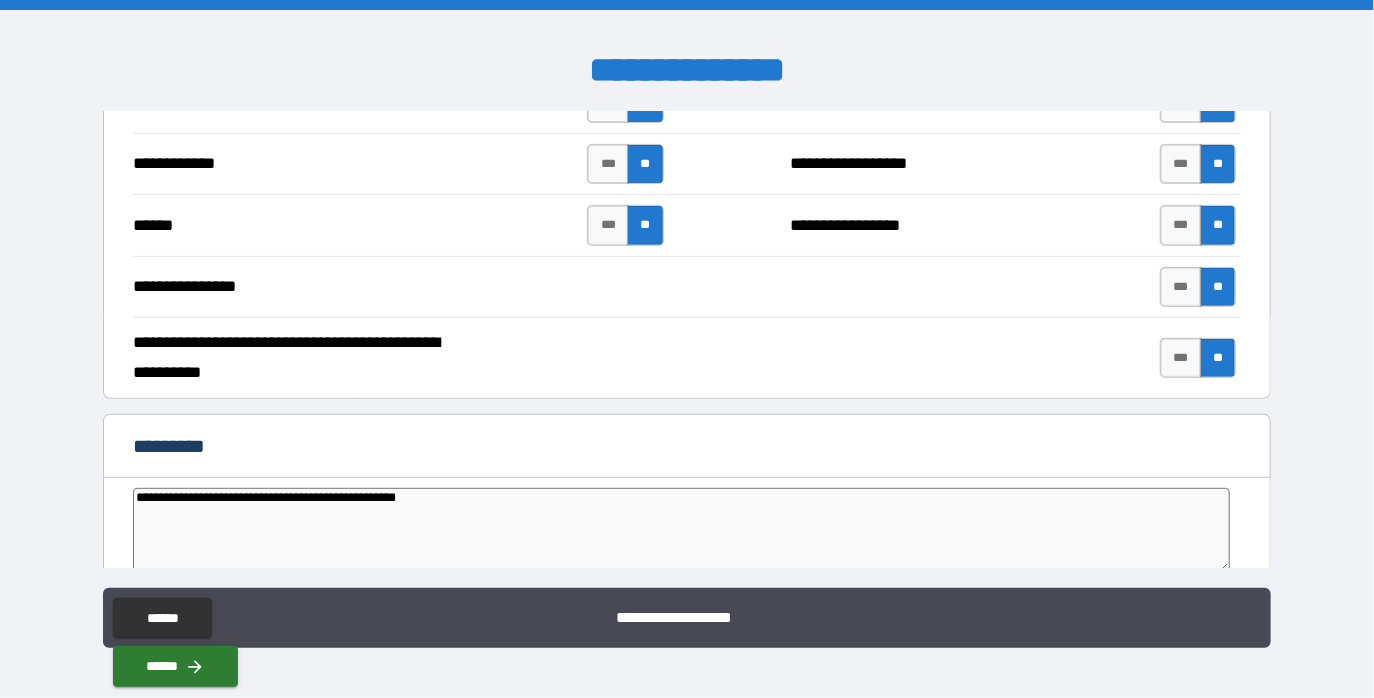 type on "*" 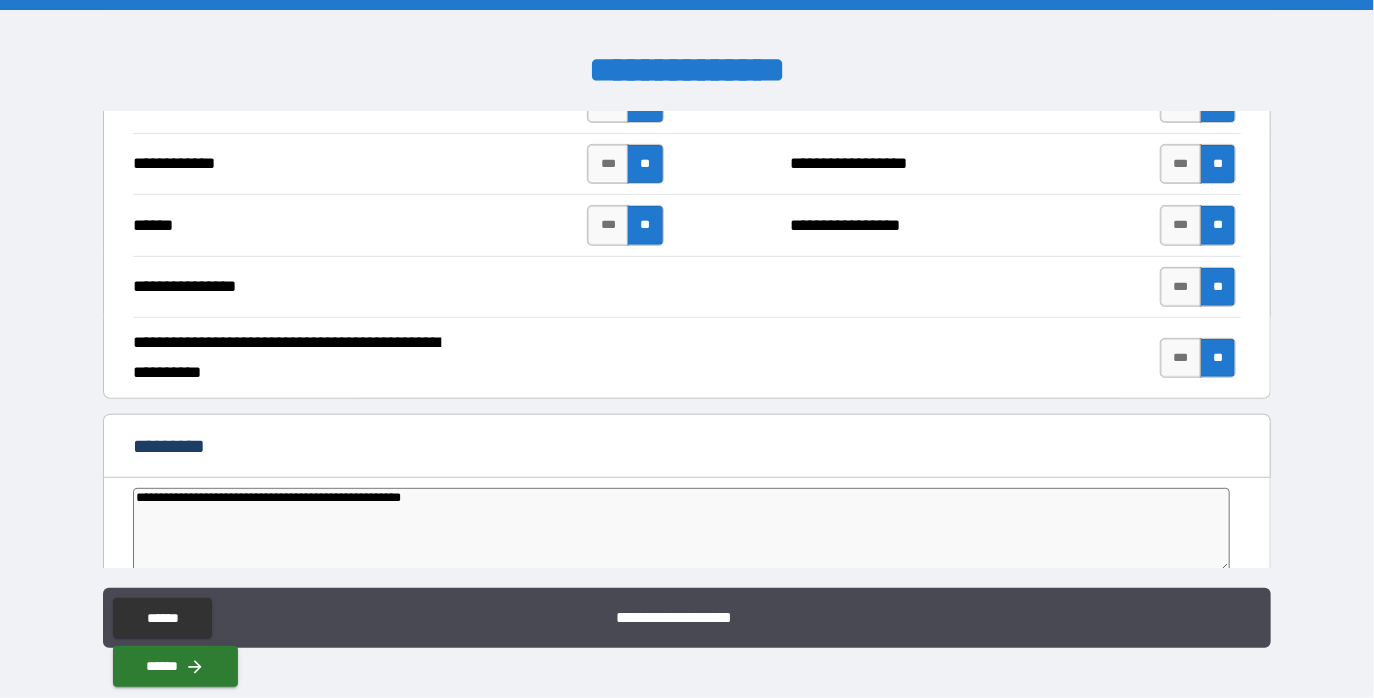 type on "**********" 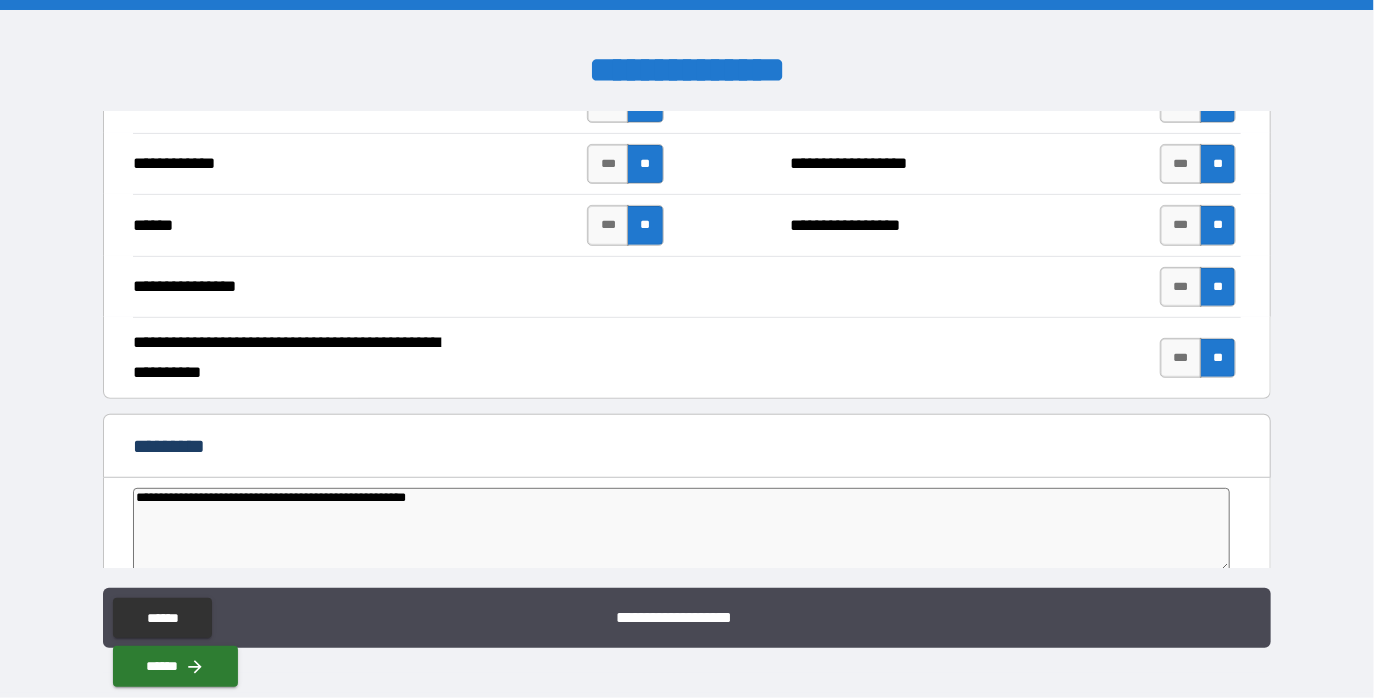 type on "*" 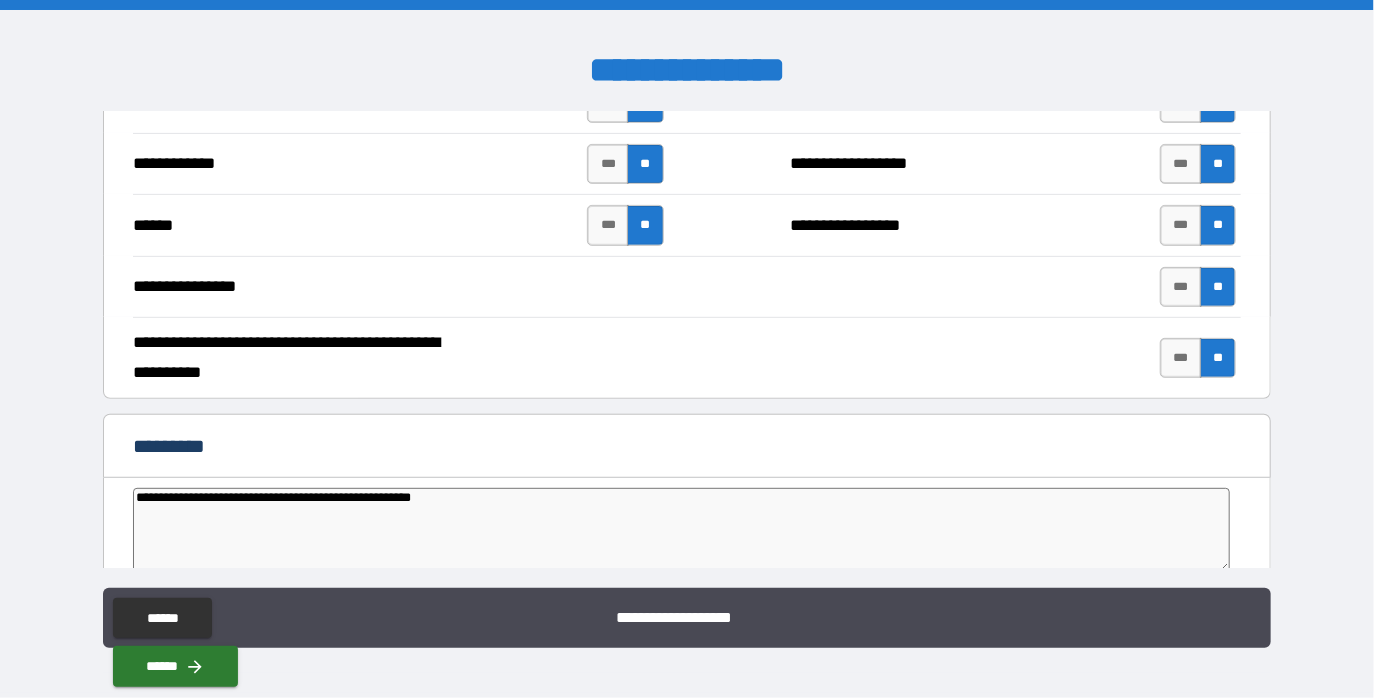 type on "**********" 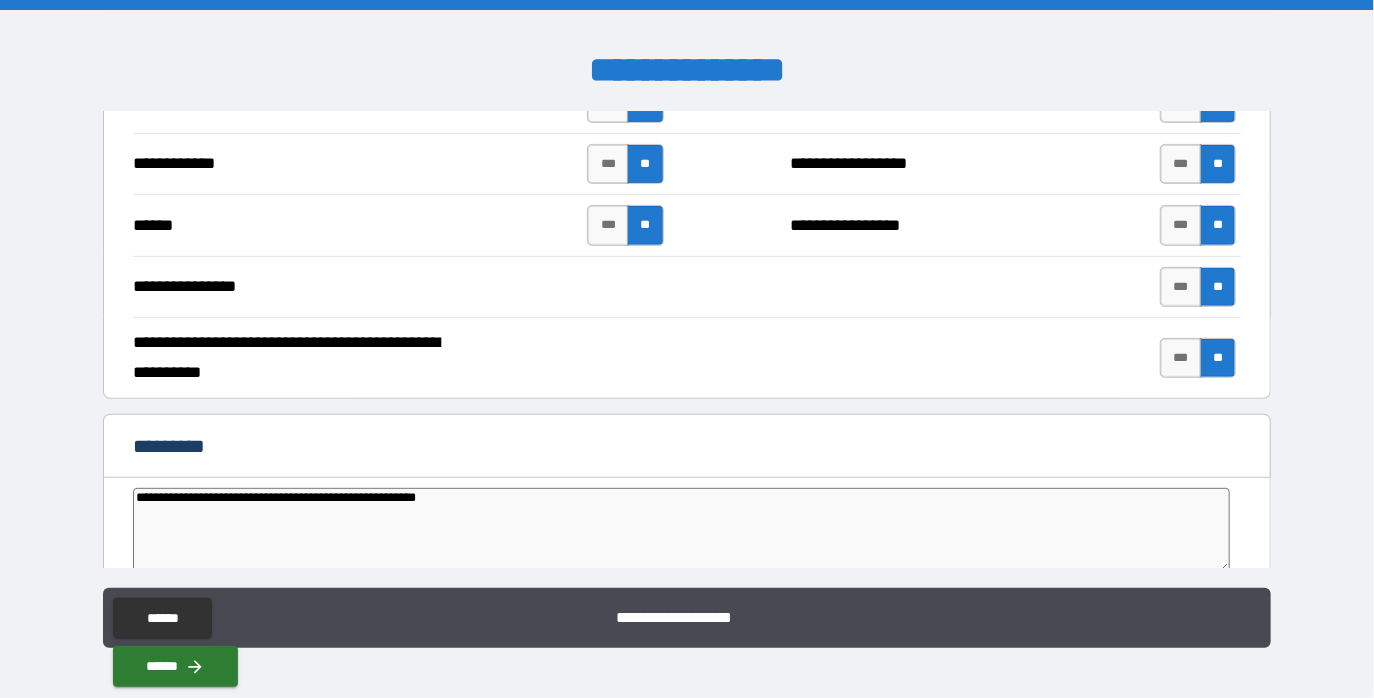 type on "**********" 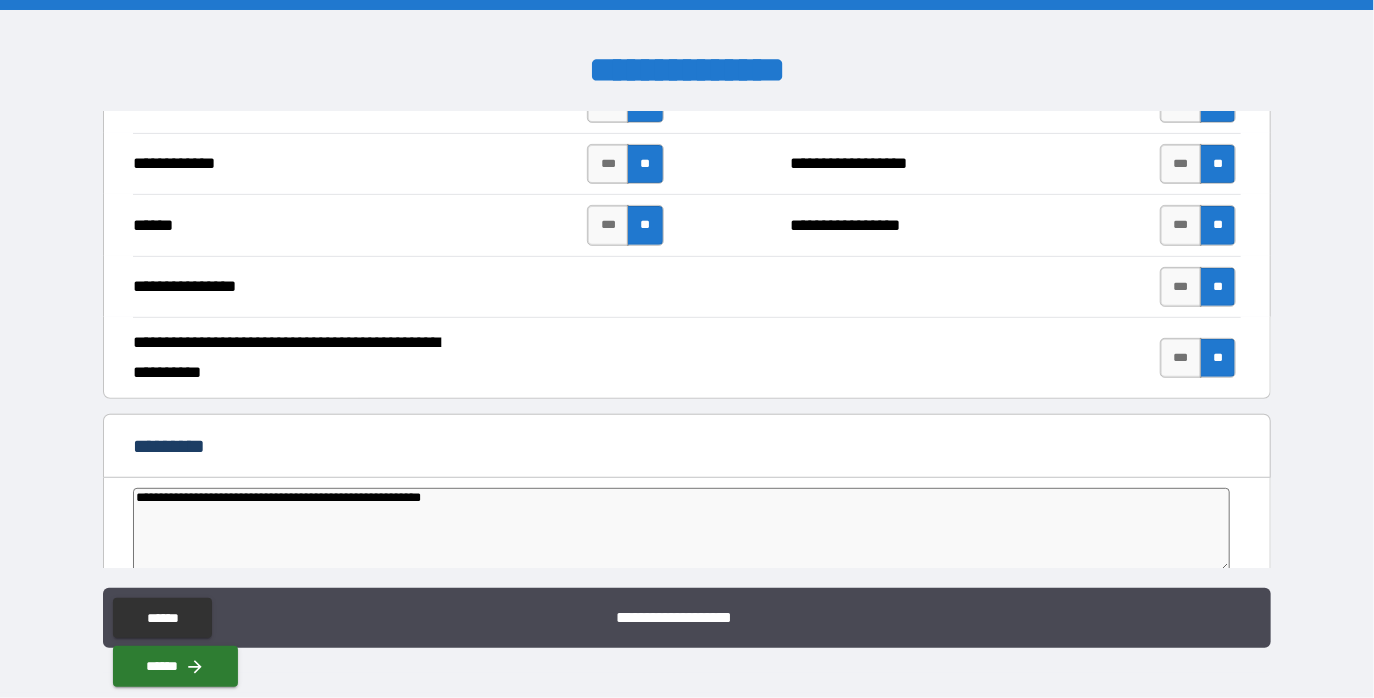 type on "**********" 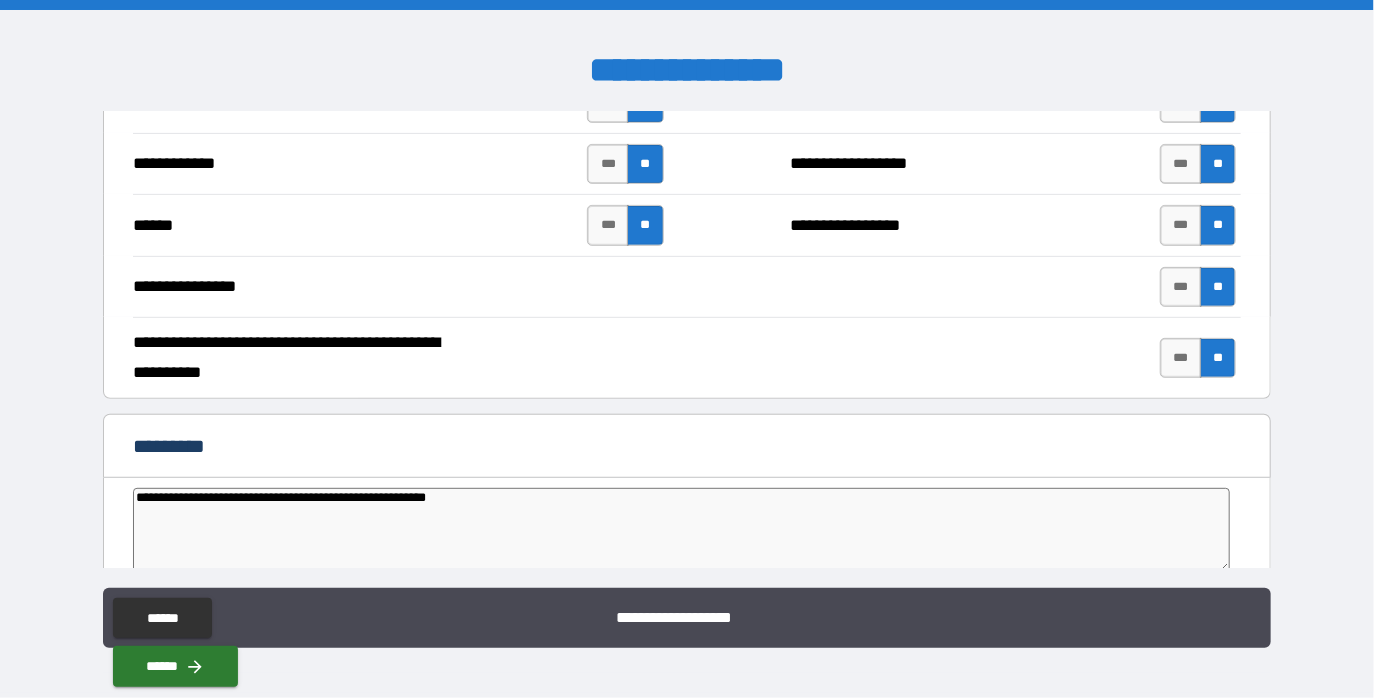 type on "*" 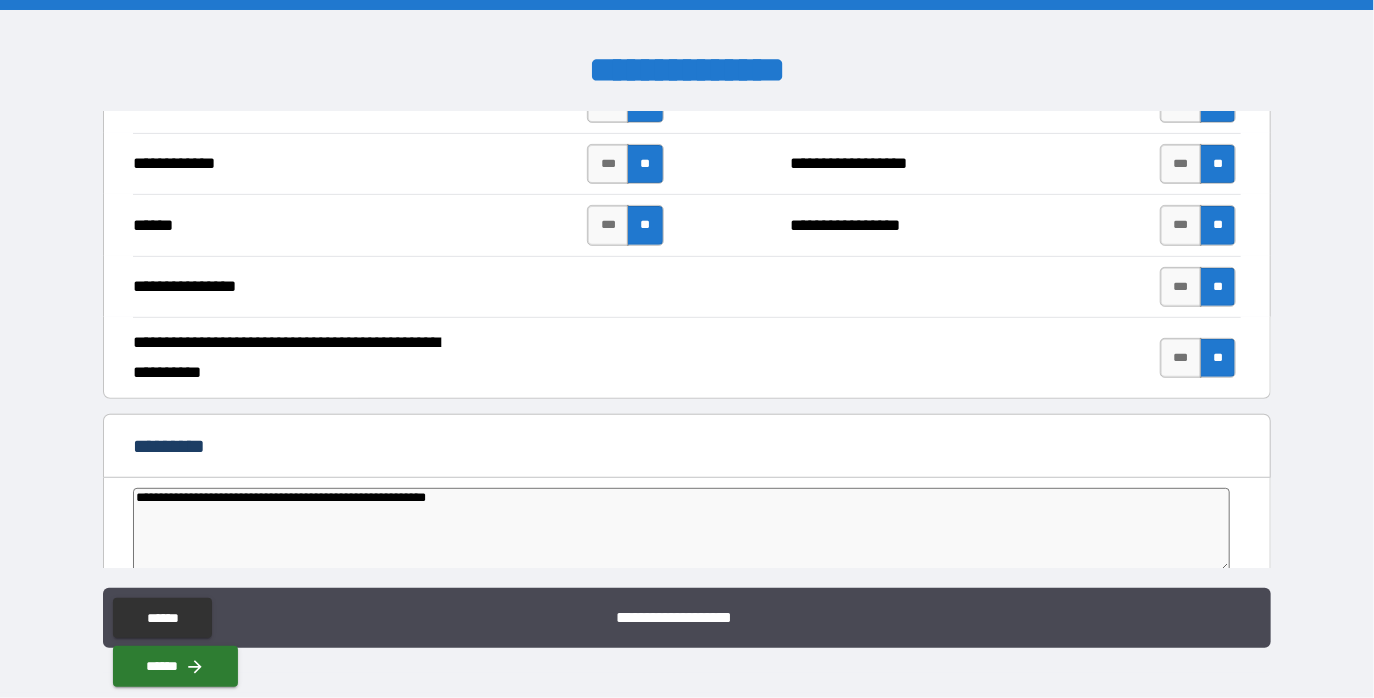 type on "**********" 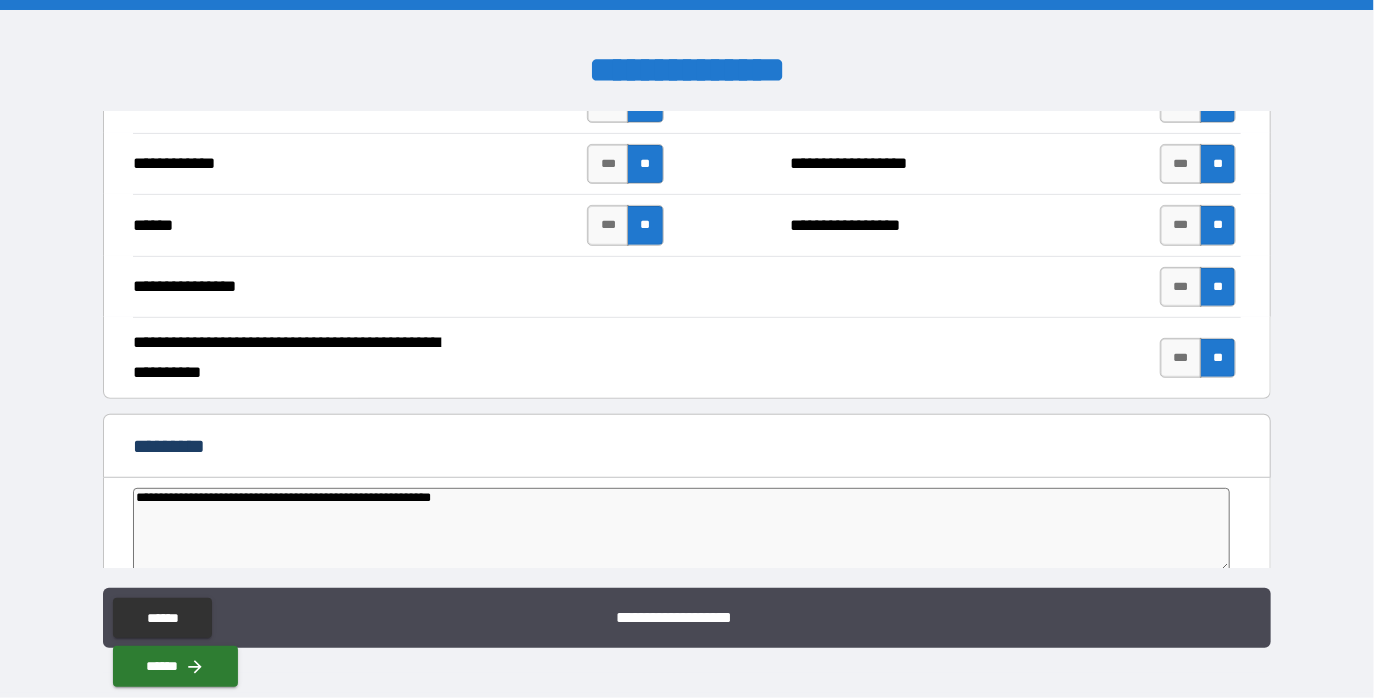 type on "**********" 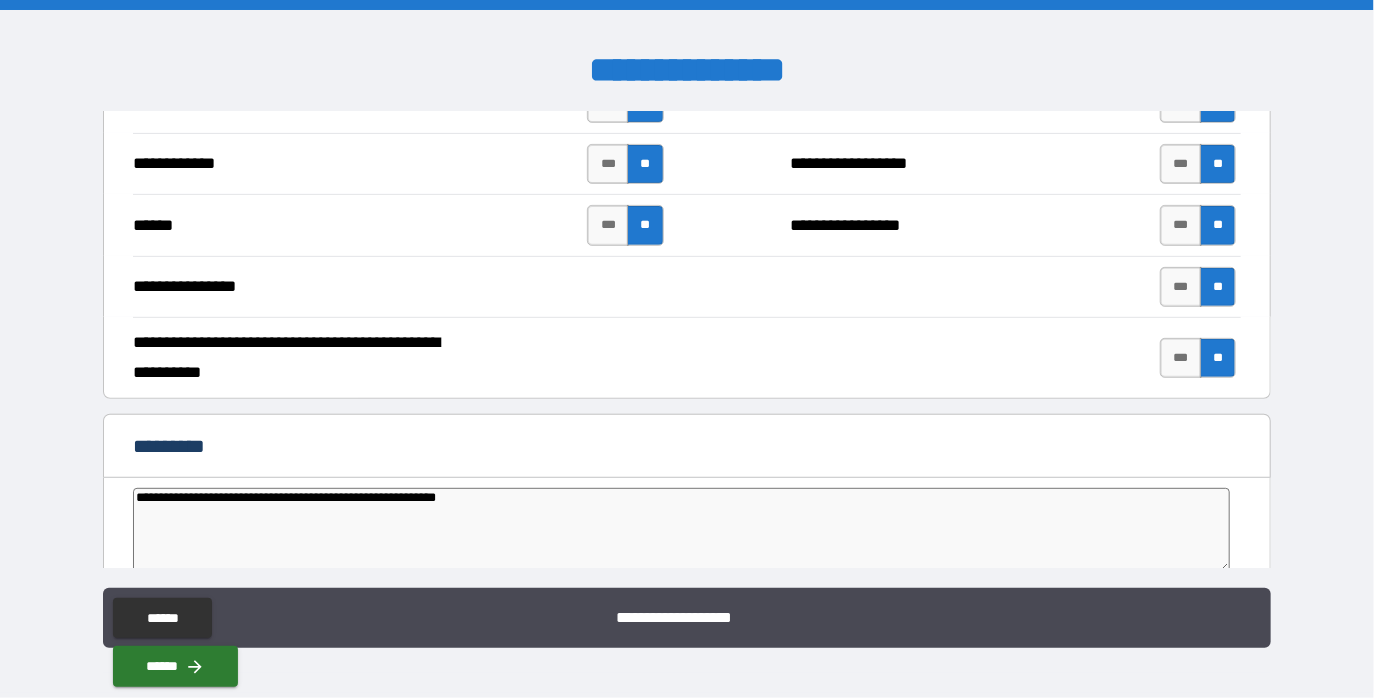 type on "**********" 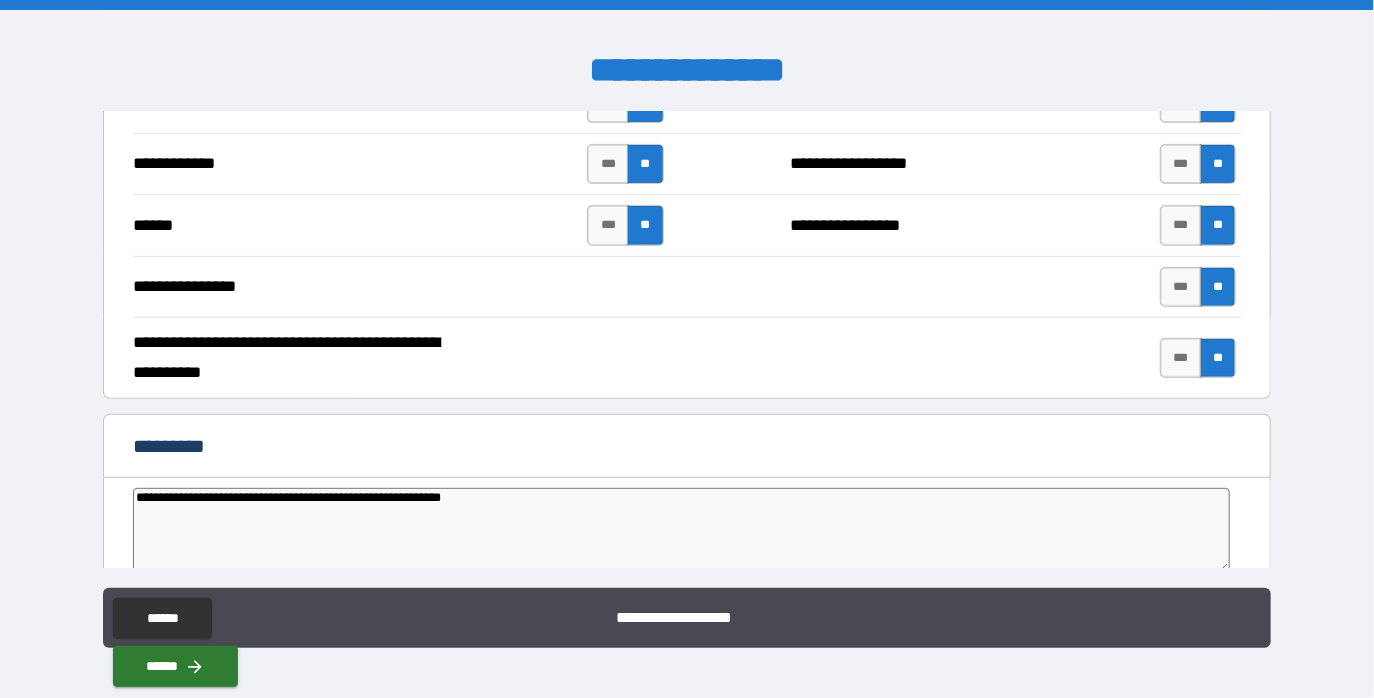 type on "*" 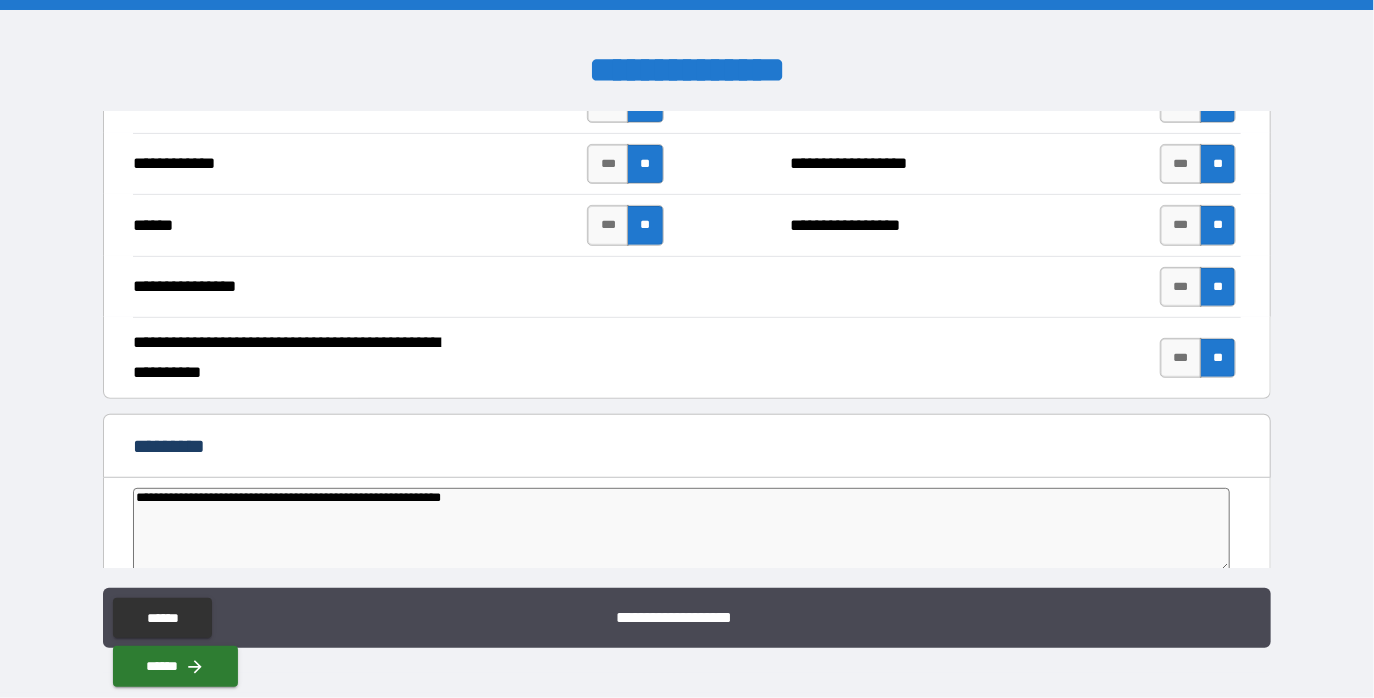 type on "**********" 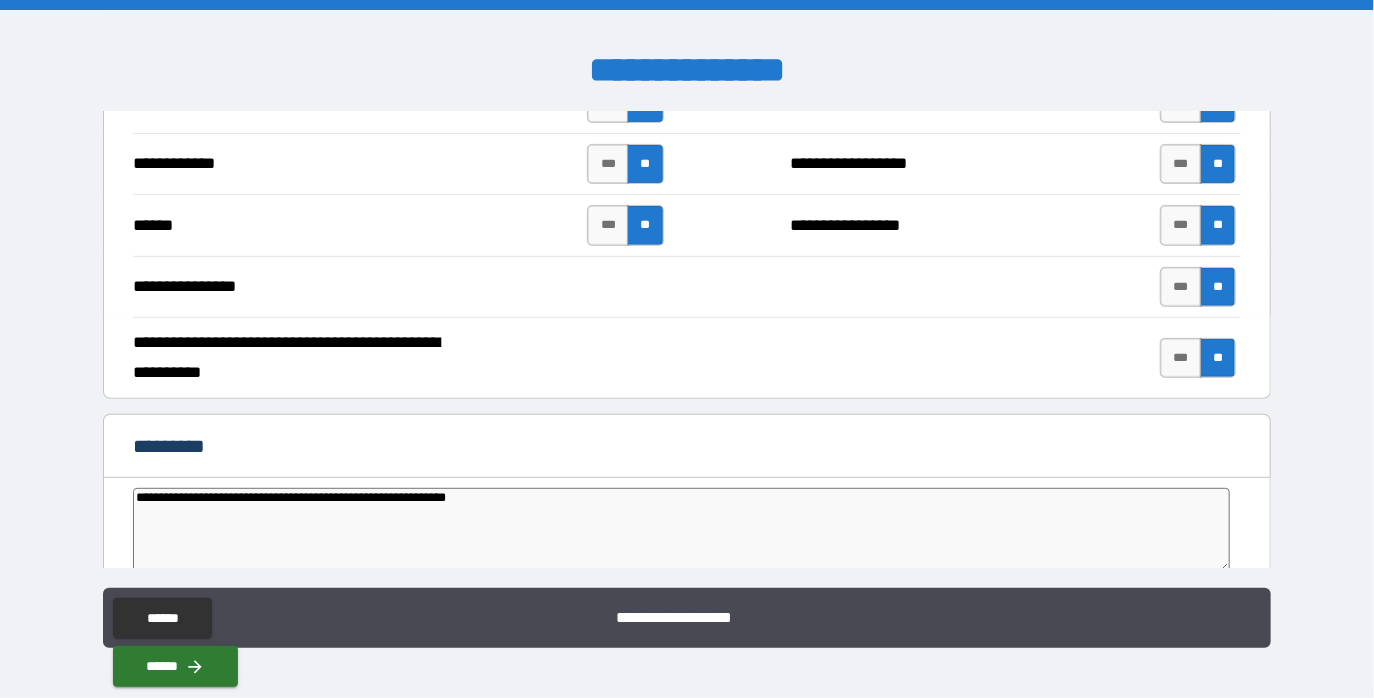 type on "*" 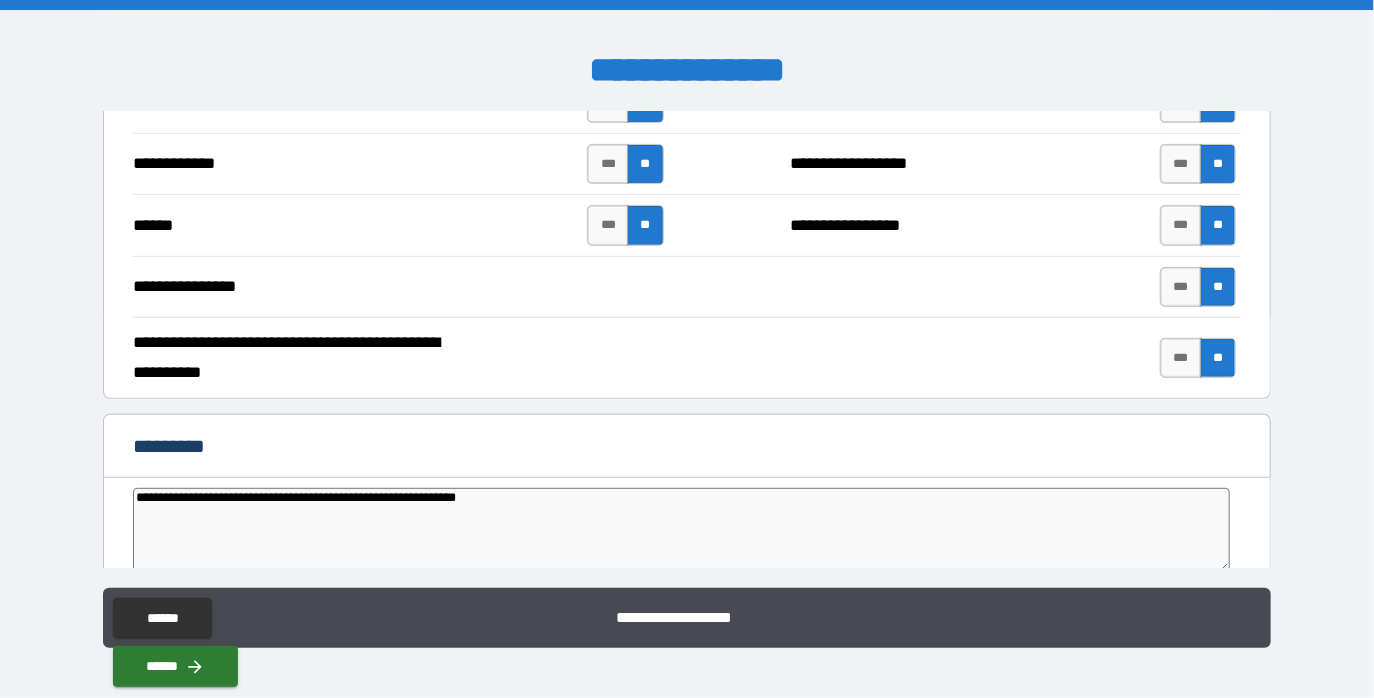 type on "**********" 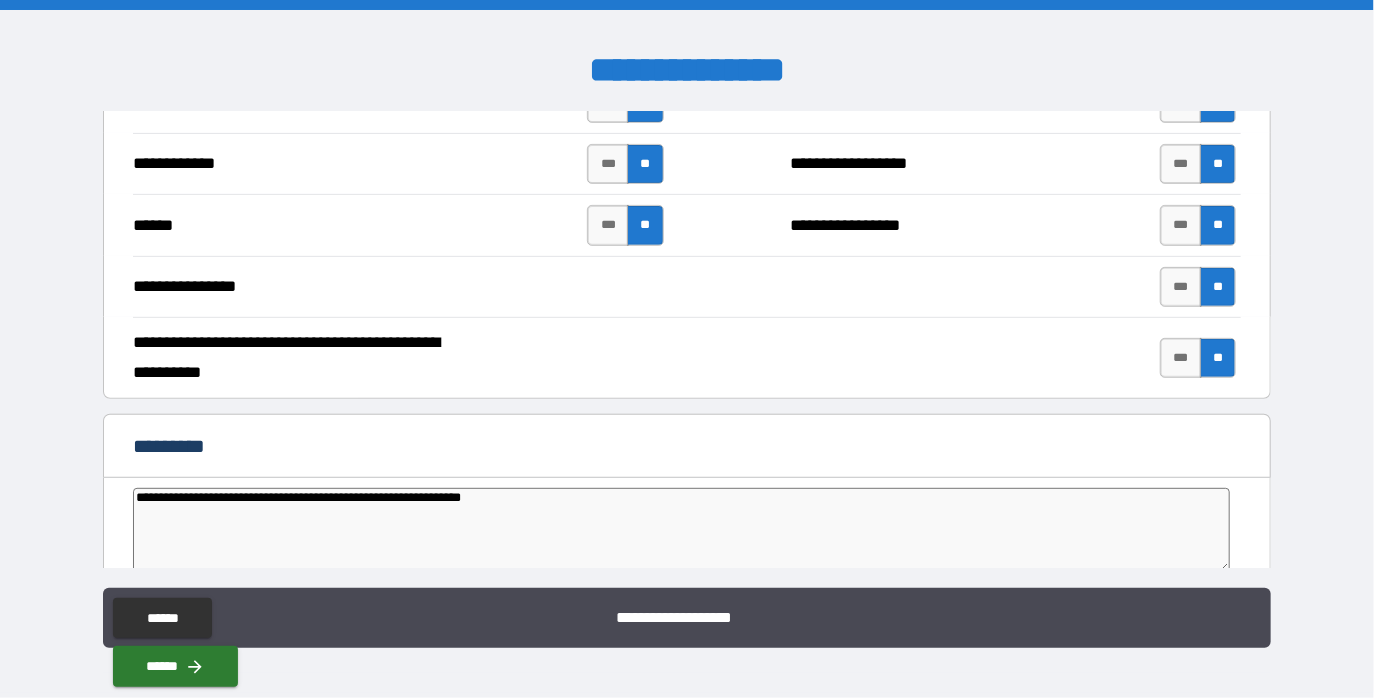 type on "*" 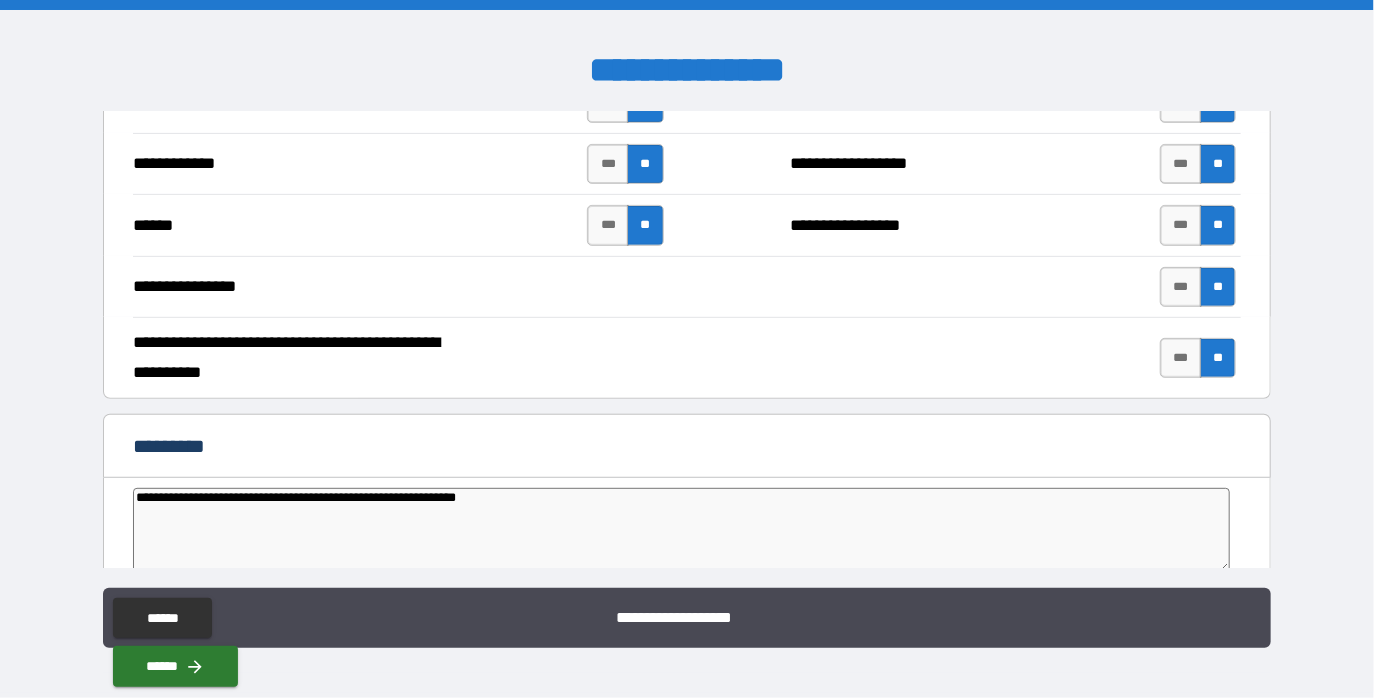 type on "**********" 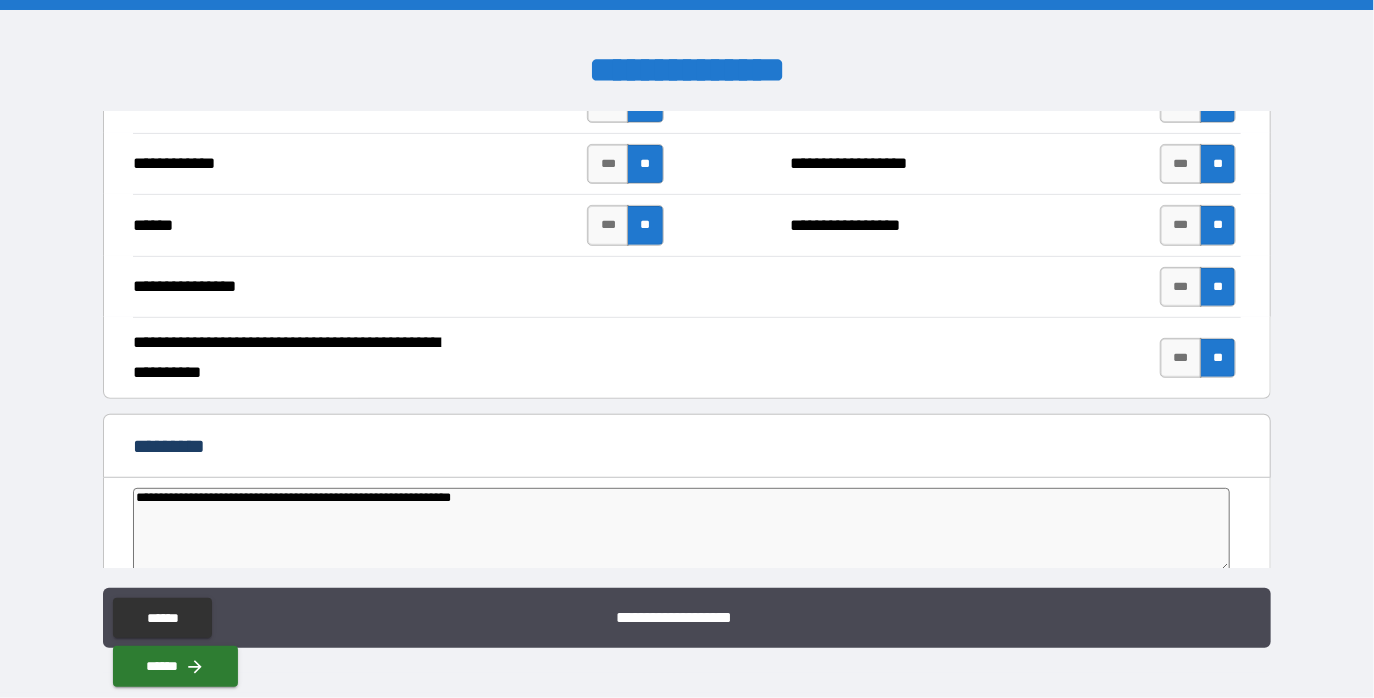 type on "**********" 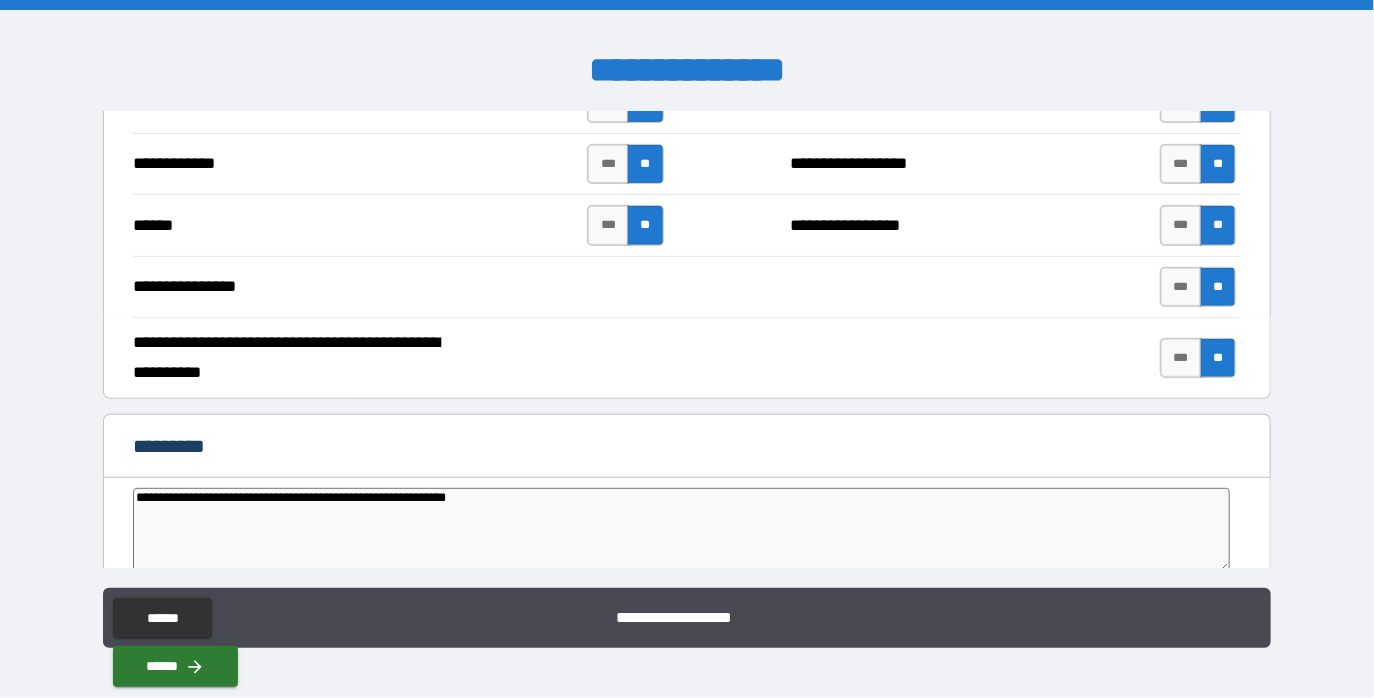 type on "*" 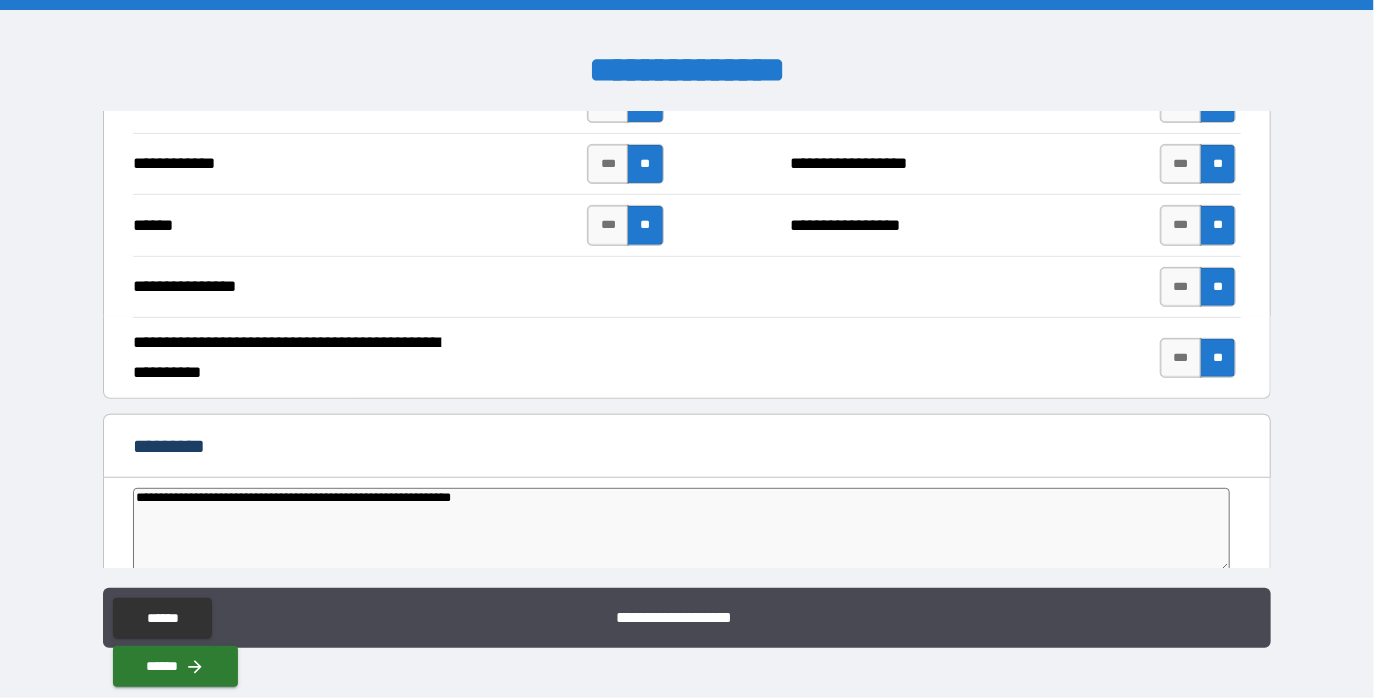 type on "**********" 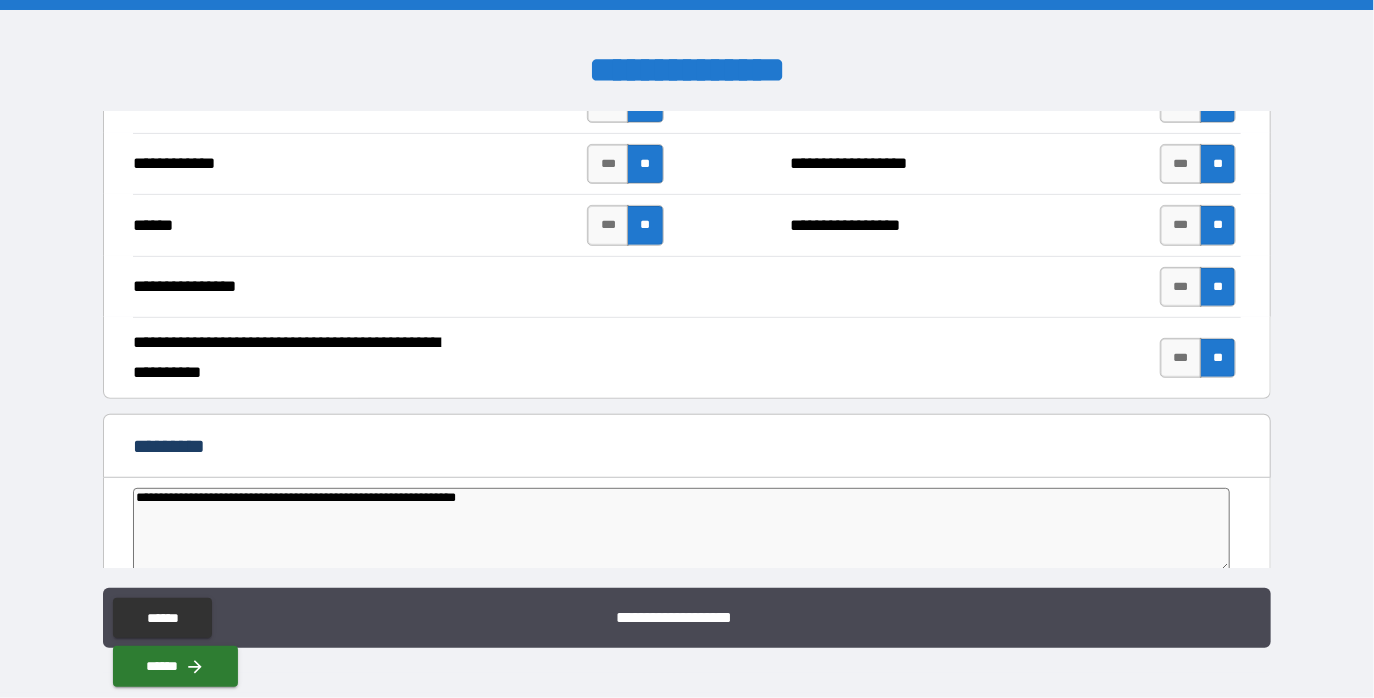 type on "**********" 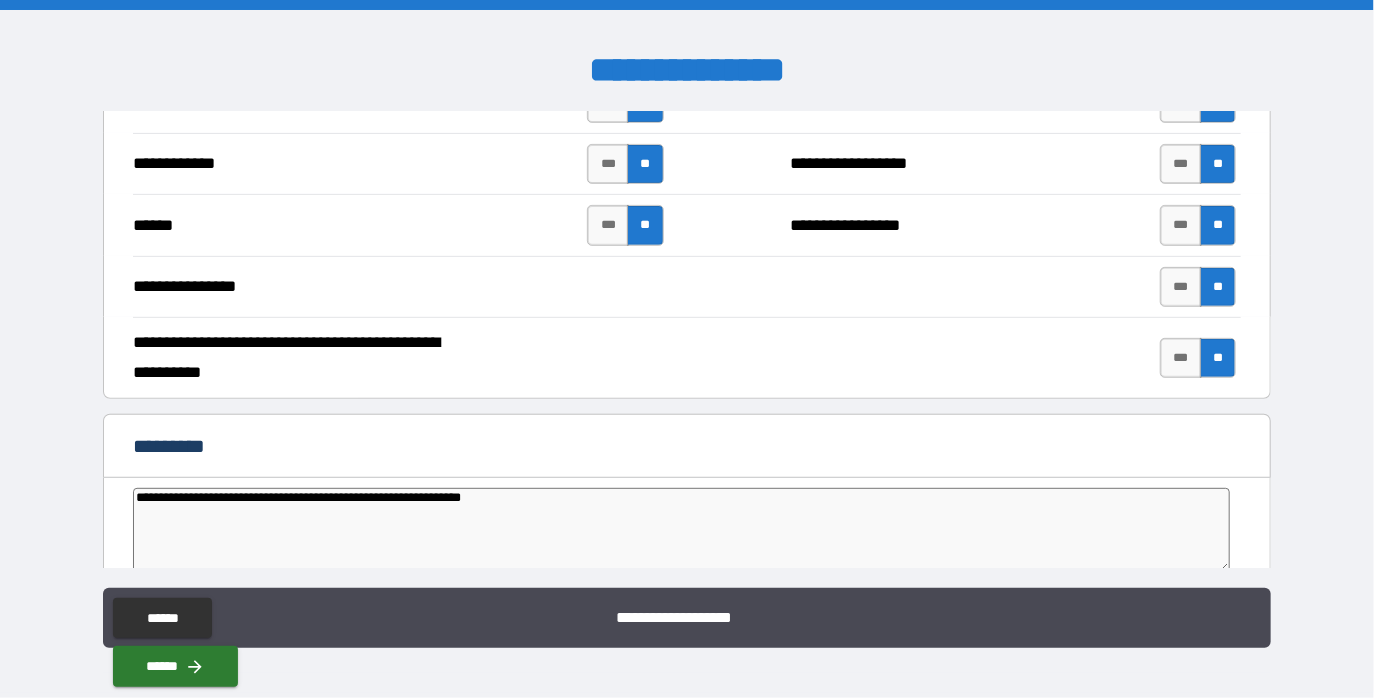type on "**********" 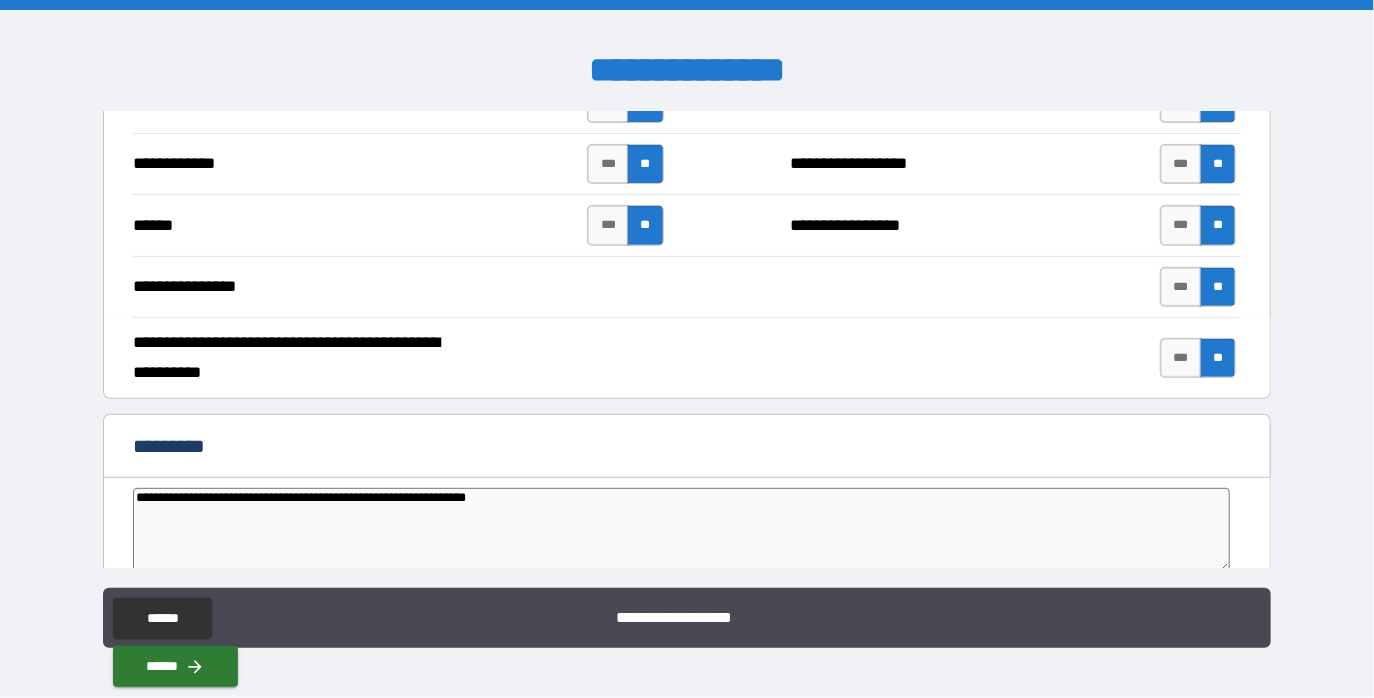 type on "*" 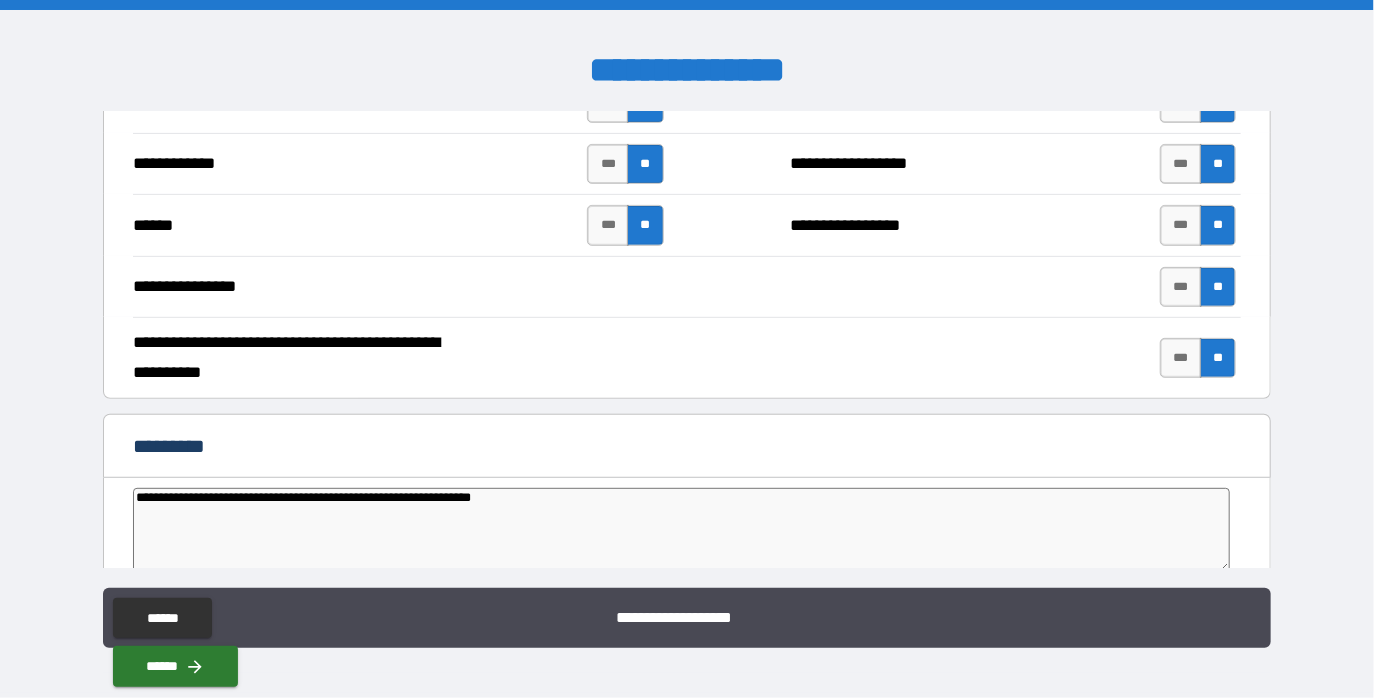 type on "**********" 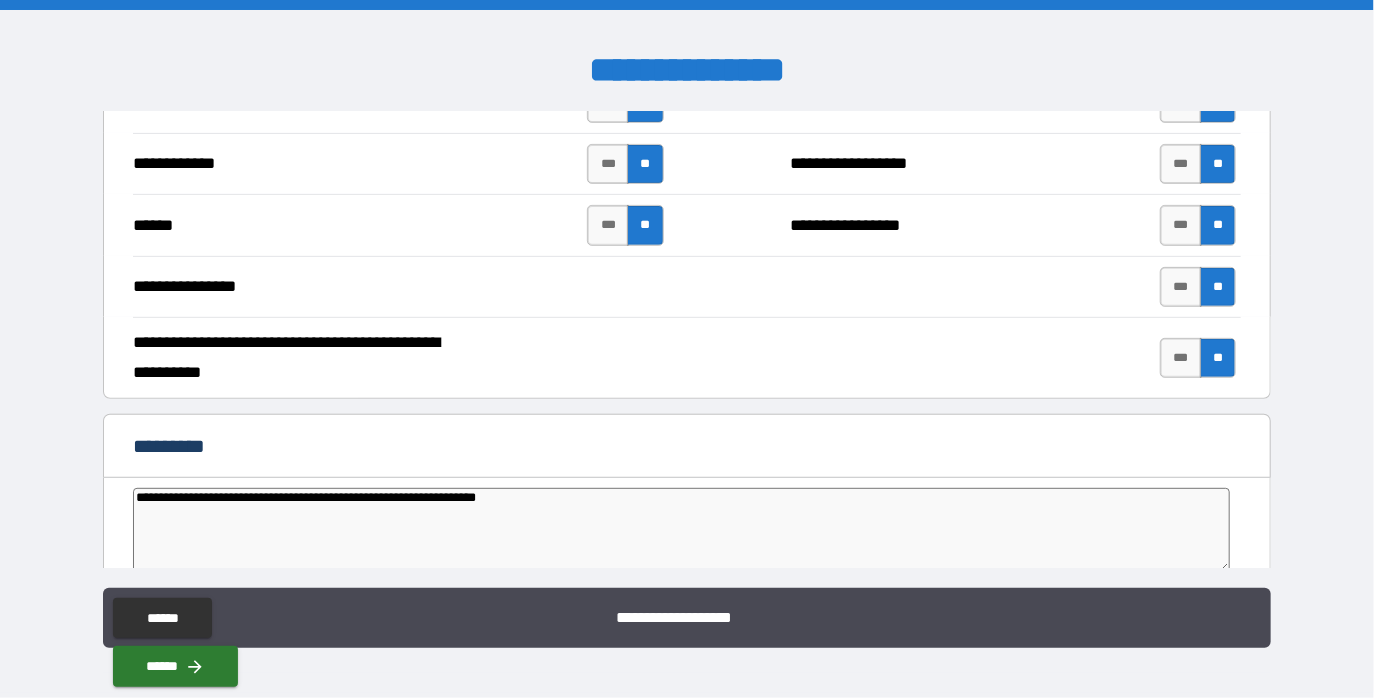 type on "*" 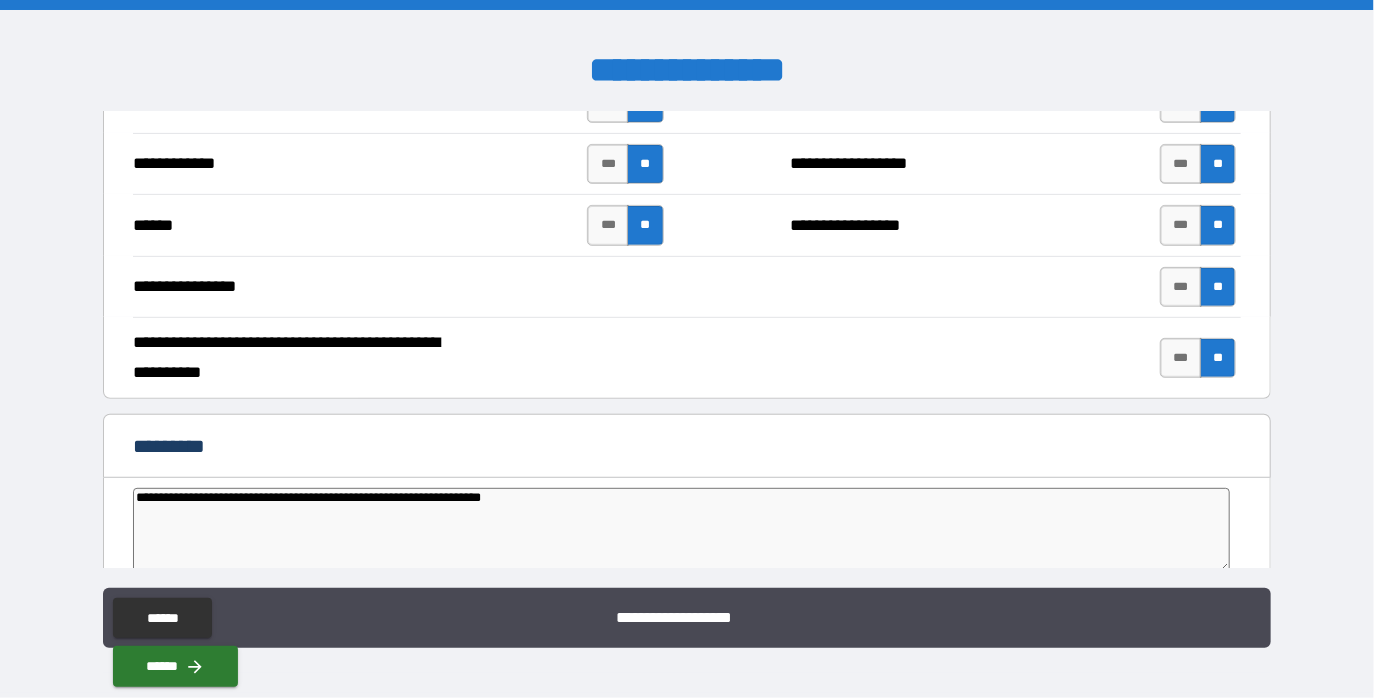 type on "*" 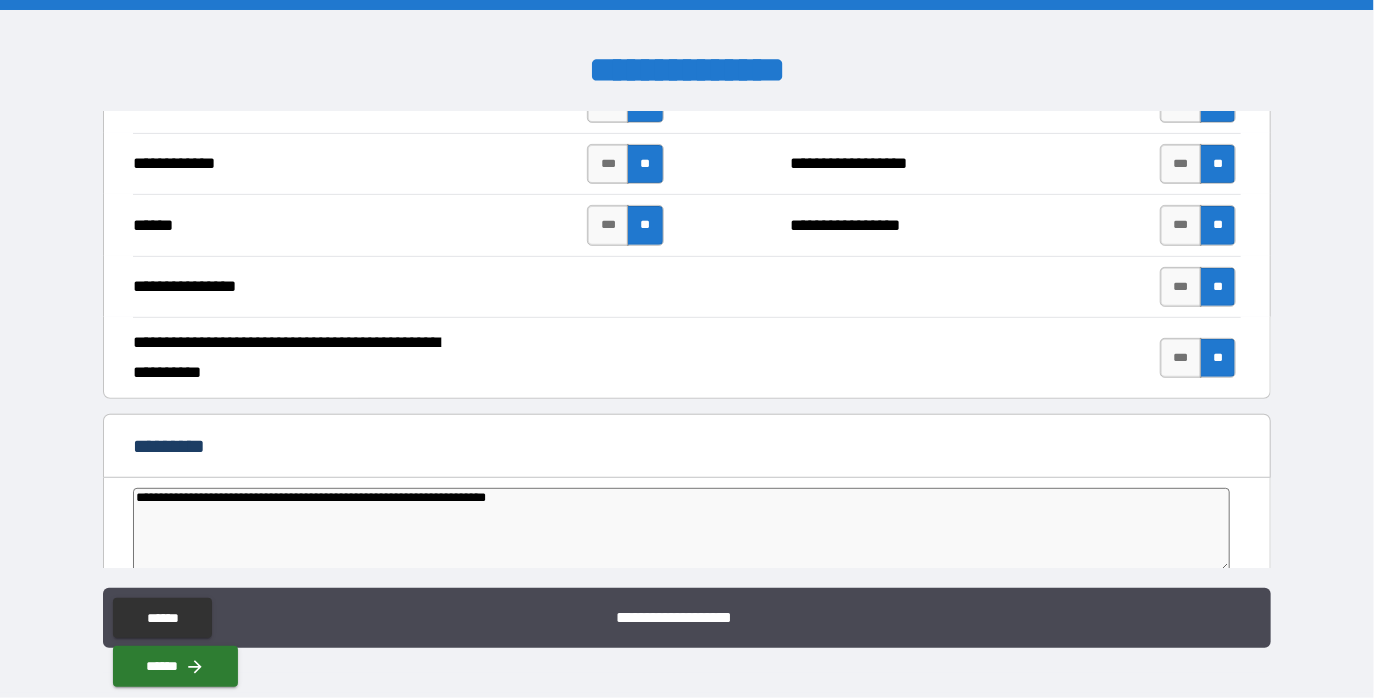 type on "*" 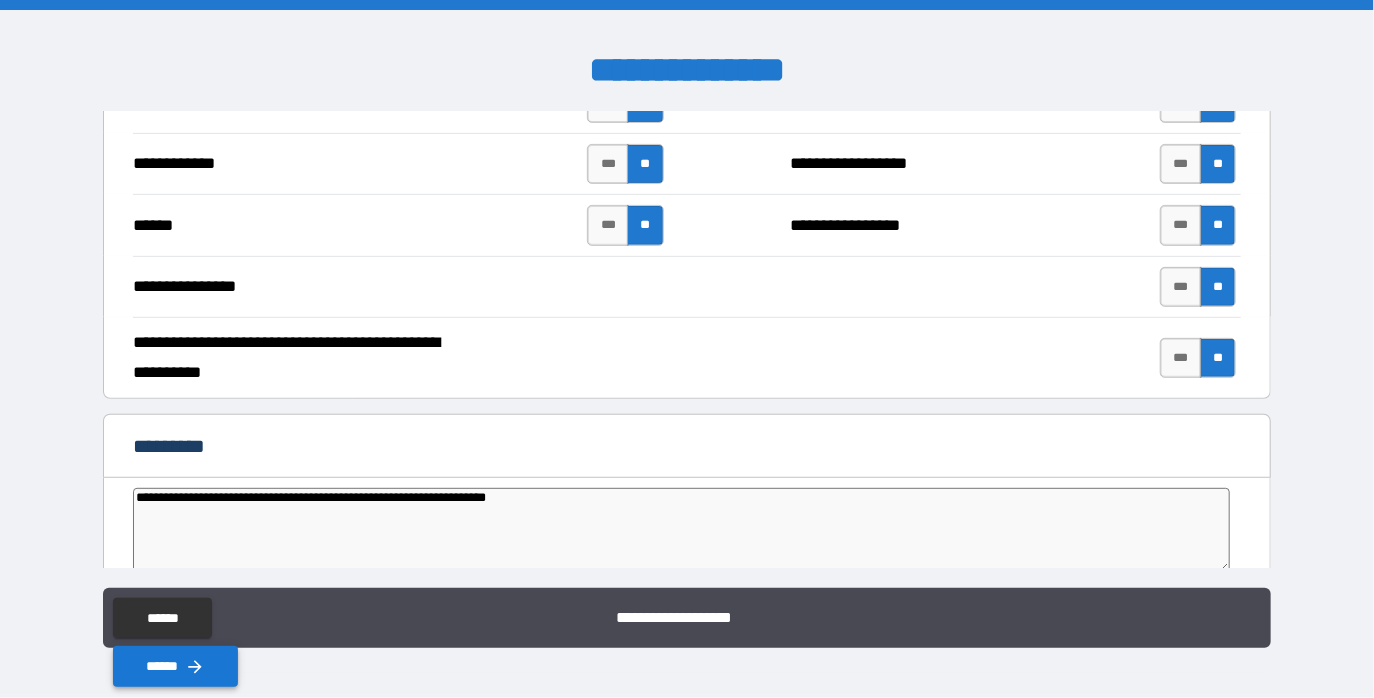 type on "**********" 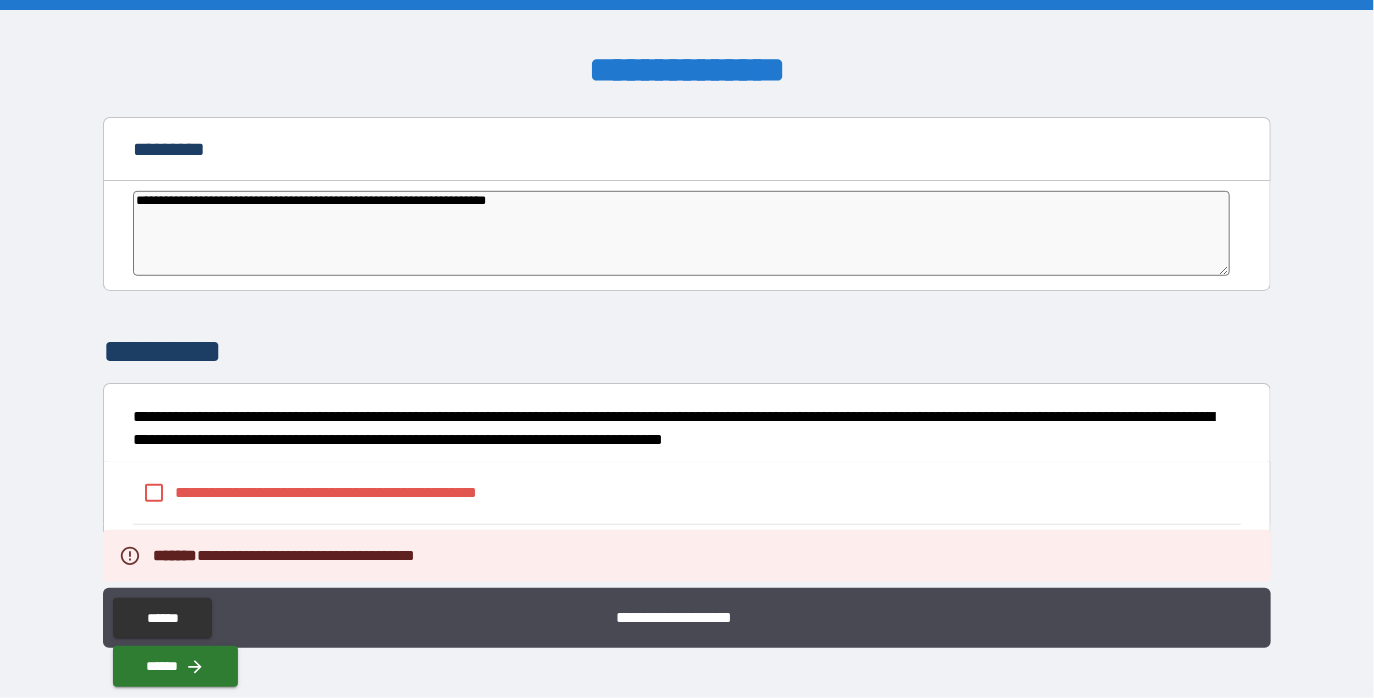 scroll, scrollTop: 4111, scrollLeft: 0, axis: vertical 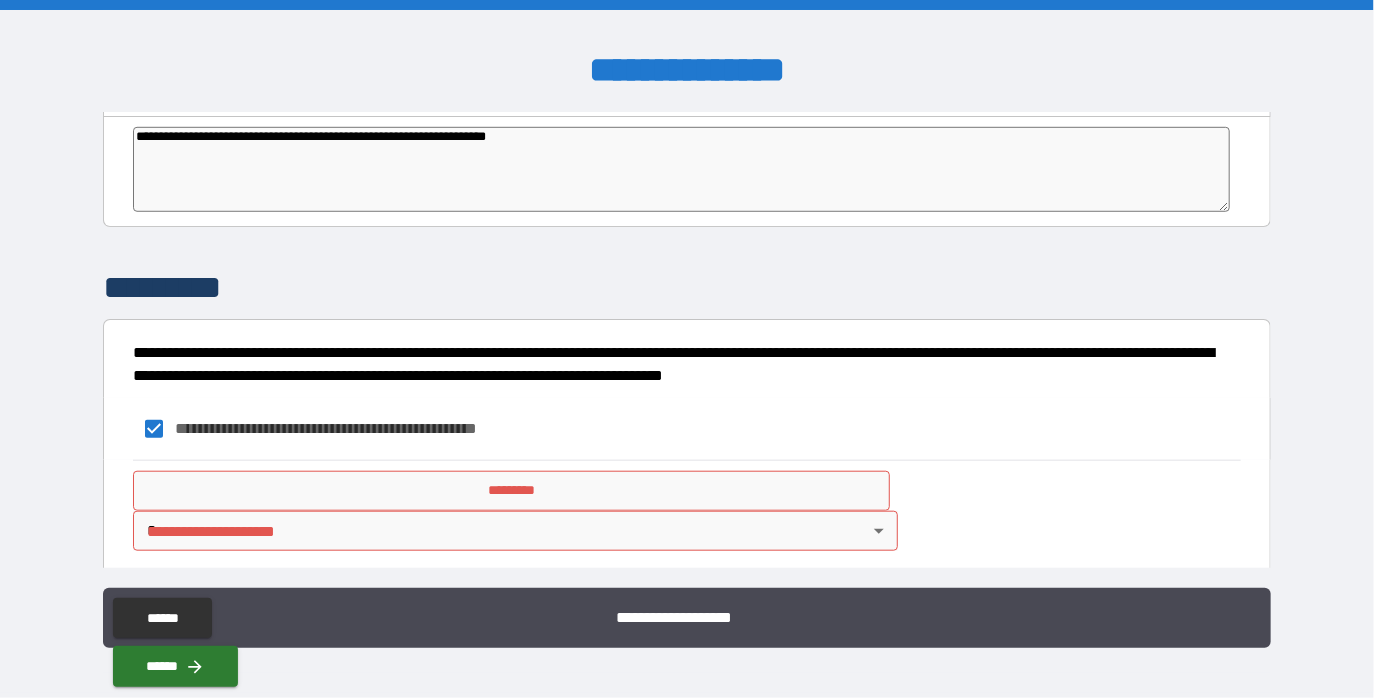 type 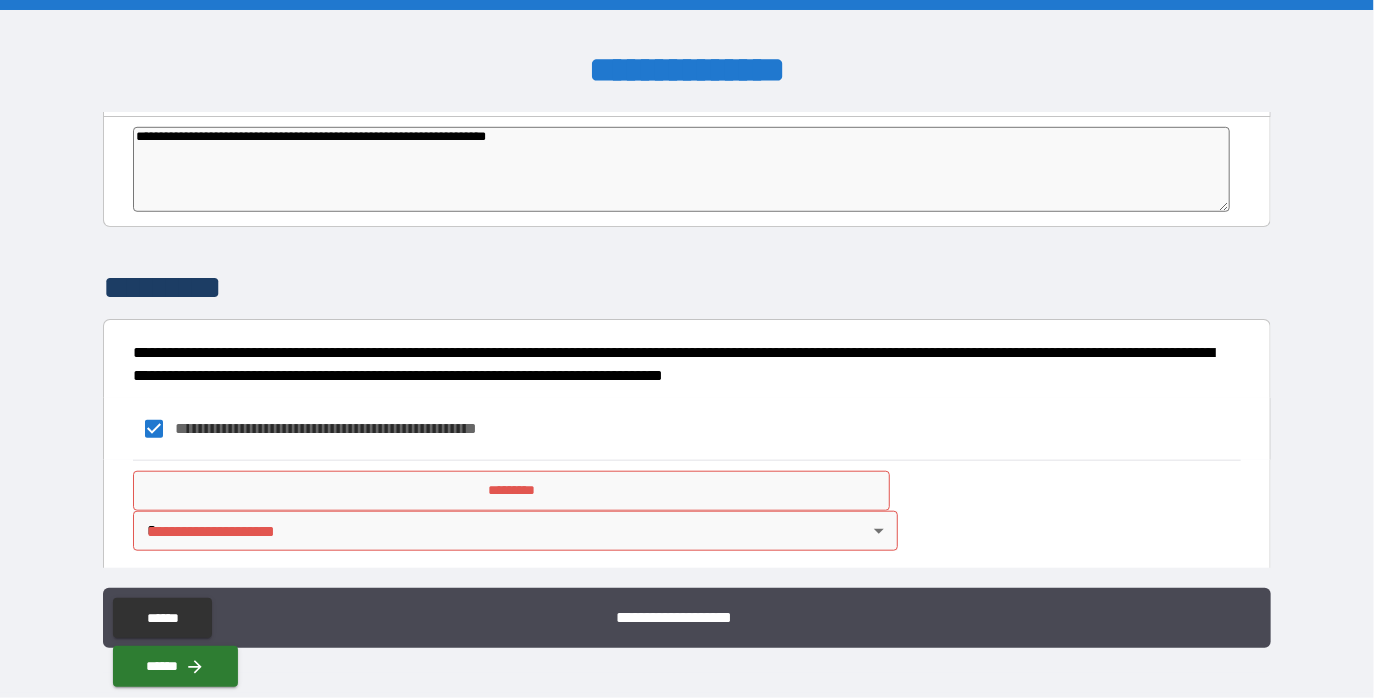 click on "*********" at bounding box center (511, 491) 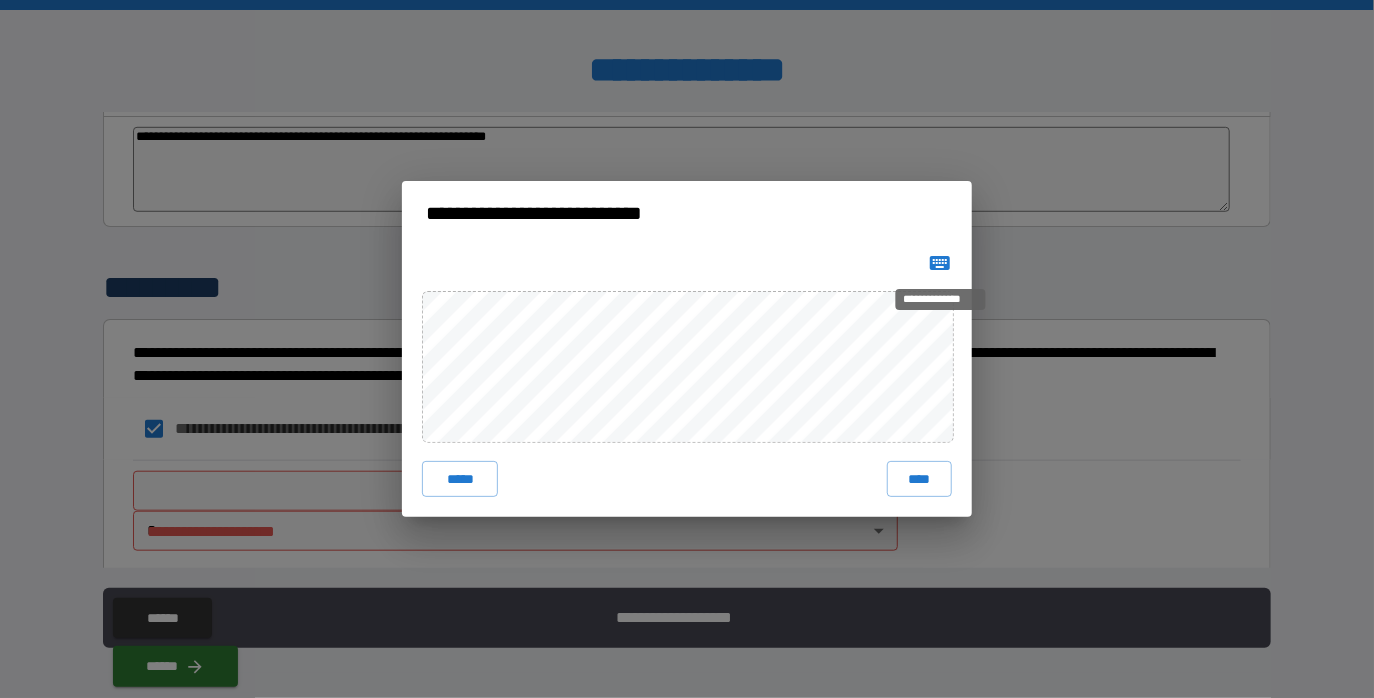 click 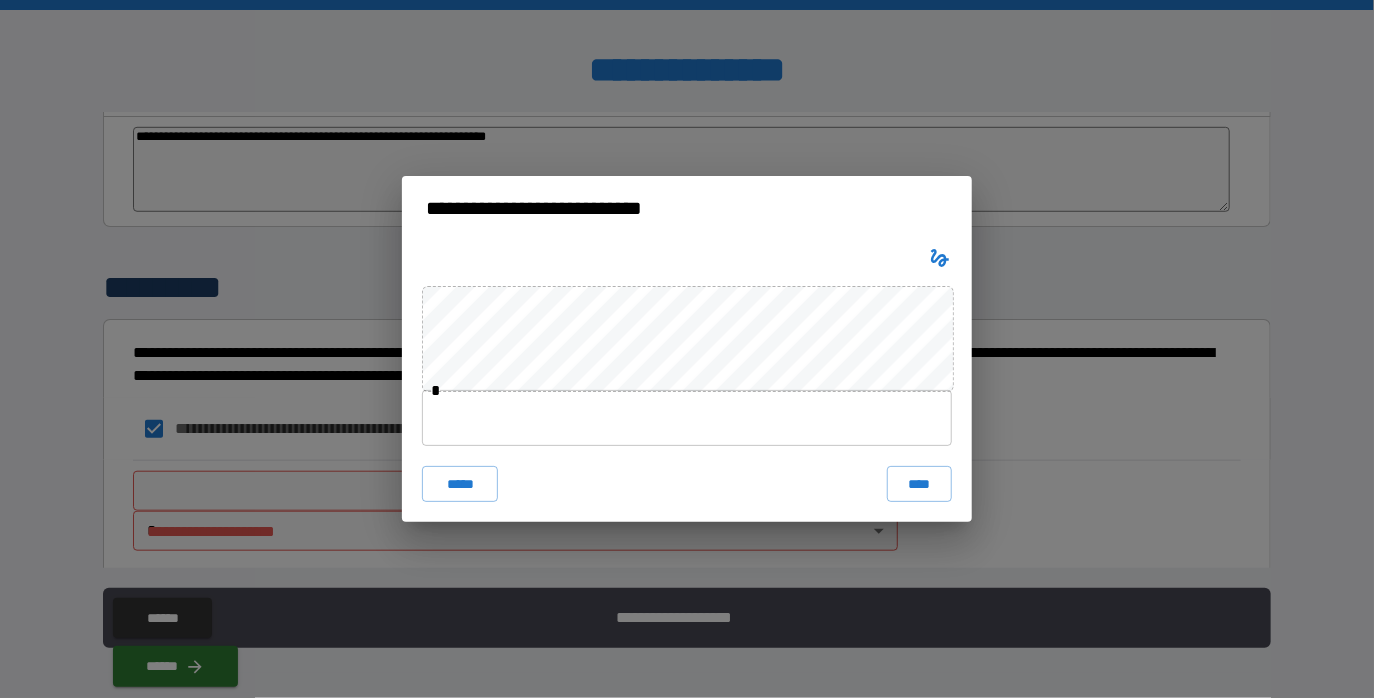 click at bounding box center [687, 418] 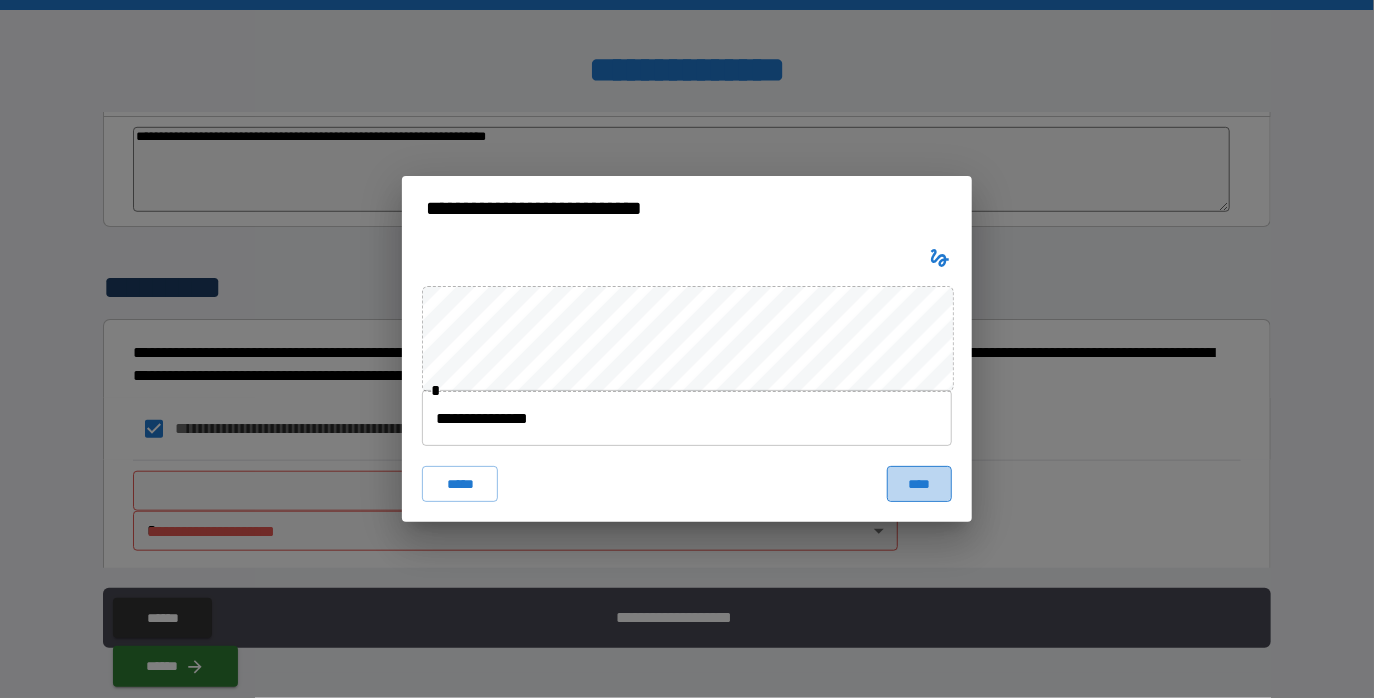 click on "****" at bounding box center [919, 484] 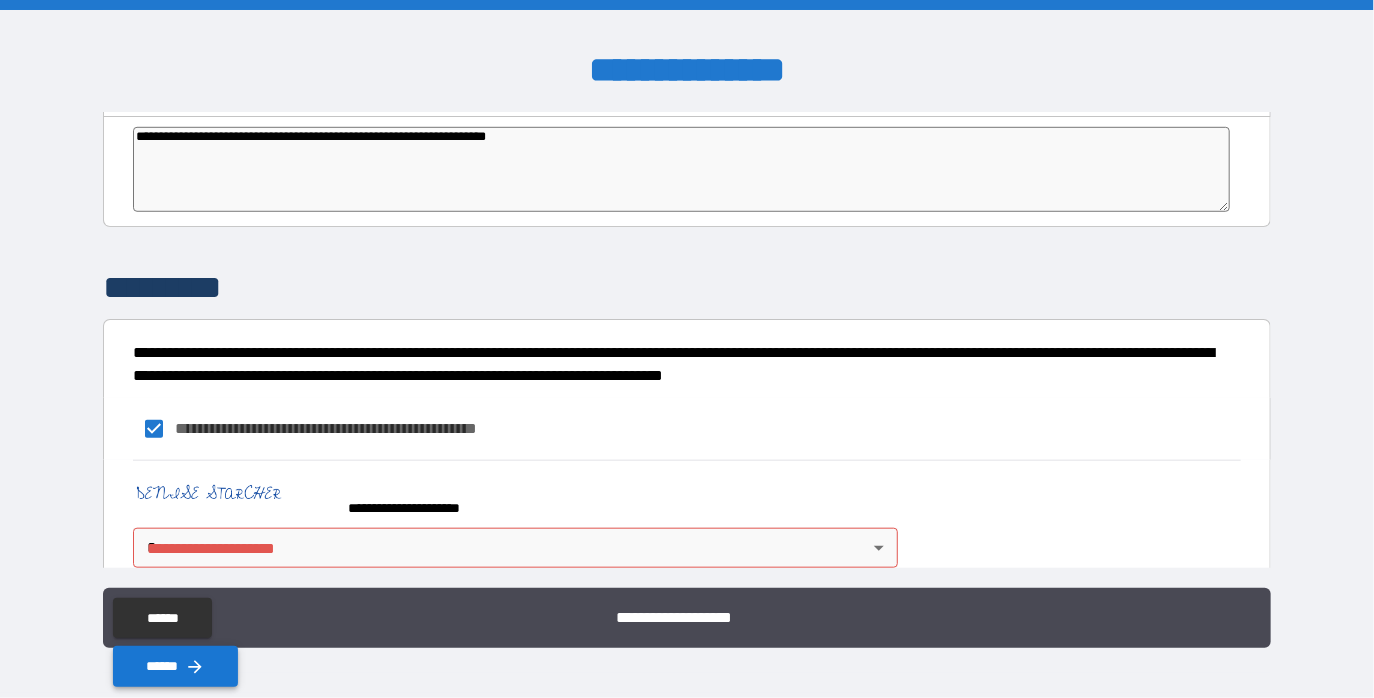 click on "******" at bounding box center [175, 666] 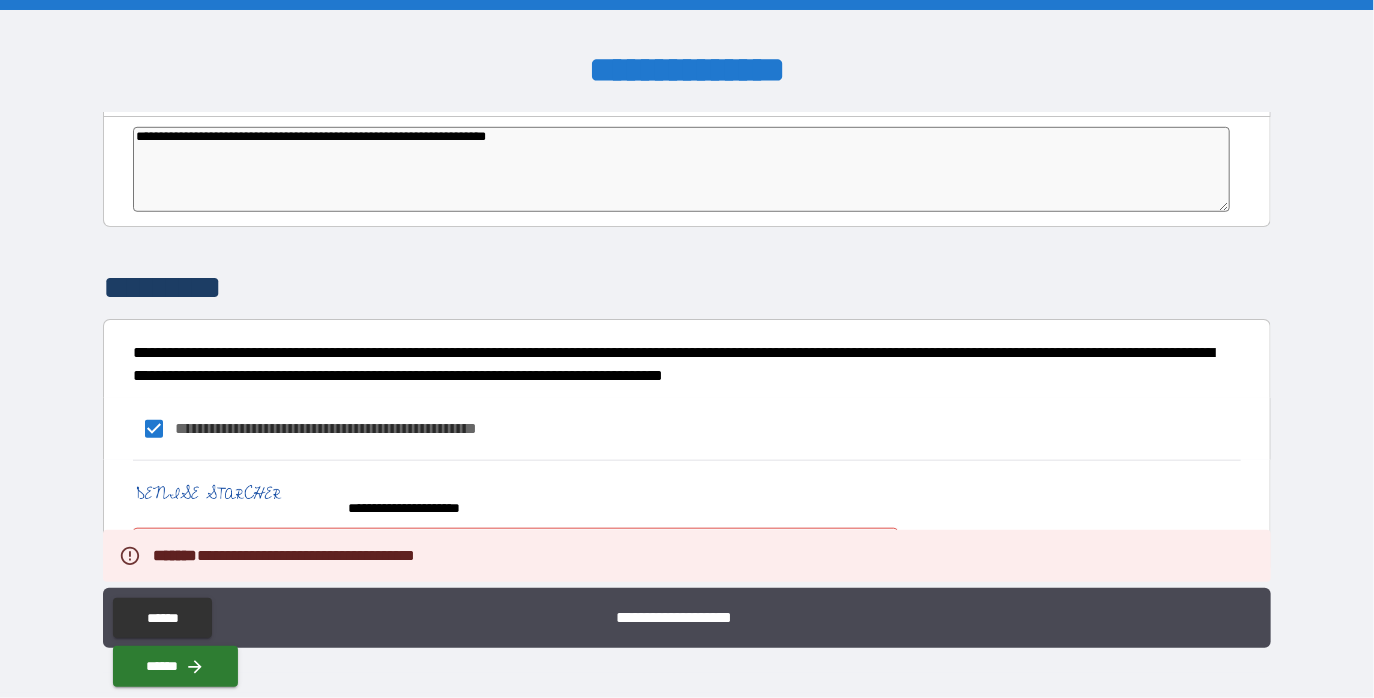 click on "**********" at bounding box center (687, 519) 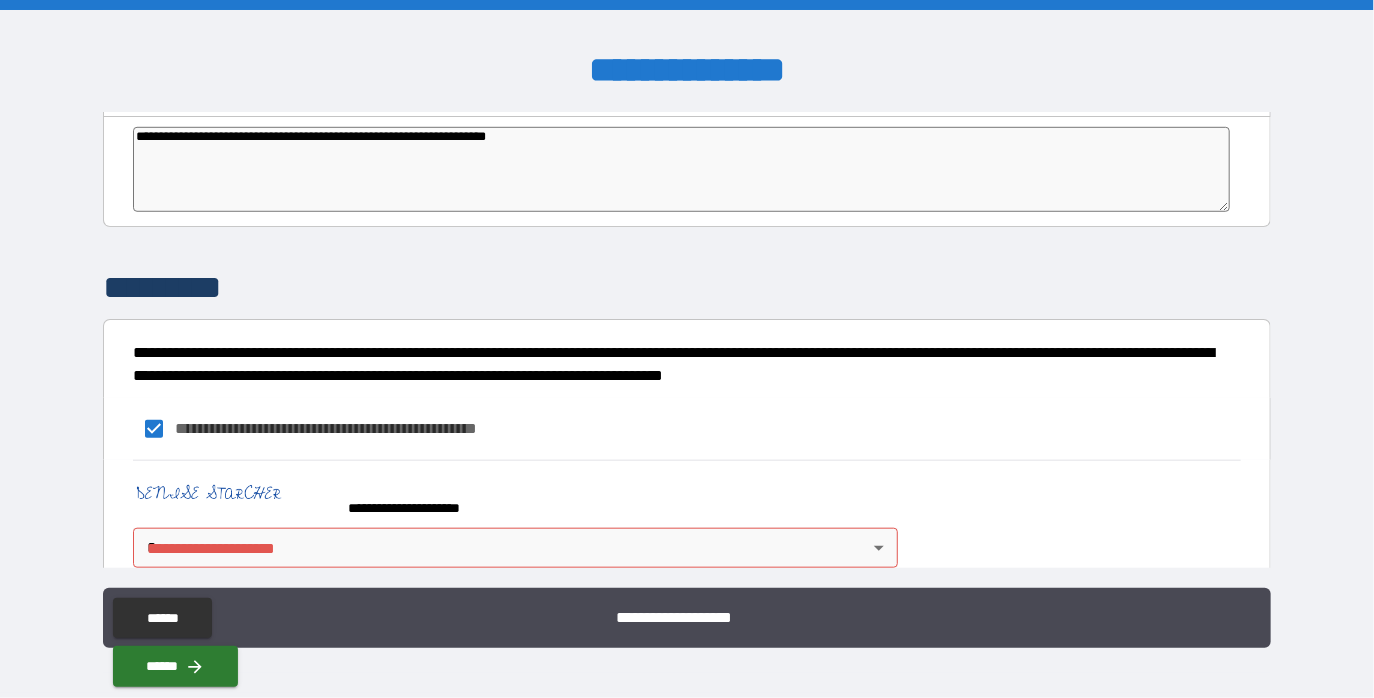 scroll, scrollTop: 4128, scrollLeft: 0, axis: vertical 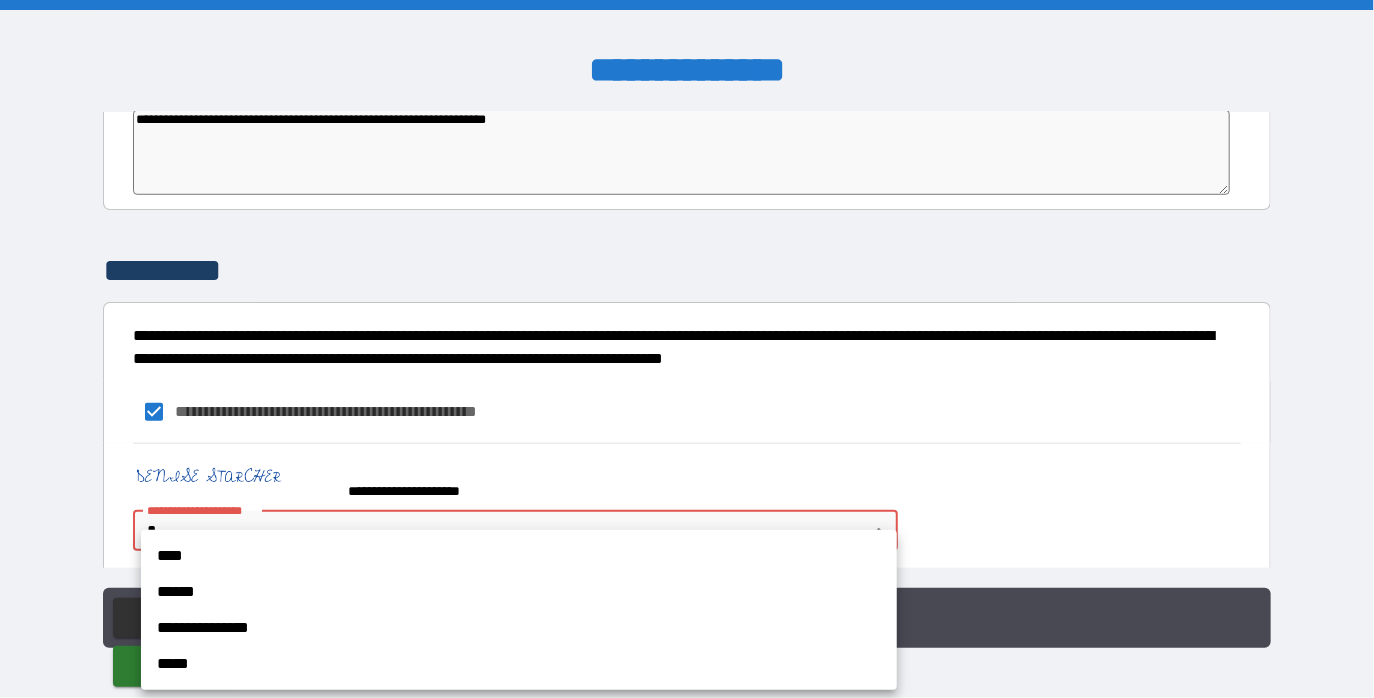 click on "**********" at bounding box center [687, 349] 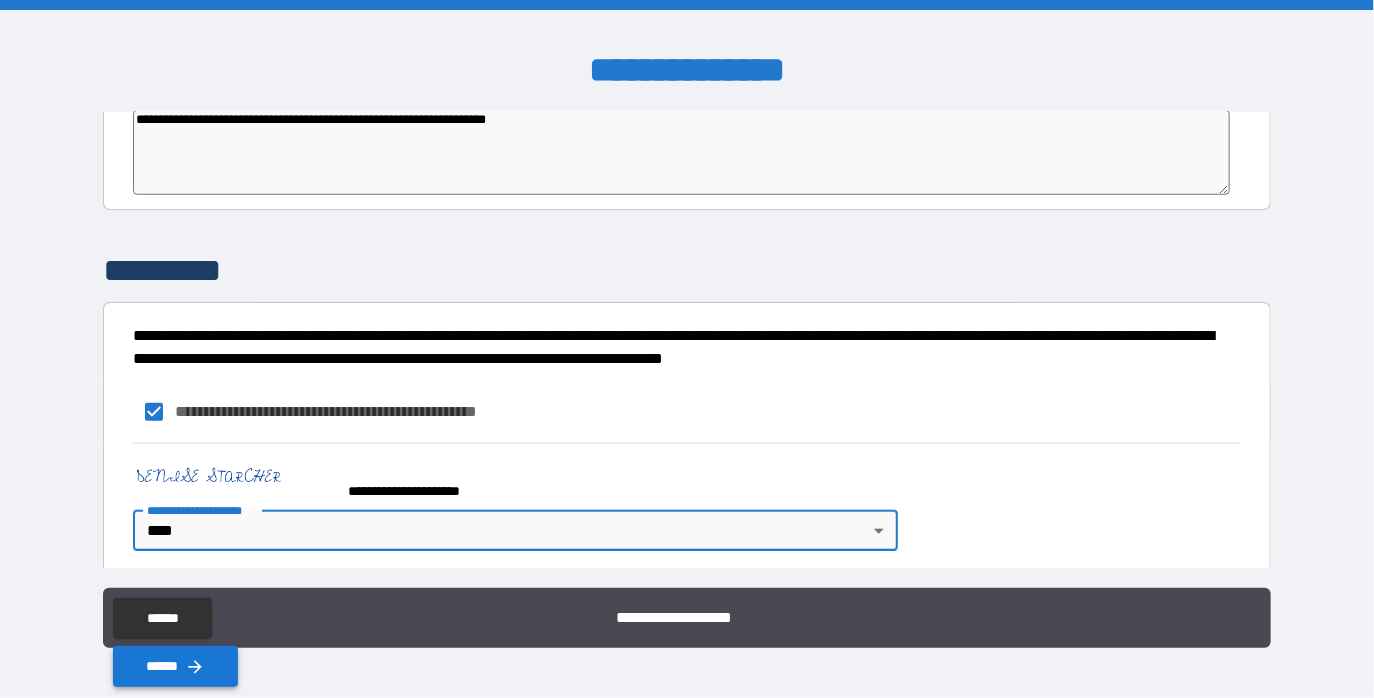 click on "******" at bounding box center (175, 666) 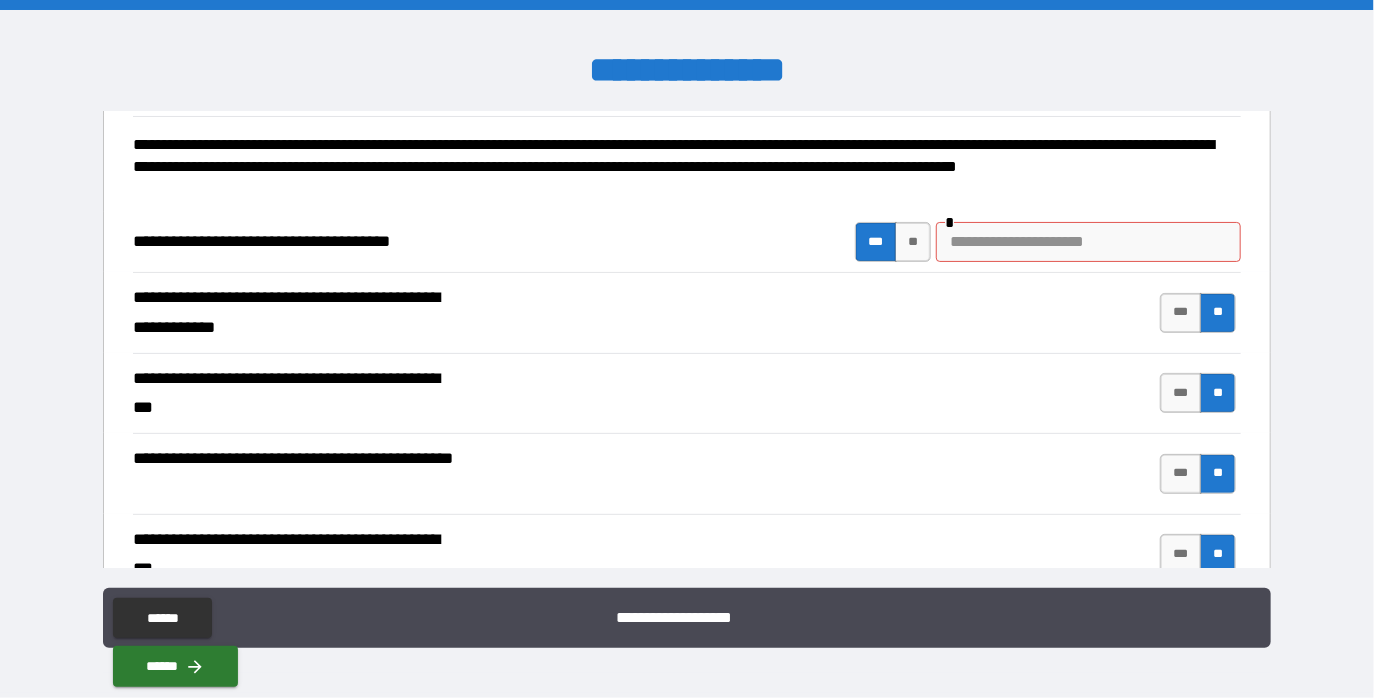 scroll, scrollTop: 88, scrollLeft: 0, axis: vertical 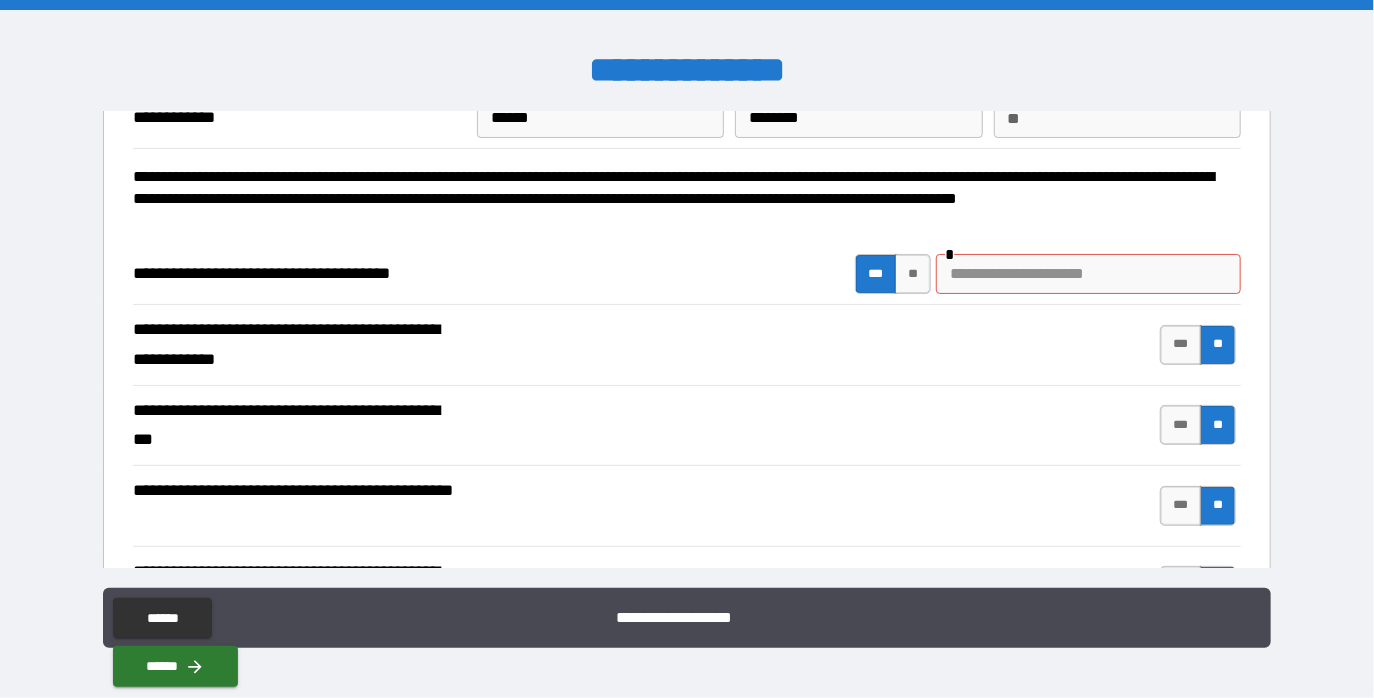 click at bounding box center (1088, 274) 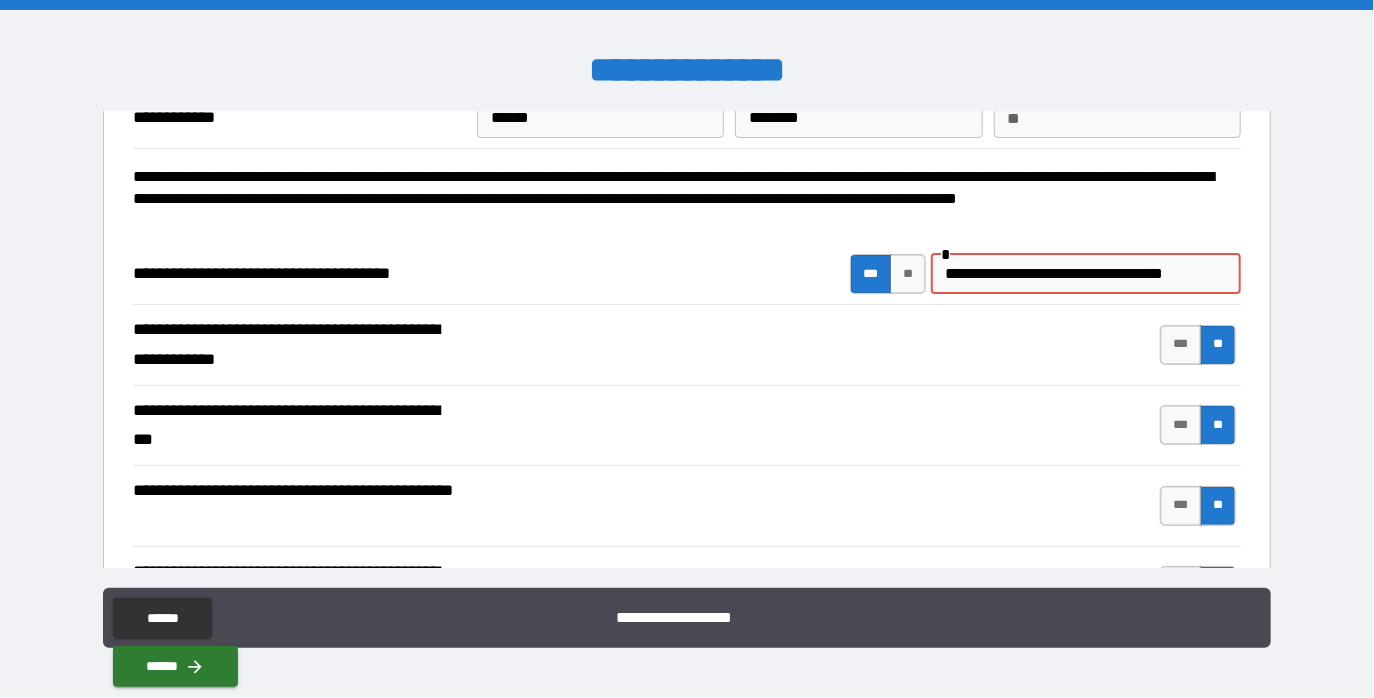 scroll, scrollTop: 0, scrollLeft: 60, axis: horizontal 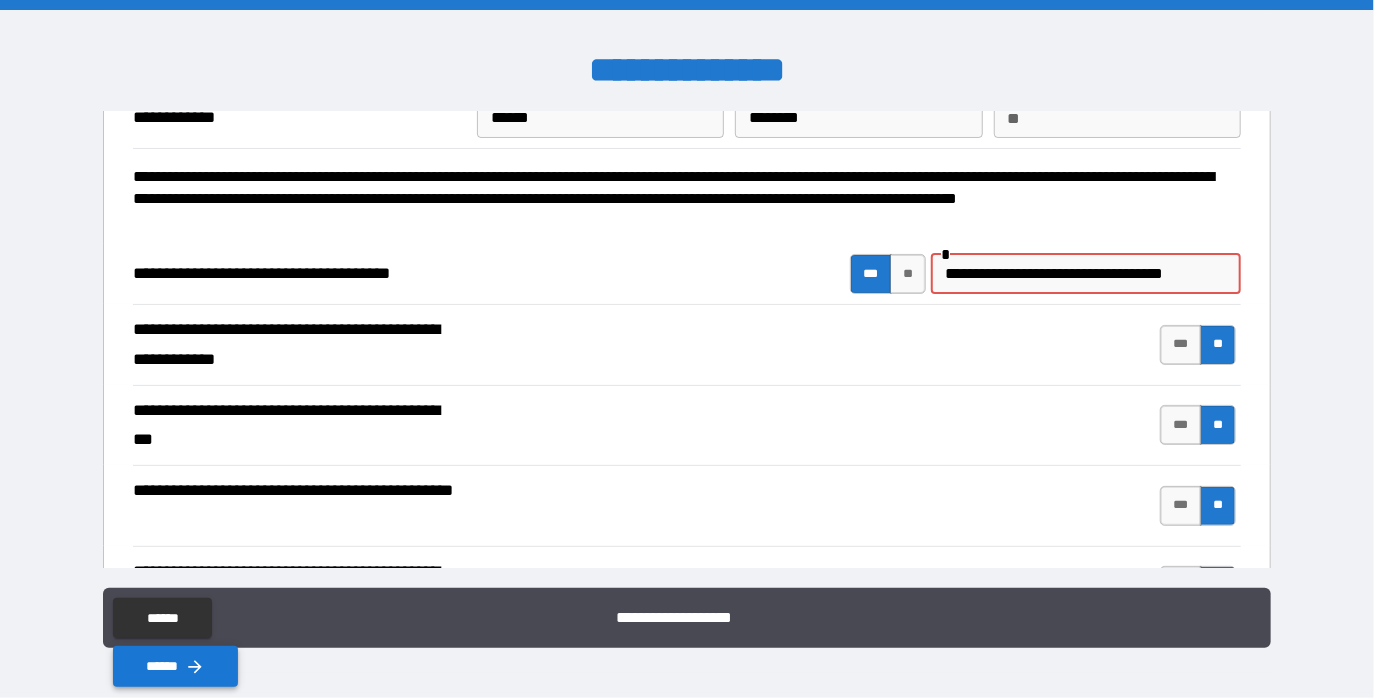 click on "******" at bounding box center (175, 666) 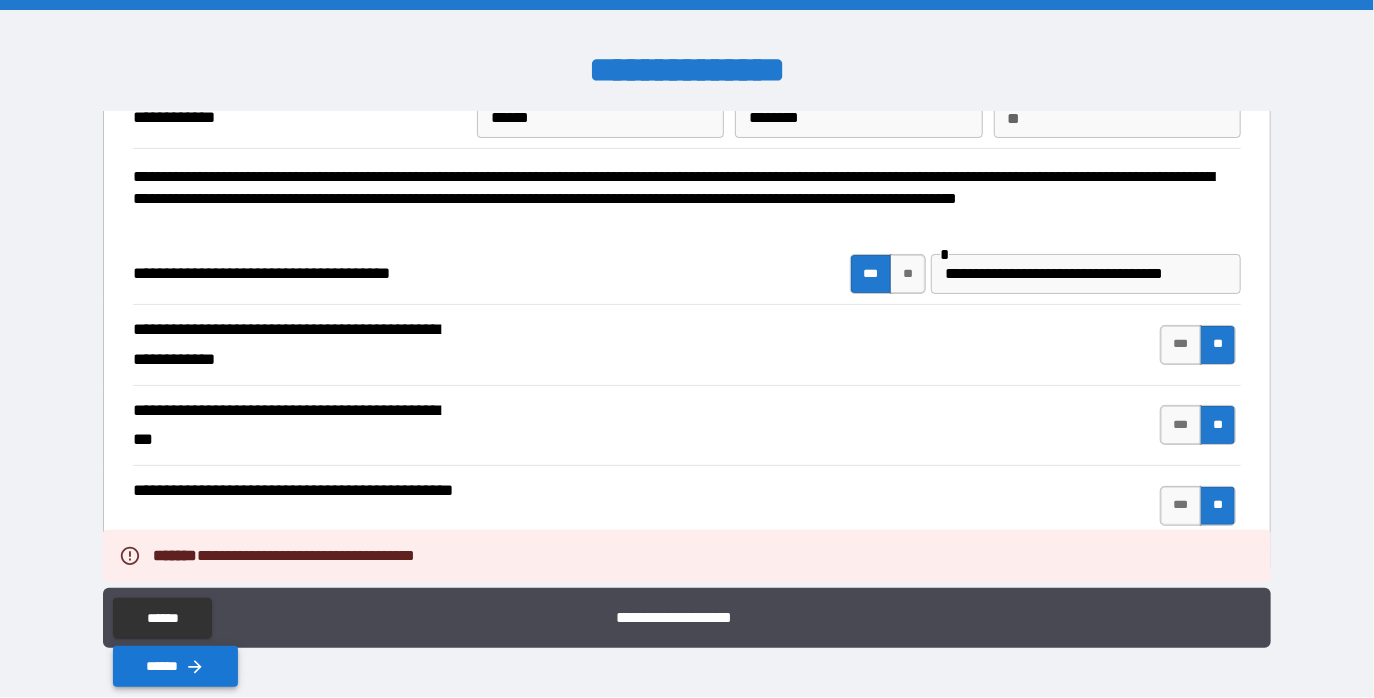 scroll, scrollTop: 0, scrollLeft: 0, axis: both 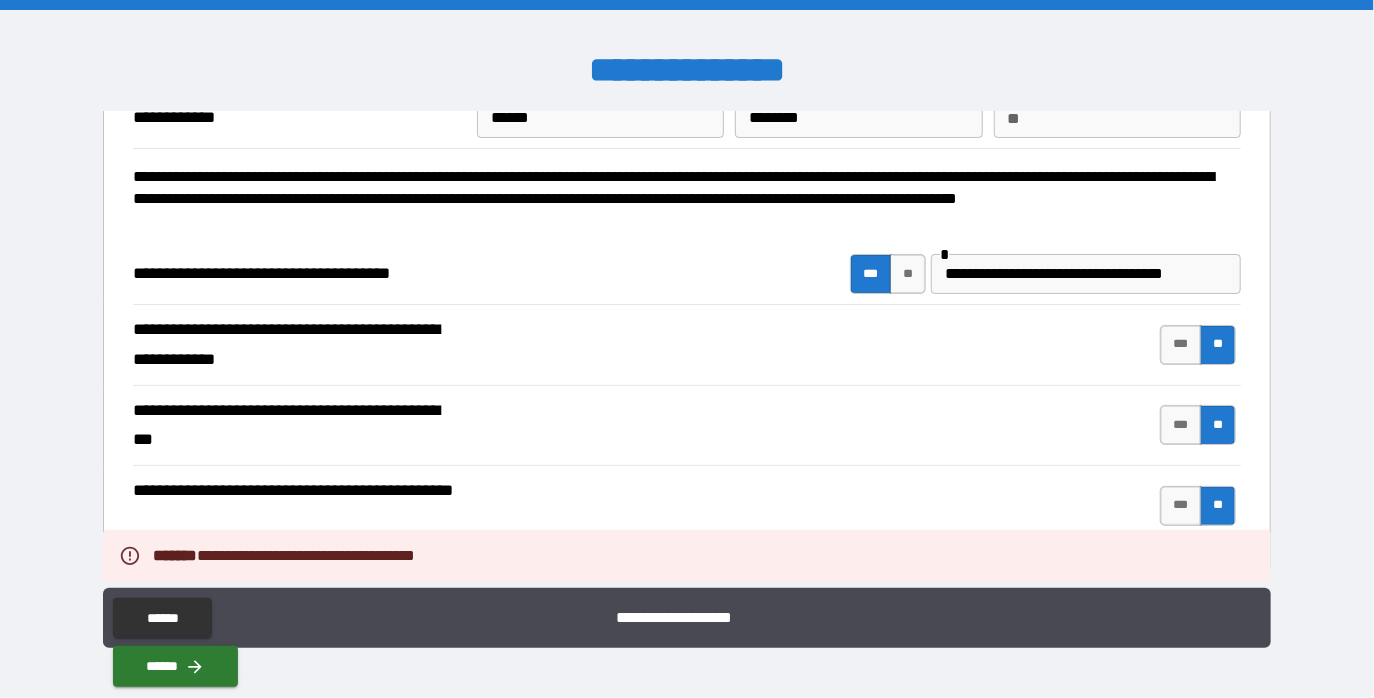 click on "**********" at bounding box center [687, 118] 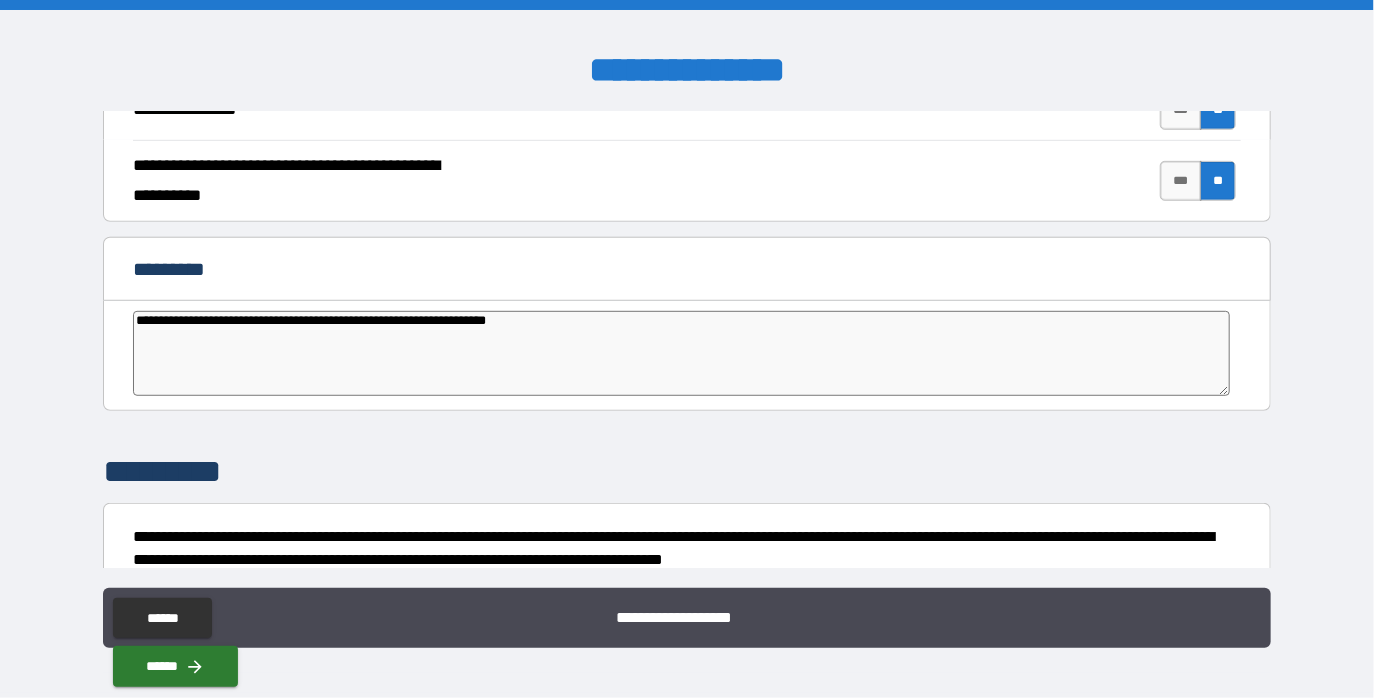 scroll, scrollTop: 4128, scrollLeft: 0, axis: vertical 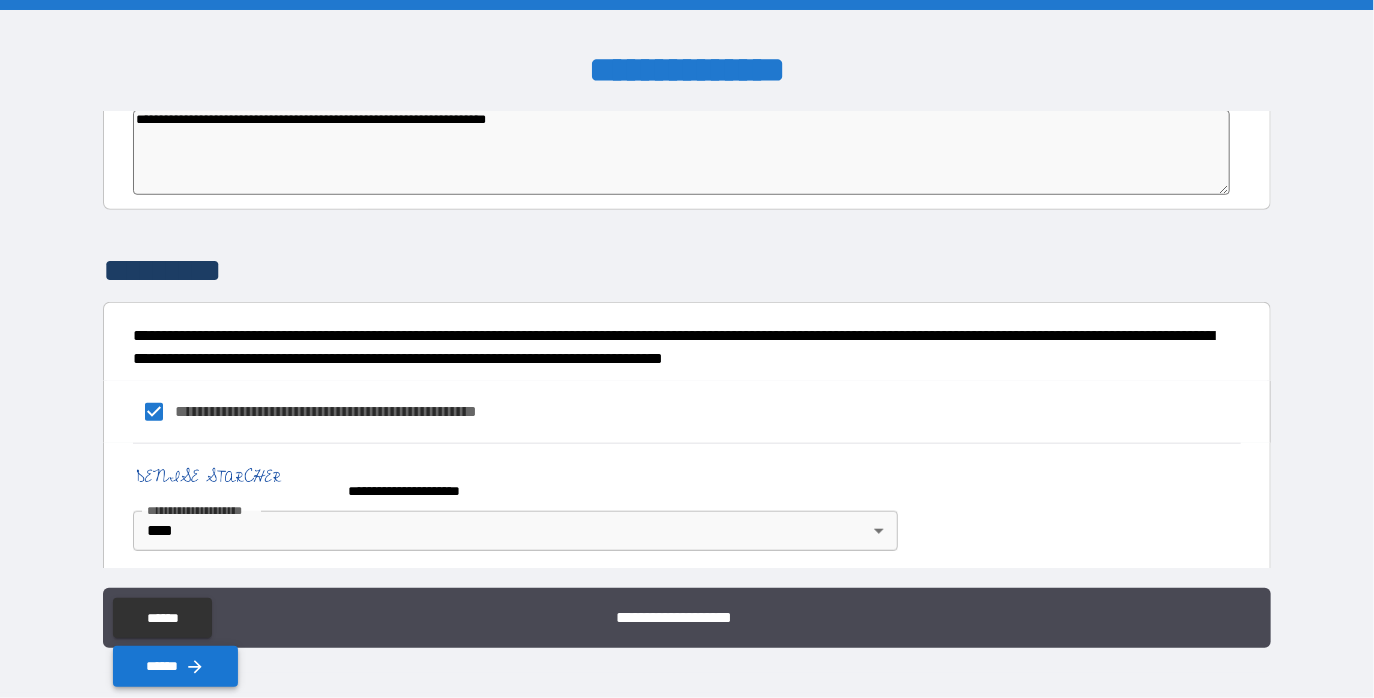 click on "******" at bounding box center [175, 666] 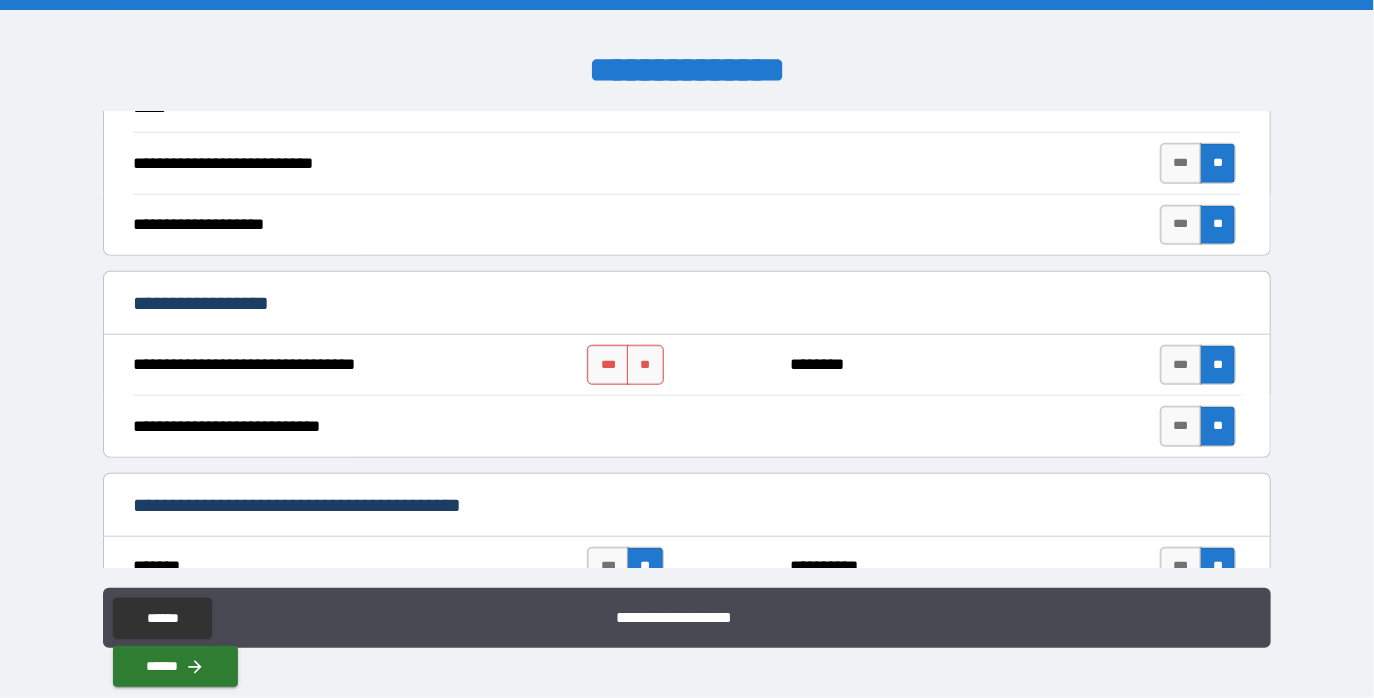 scroll, scrollTop: 563, scrollLeft: 0, axis: vertical 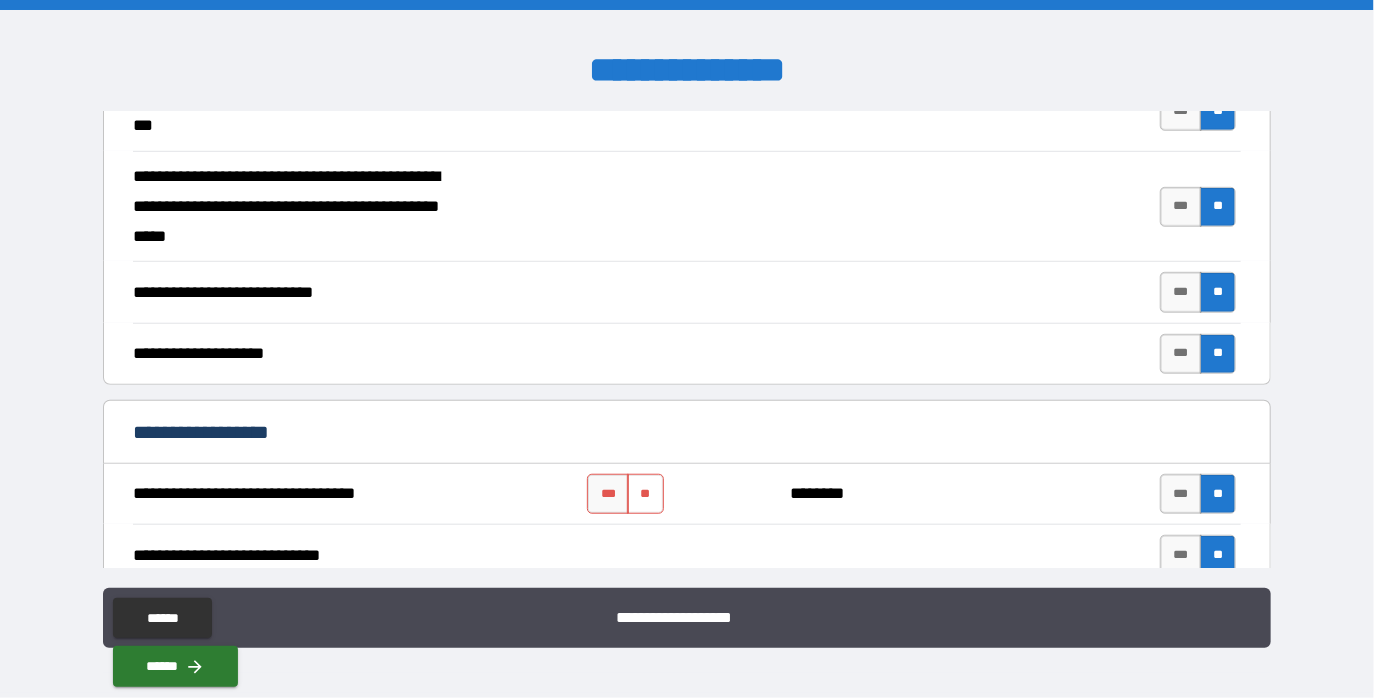click on "**" at bounding box center (645, 494) 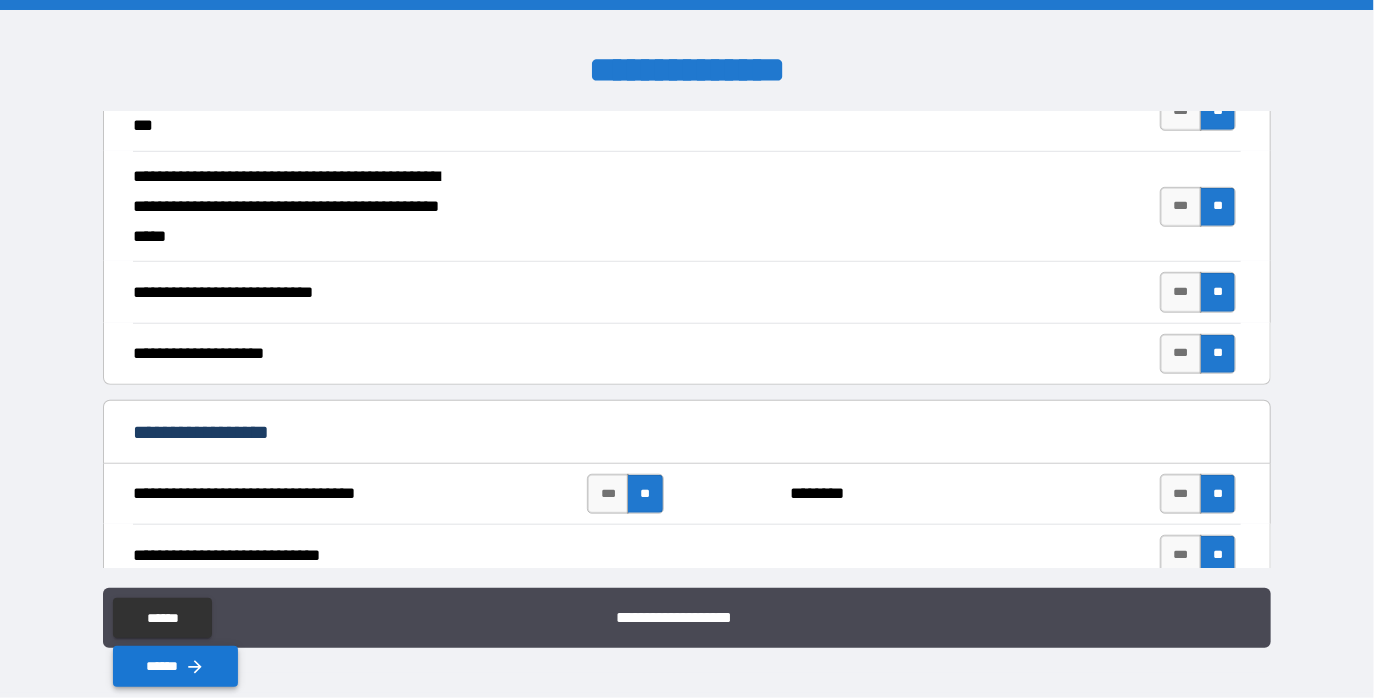 click on "******" at bounding box center [175, 666] 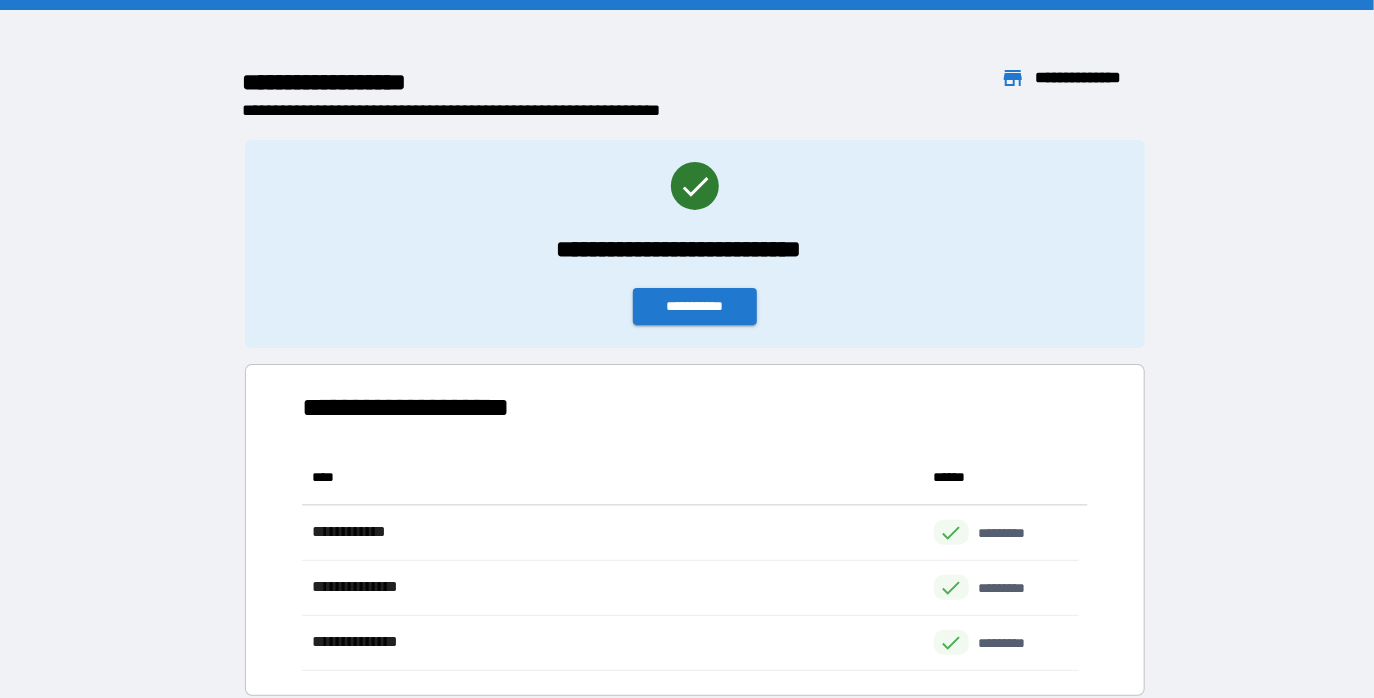 scroll, scrollTop: 16, scrollLeft: 16, axis: both 